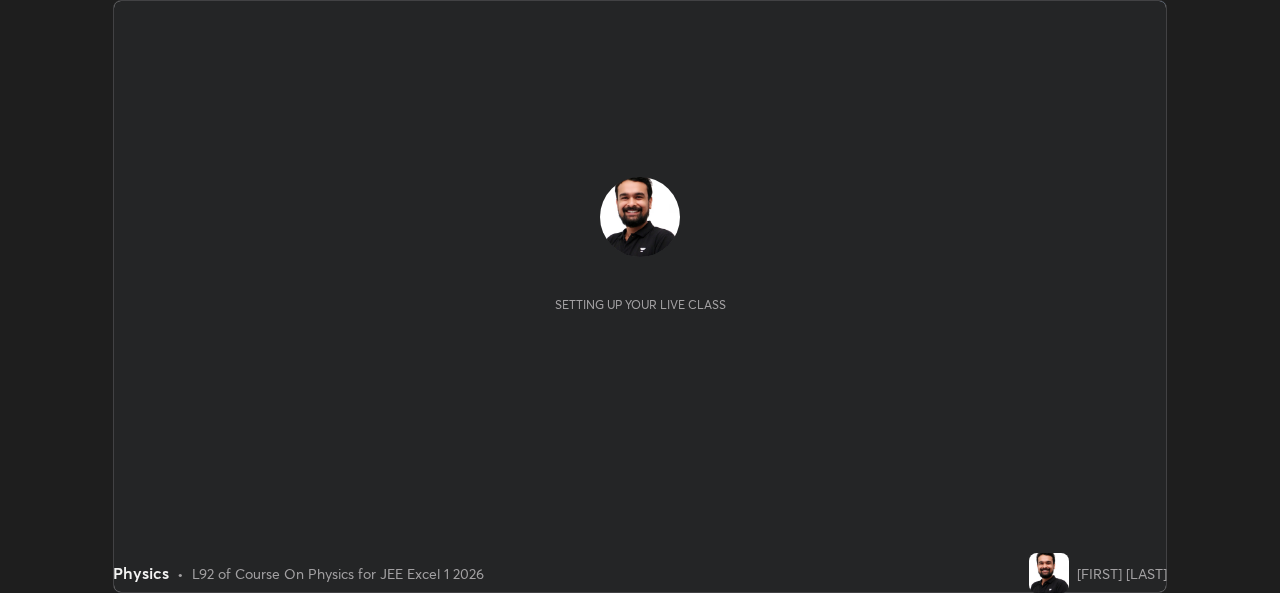 scroll, scrollTop: 0, scrollLeft: 0, axis: both 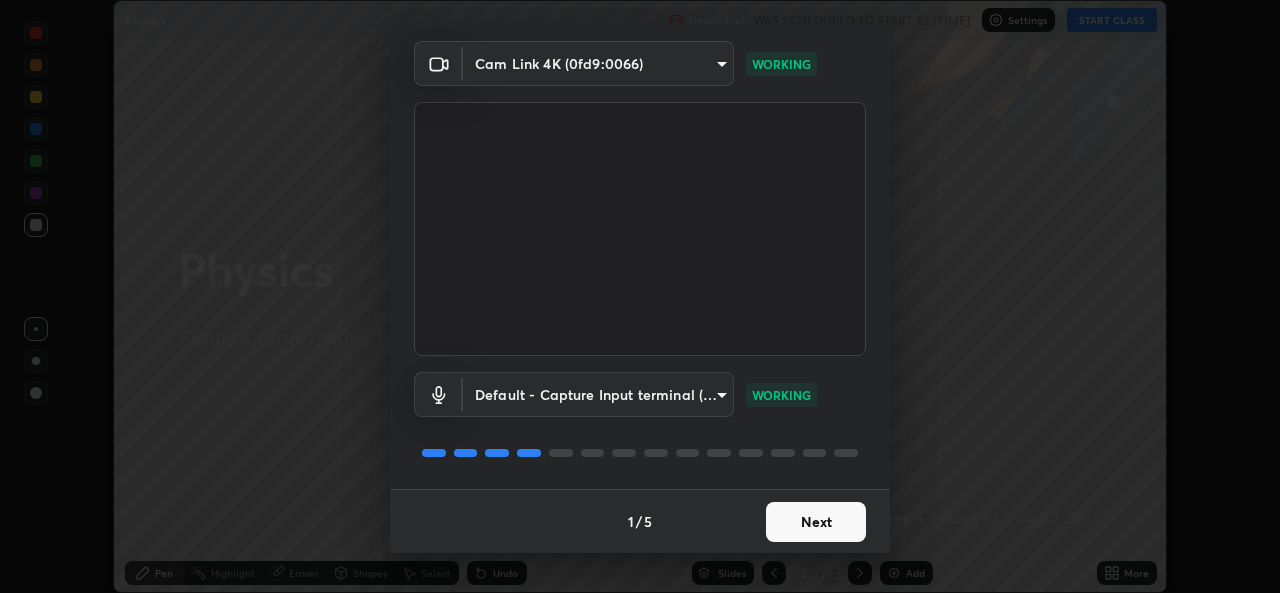 click on "Next" at bounding box center (816, 522) 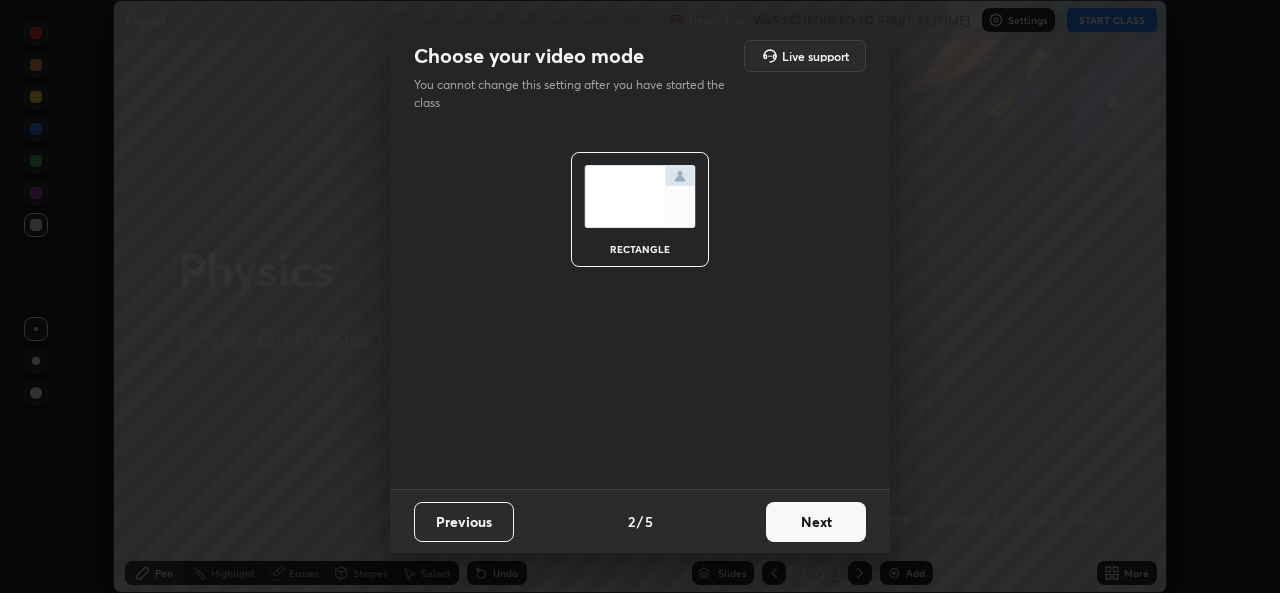 click on "Next" at bounding box center (816, 522) 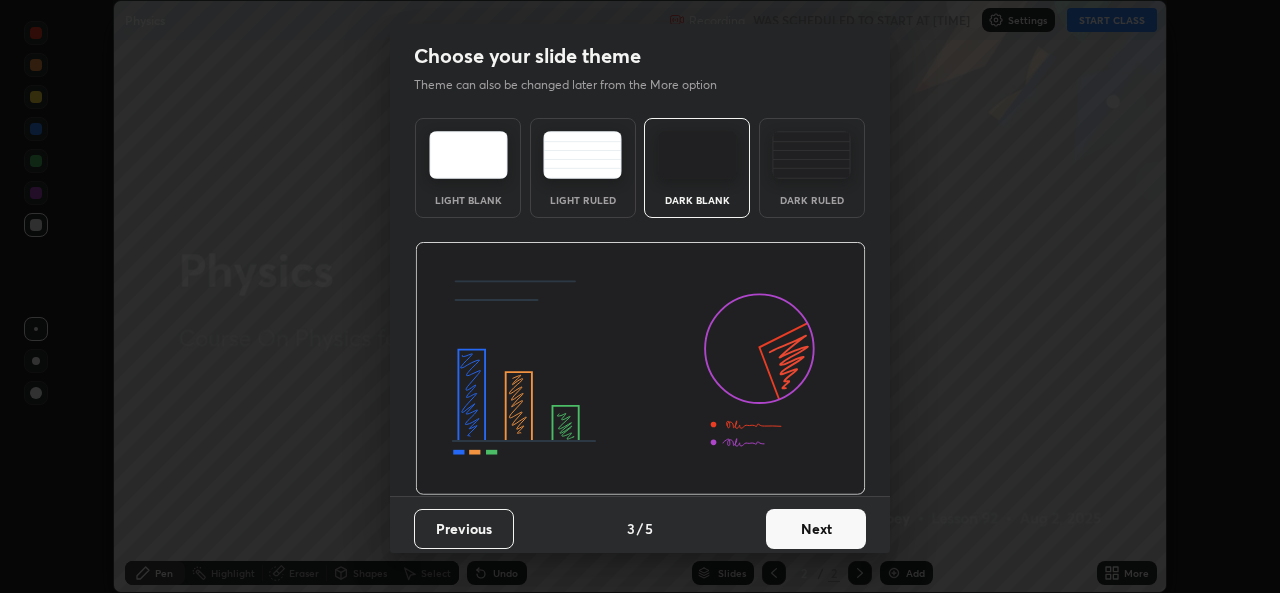 click on "Next" at bounding box center [816, 529] 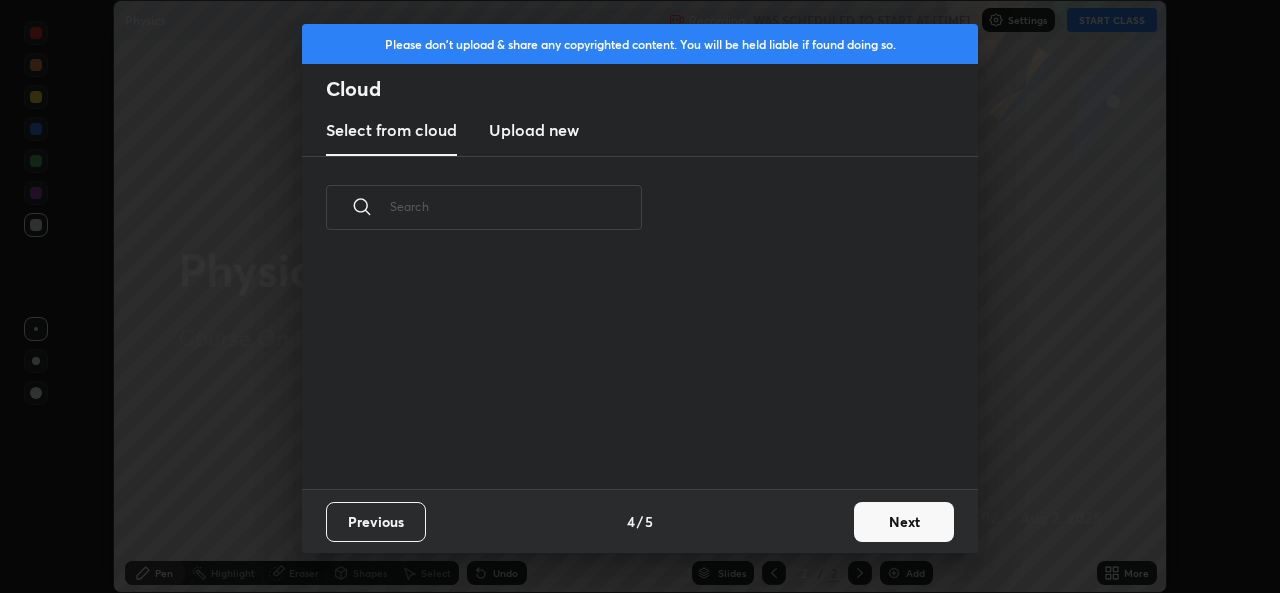 click on "Next" at bounding box center (904, 522) 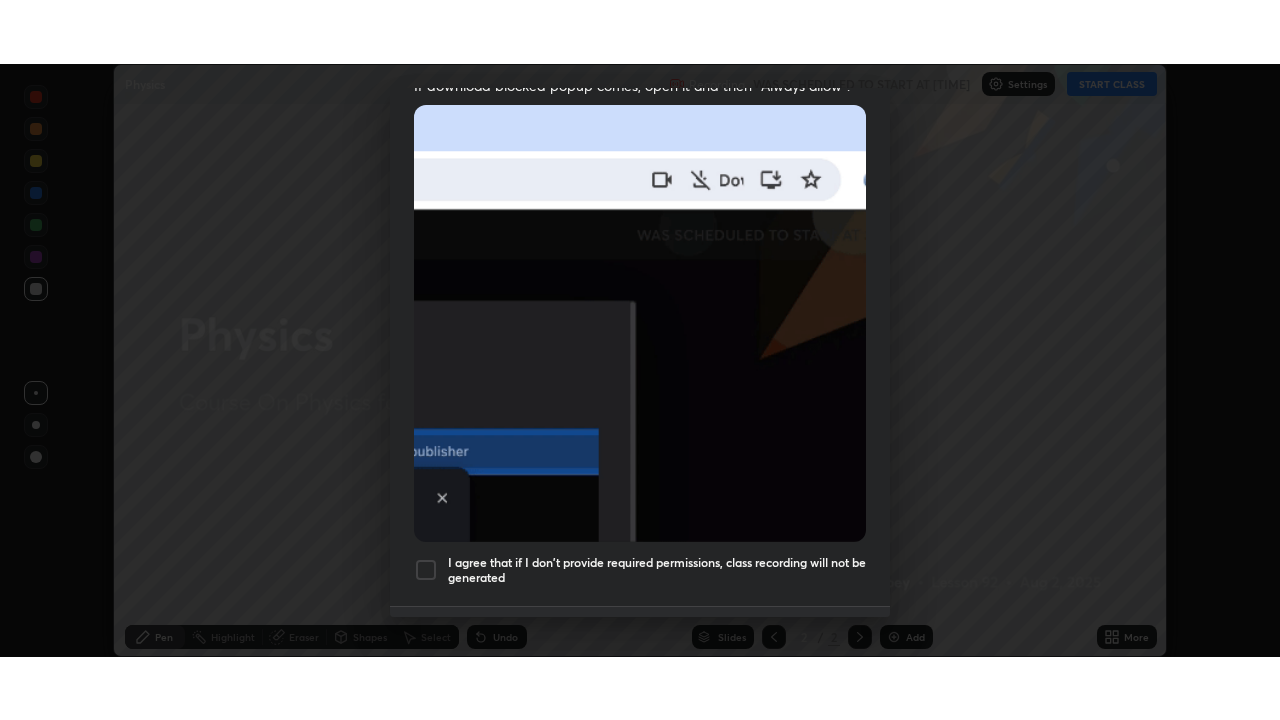 scroll, scrollTop: 471, scrollLeft: 0, axis: vertical 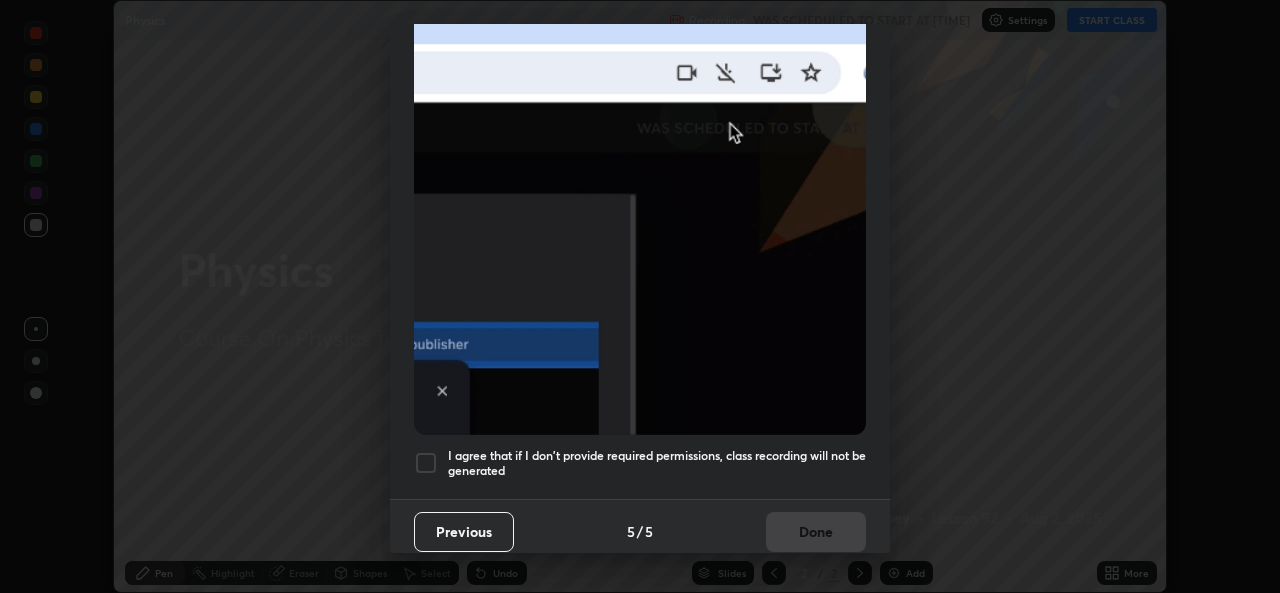 click at bounding box center (426, 463) 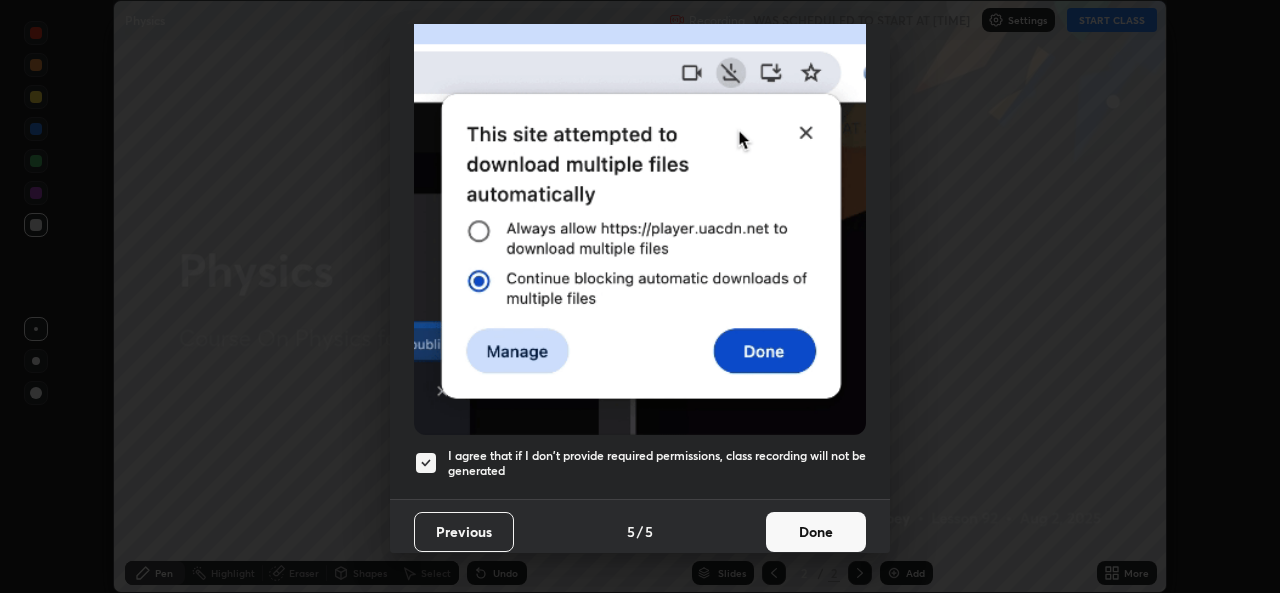 click on "Done" at bounding box center [816, 532] 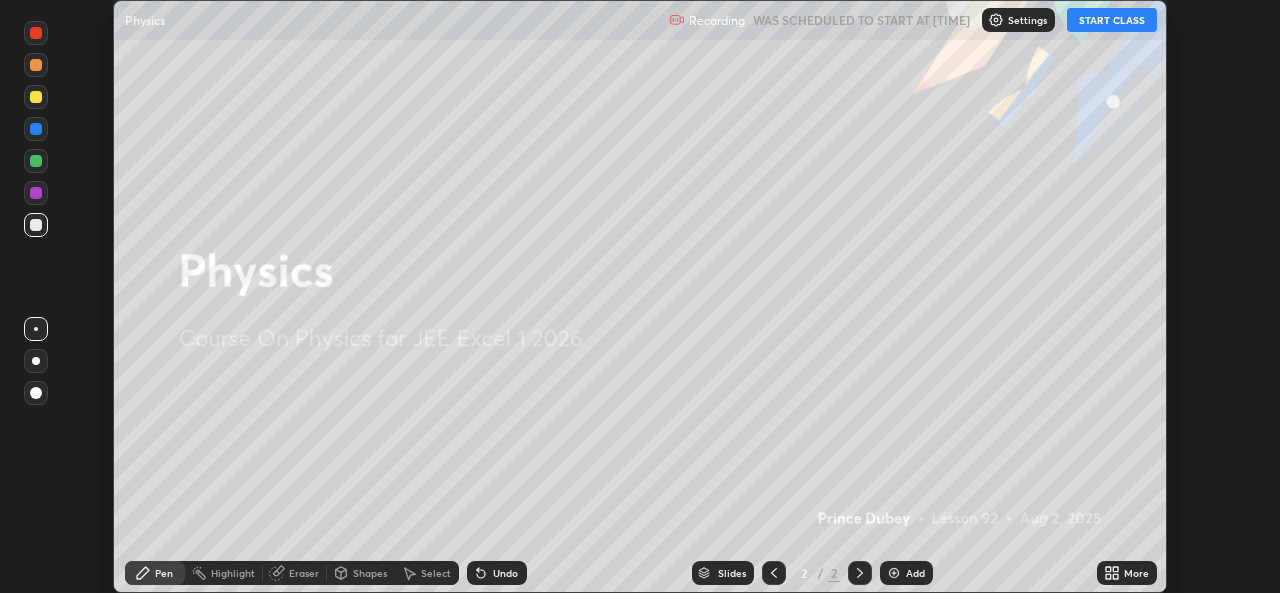 click on "START CLASS" at bounding box center (1112, 20) 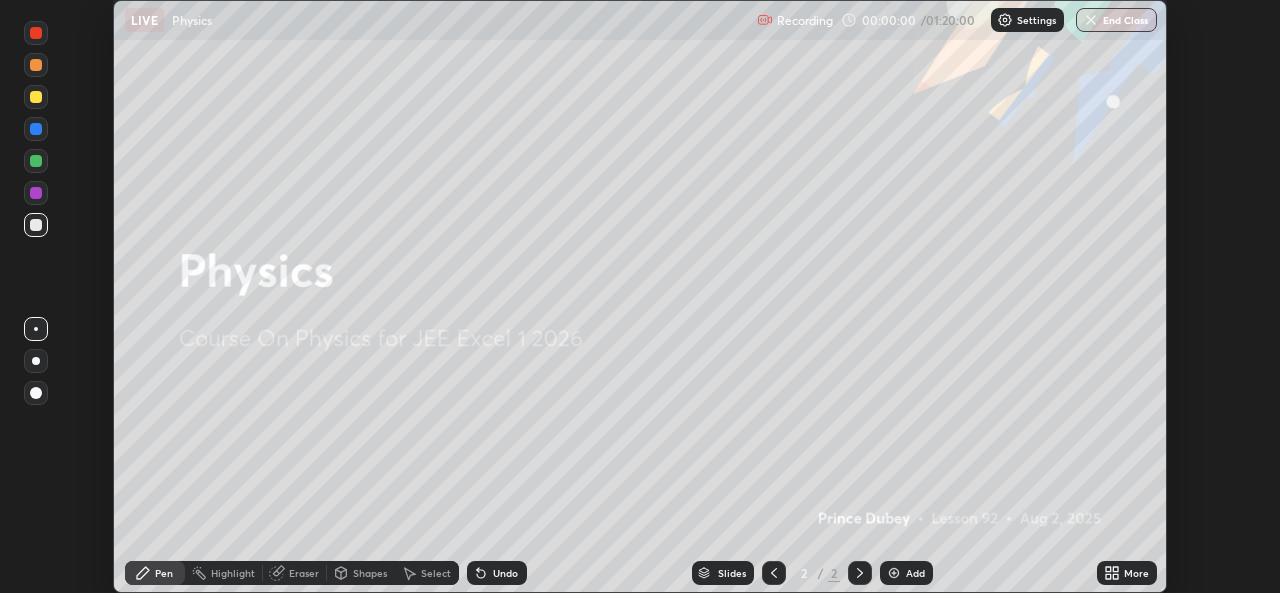 click on "More" at bounding box center (1136, 573) 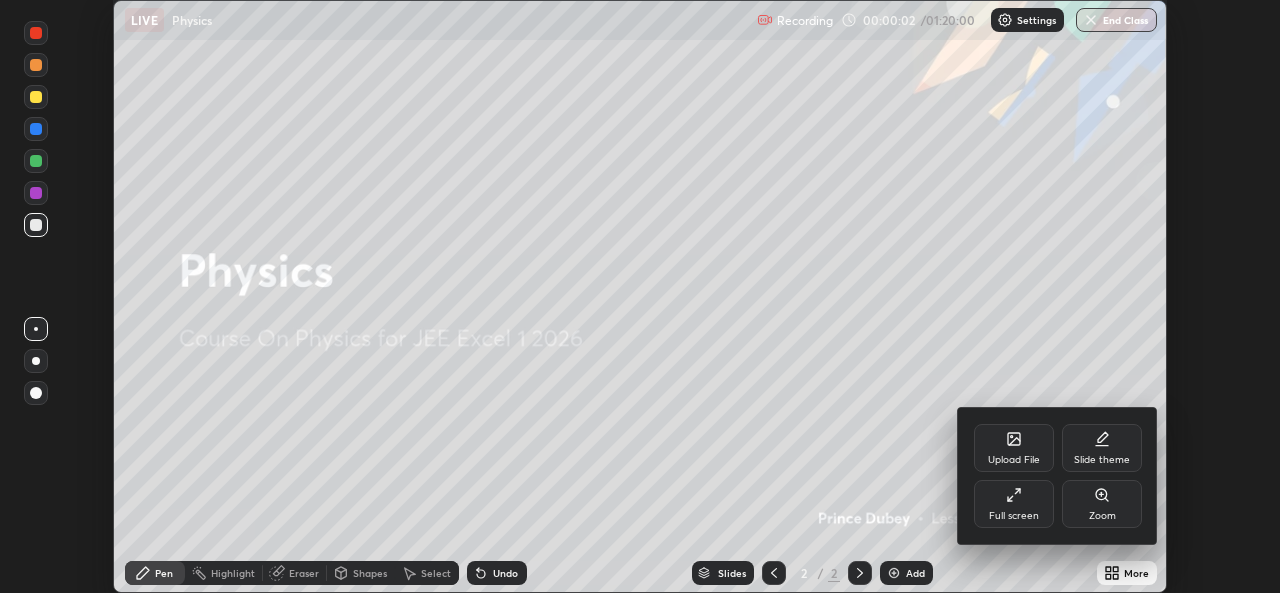 click on "Full screen" at bounding box center [1014, 504] 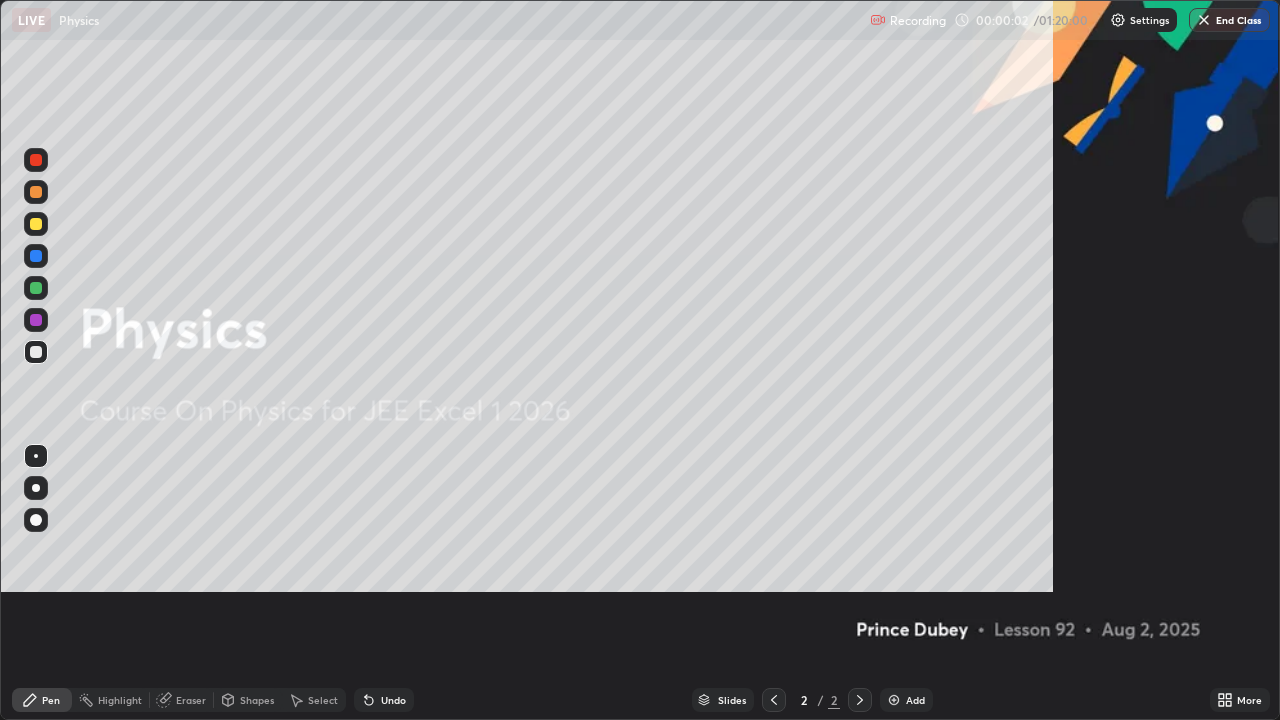 scroll, scrollTop: 99280, scrollLeft: 98720, axis: both 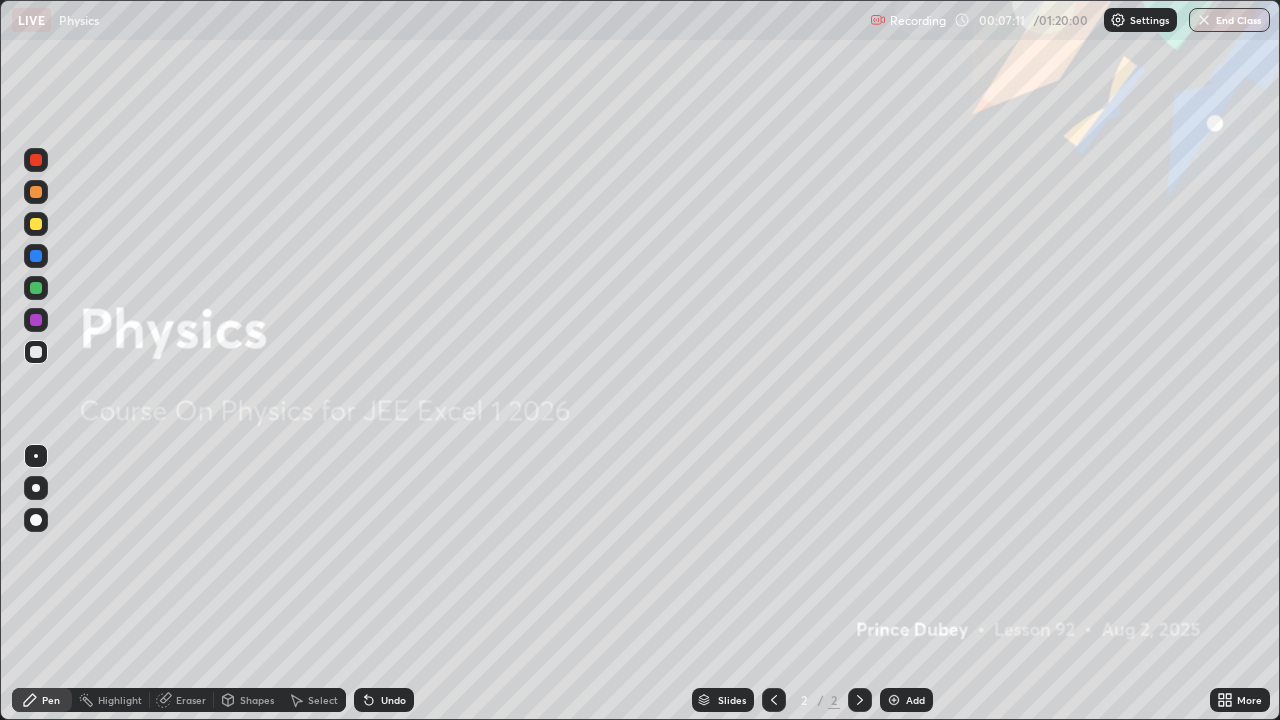 click on "Select" at bounding box center [323, 700] 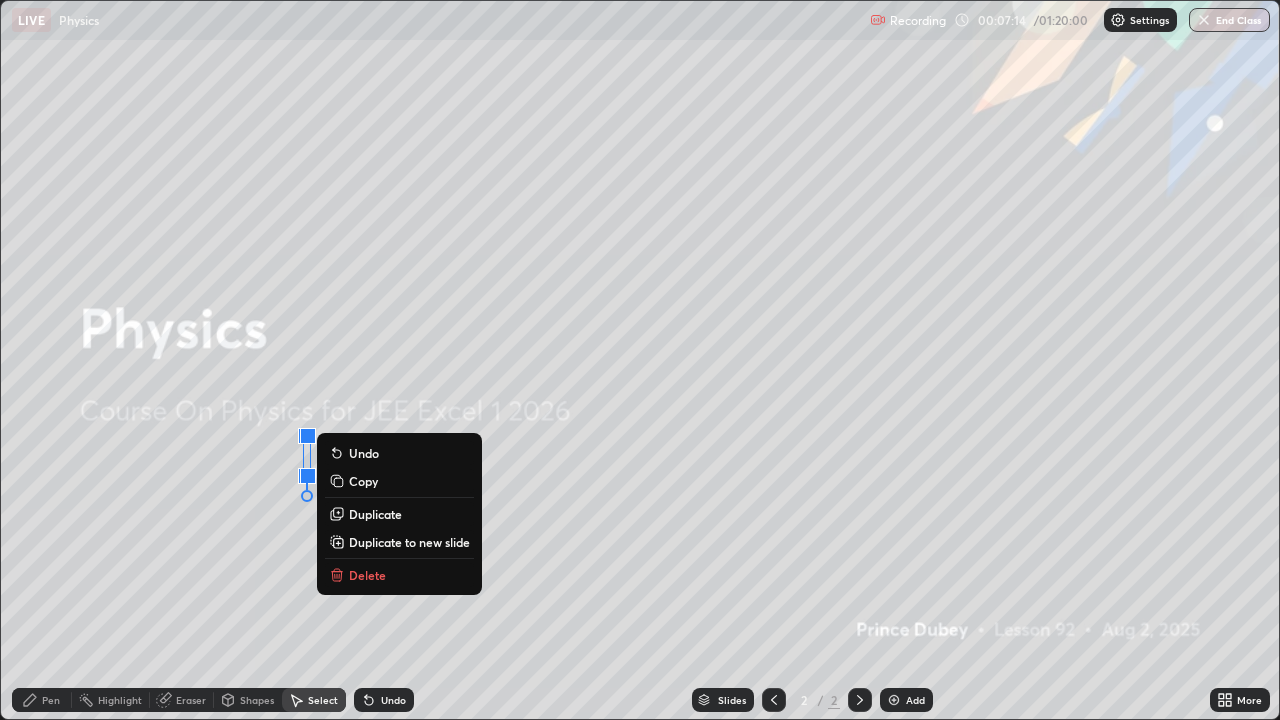 click on "Delete" at bounding box center (367, 575) 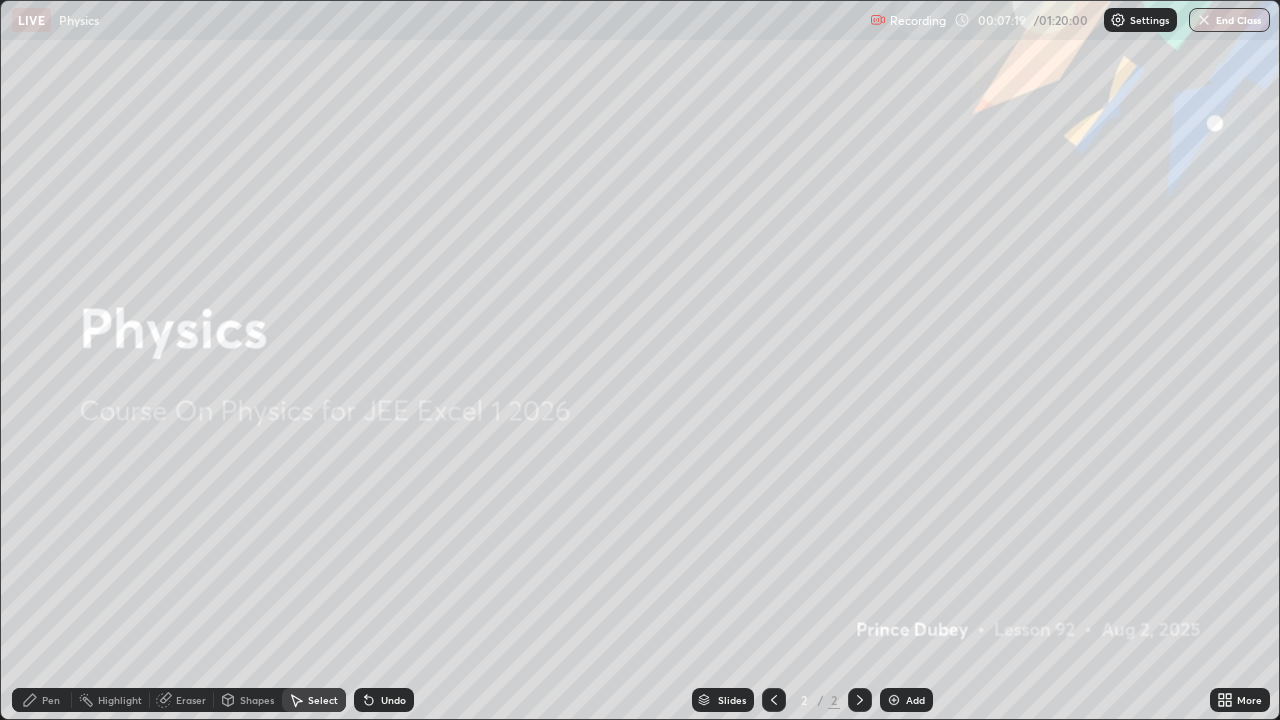 click on "Add" at bounding box center (906, 700) 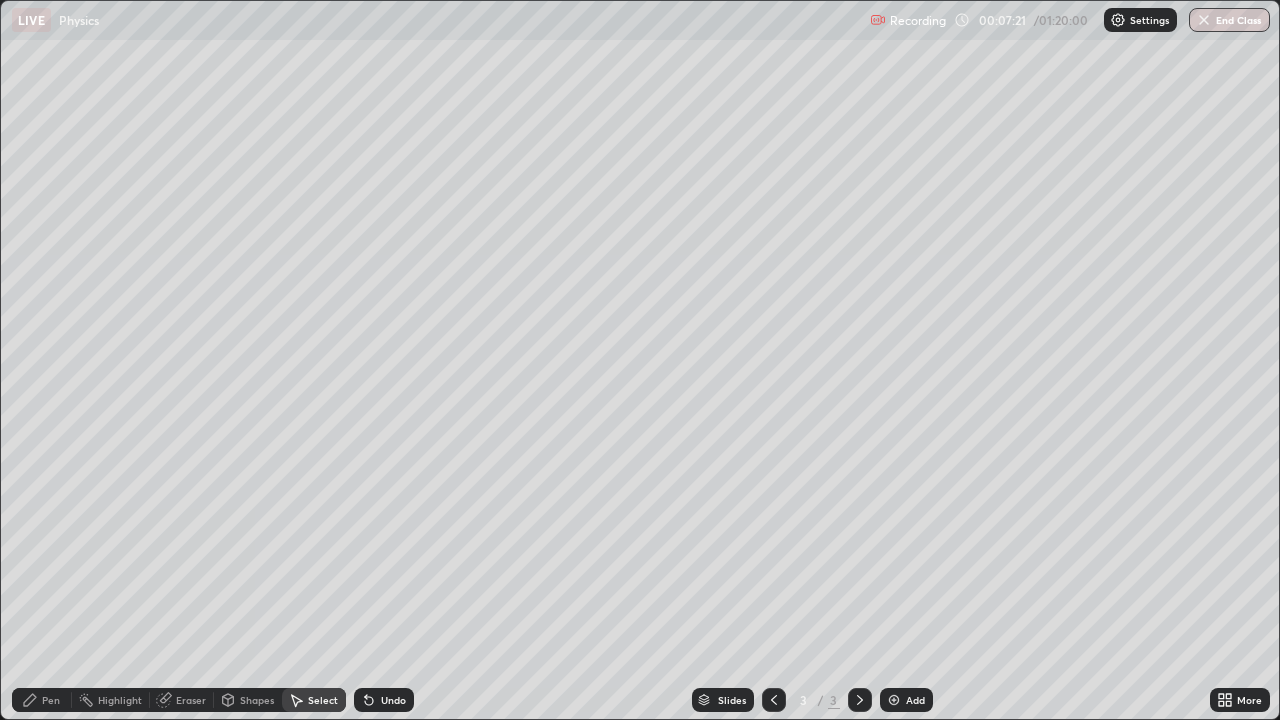 click on "Pen" at bounding box center (51, 700) 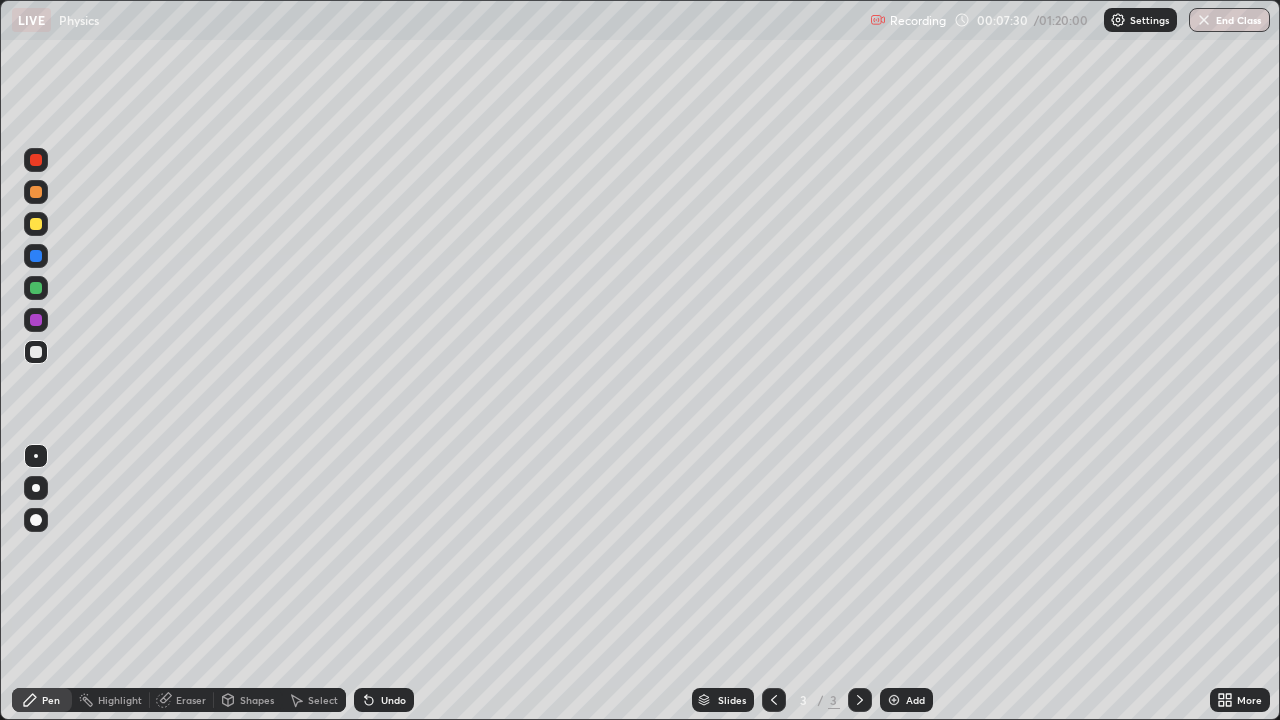 click on "Shapes" at bounding box center (257, 700) 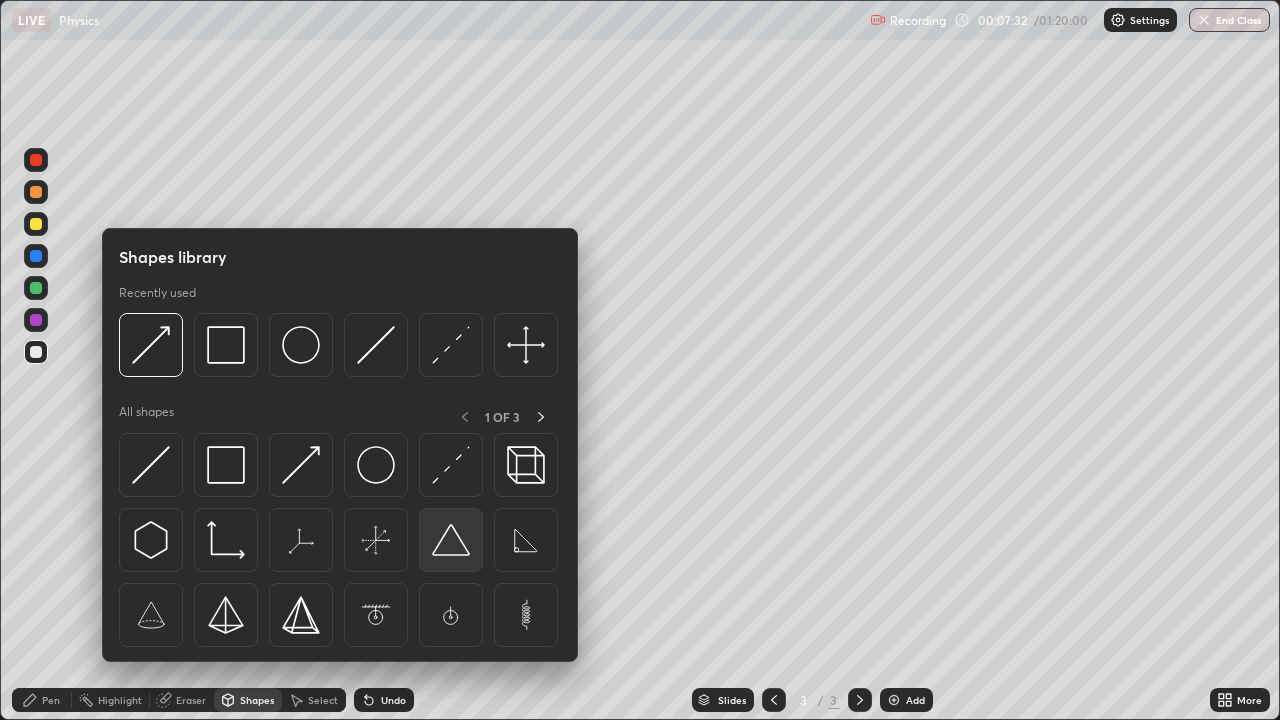 click at bounding box center [451, 540] 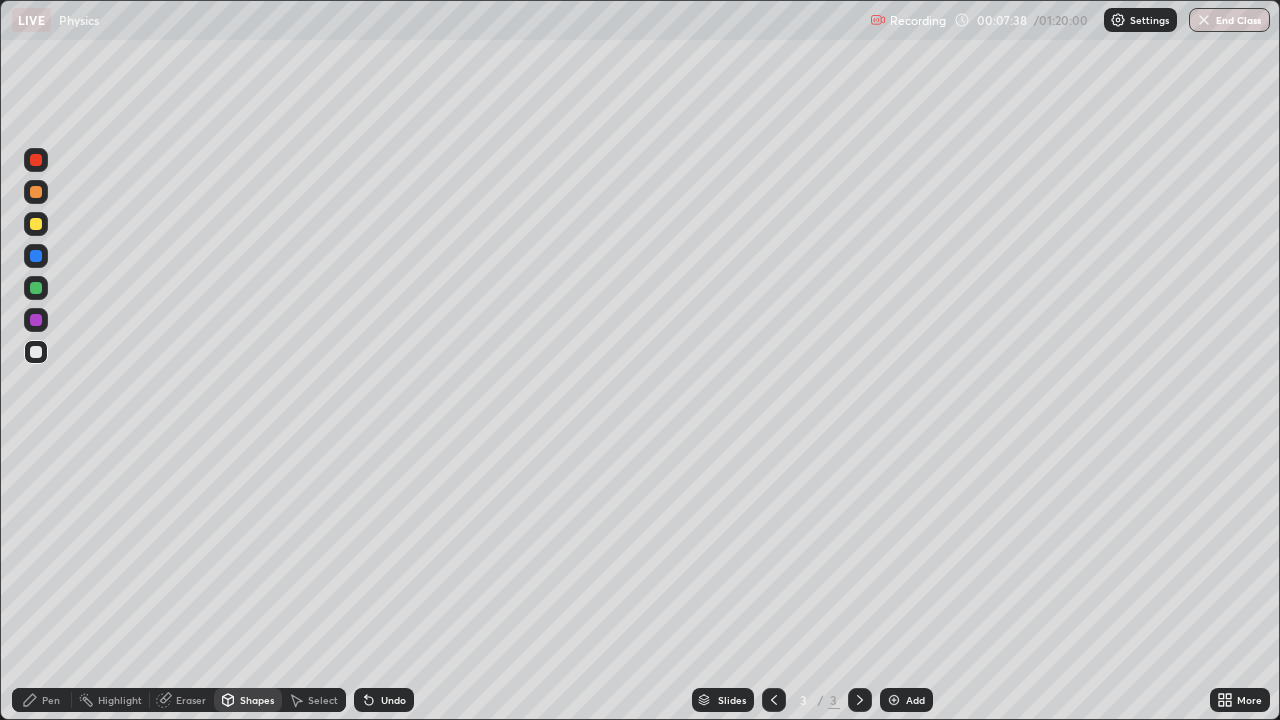 click on "Select" at bounding box center [323, 700] 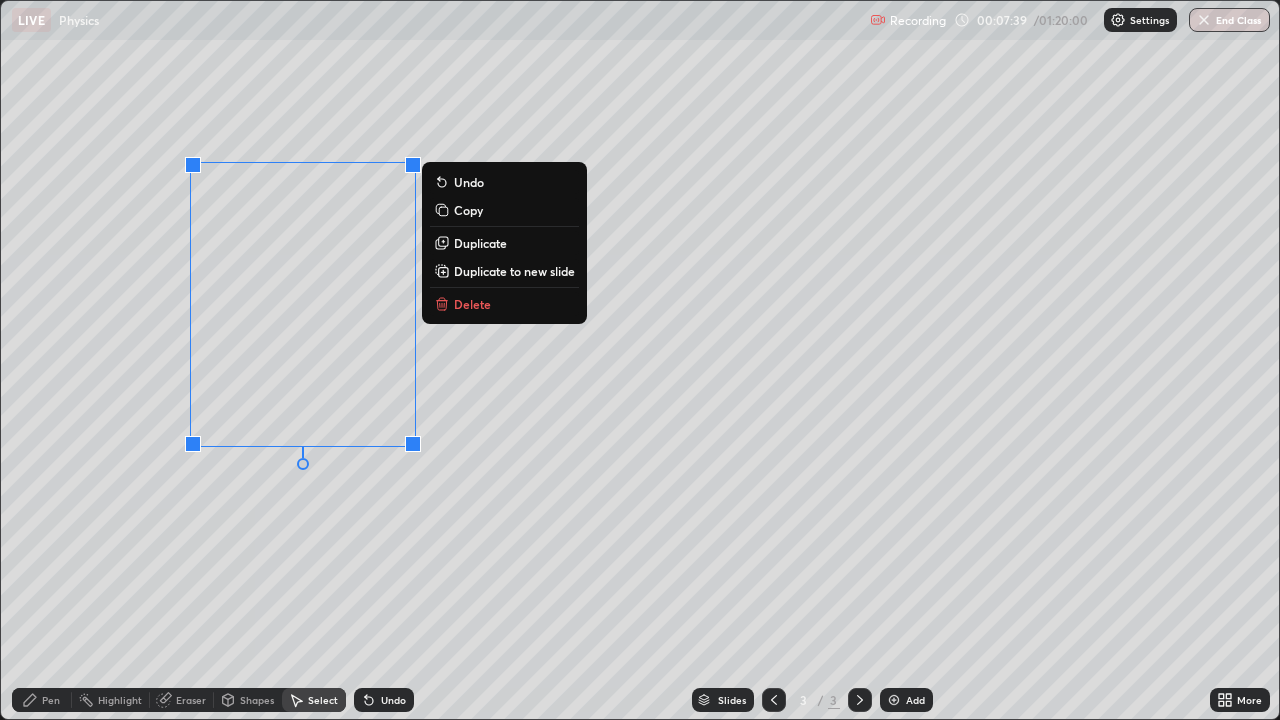click on "Duplicate" at bounding box center (480, 243) 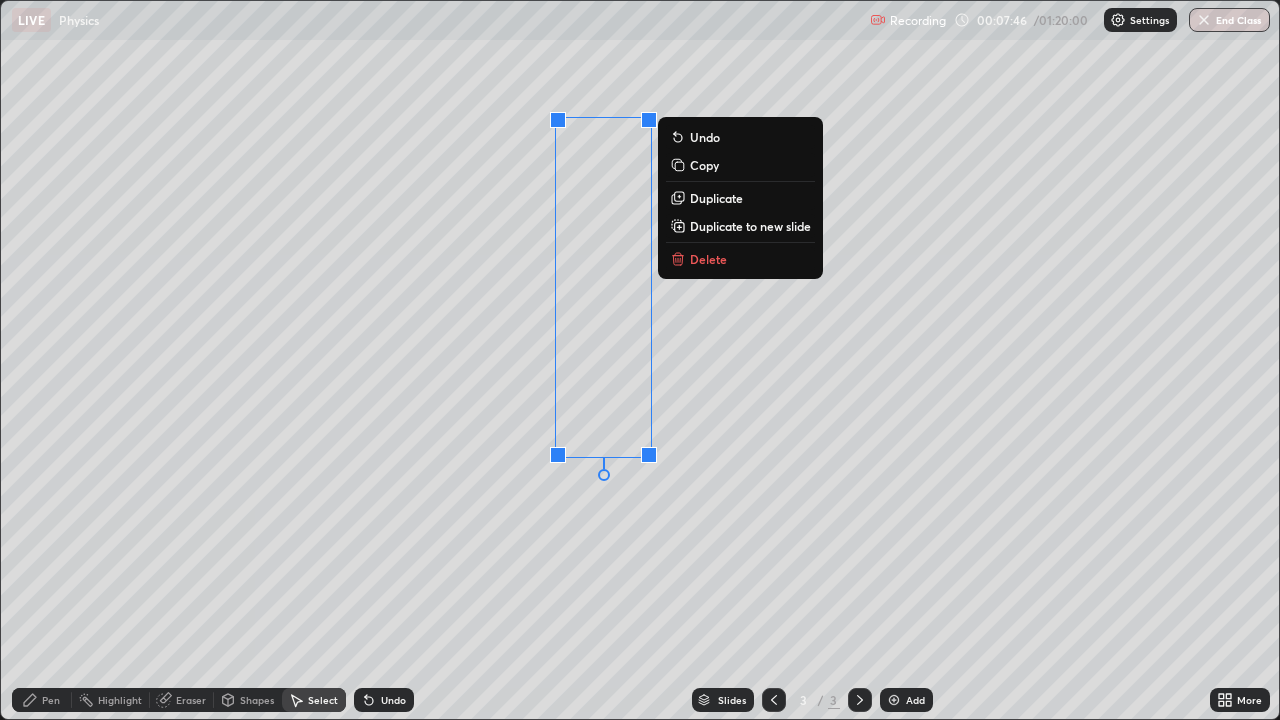 click on "0 ° Undo Copy Duplicate Duplicate to new slide Delete" at bounding box center [640, 360] 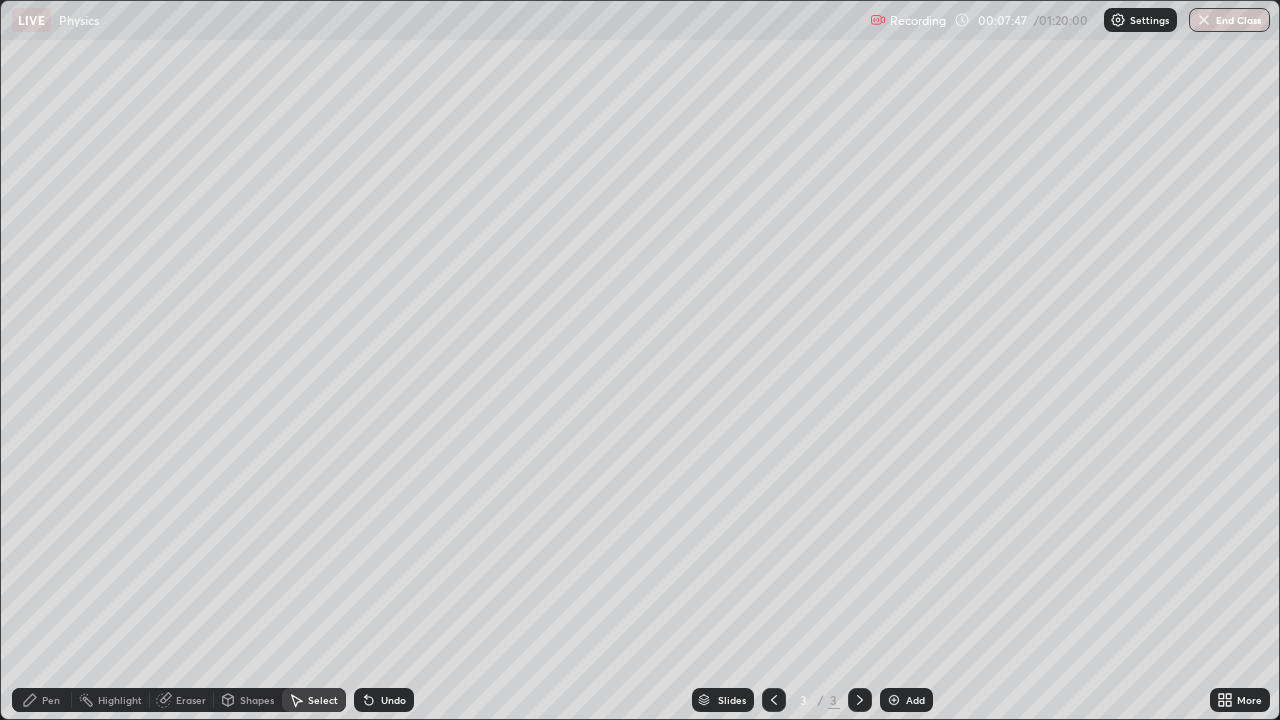click on "Pen" at bounding box center (42, 700) 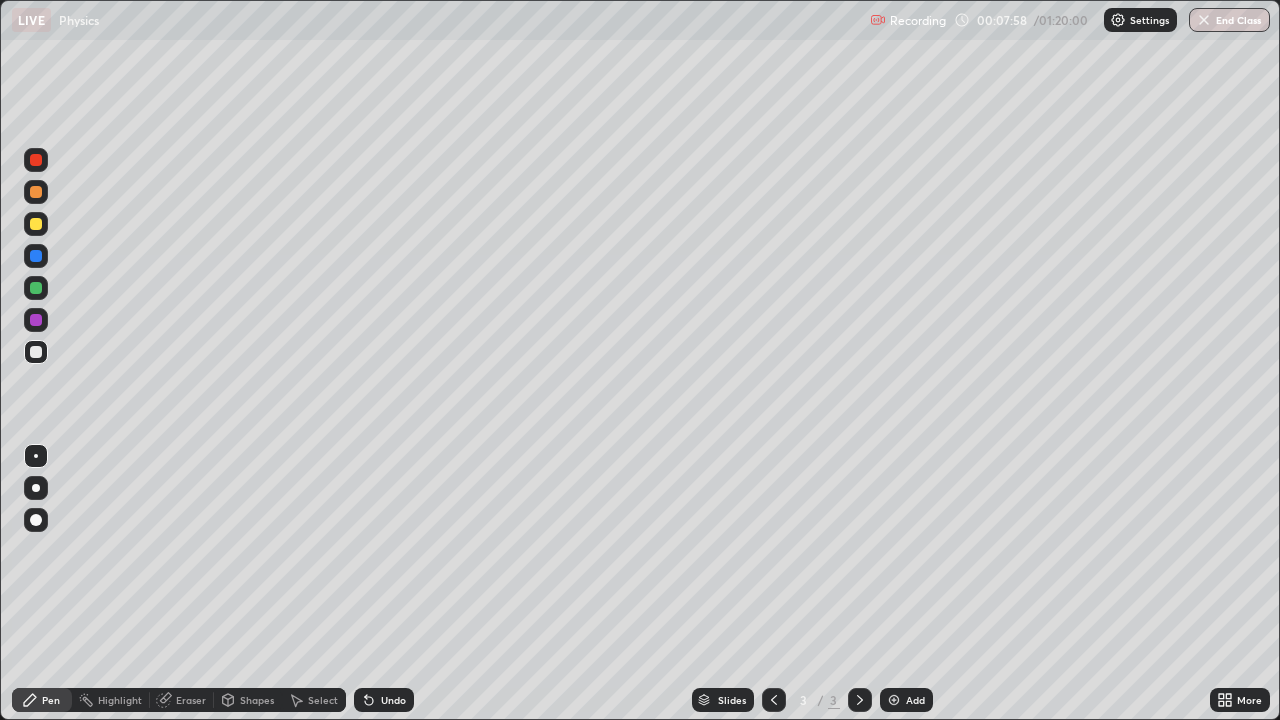 click on "Settings" at bounding box center [1149, 20] 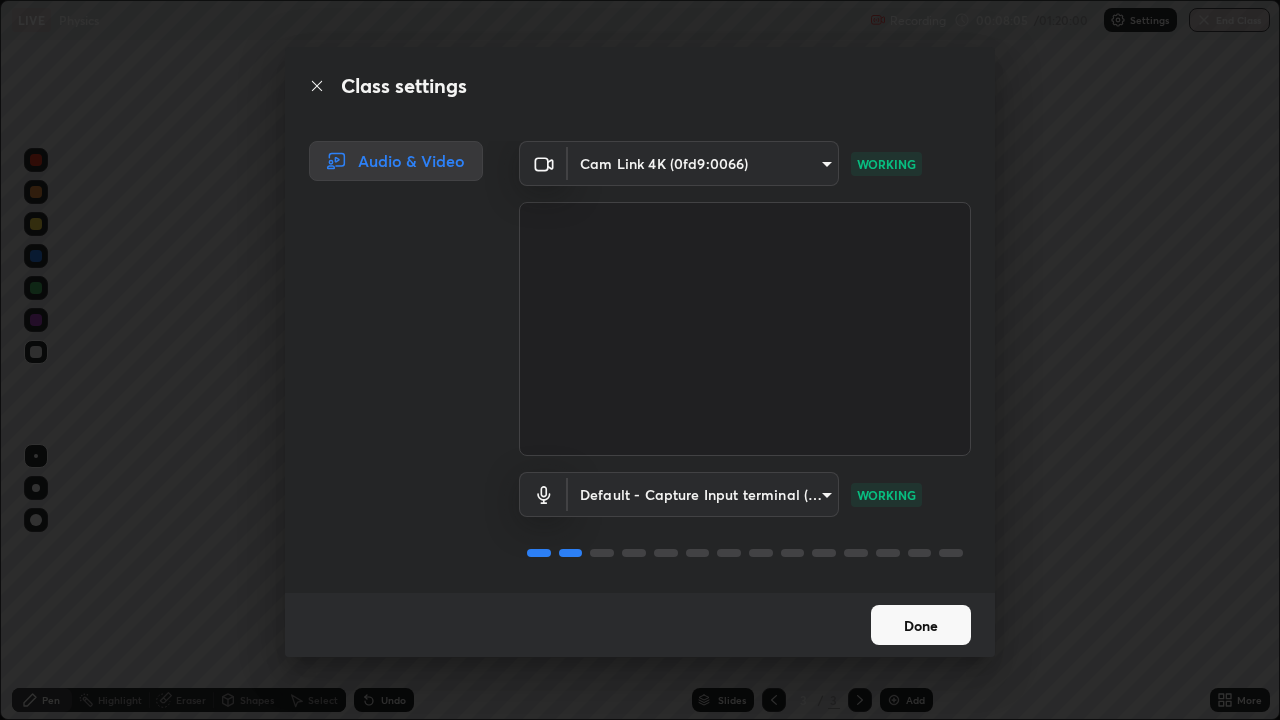 click on "Done" at bounding box center [921, 625] 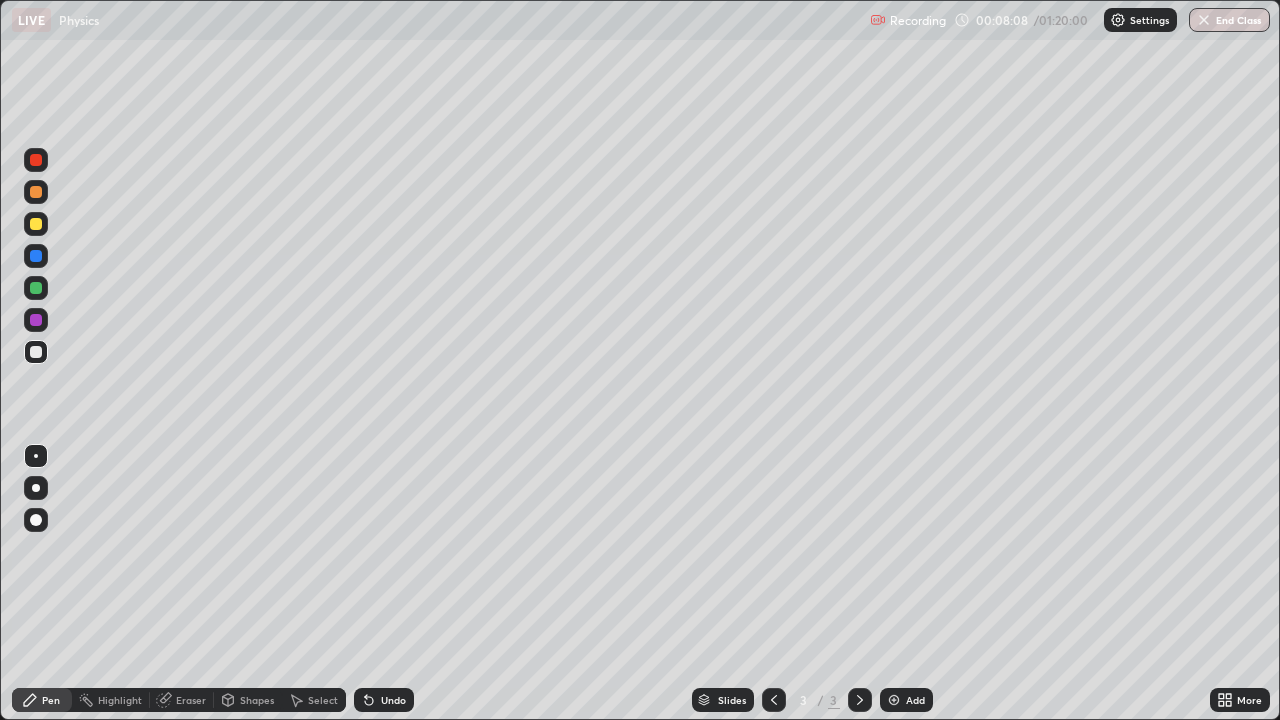 click 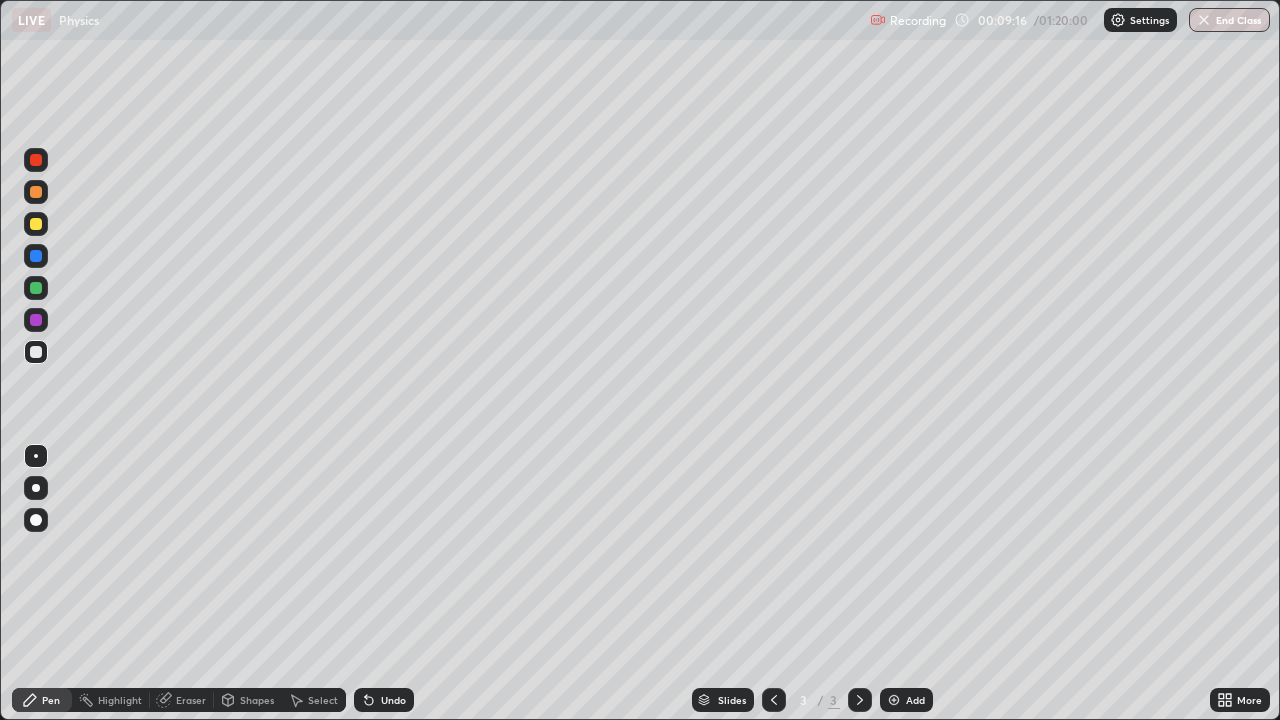 click 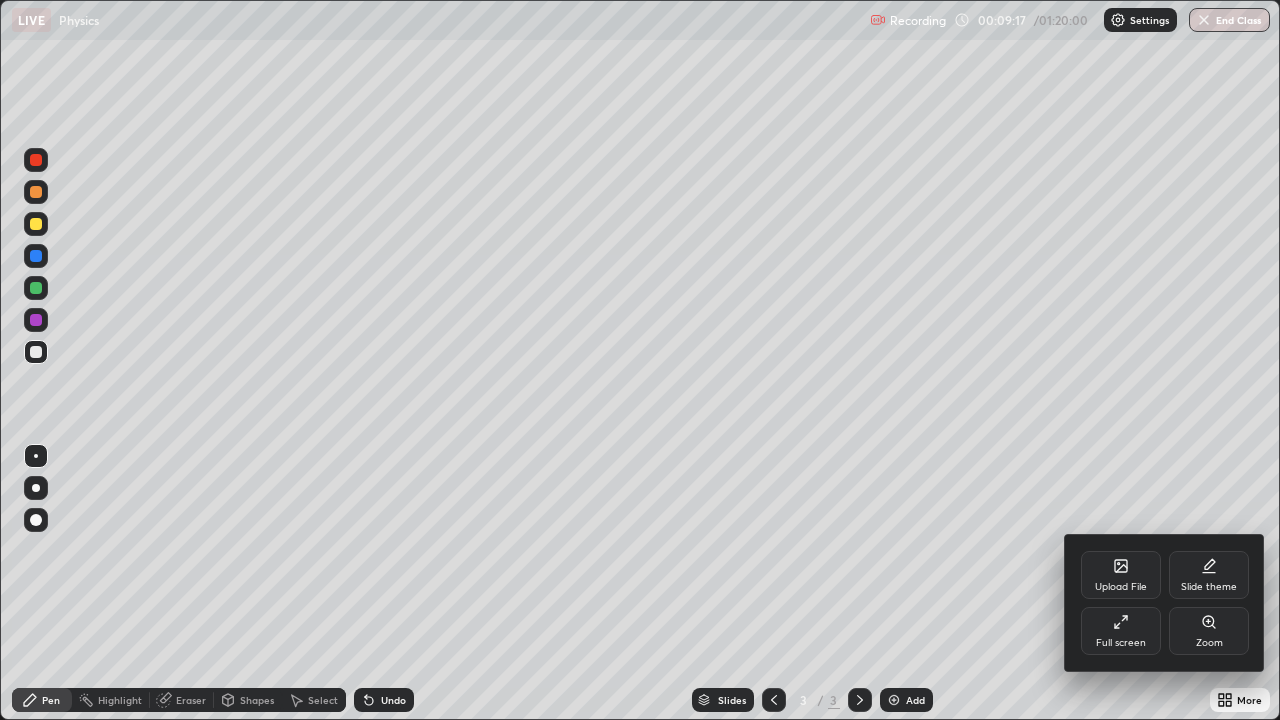 click on "Full screen" at bounding box center [1121, 643] 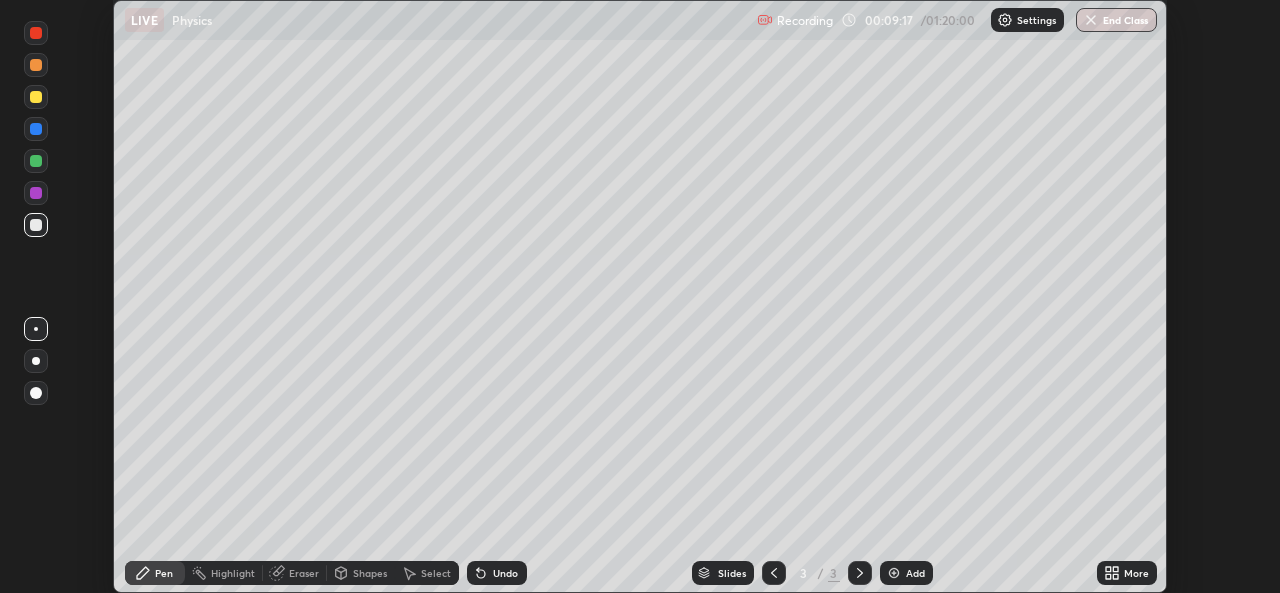 scroll, scrollTop: 593, scrollLeft: 1280, axis: both 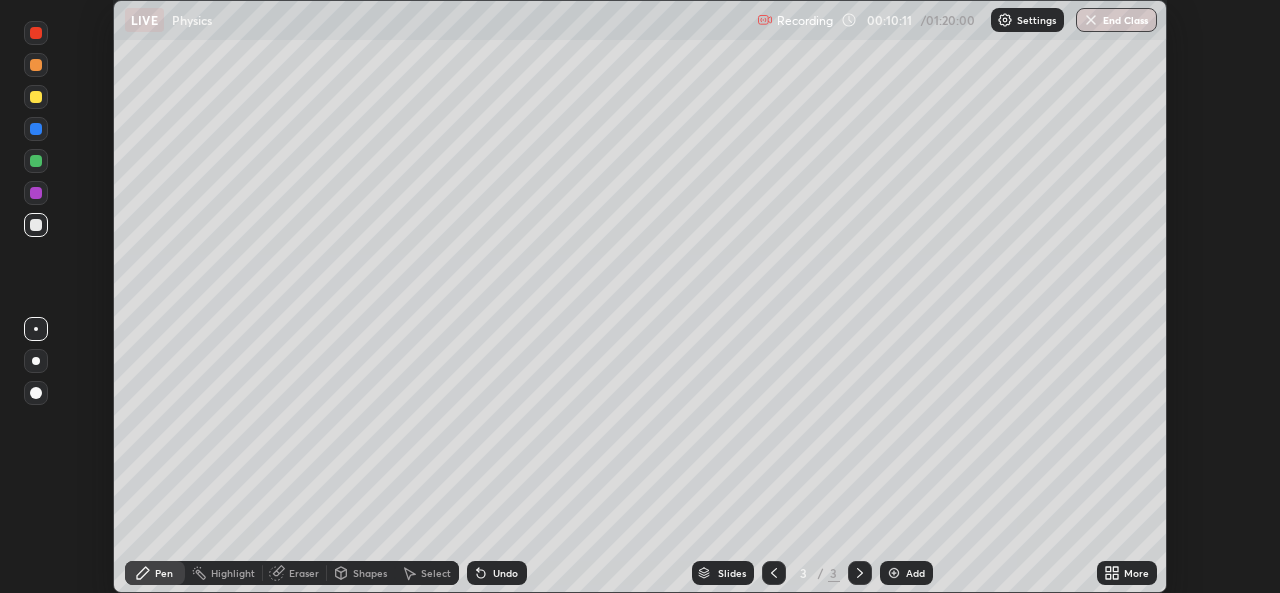 click 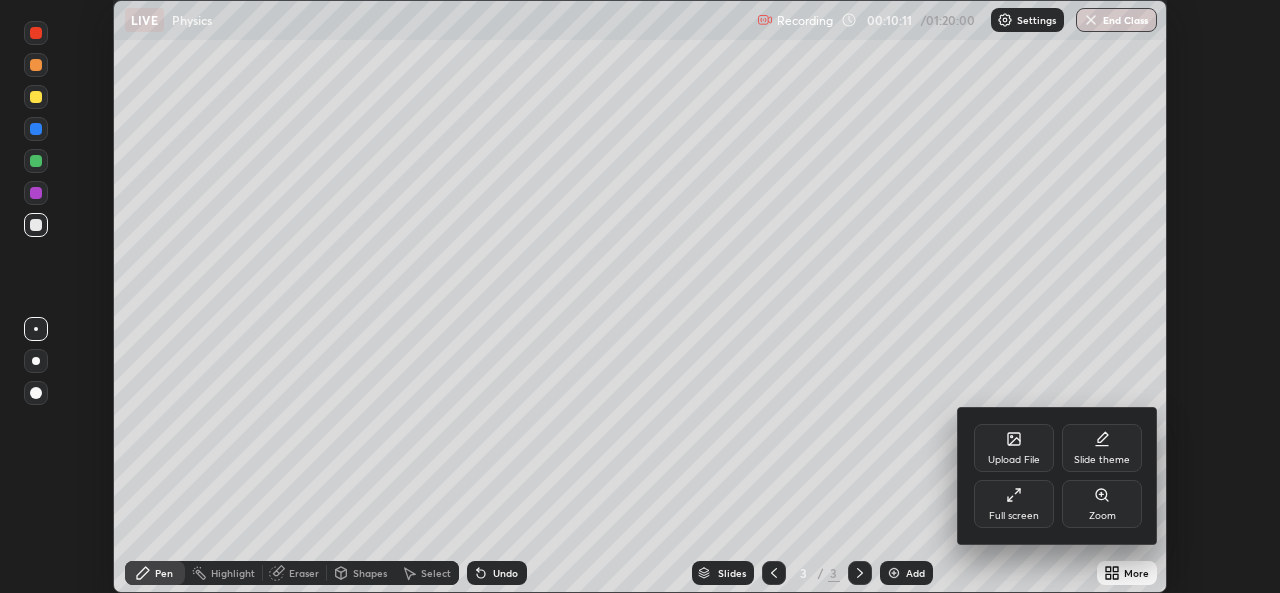 click on "Full screen" at bounding box center [1014, 504] 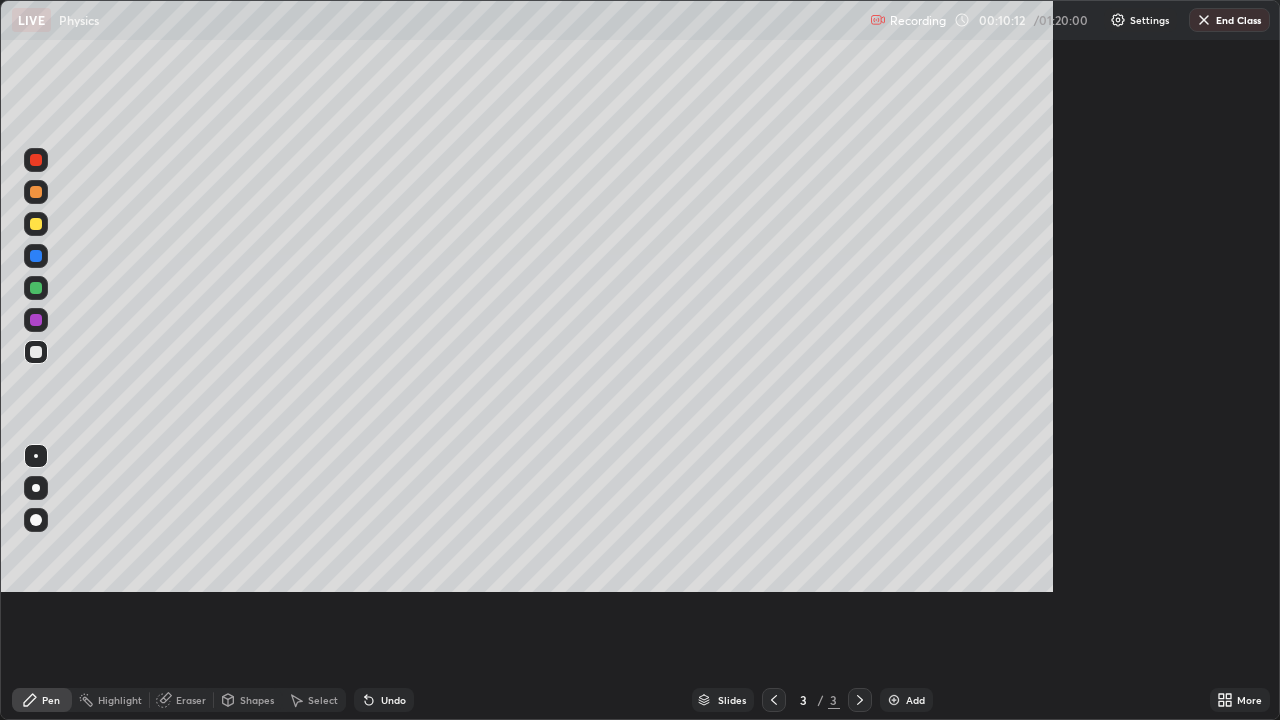 scroll, scrollTop: 99280, scrollLeft: 98720, axis: both 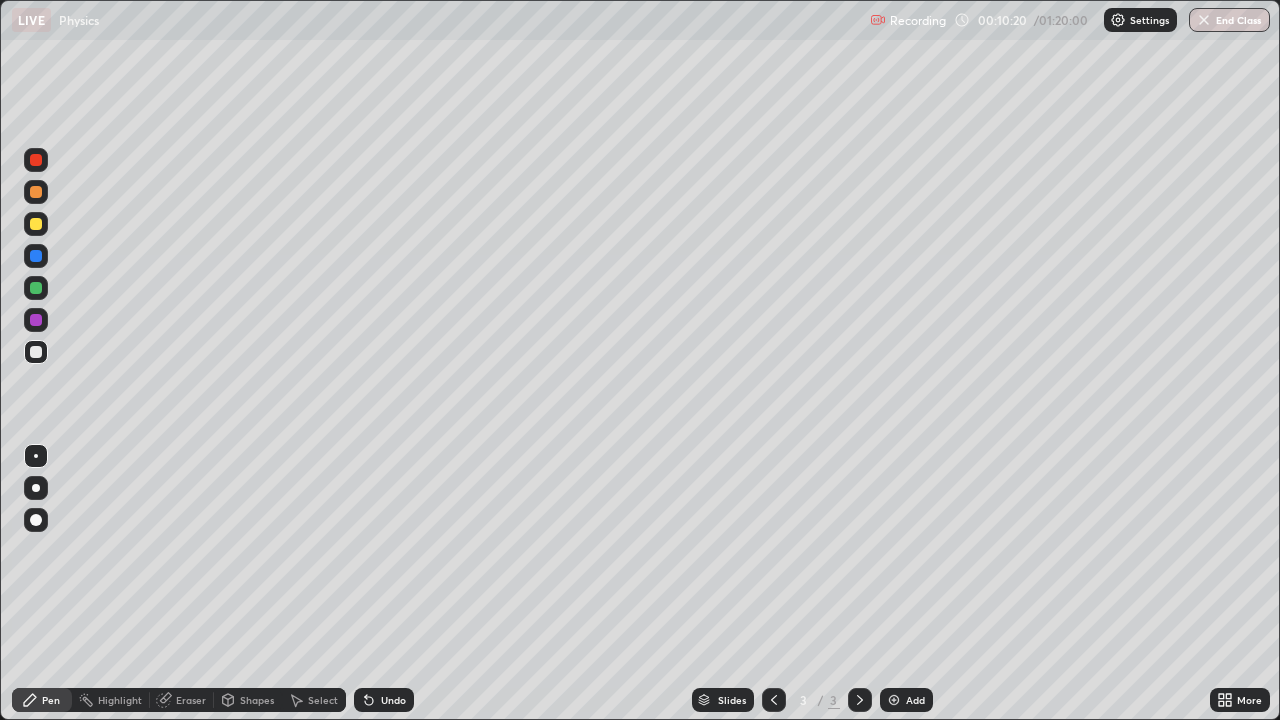 click on "Select" at bounding box center [323, 700] 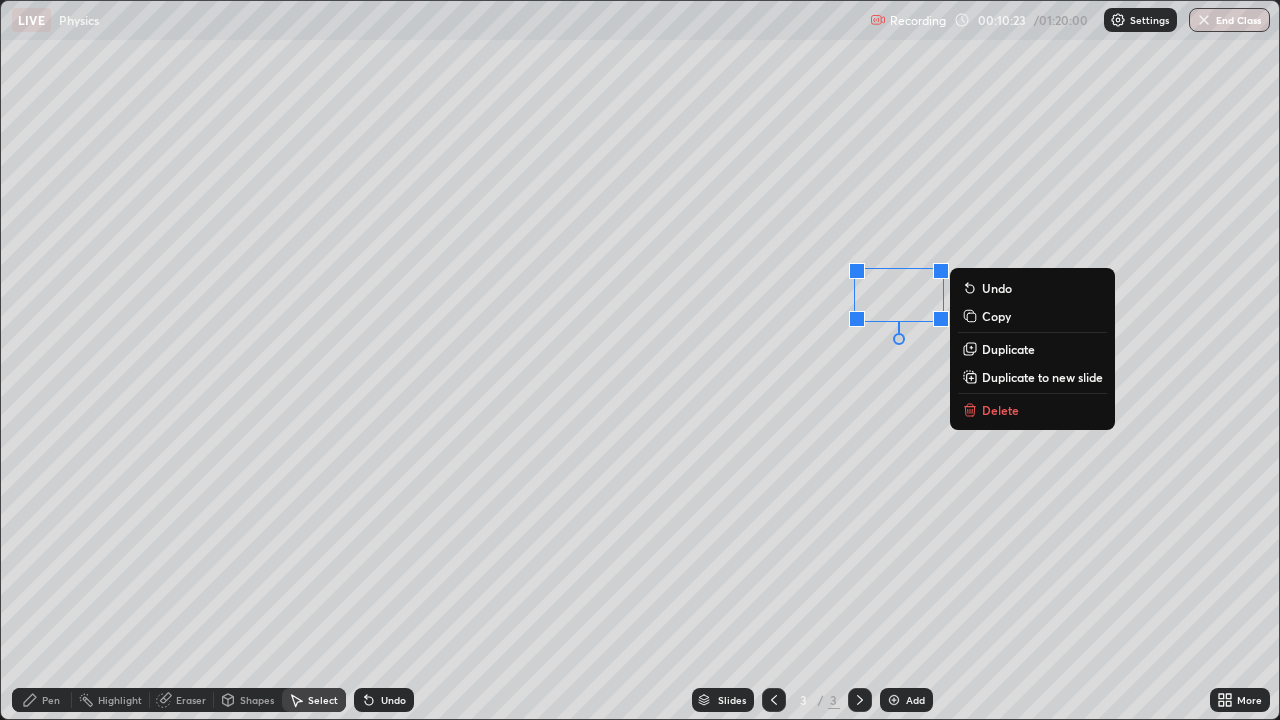 click on "0 ° Undo Copy Duplicate Duplicate to new slide Delete" at bounding box center [640, 360] 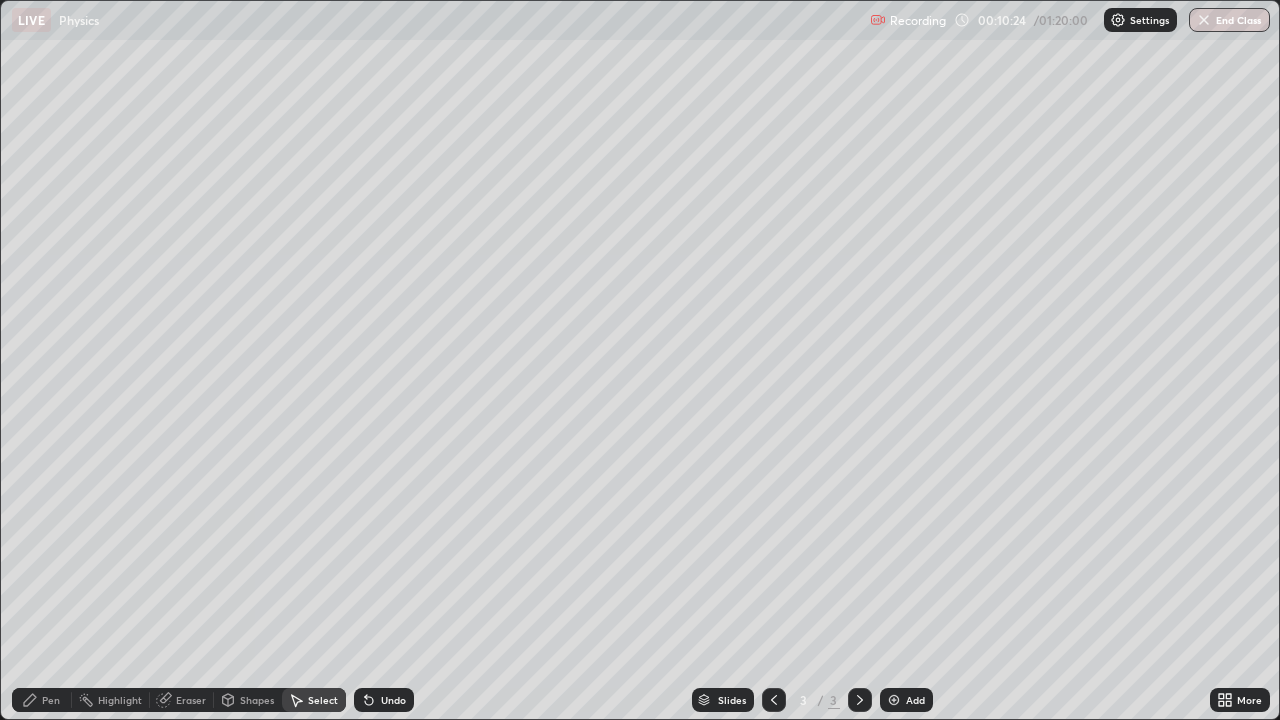 click on "Pen" at bounding box center [42, 700] 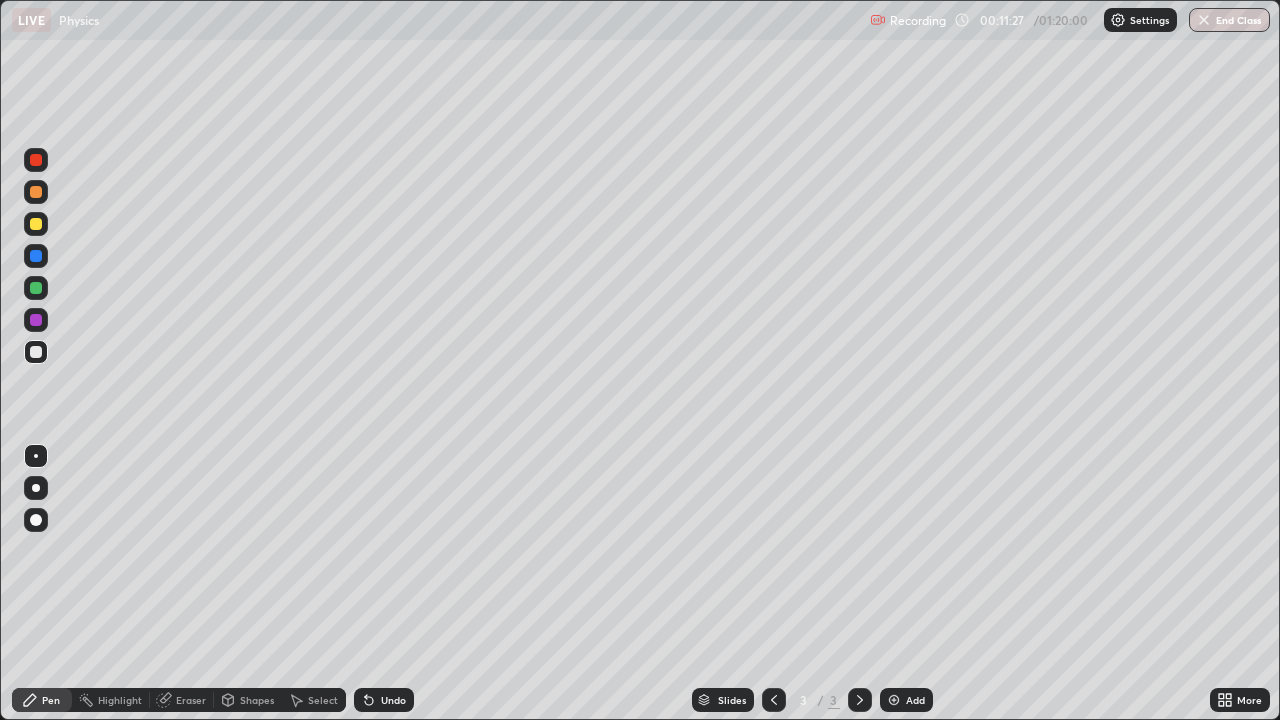 click on "Shapes" at bounding box center (257, 700) 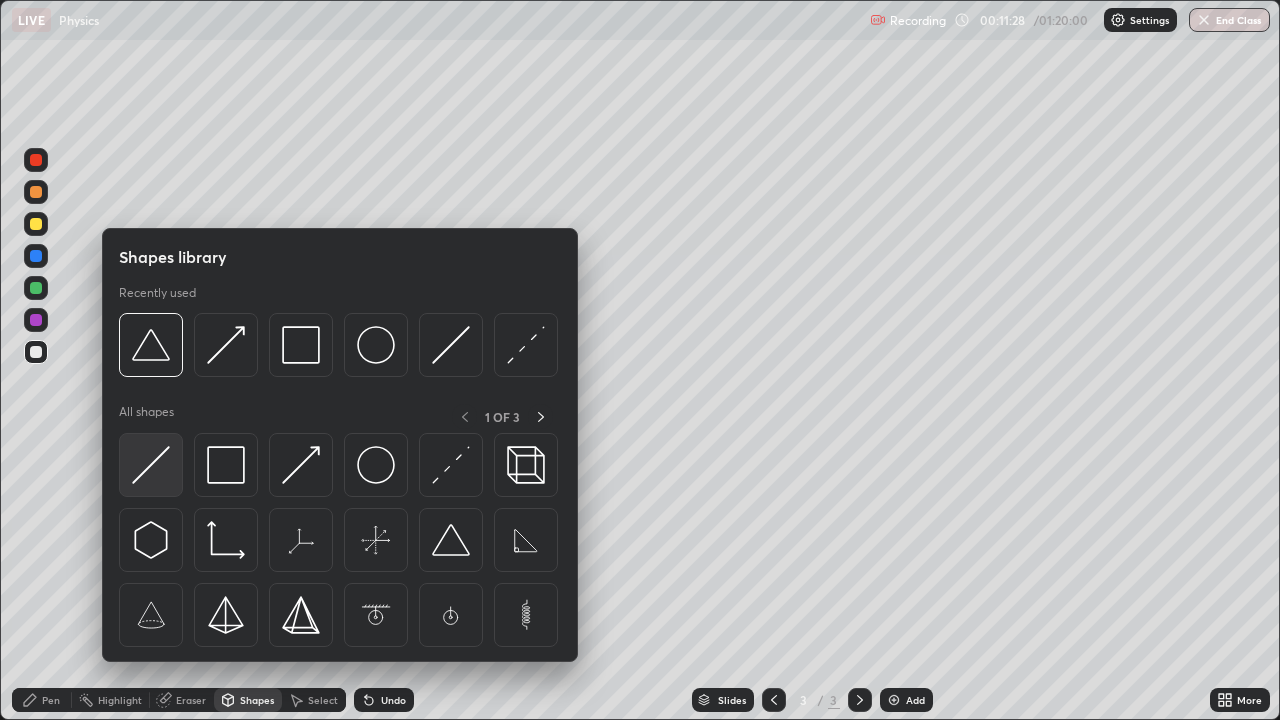 click at bounding box center [151, 465] 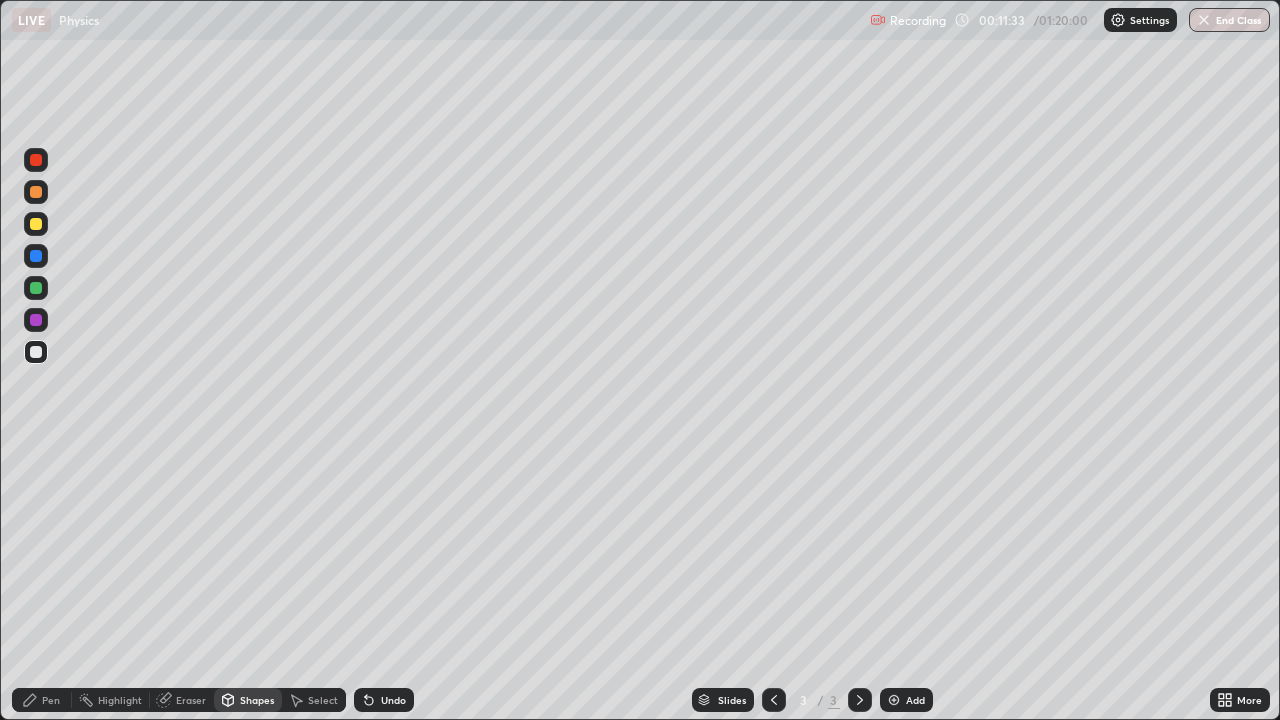 click on "Shapes" at bounding box center [257, 700] 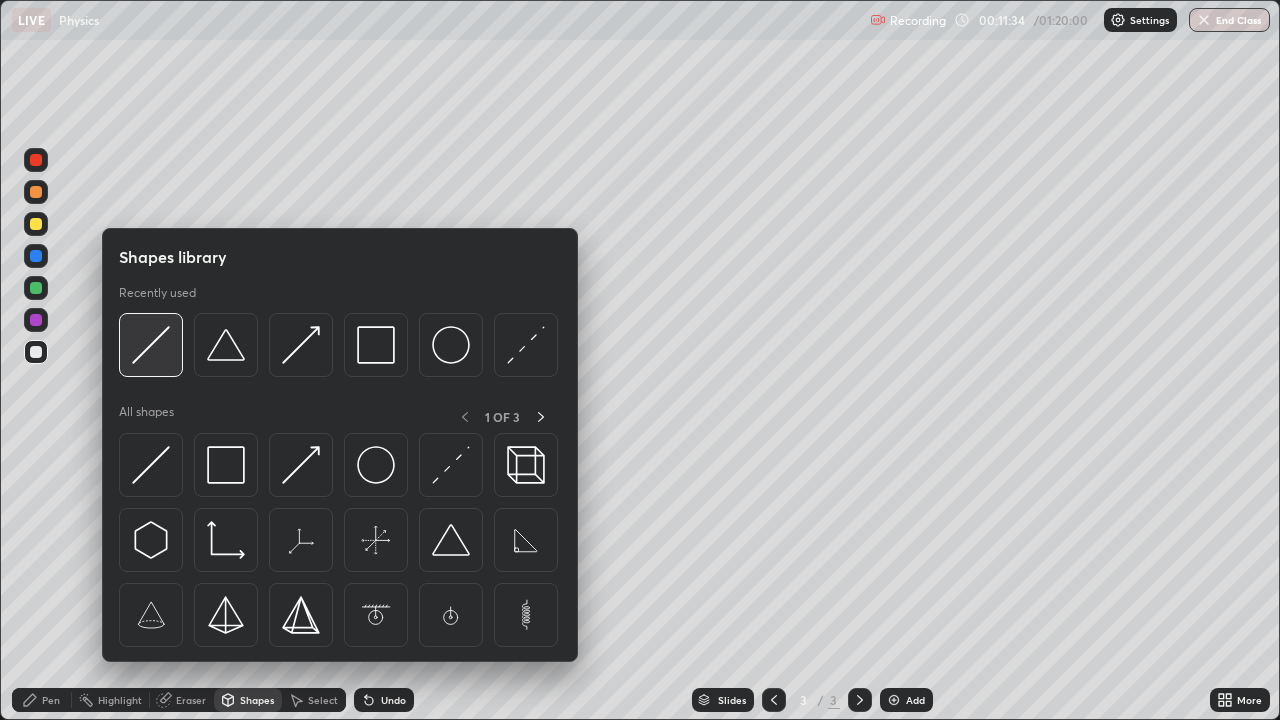 click at bounding box center (151, 345) 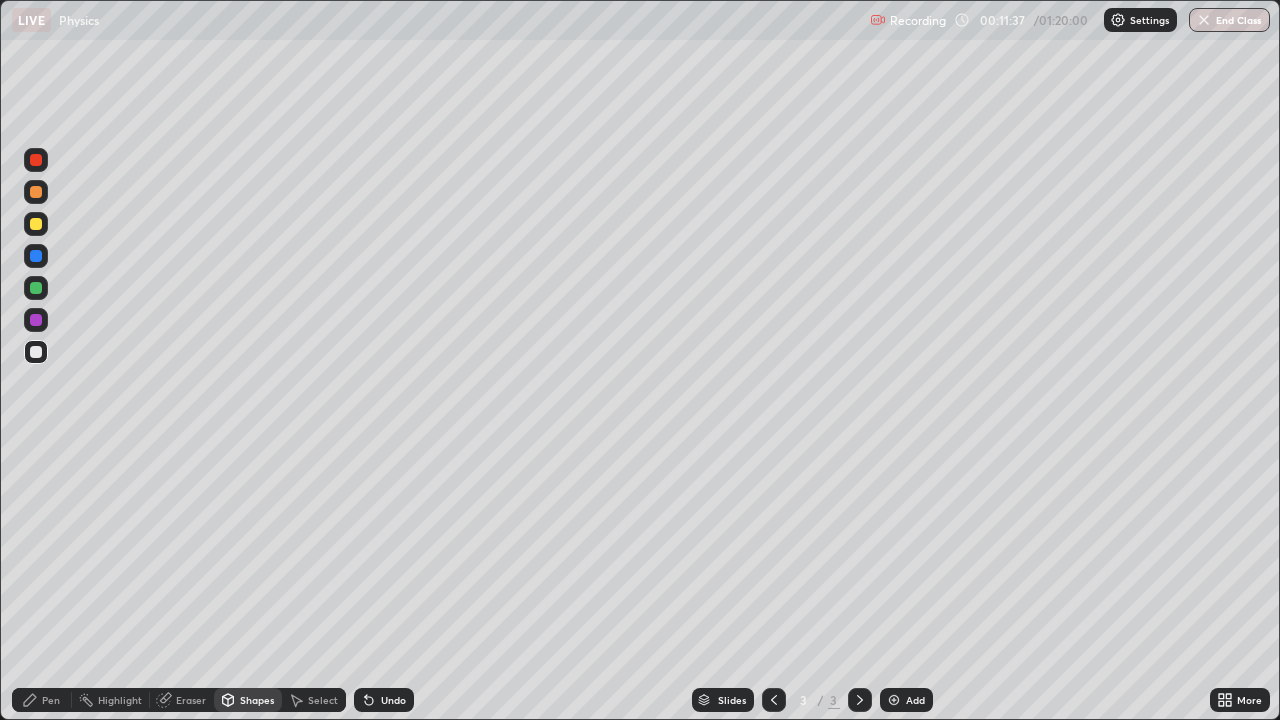 click on "Pen" at bounding box center [42, 700] 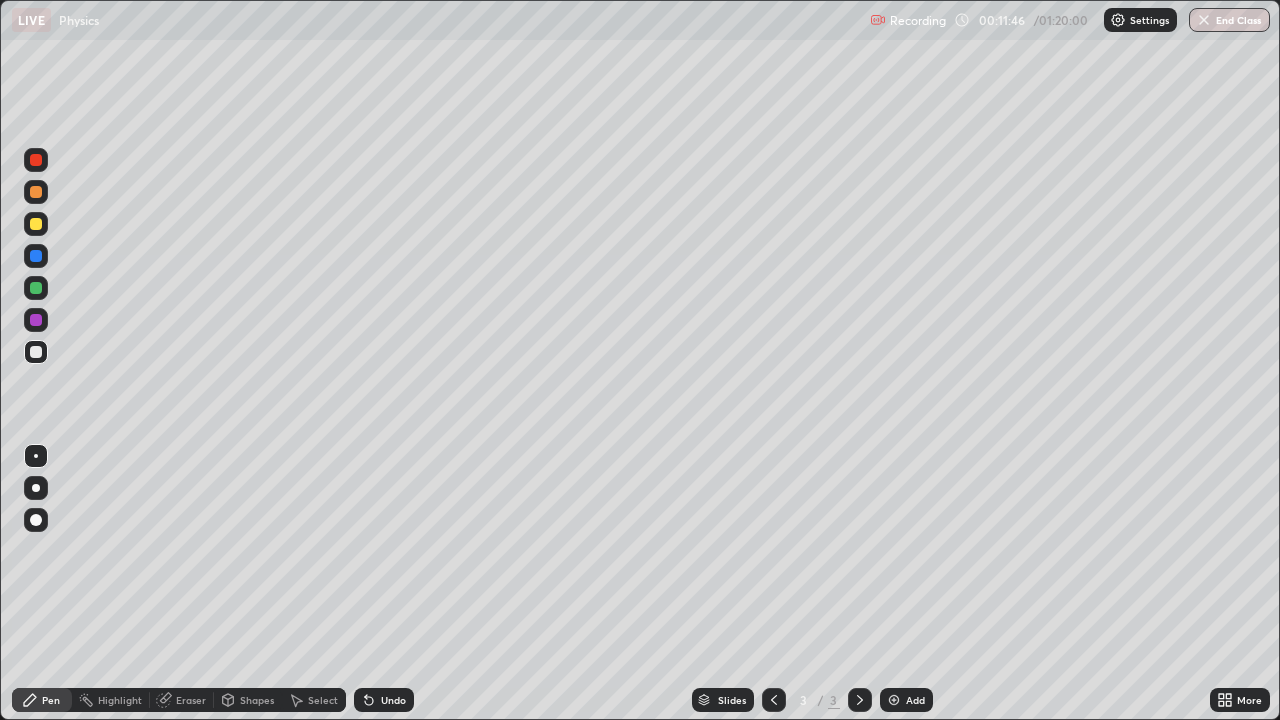 click on "Shapes" at bounding box center (257, 700) 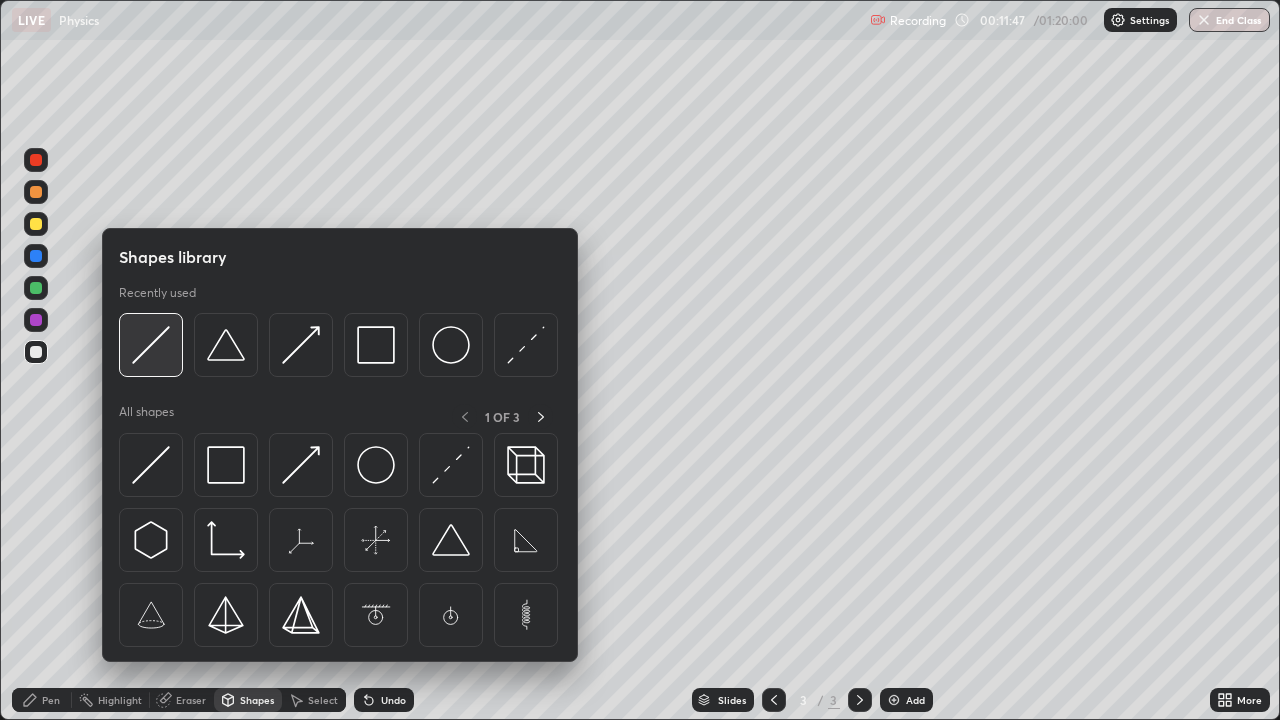 click at bounding box center (151, 345) 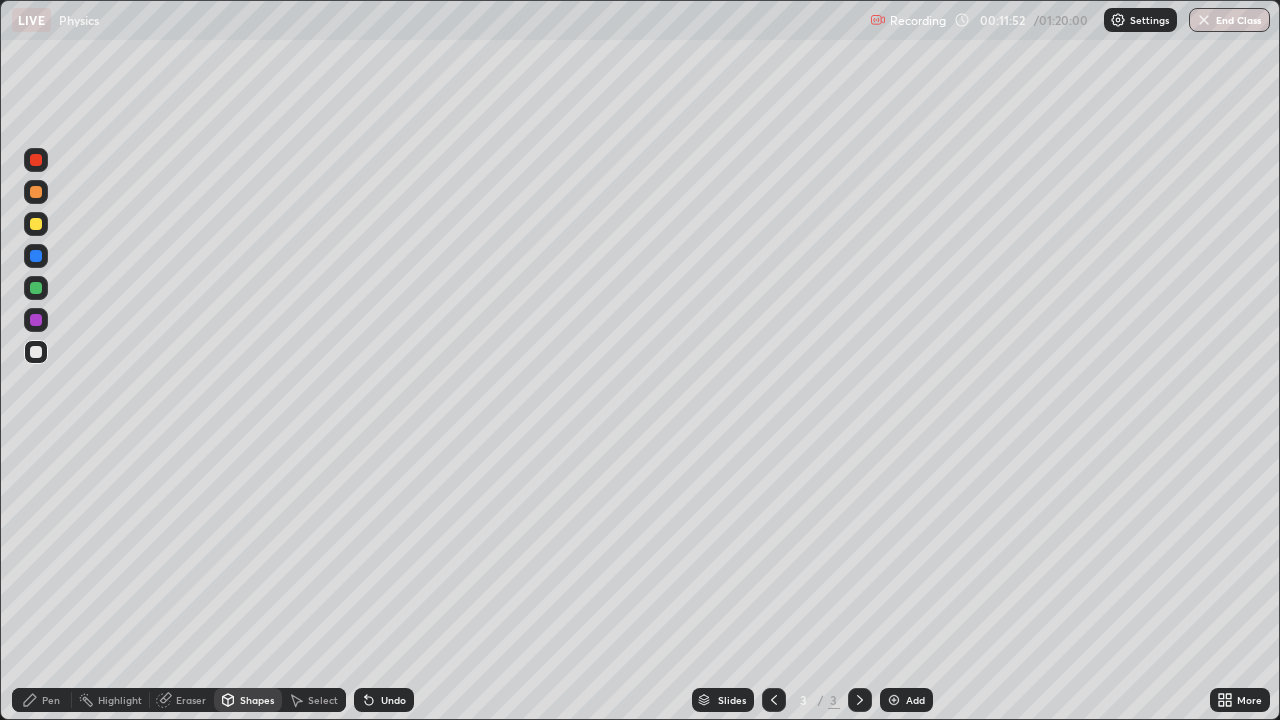 click on "Shapes" at bounding box center (257, 700) 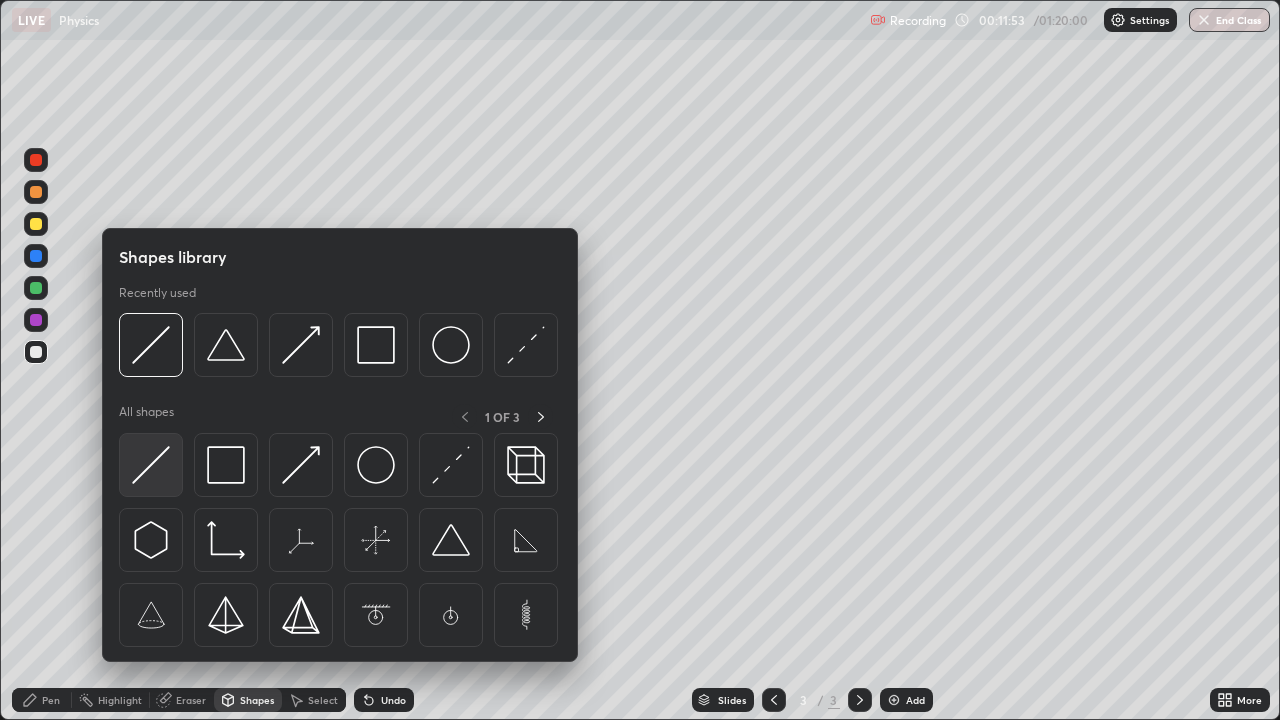 click at bounding box center [151, 465] 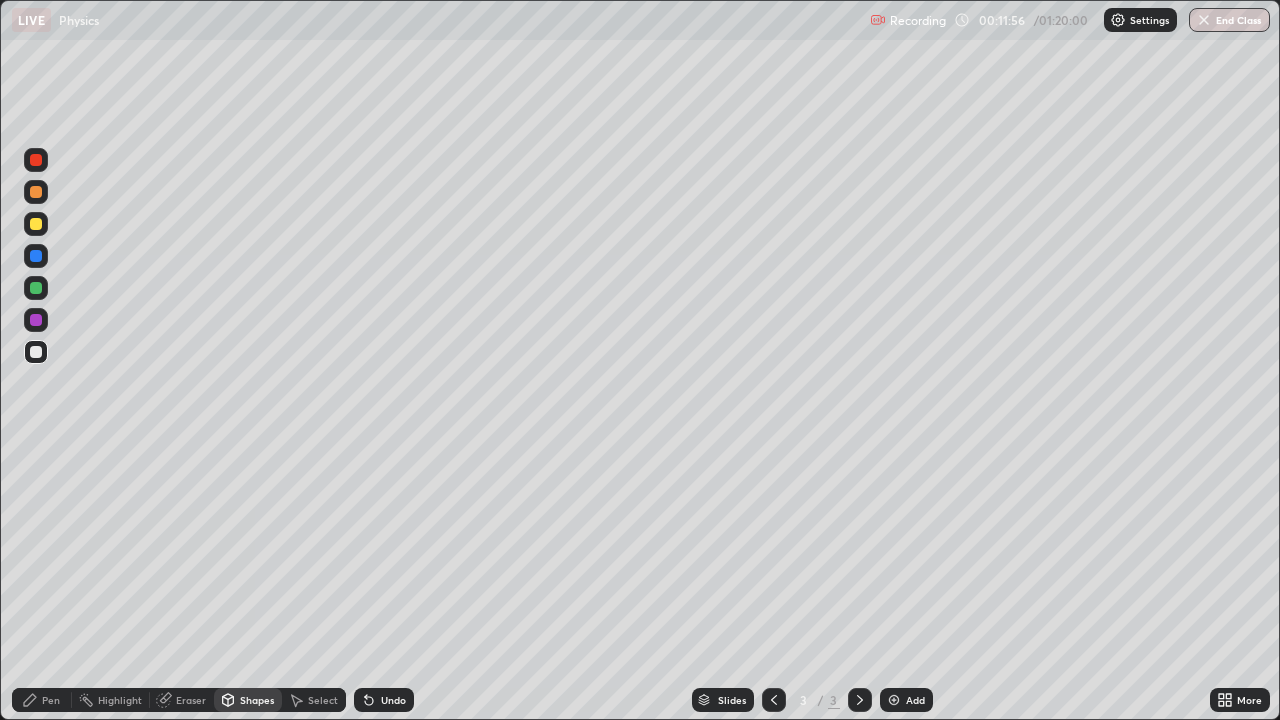 click on "Undo" at bounding box center [393, 700] 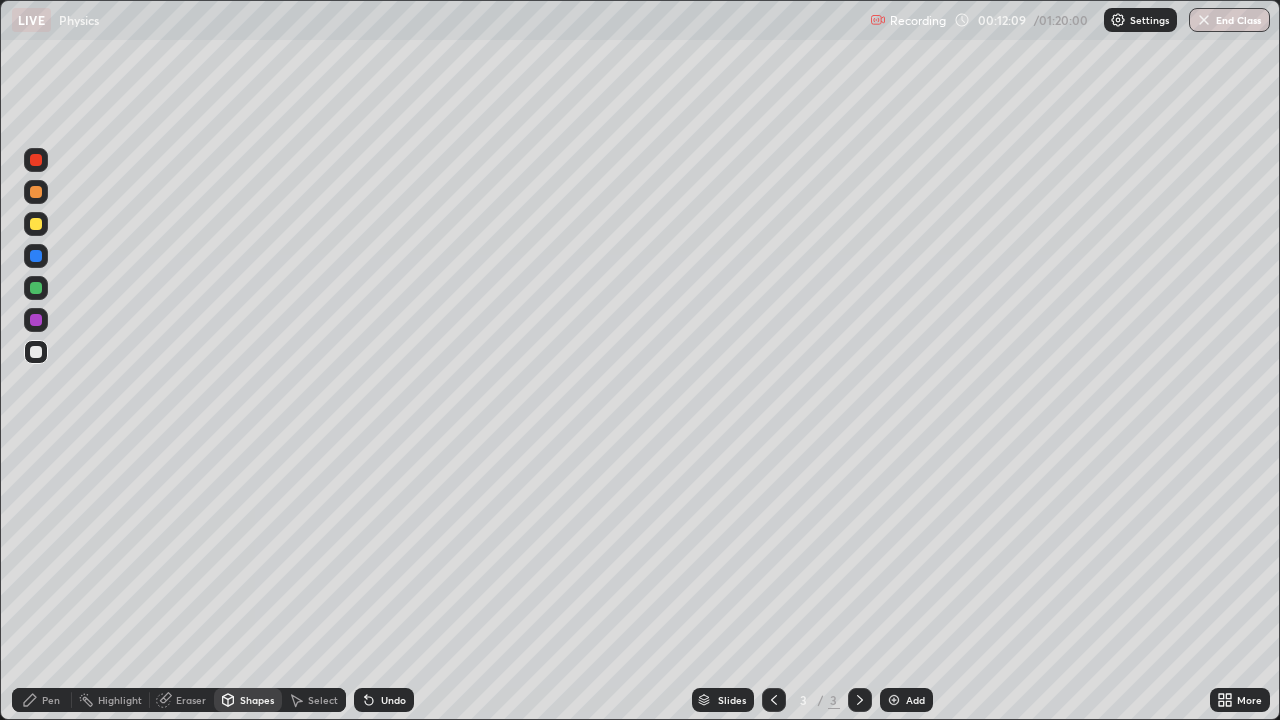 click 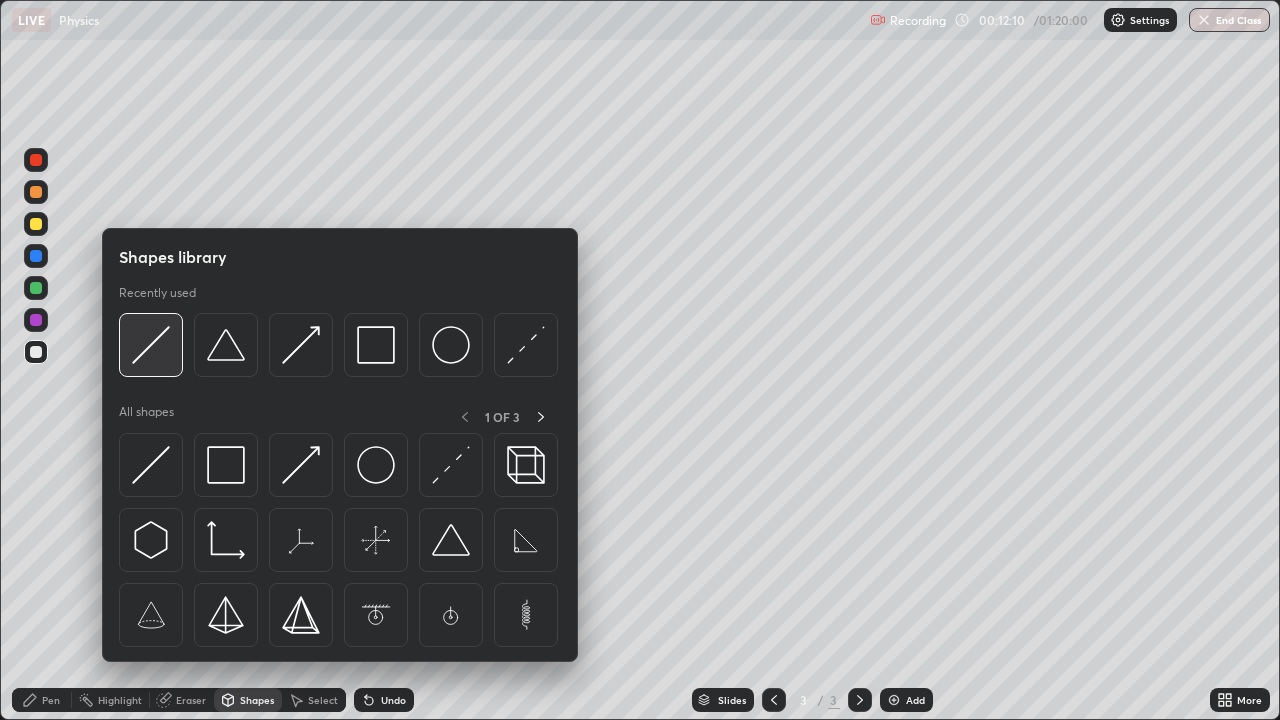 click at bounding box center (151, 345) 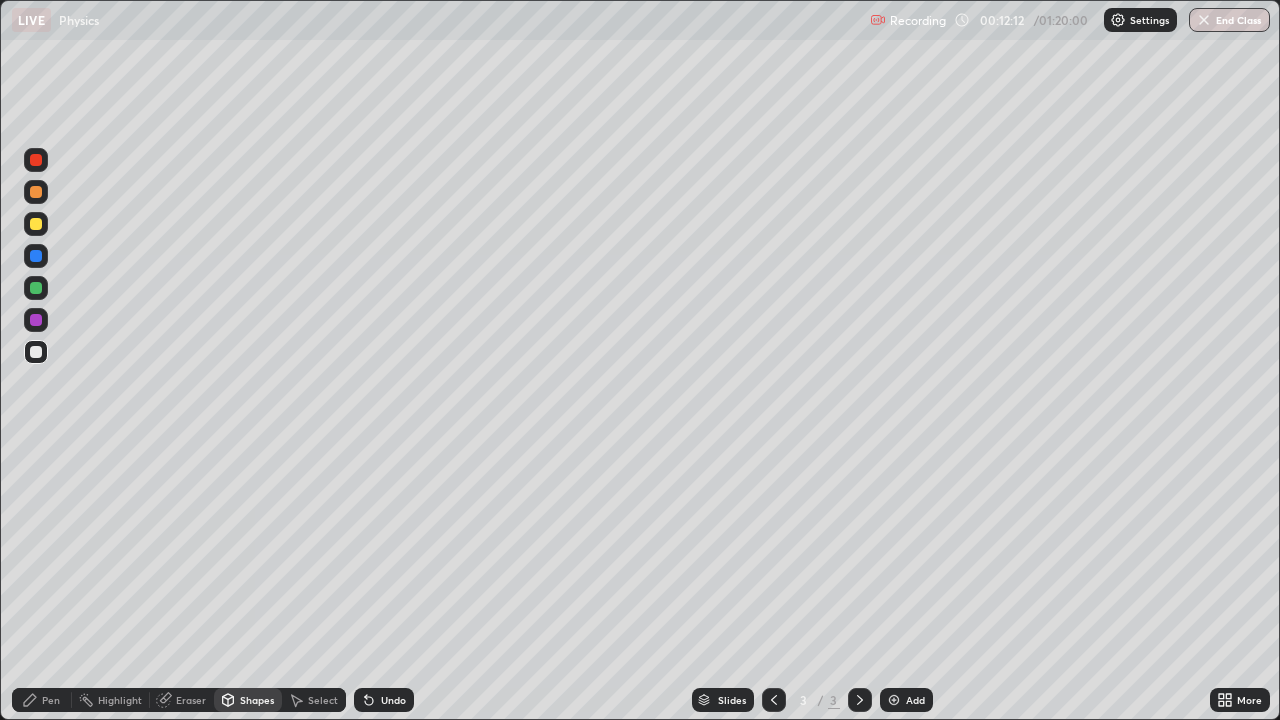 click on "Undo" at bounding box center (384, 700) 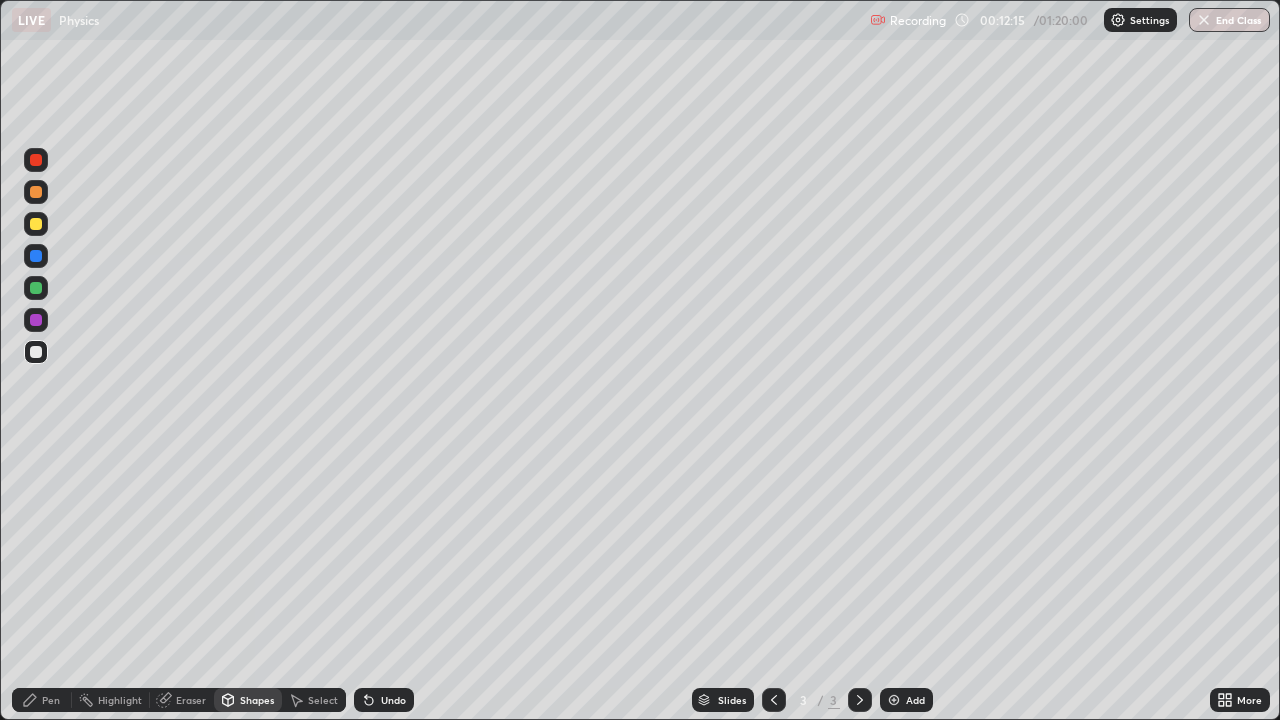 click on "Pen" at bounding box center (51, 700) 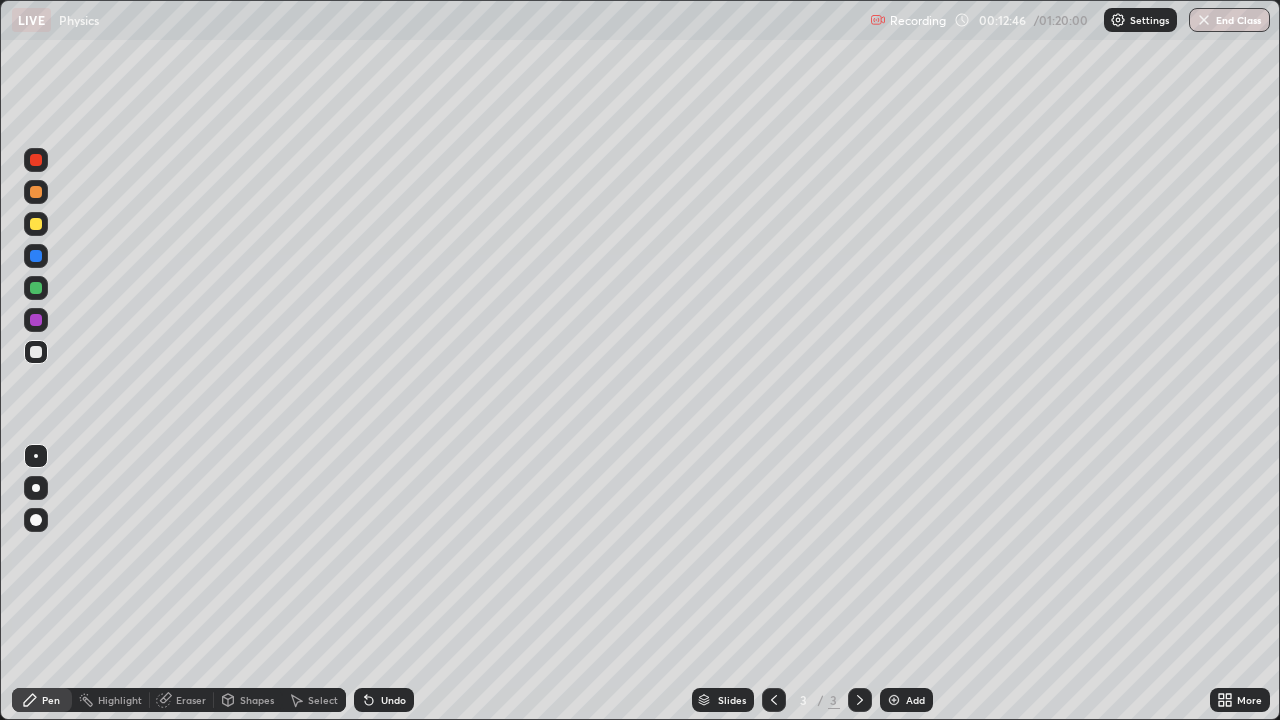 click on "Shapes" at bounding box center [257, 700] 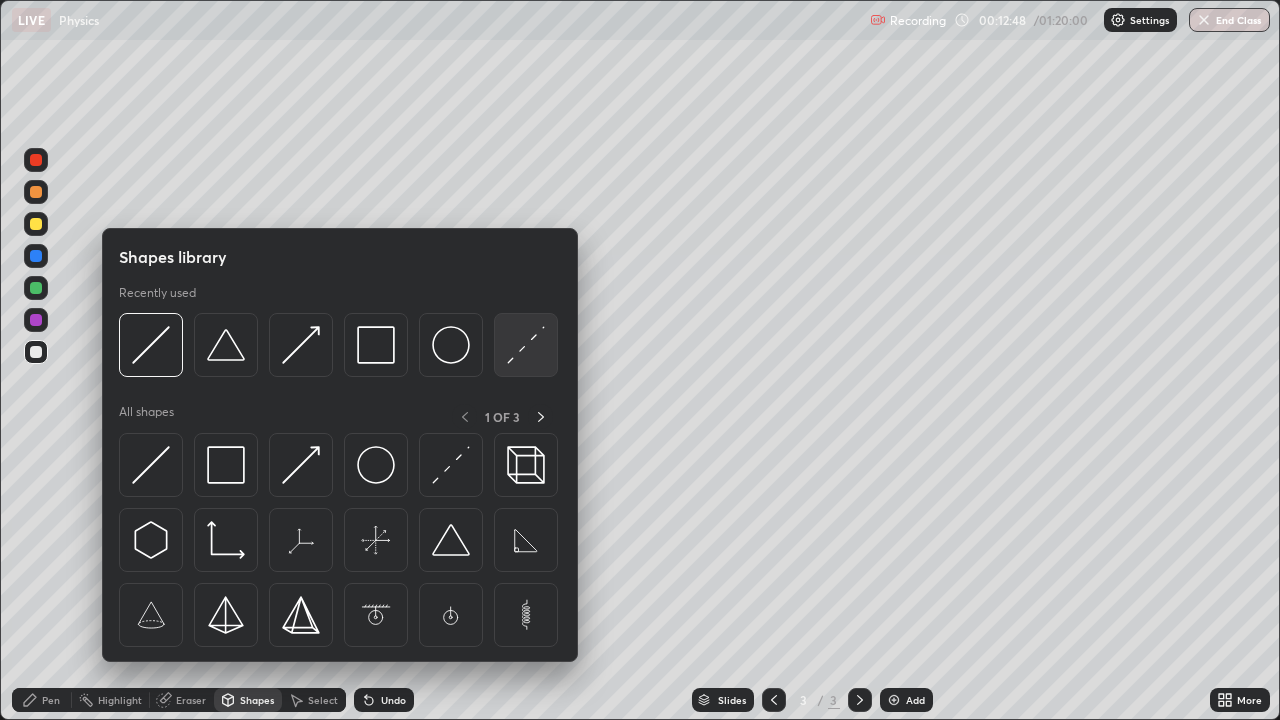 click at bounding box center [526, 345] 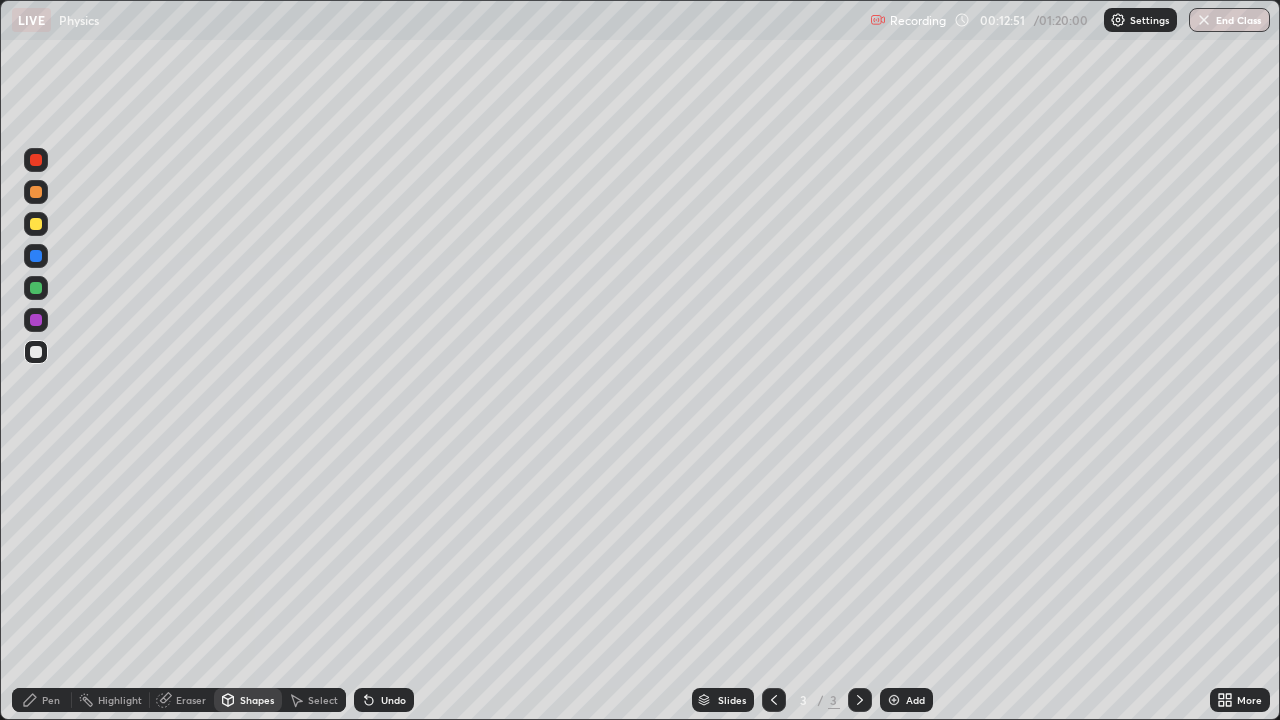 click on "Undo" at bounding box center [384, 700] 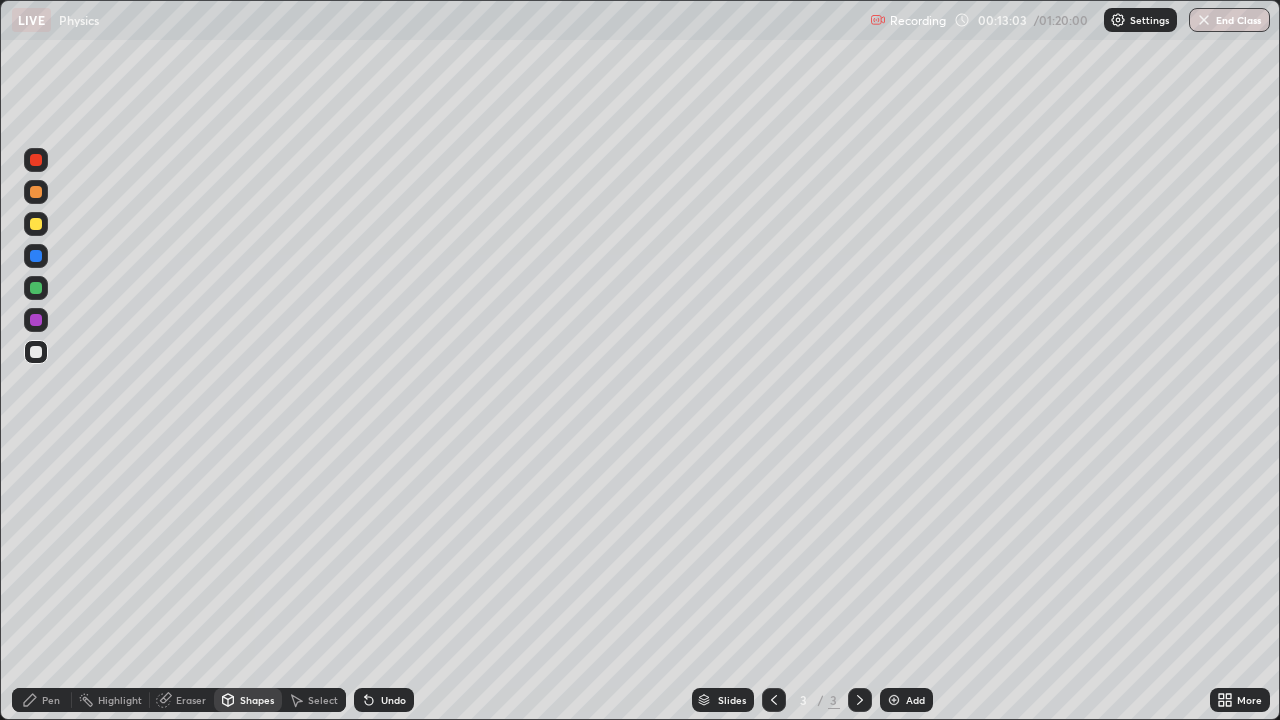 click 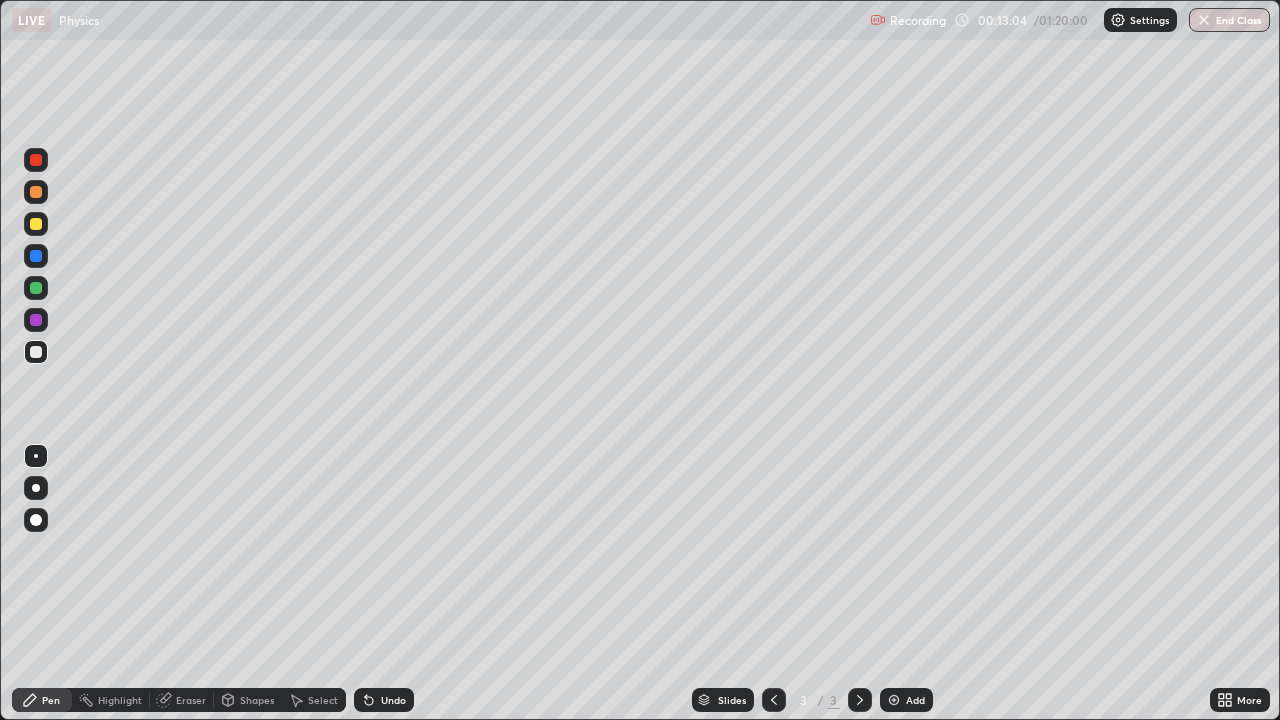 click at bounding box center (36, 456) 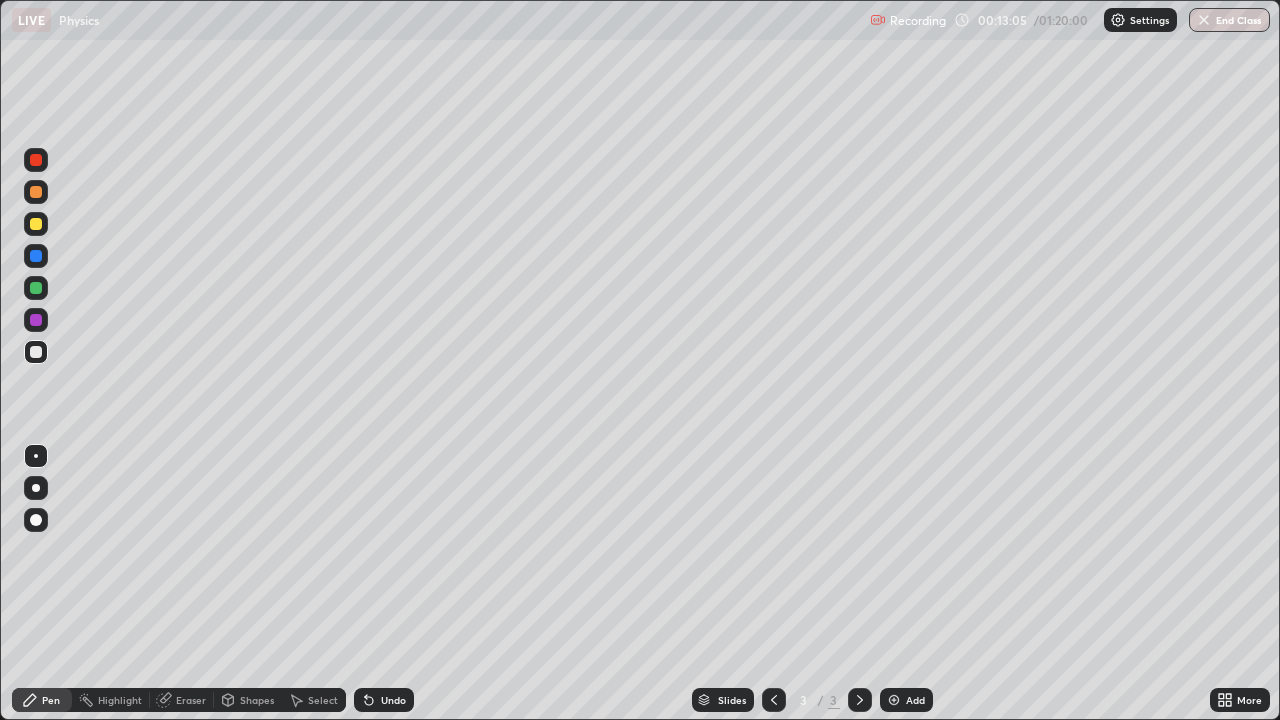 click at bounding box center (36, 224) 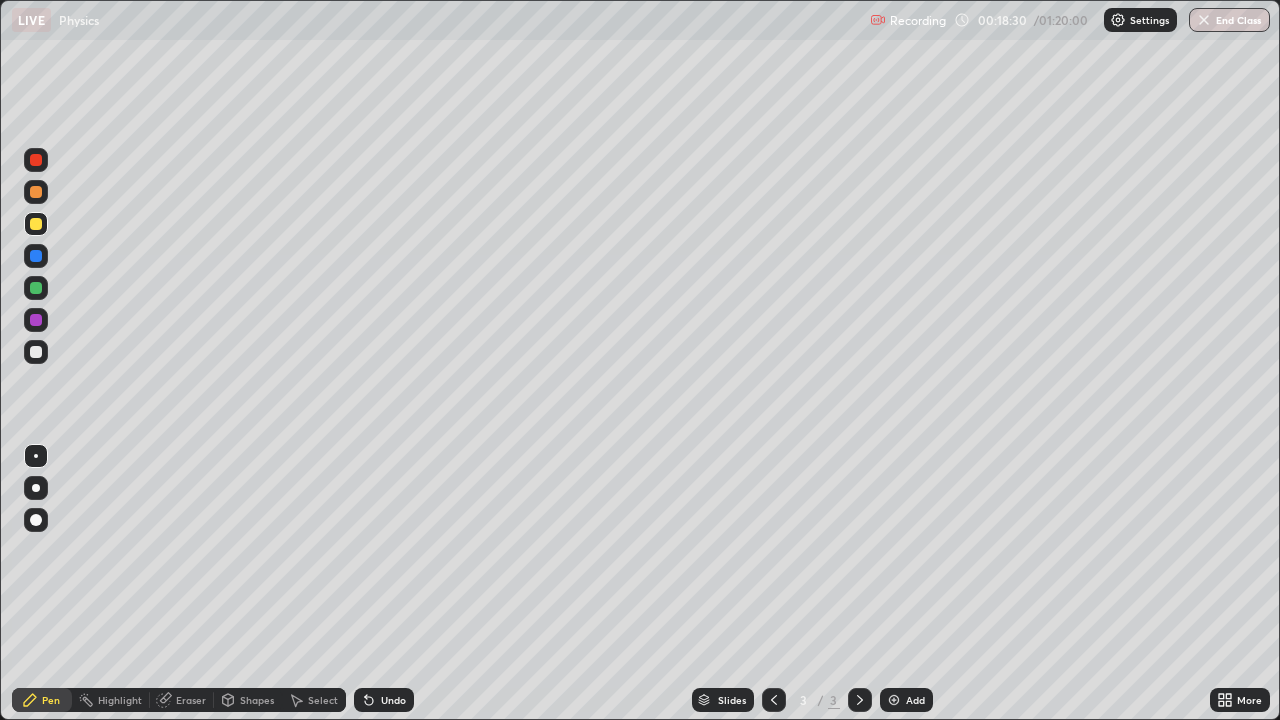 click on "Add" at bounding box center [915, 700] 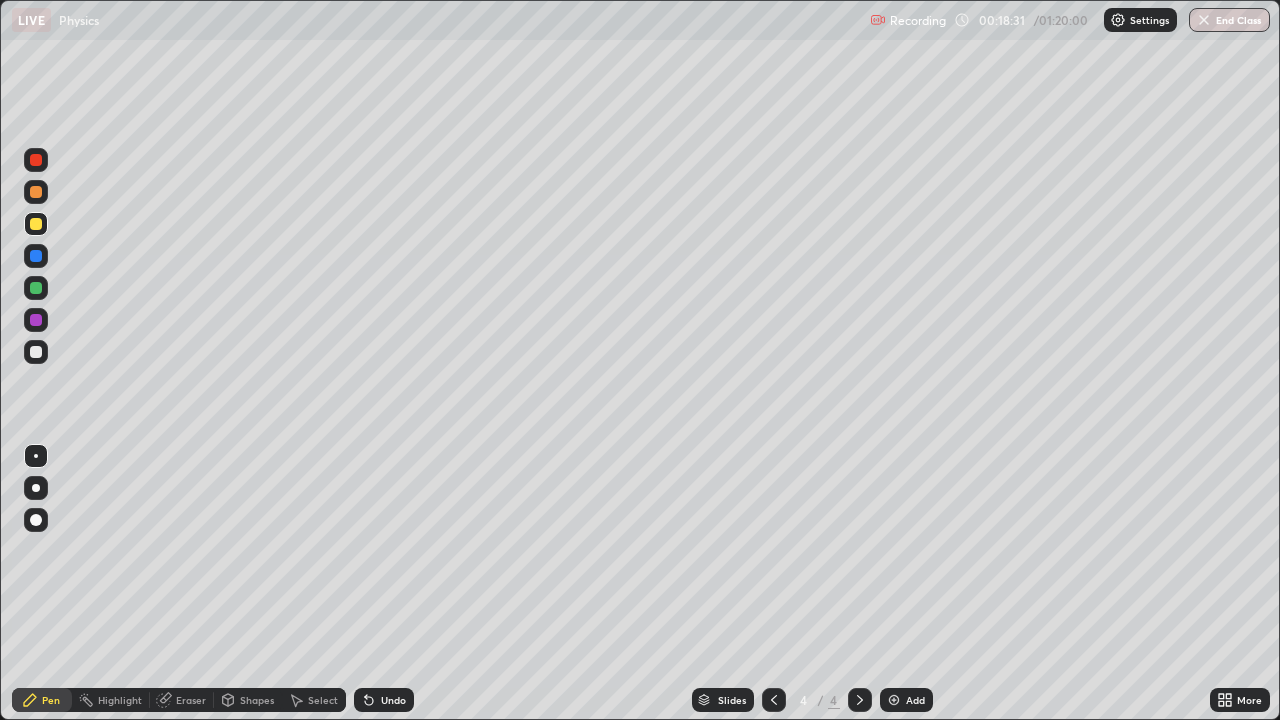 click on "Shapes" at bounding box center [257, 700] 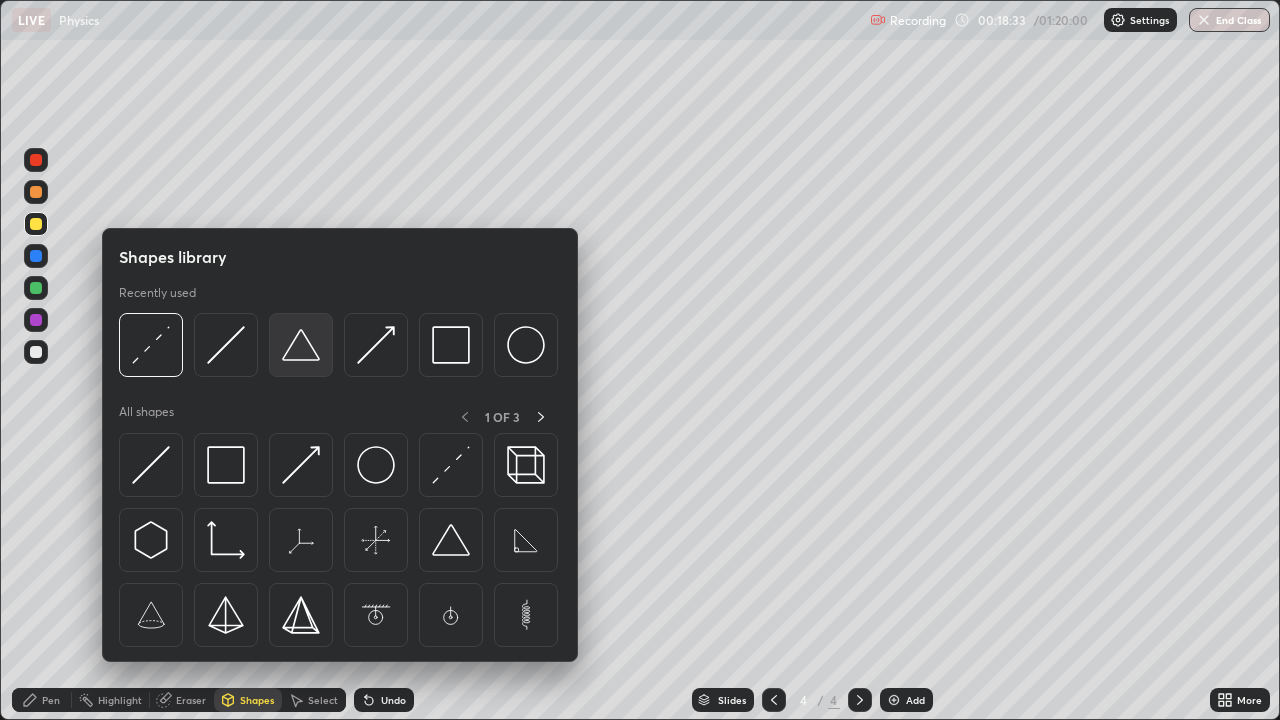 click at bounding box center [301, 345] 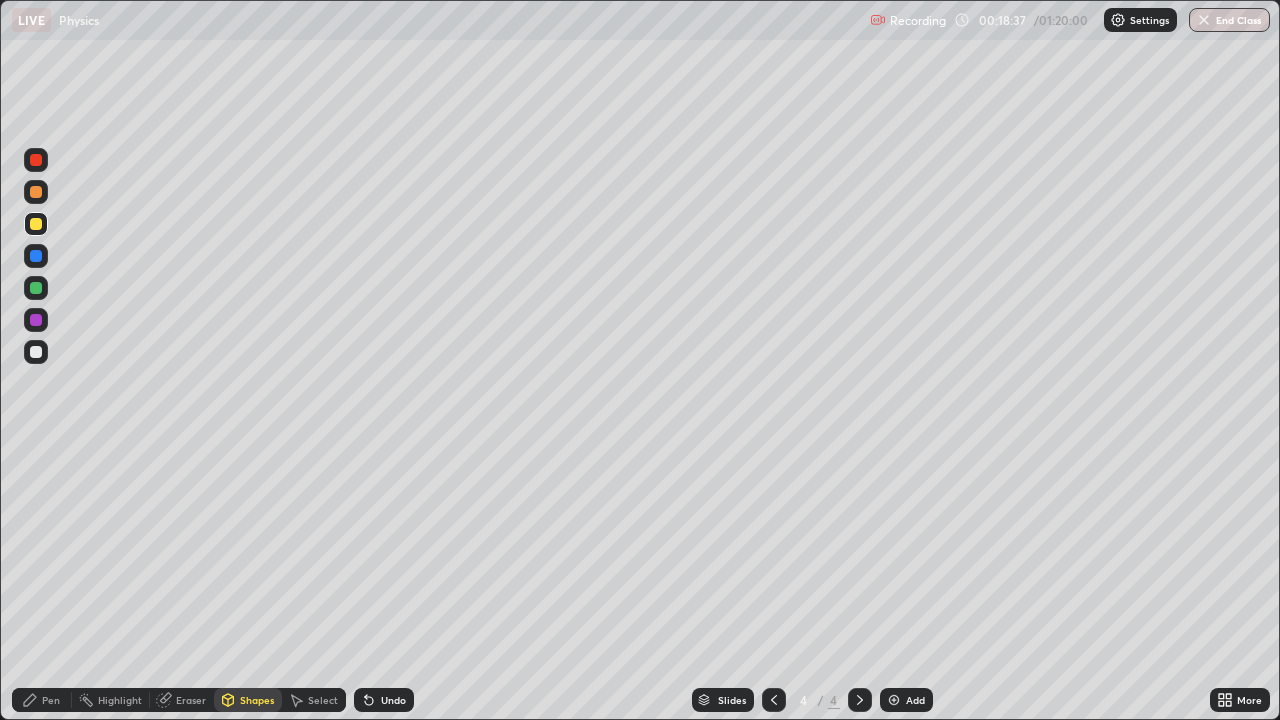 click on "Pen" at bounding box center (42, 700) 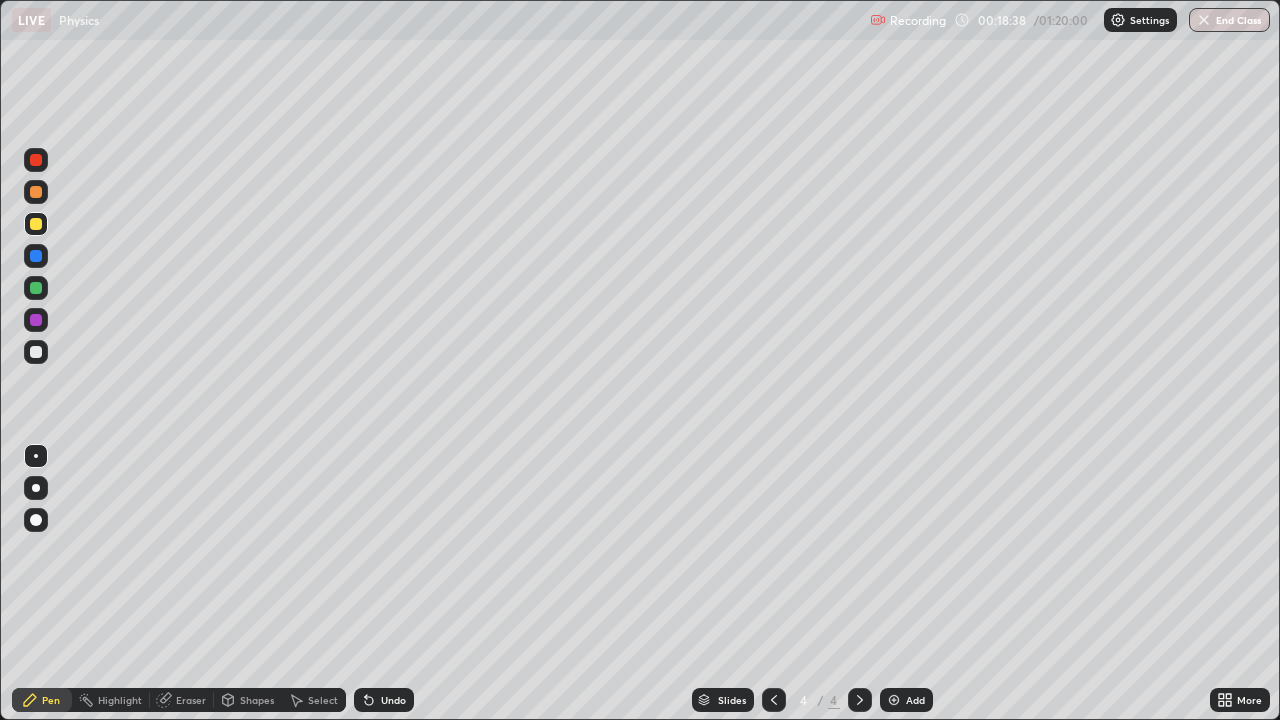 click at bounding box center [36, 456] 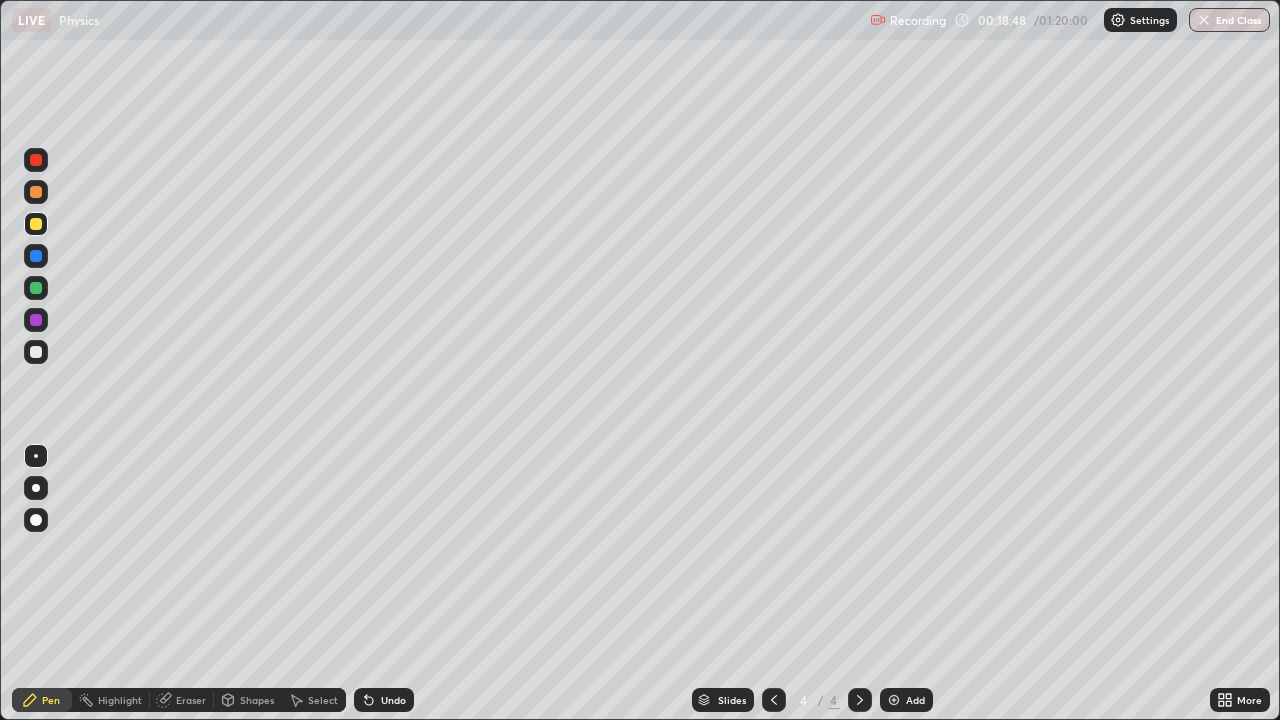 click at bounding box center (36, 352) 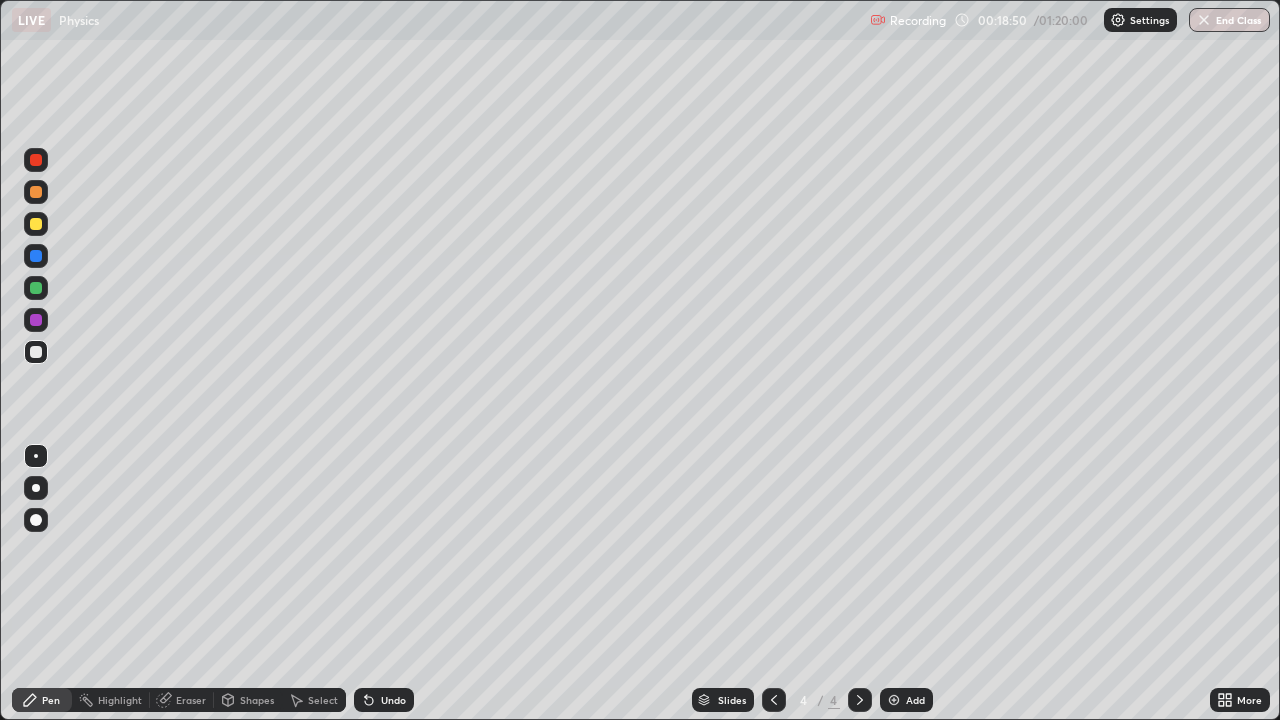 click on "Shapes" at bounding box center [257, 700] 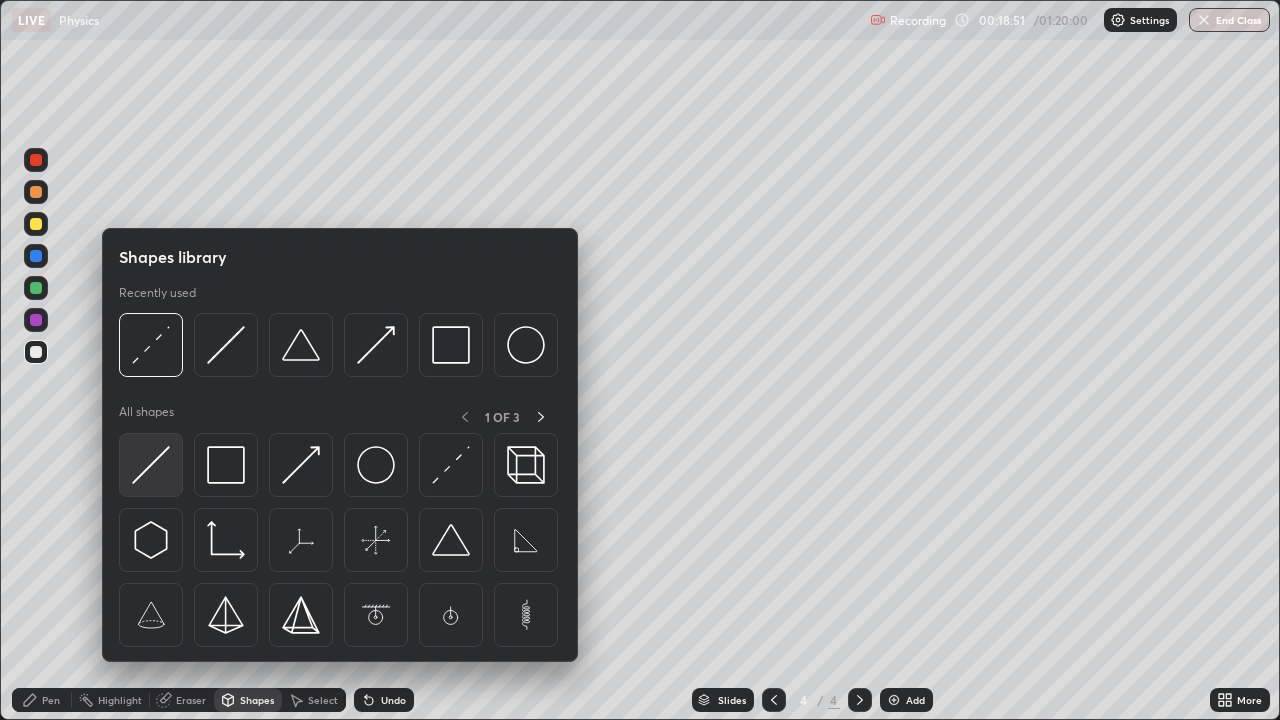 click at bounding box center (151, 465) 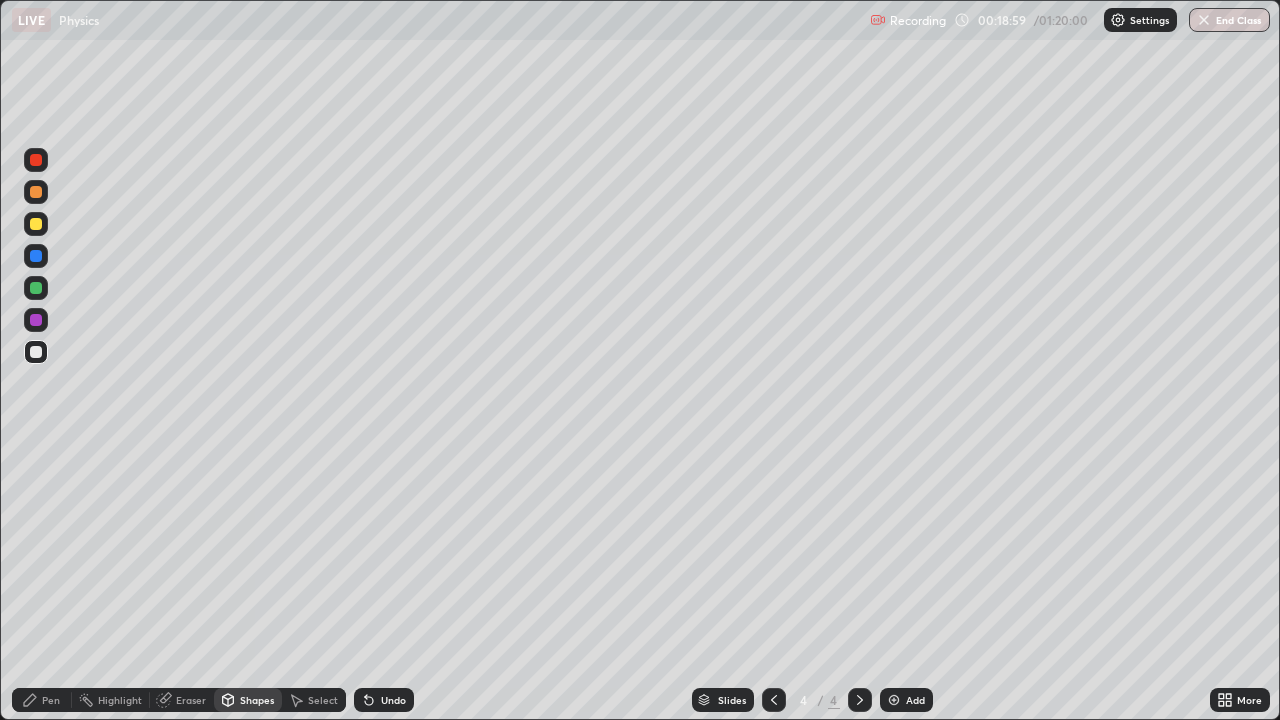 click on "Undo" at bounding box center (393, 700) 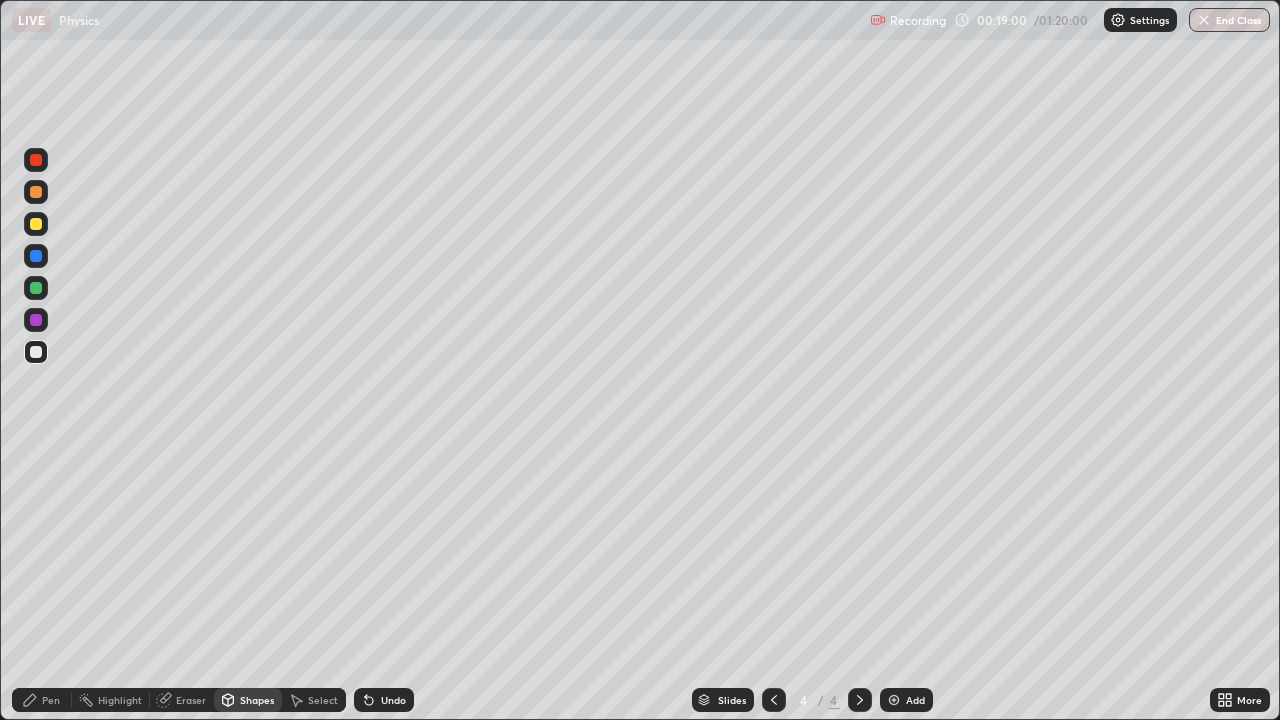 click on "Select" at bounding box center (314, 700) 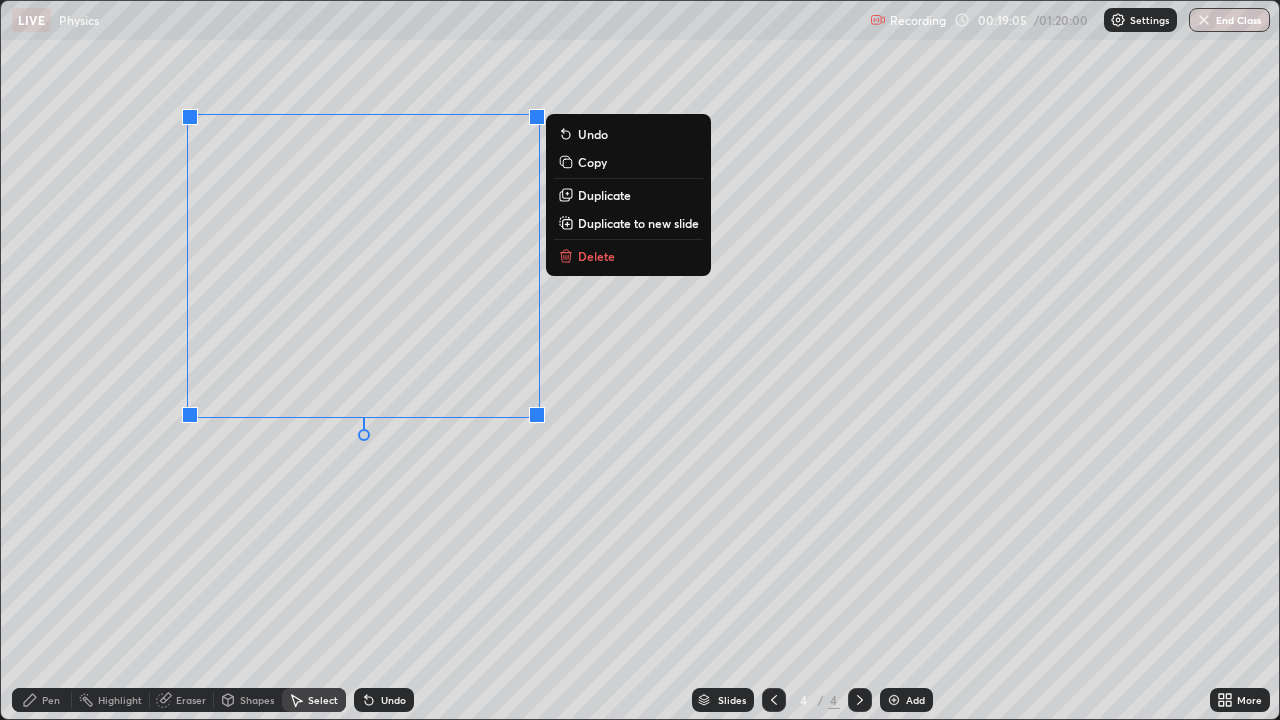 click on "0 ° Undo Copy Duplicate Duplicate to new slide Delete" at bounding box center [640, 360] 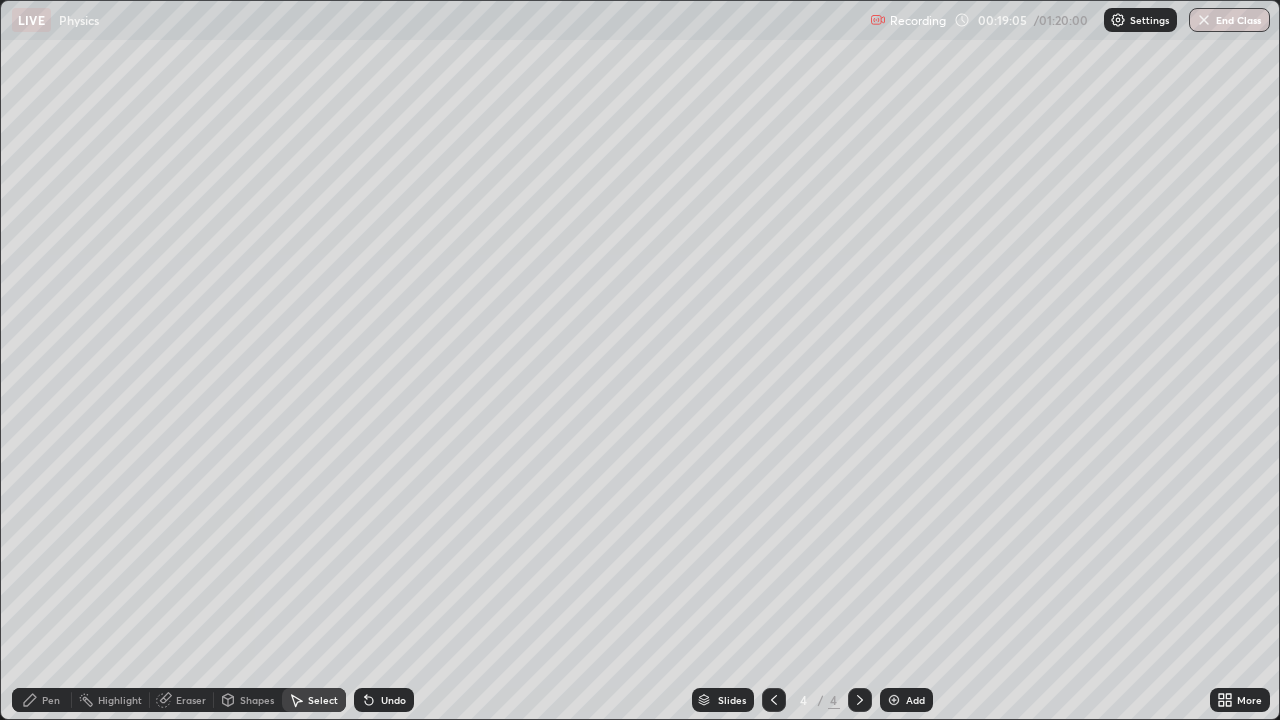 click on "Shapes" at bounding box center [257, 700] 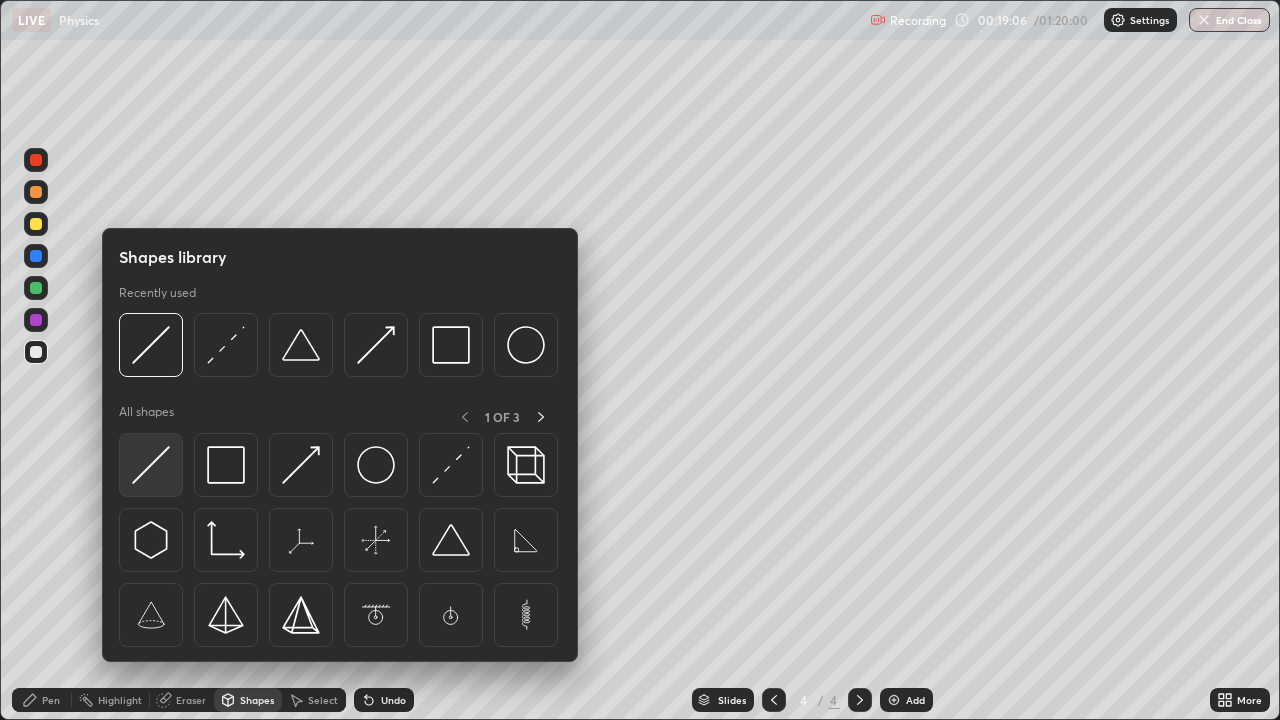 click at bounding box center (151, 465) 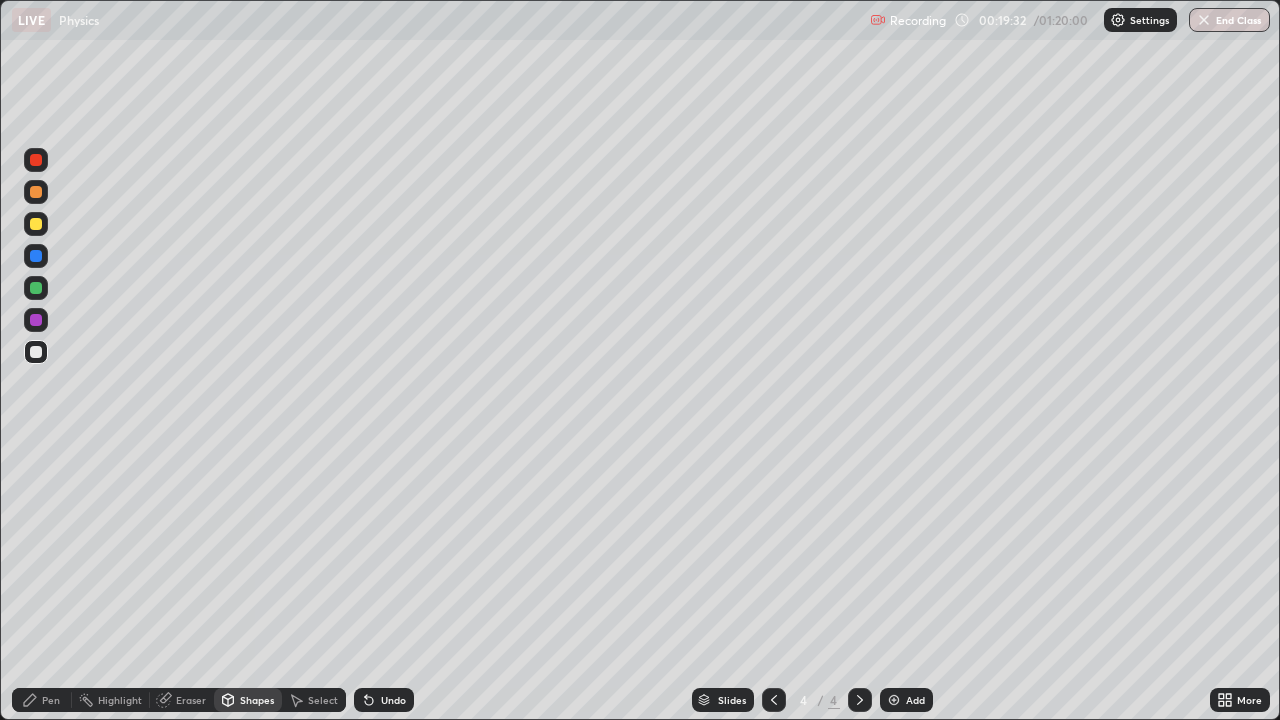 click on "Shapes" at bounding box center [257, 700] 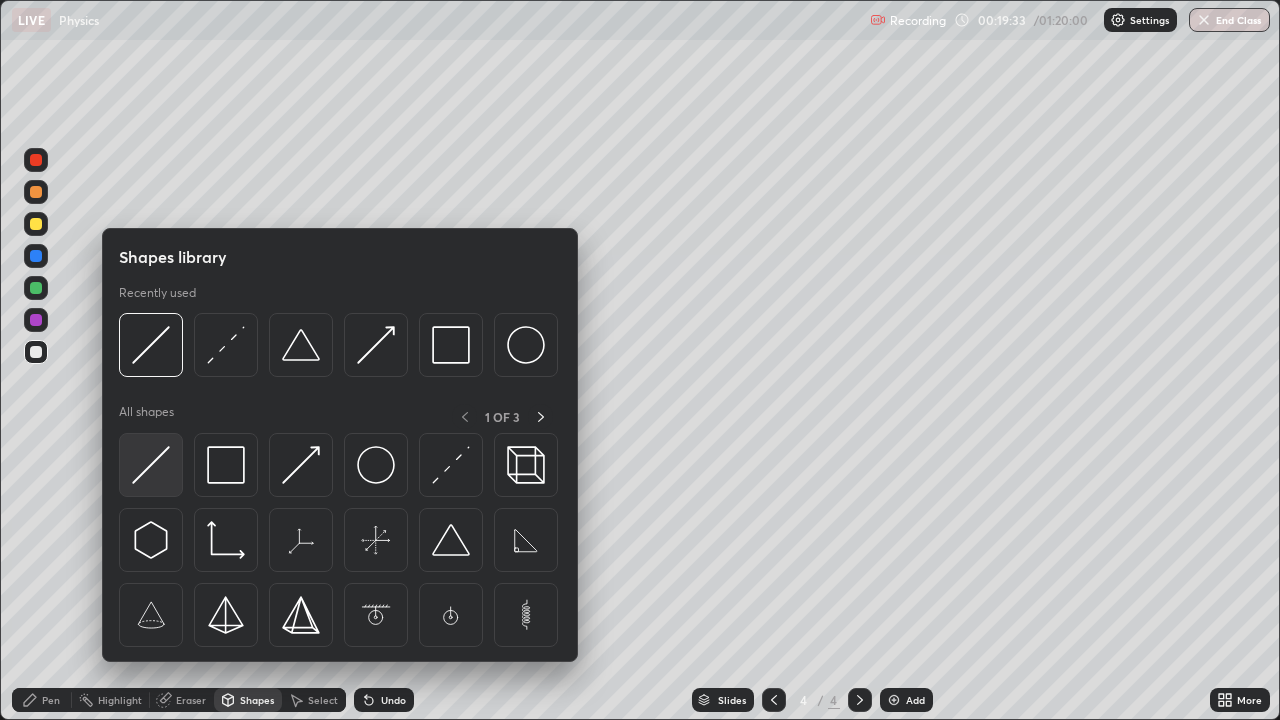 click at bounding box center (151, 465) 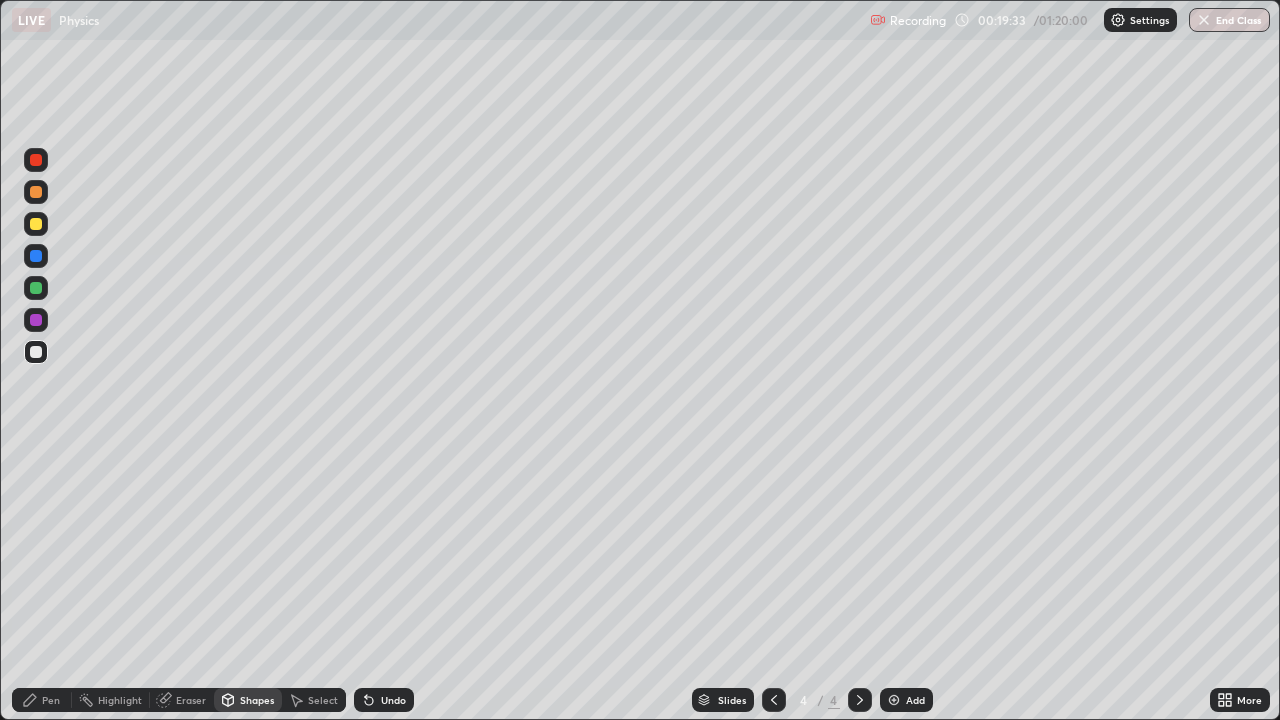 click at bounding box center [36, 288] 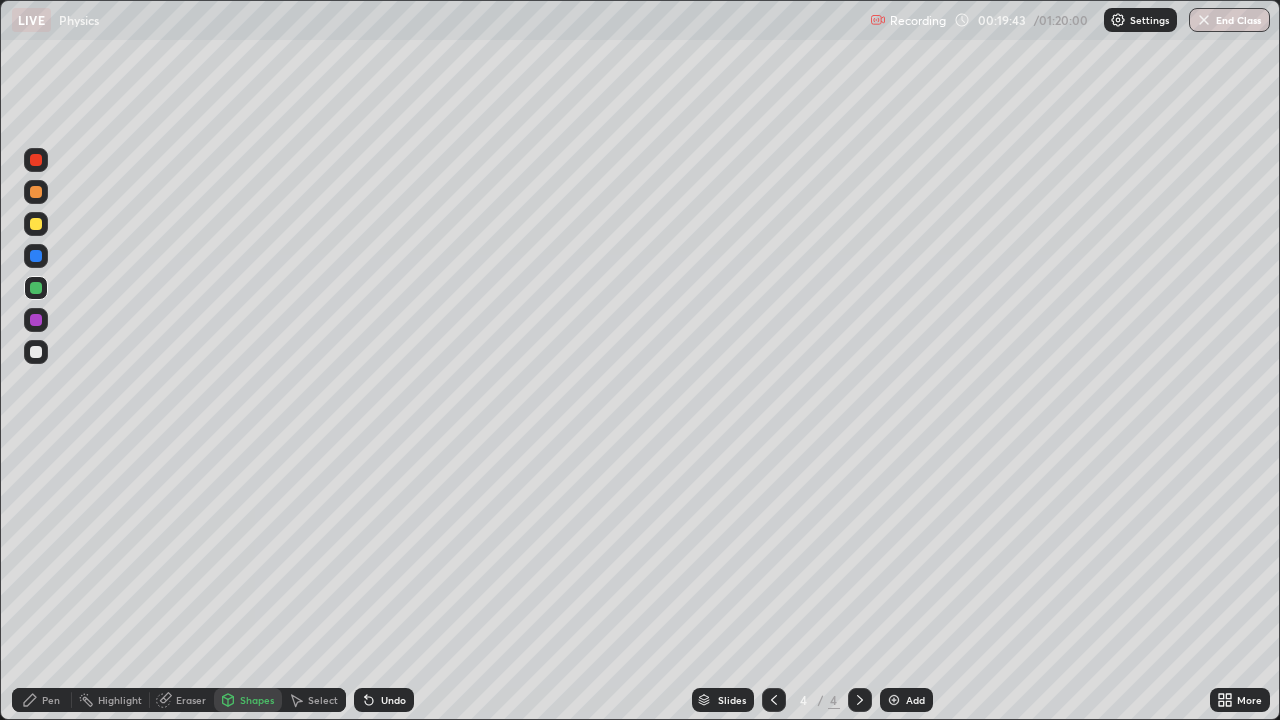 click on "Undo" at bounding box center [393, 700] 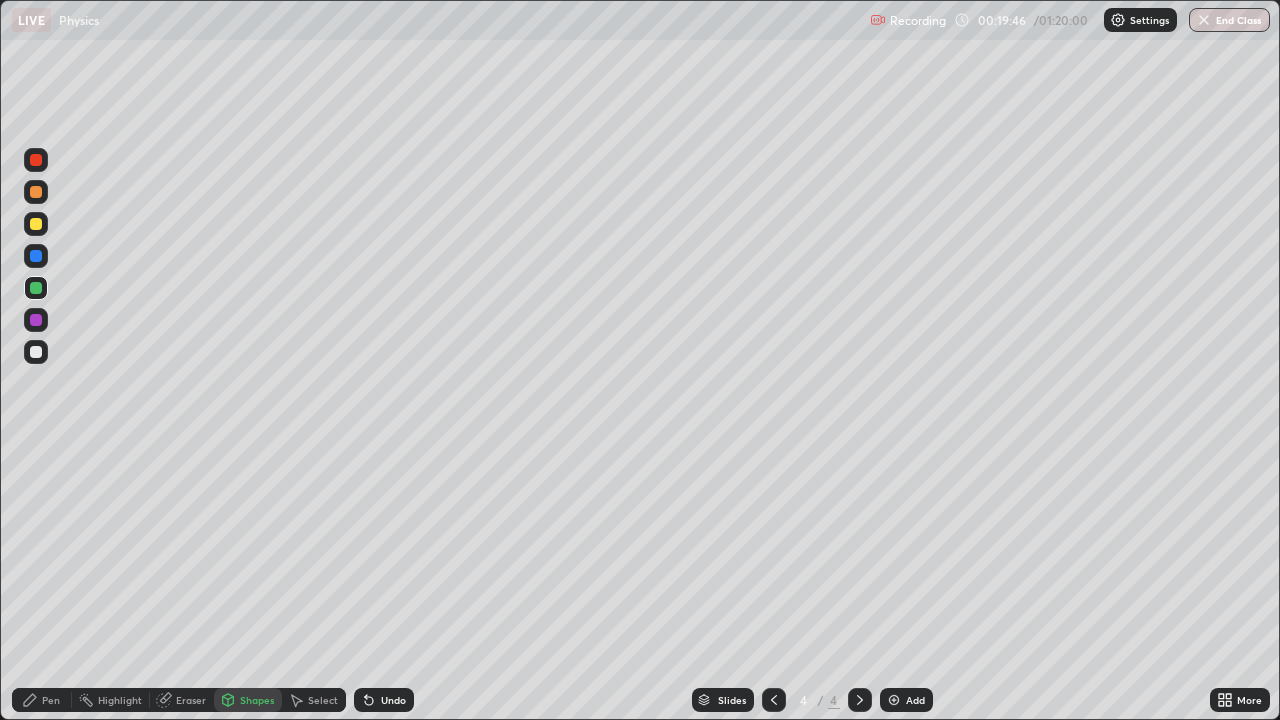 click on "Undo" at bounding box center (384, 700) 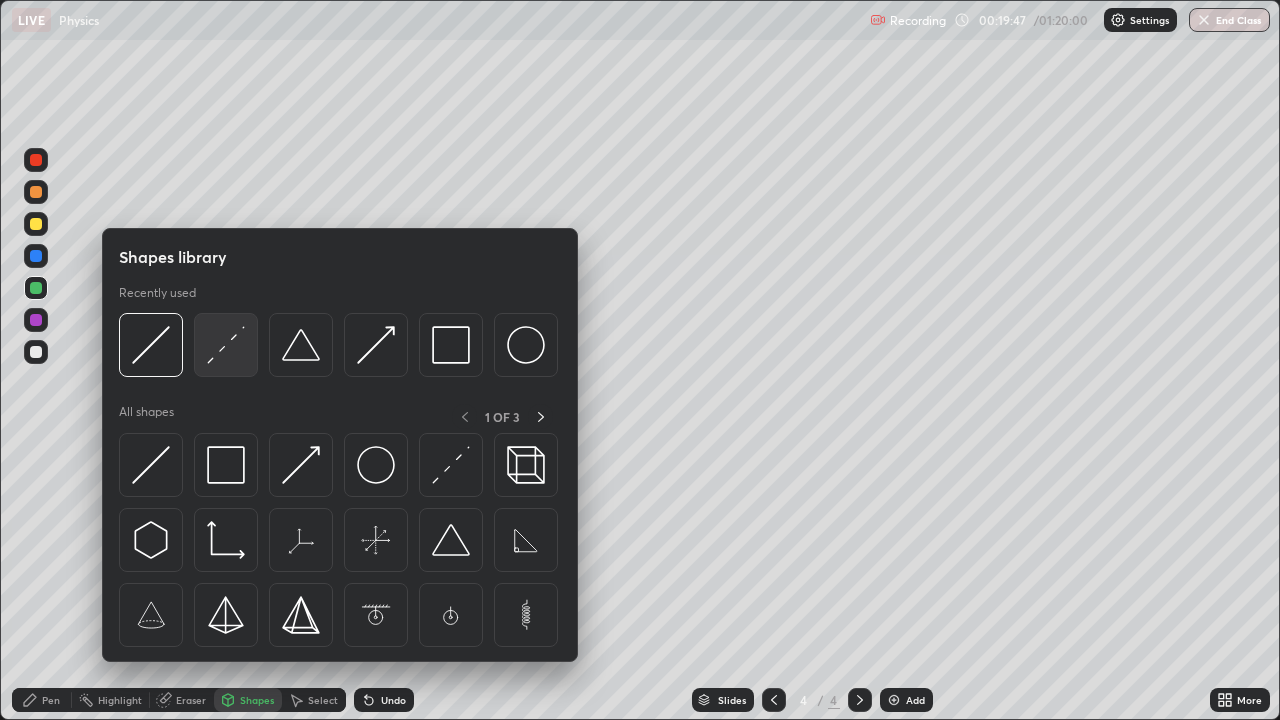 click at bounding box center (226, 345) 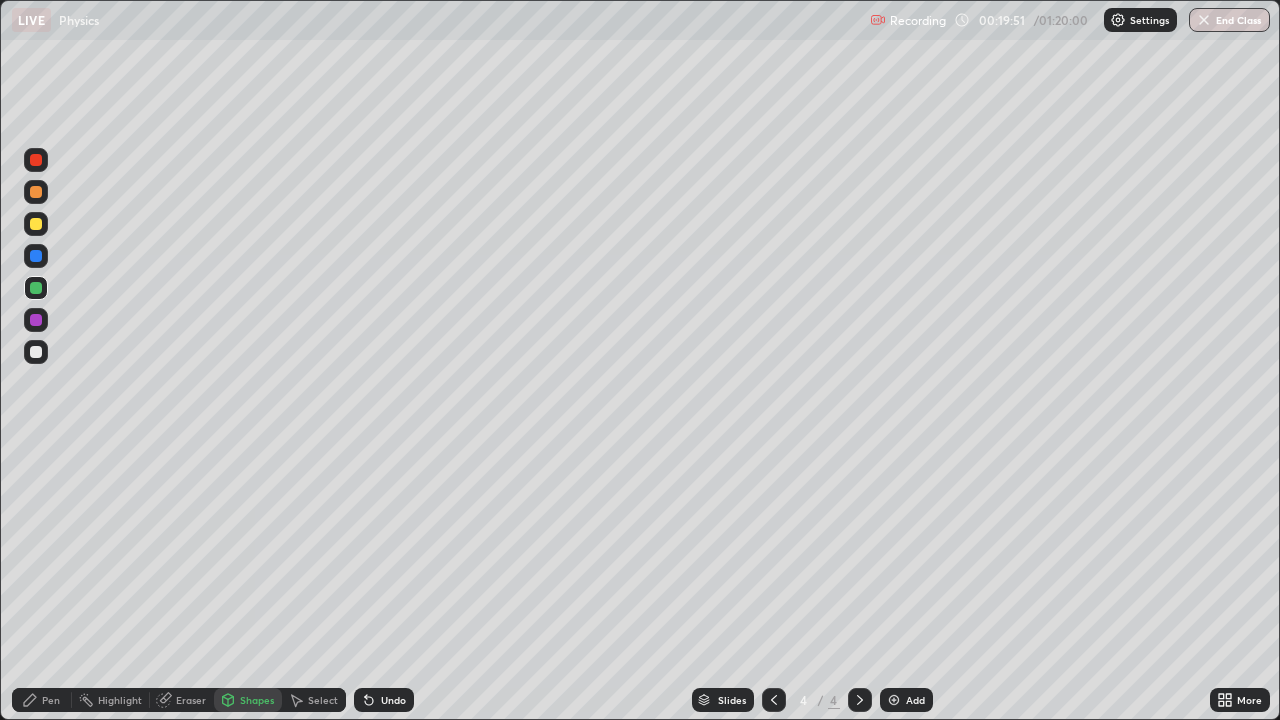 click on "Undo" at bounding box center [384, 700] 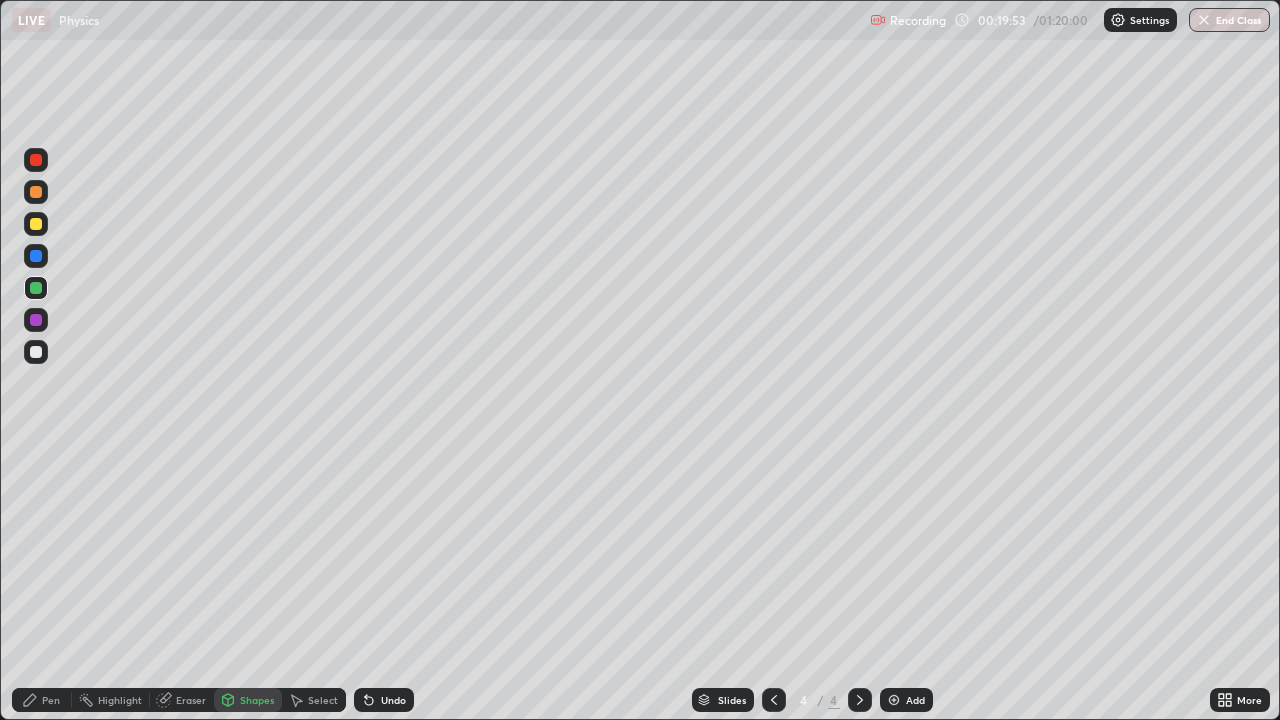click on "Undo" at bounding box center [393, 700] 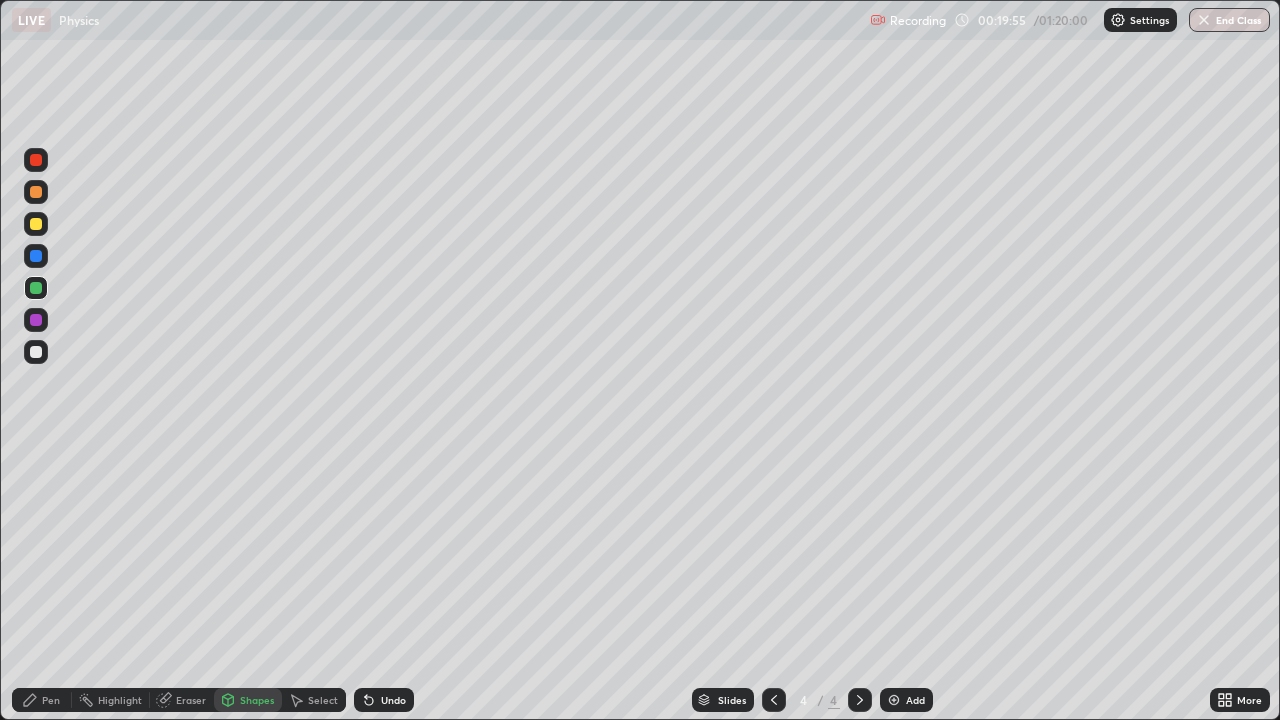 click on "Undo" at bounding box center [393, 700] 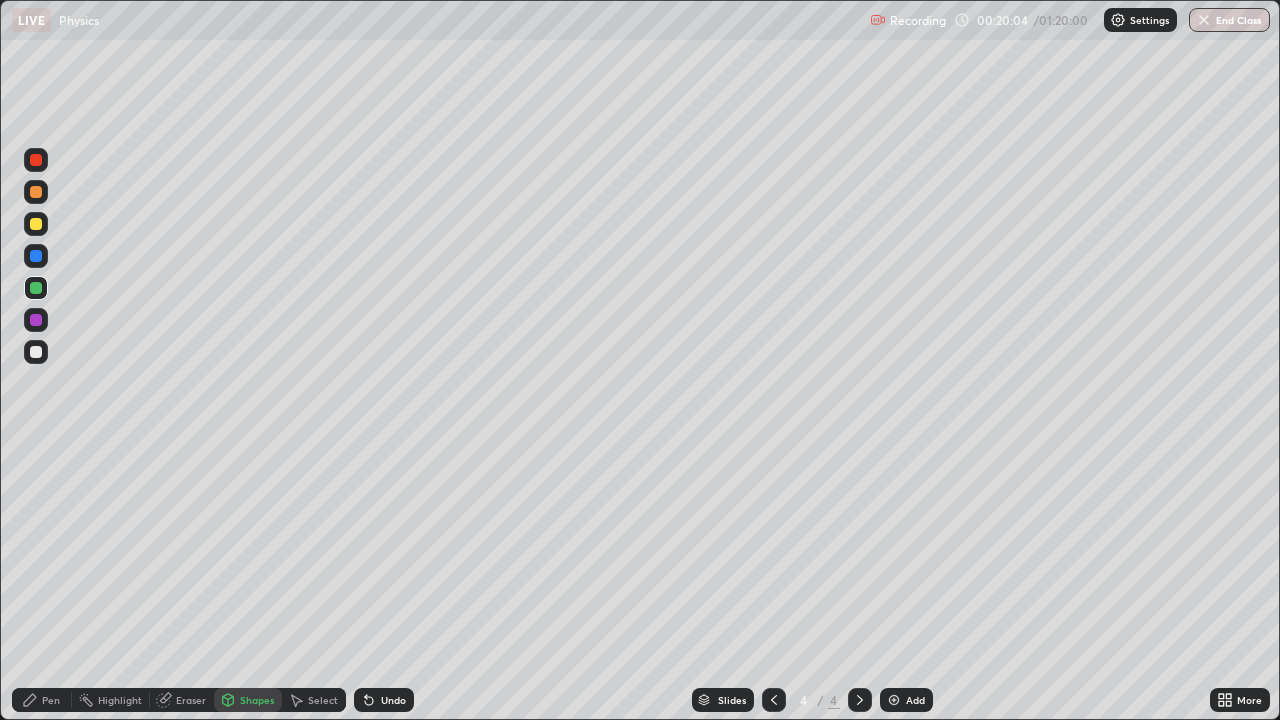 click on "Shapes" at bounding box center [257, 700] 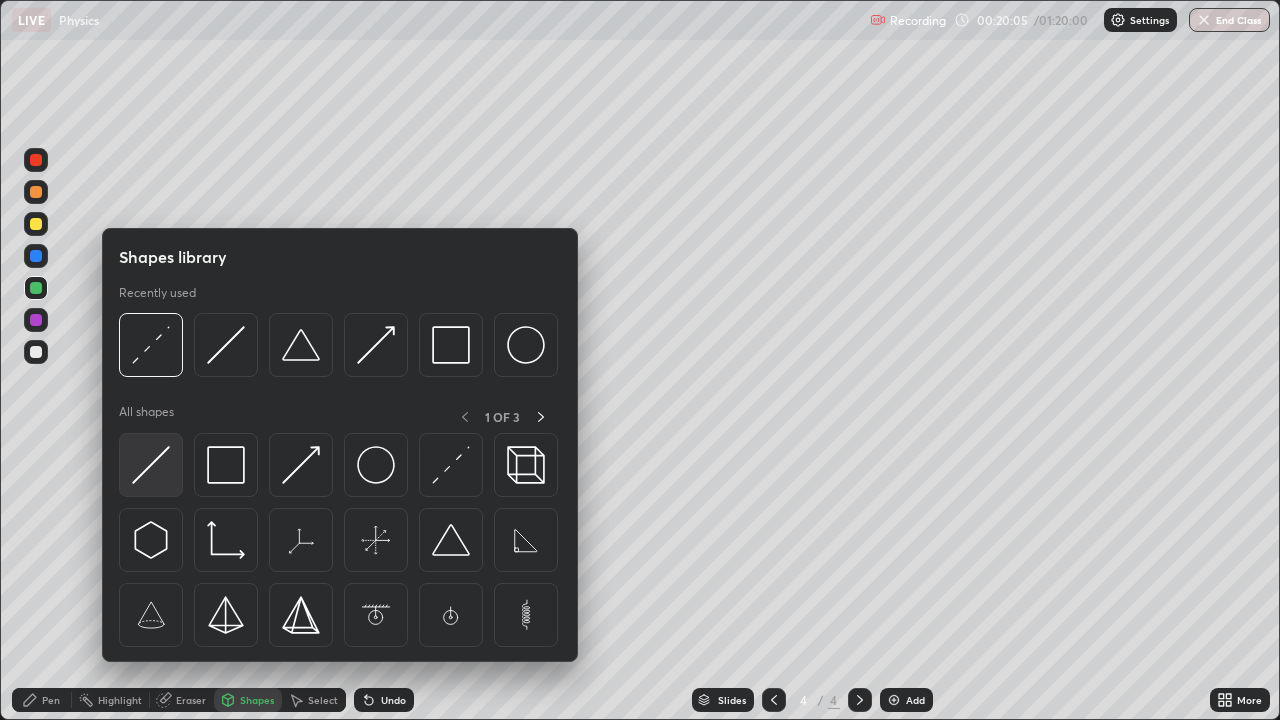 click at bounding box center (151, 465) 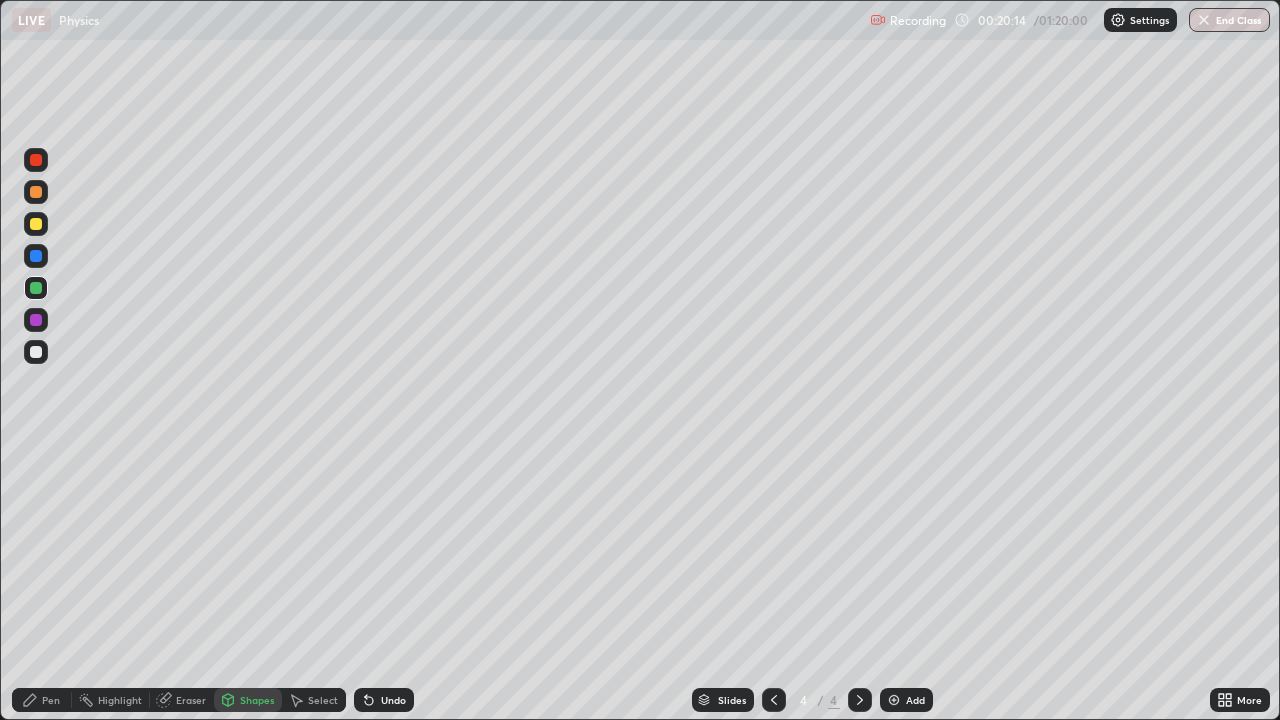 click 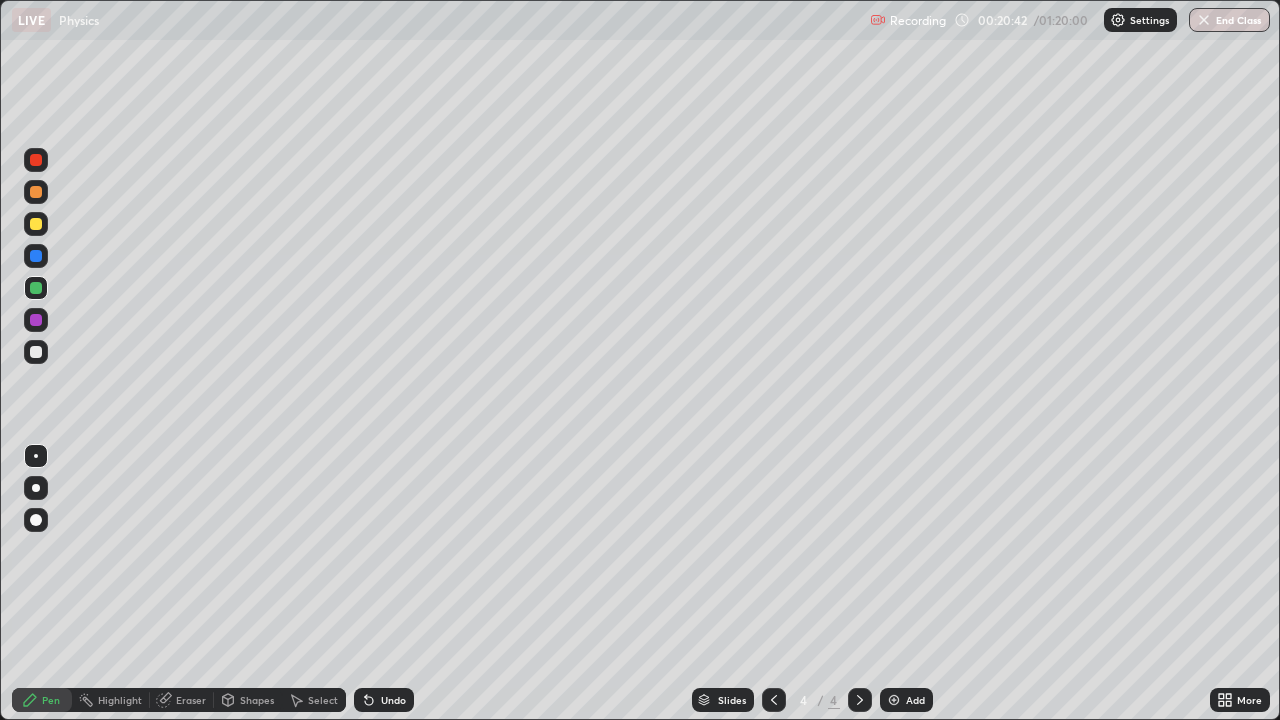 click on "Pen" at bounding box center [42, 700] 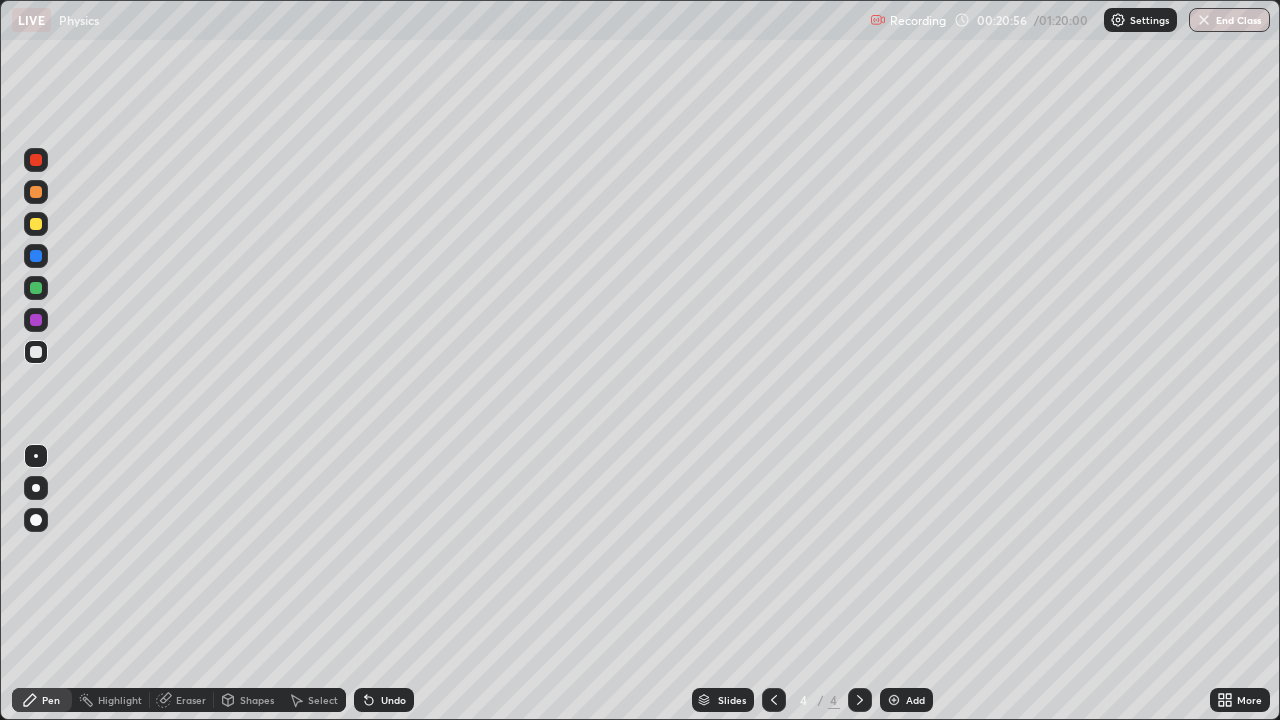 click at bounding box center [36, 352] 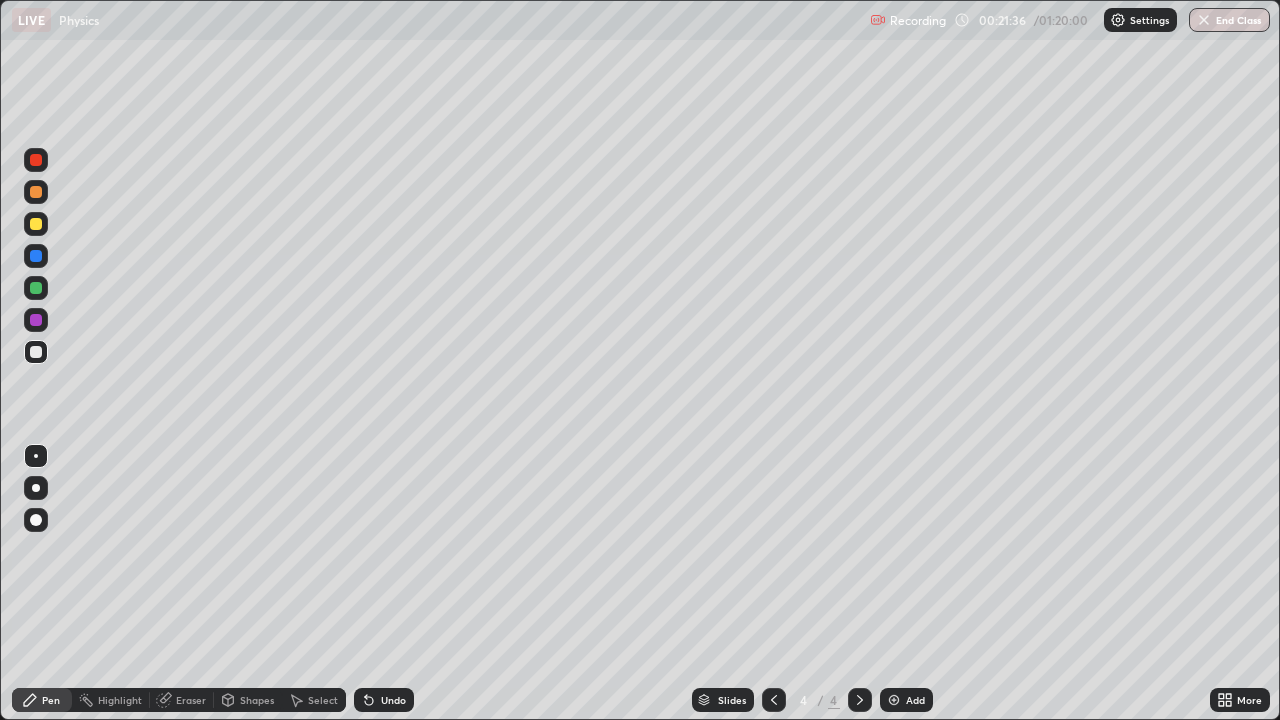 click on "Shapes" at bounding box center (248, 700) 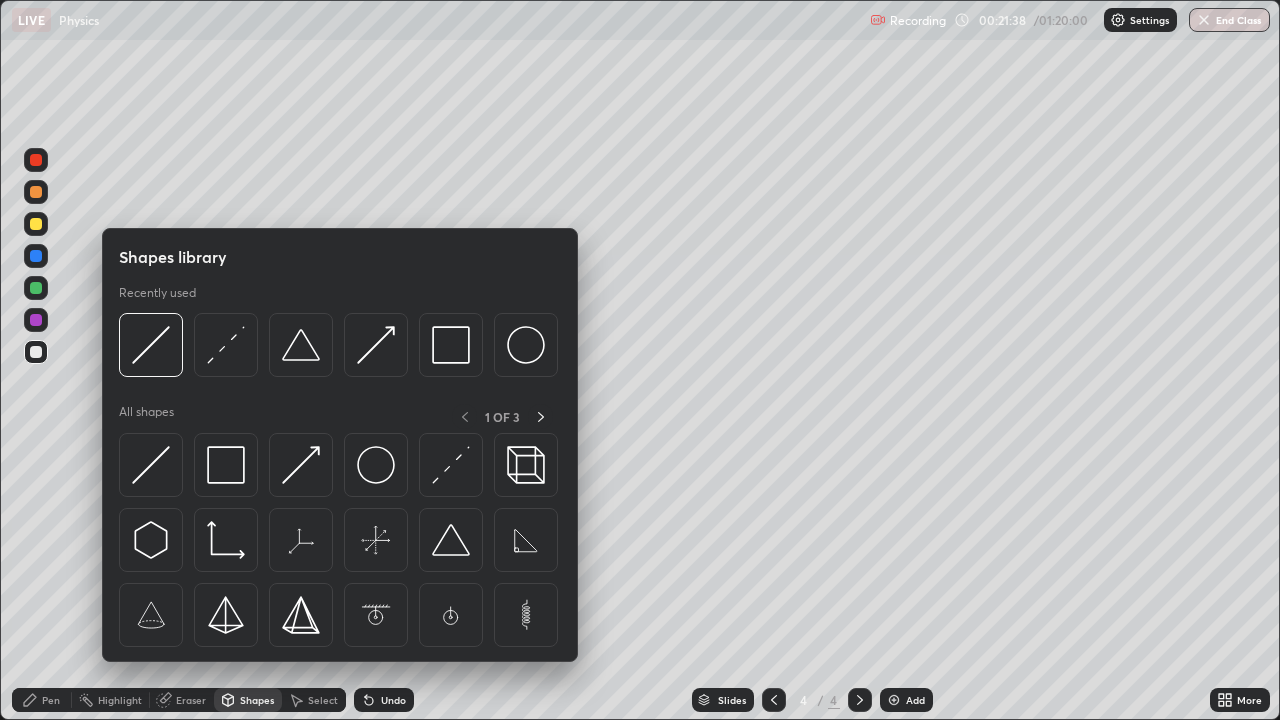 click on "Pen" at bounding box center (51, 700) 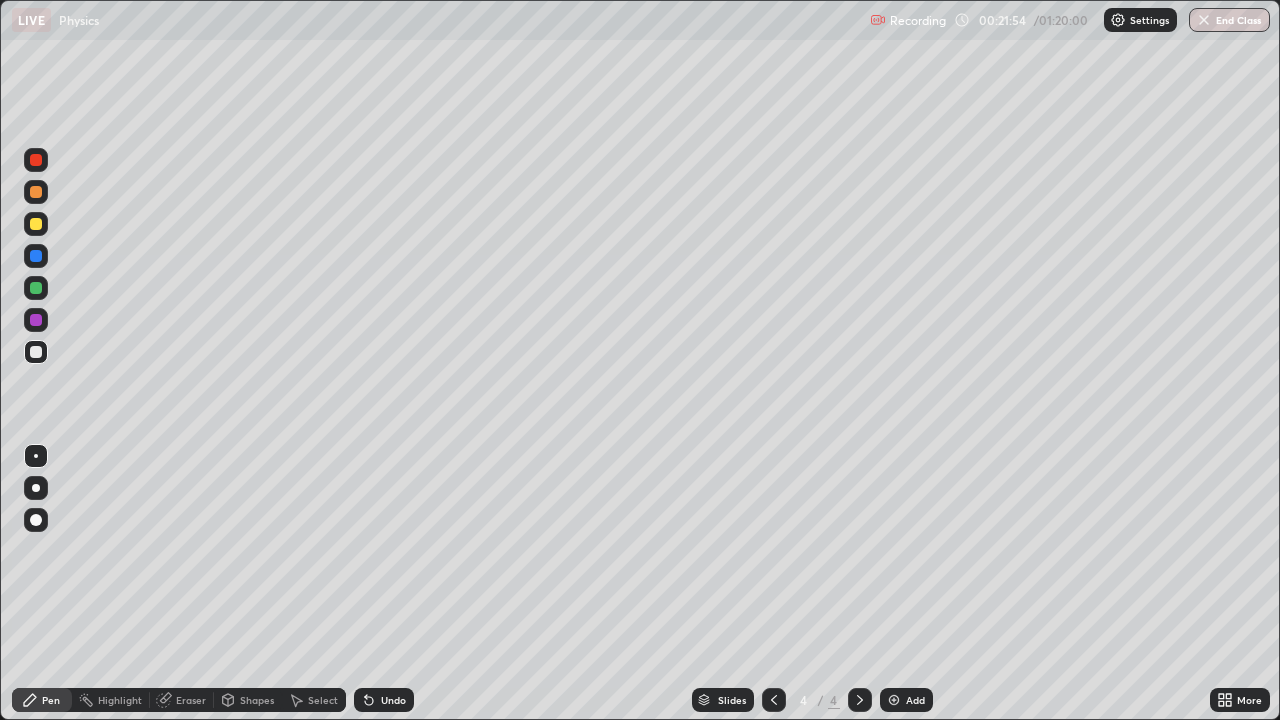 click on "Undo" at bounding box center (393, 700) 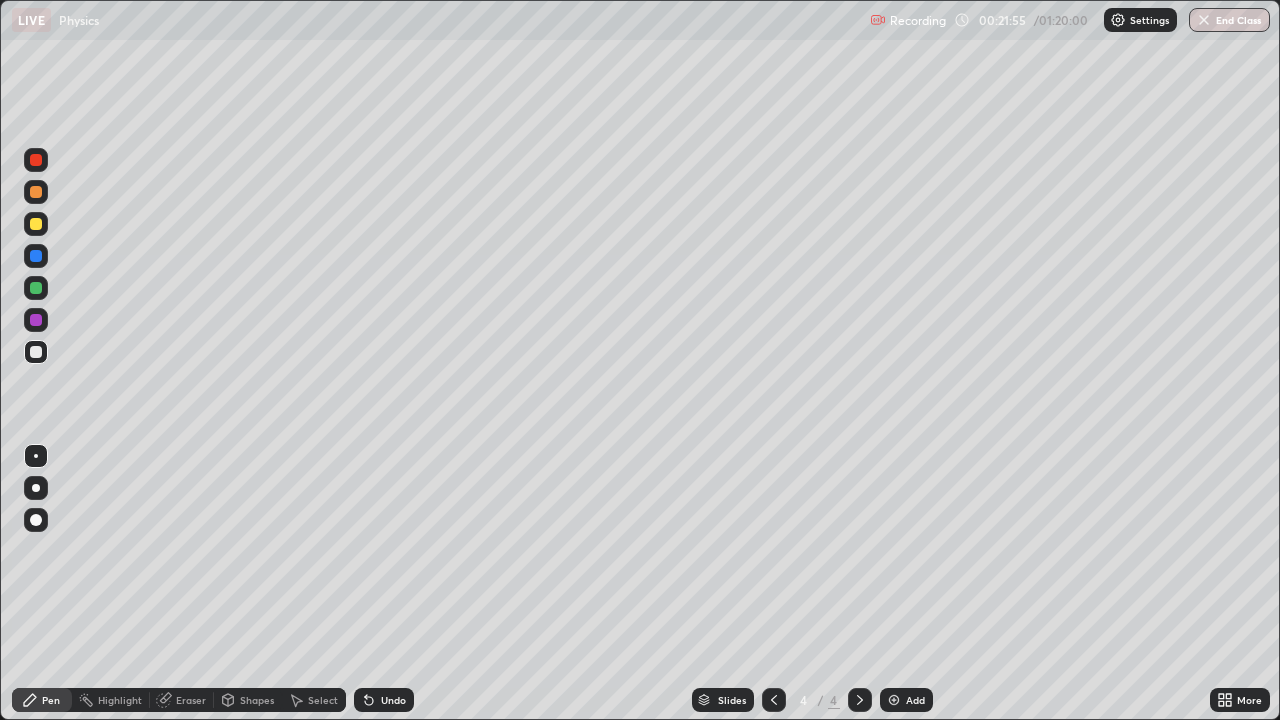 click on "Undo" at bounding box center (393, 700) 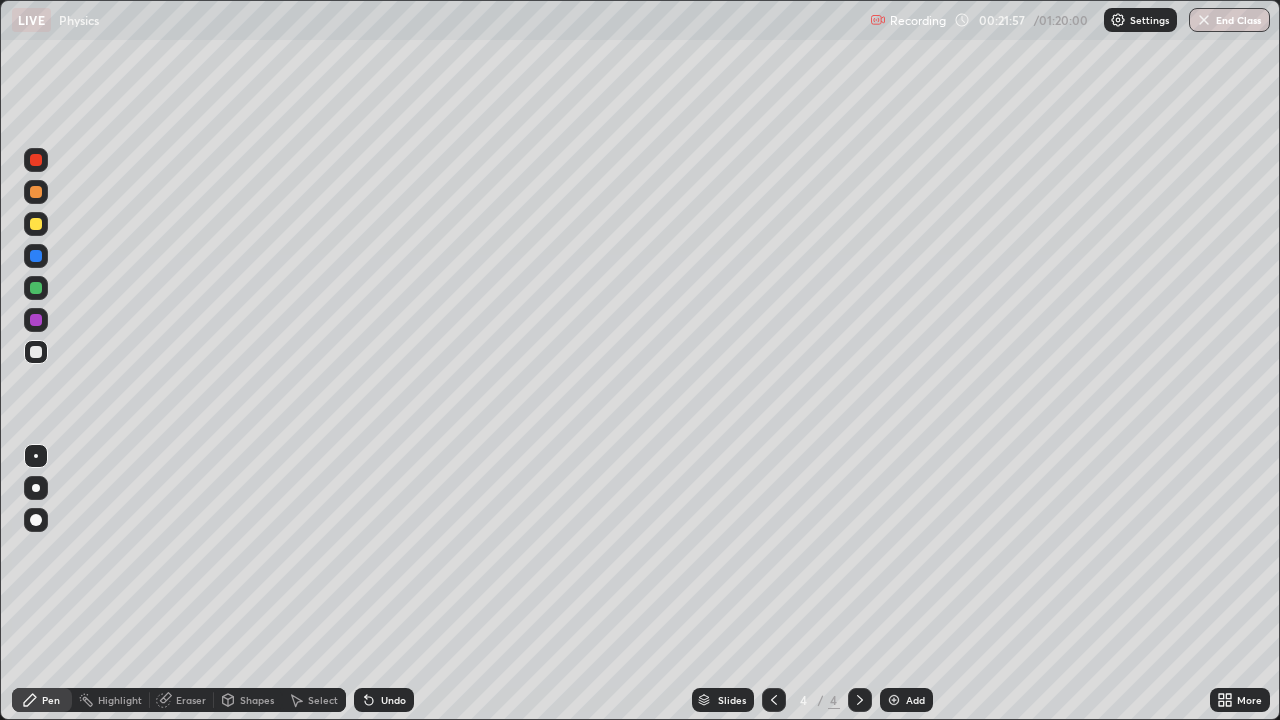 click on "Pen" at bounding box center (42, 700) 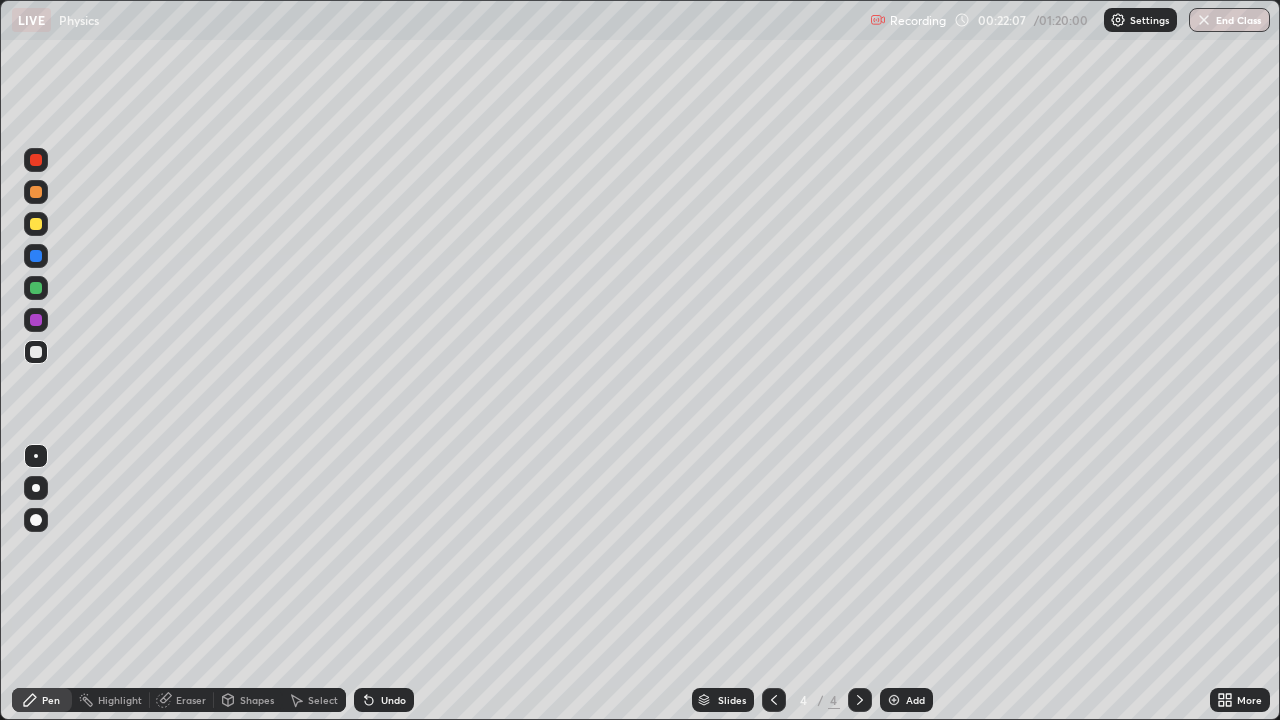 click on "Shapes" at bounding box center (257, 700) 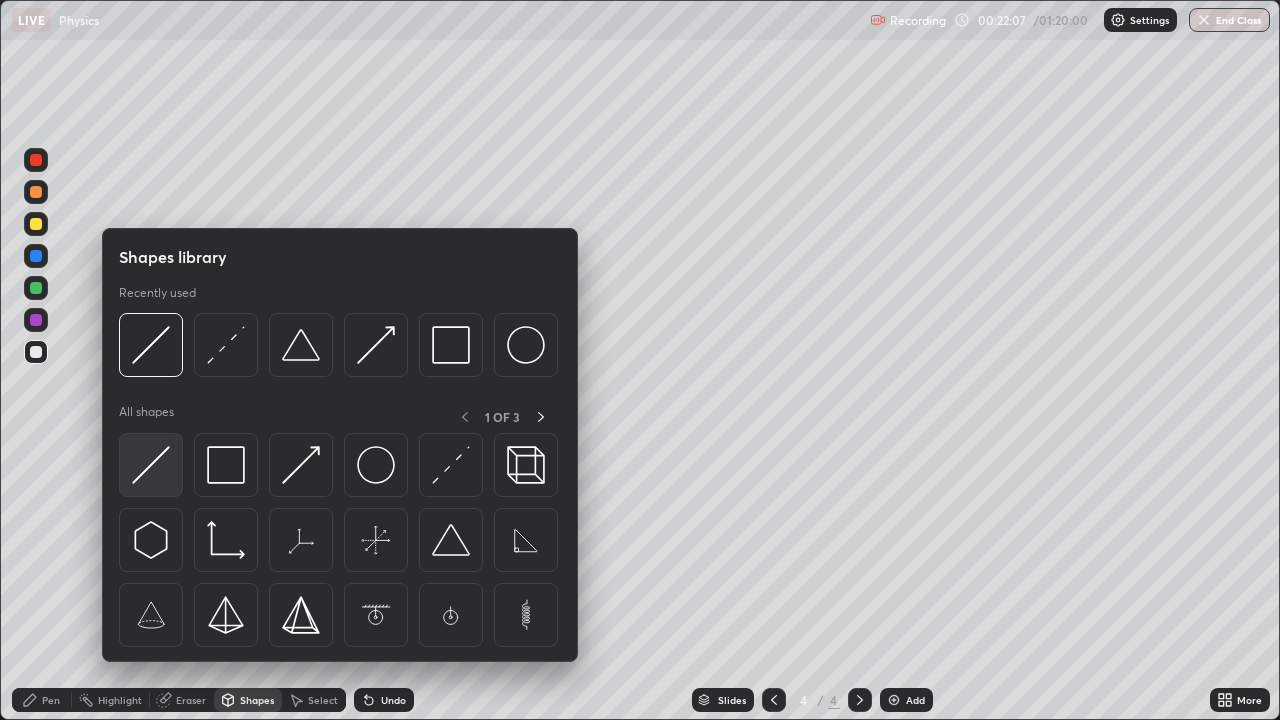 click at bounding box center [151, 465] 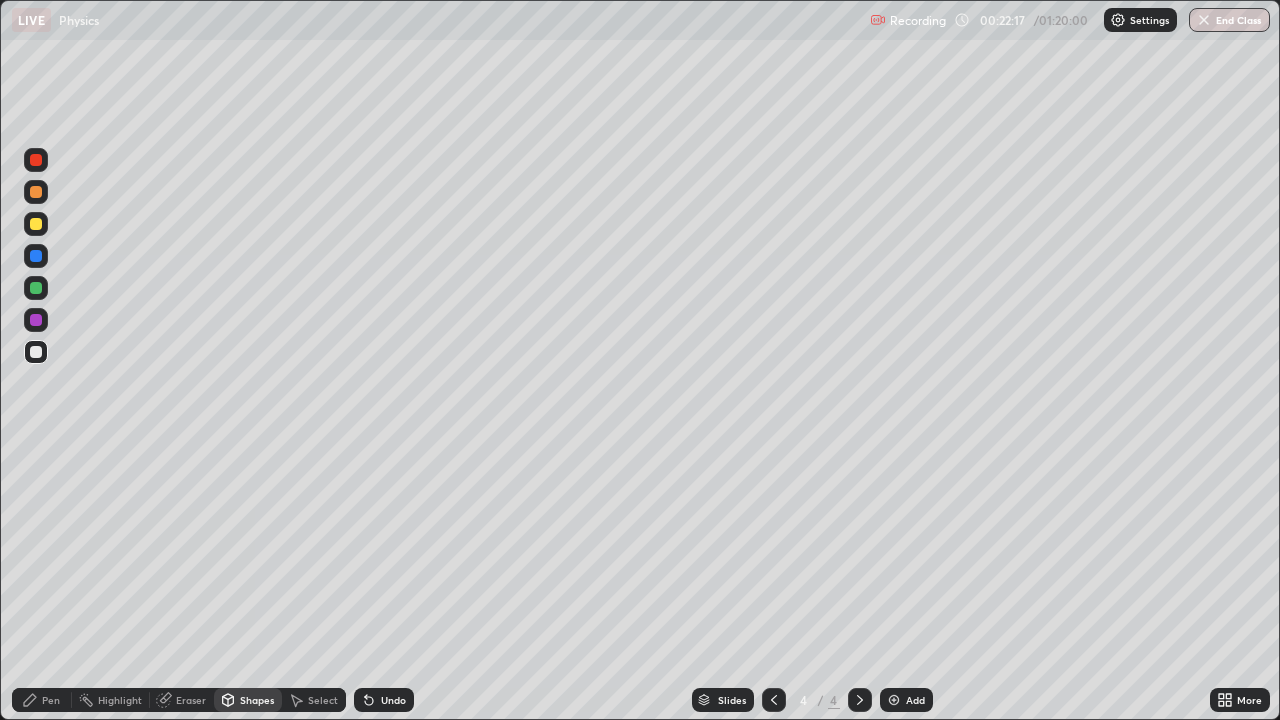 click on "Pen" at bounding box center [42, 700] 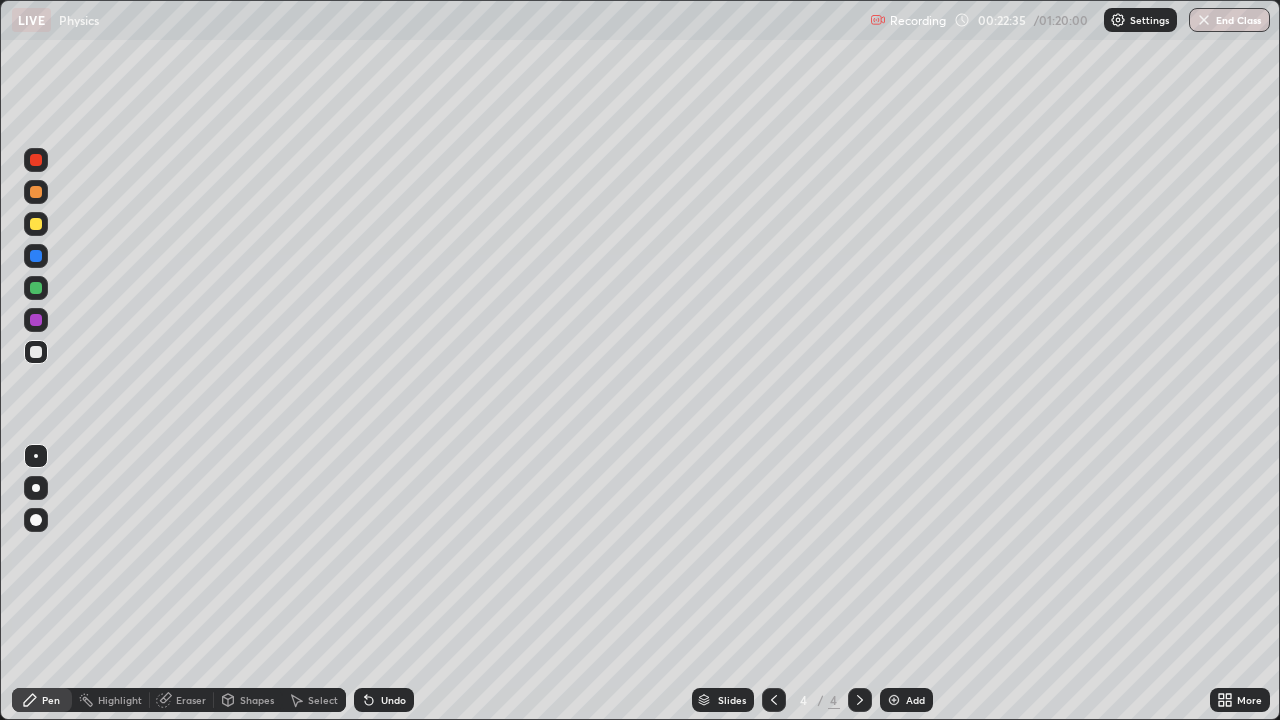 click on "Undo" at bounding box center [393, 700] 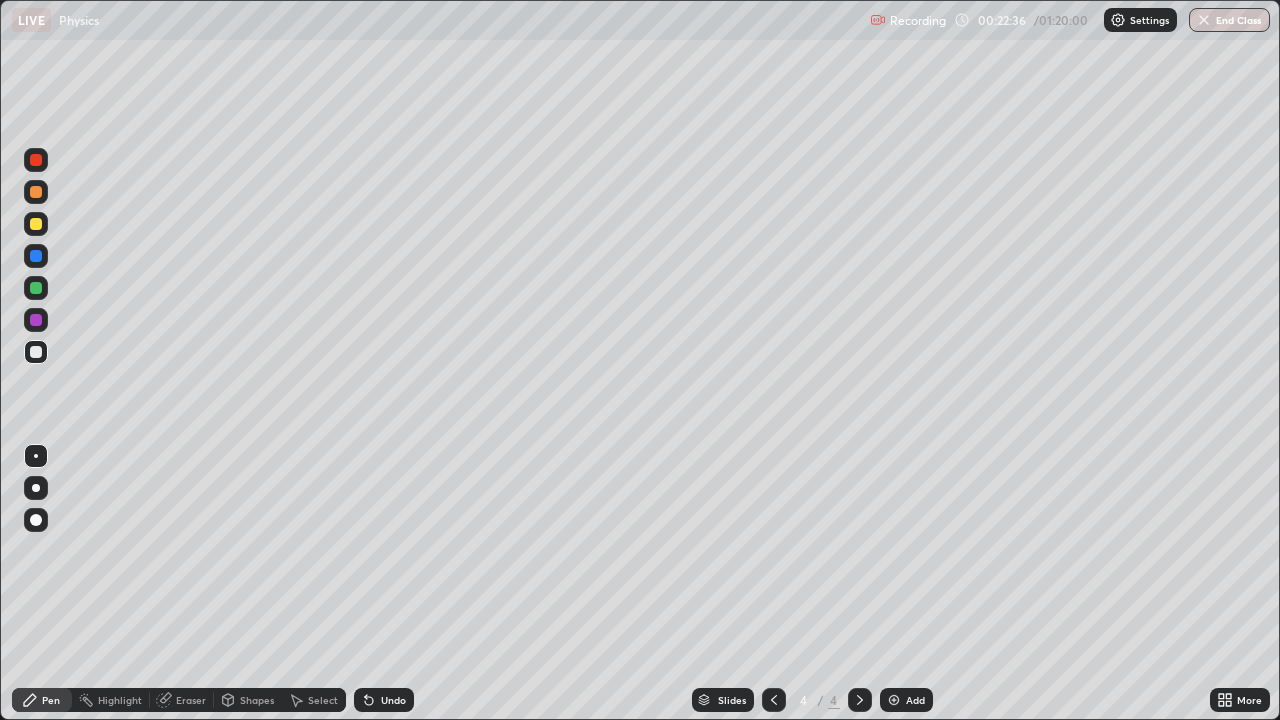 click on "Undo" at bounding box center (384, 700) 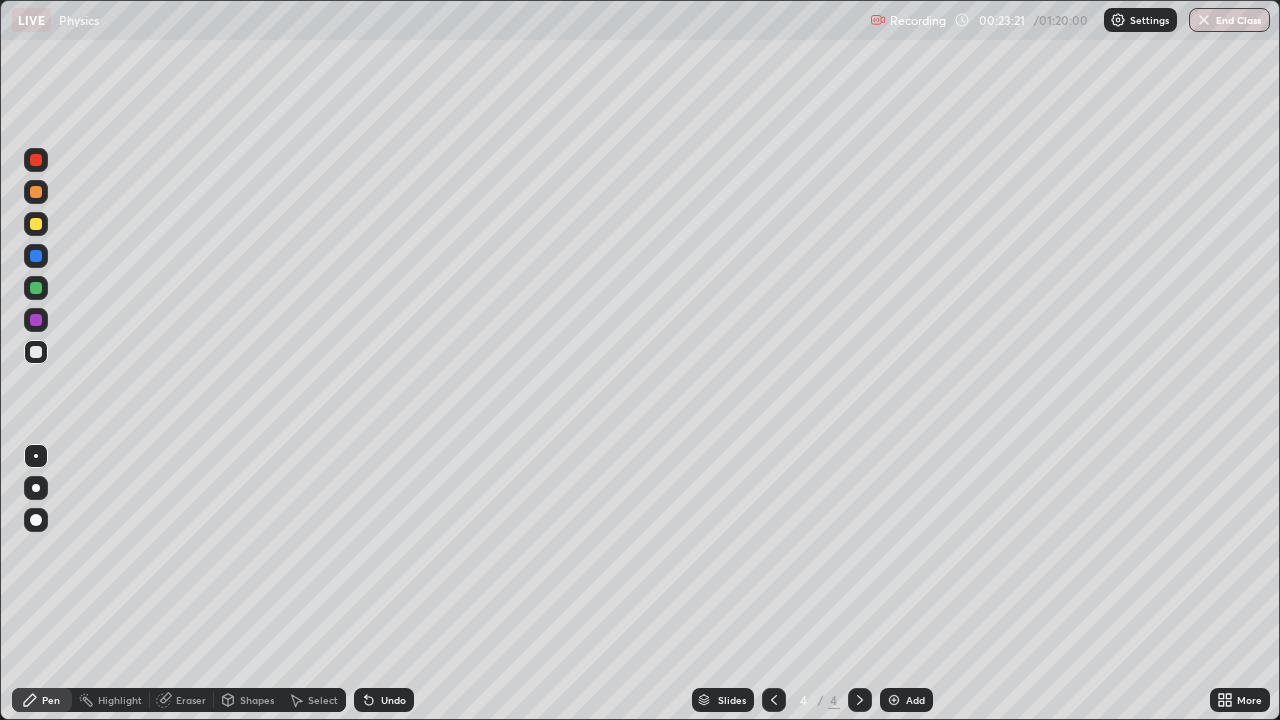click on "Shapes" at bounding box center (248, 700) 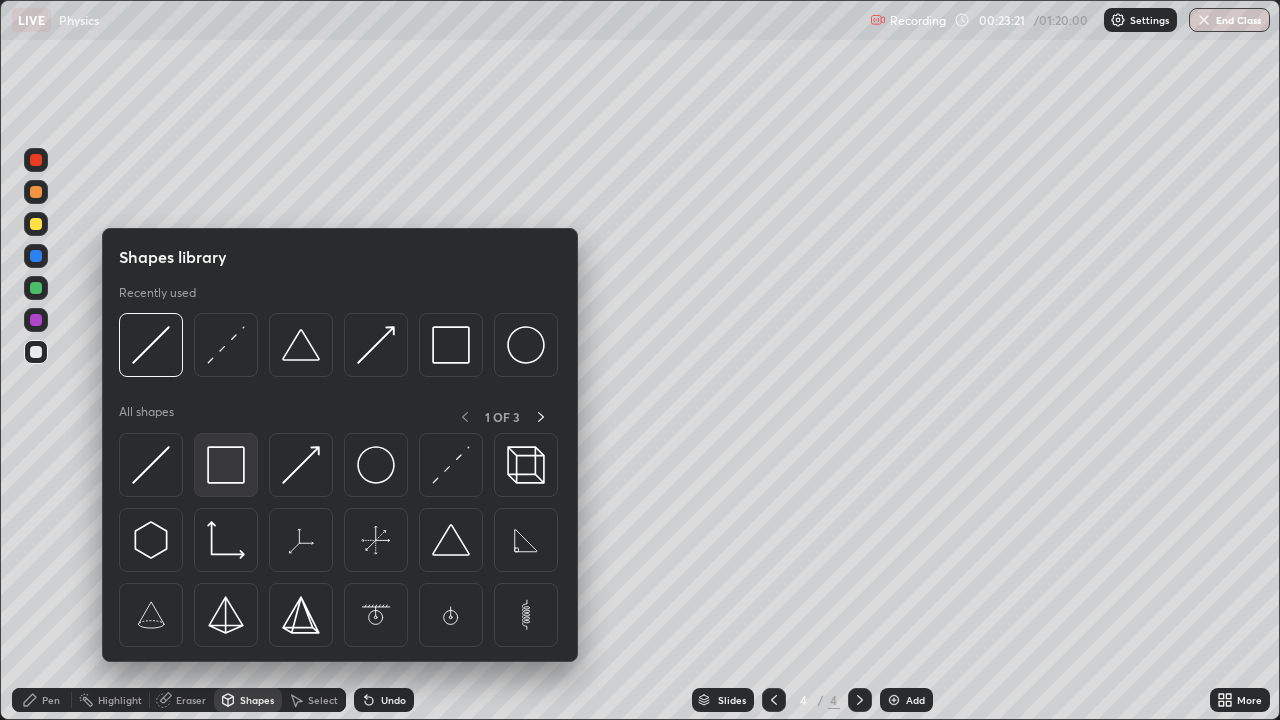 click at bounding box center [226, 465] 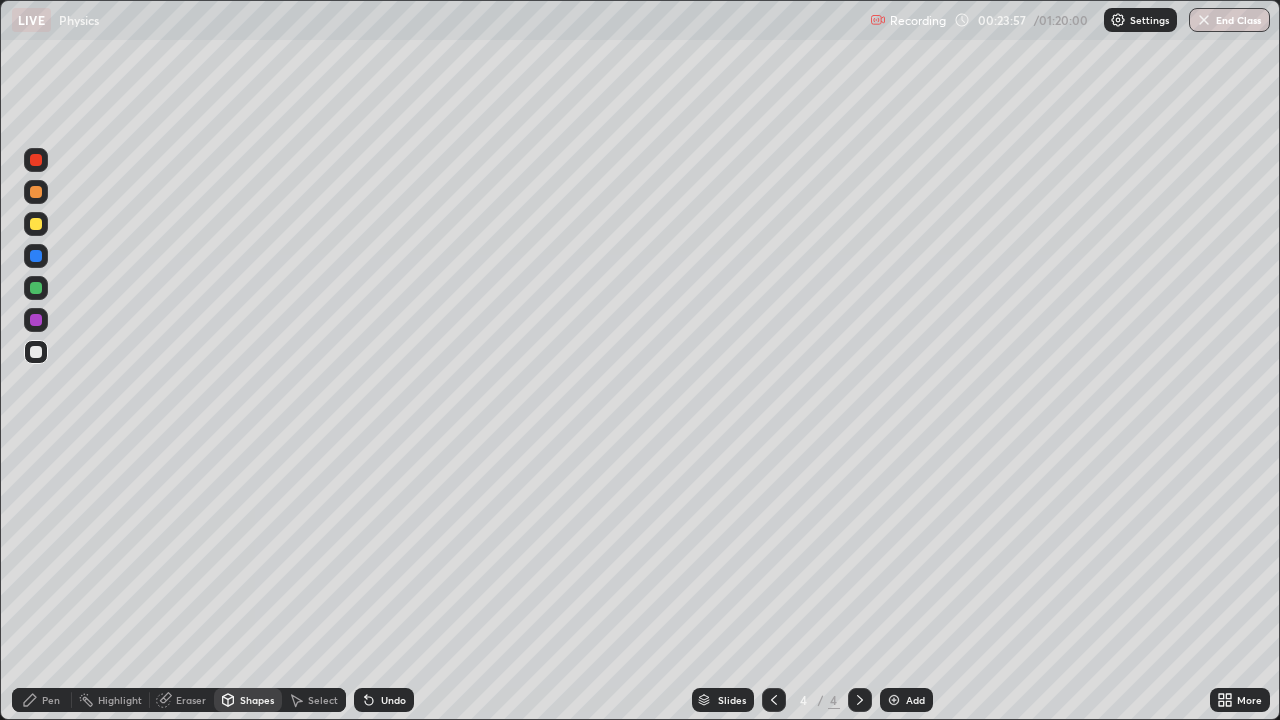 click on "Shapes" at bounding box center (257, 700) 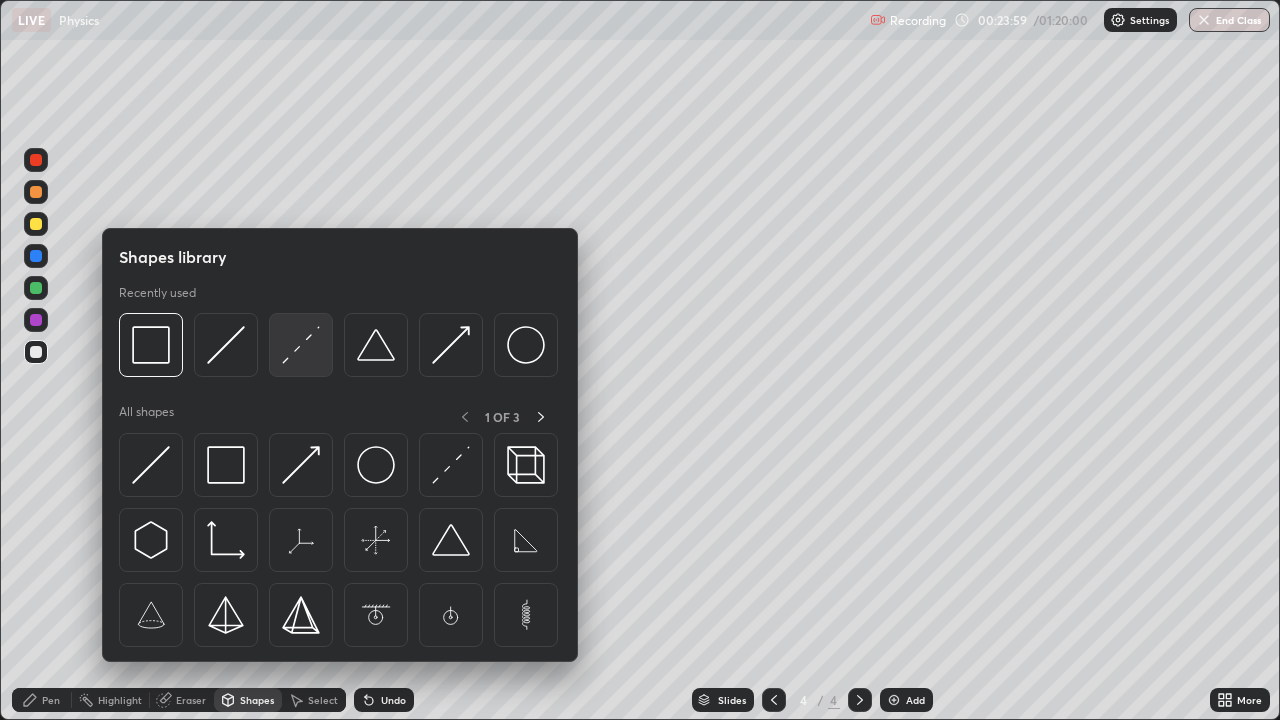 click at bounding box center [301, 345] 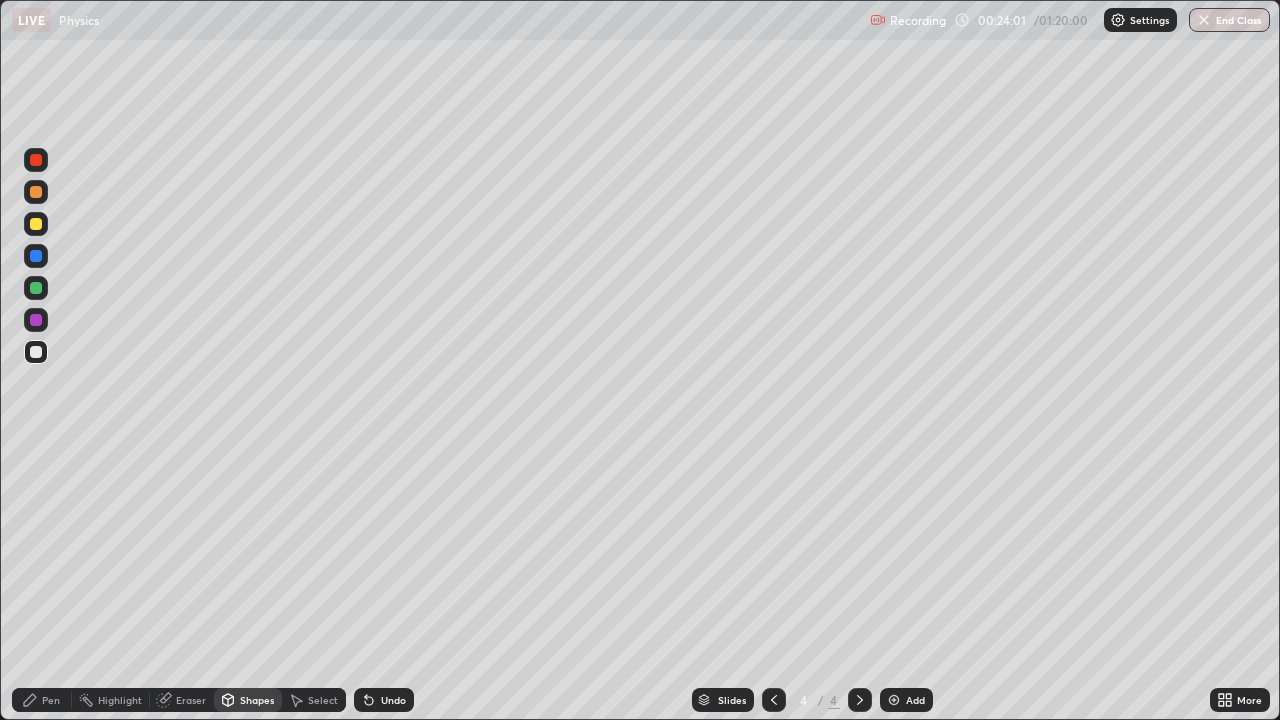 click at bounding box center (36, 288) 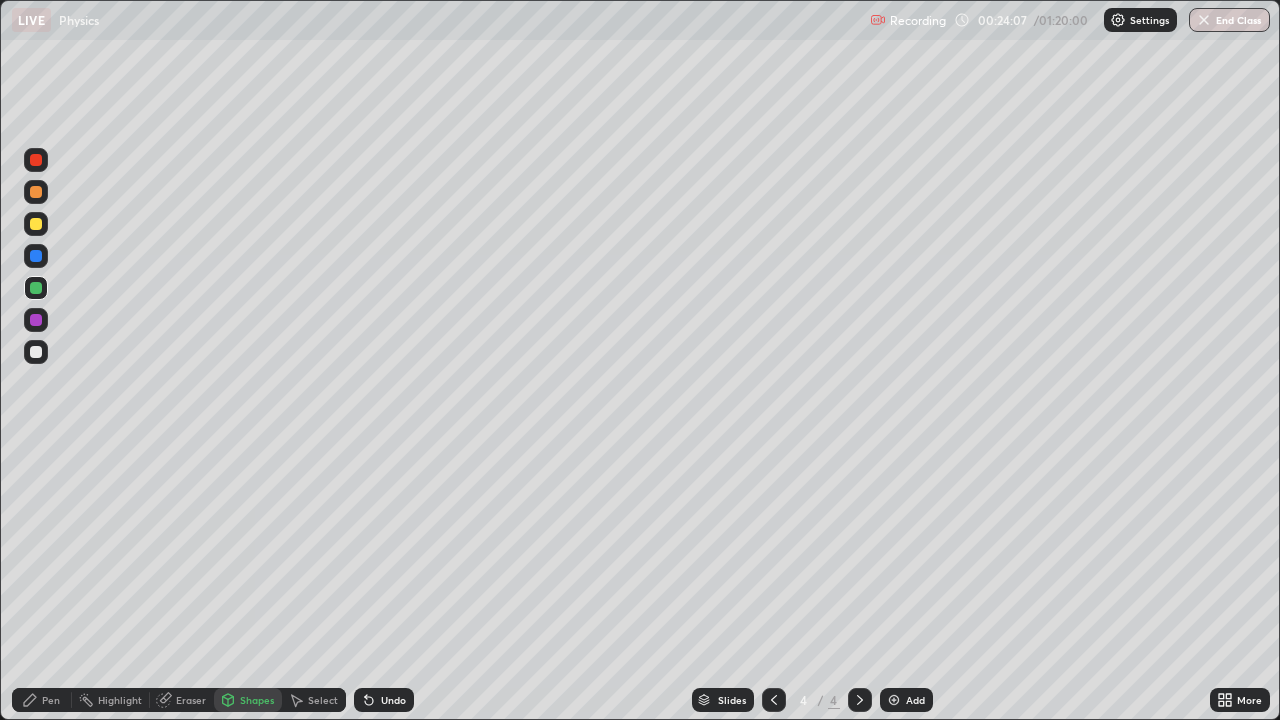 click 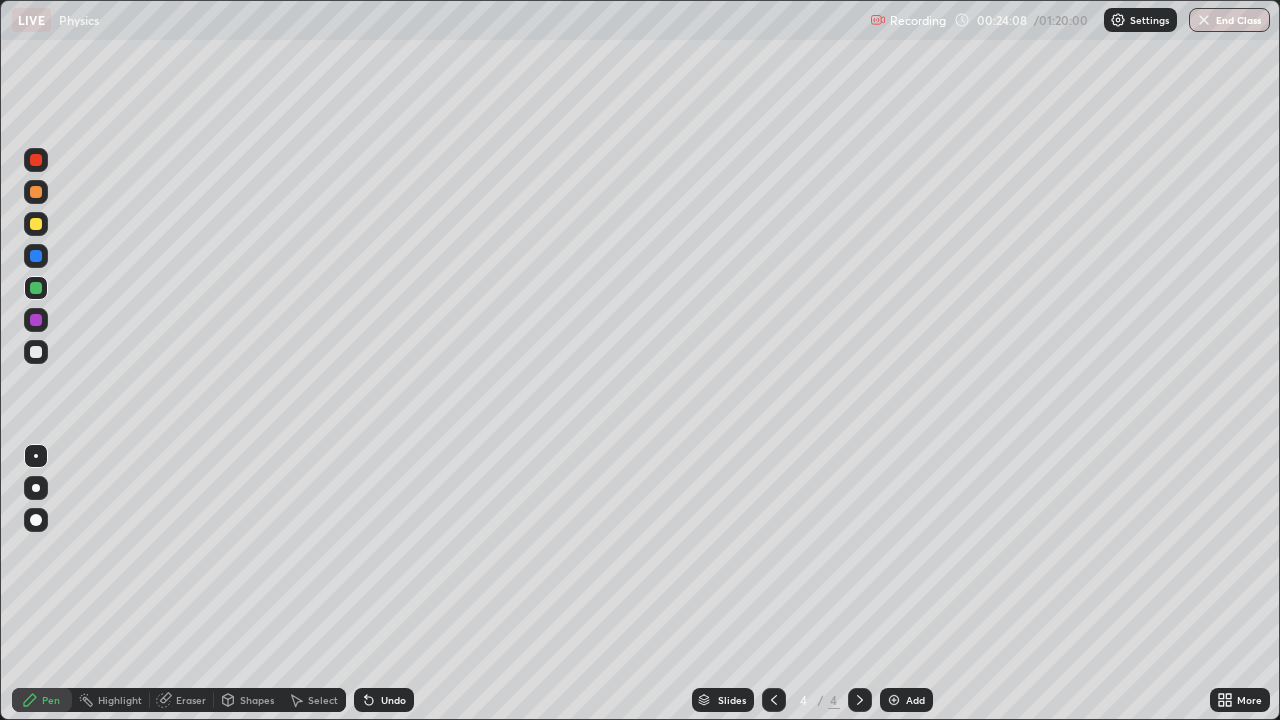 click at bounding box center [36, 352] 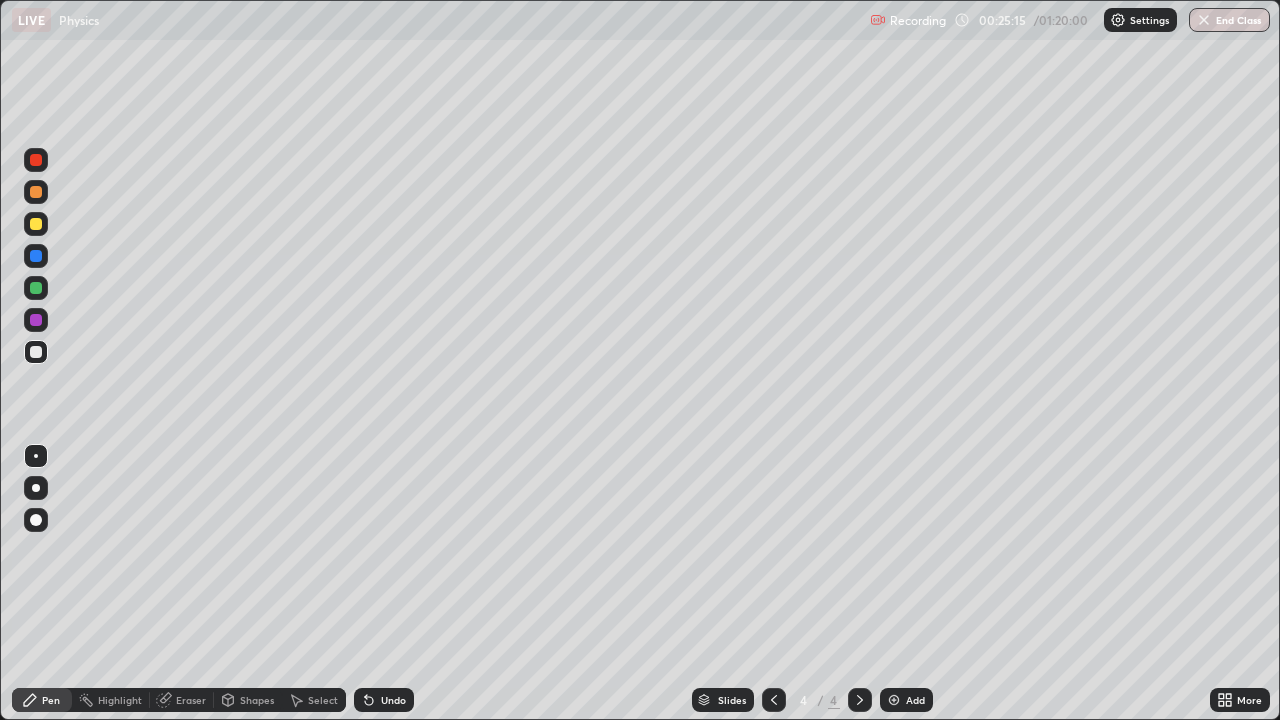 click at bounding box center (36, 352) 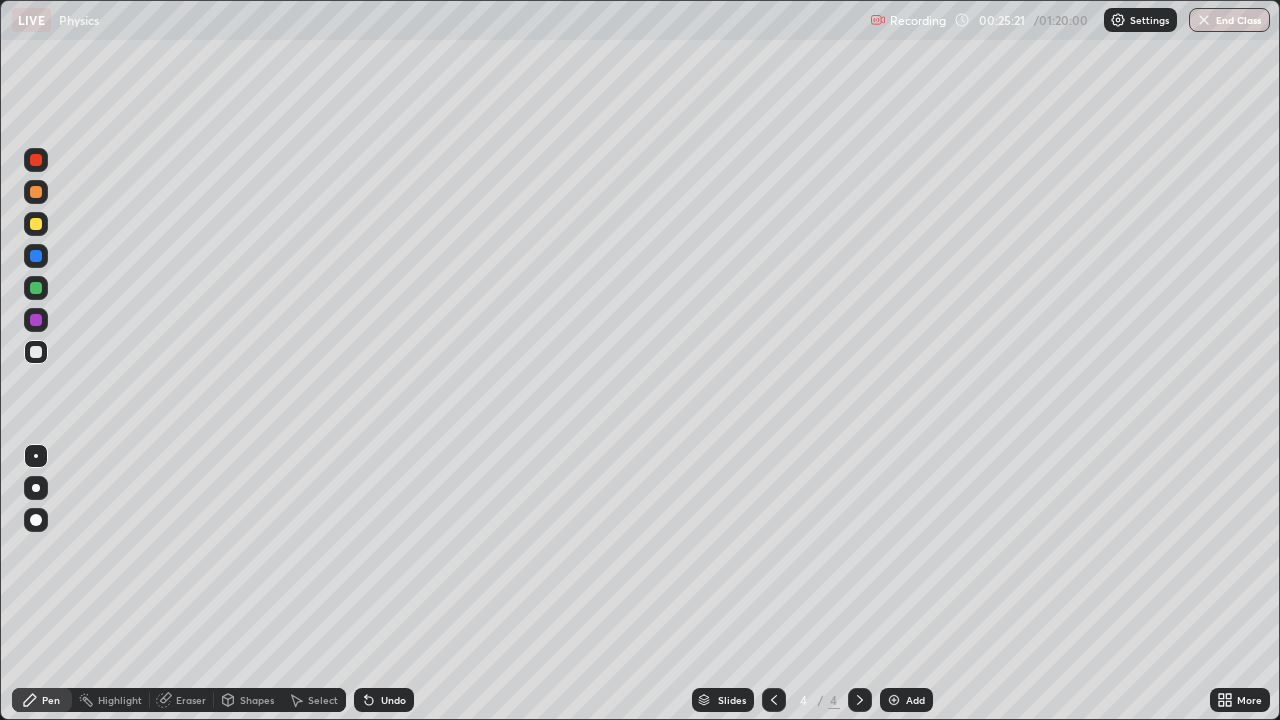 click at bounding box center [36, 160] 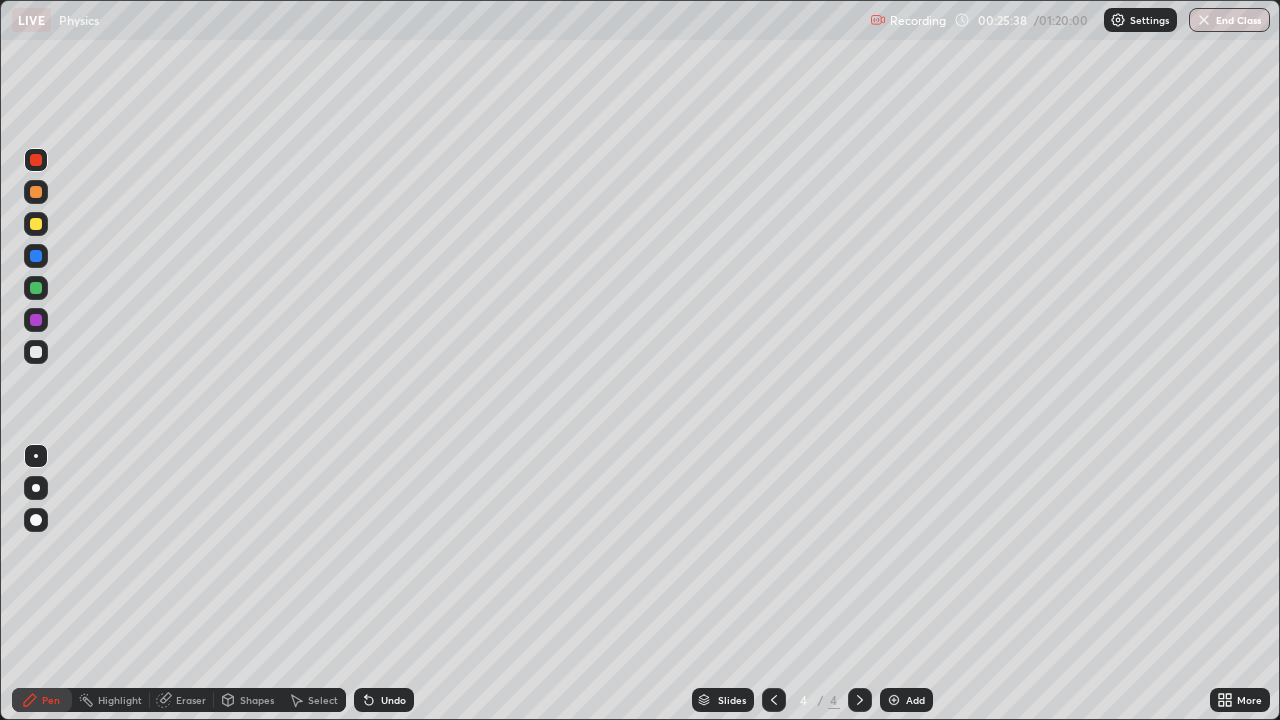 click on "Undo" at bounding box center [393, 700] 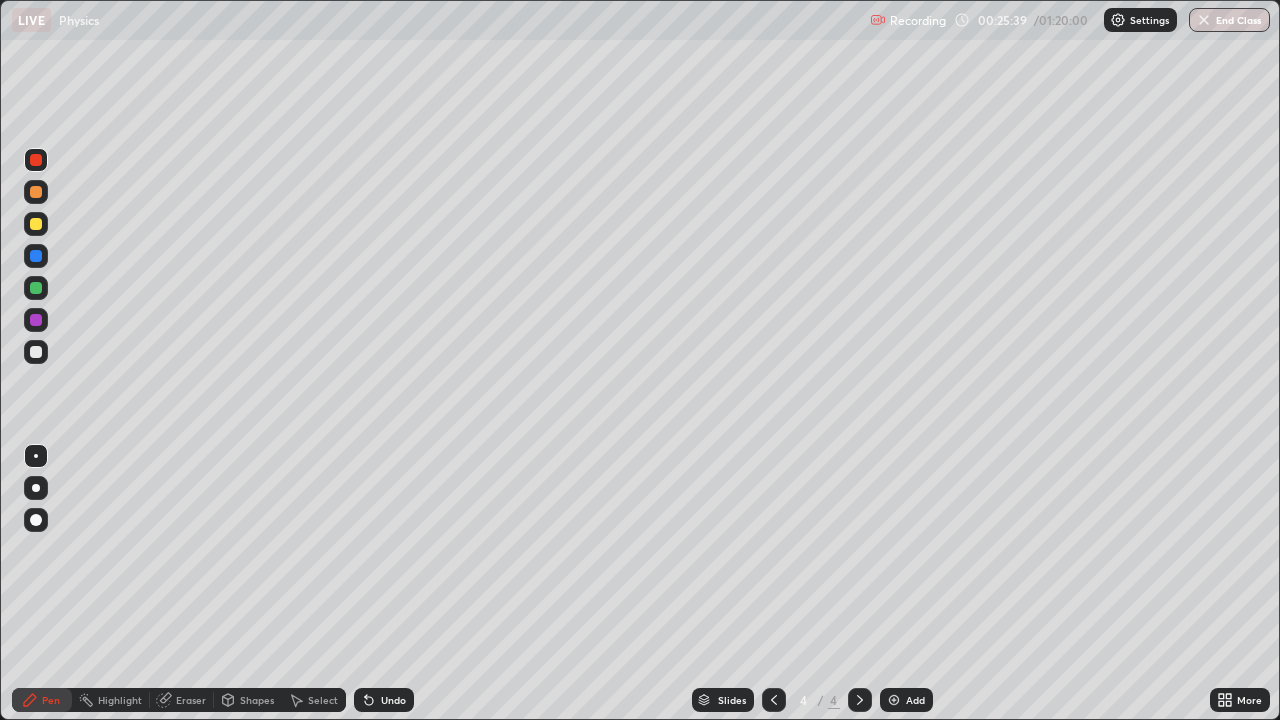 click on "Undo" at bounding box center (393, 700) 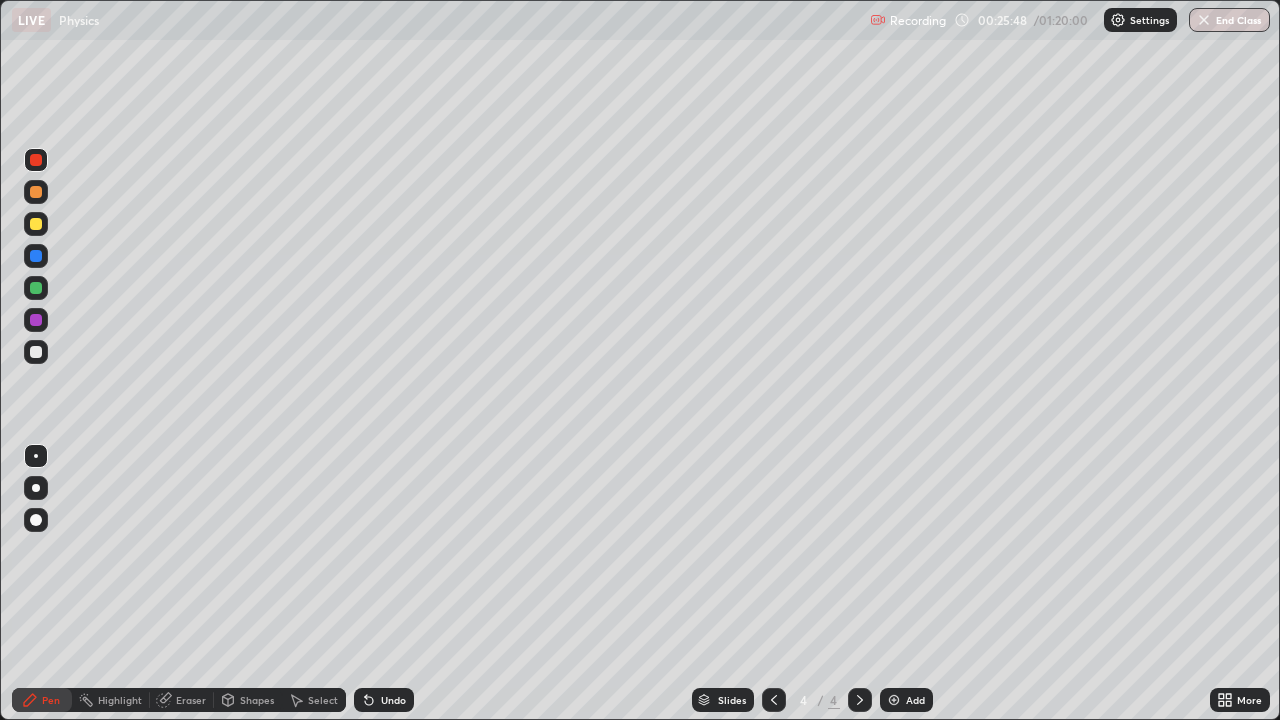 click on "Shapes" at bounding box center (257, 700) 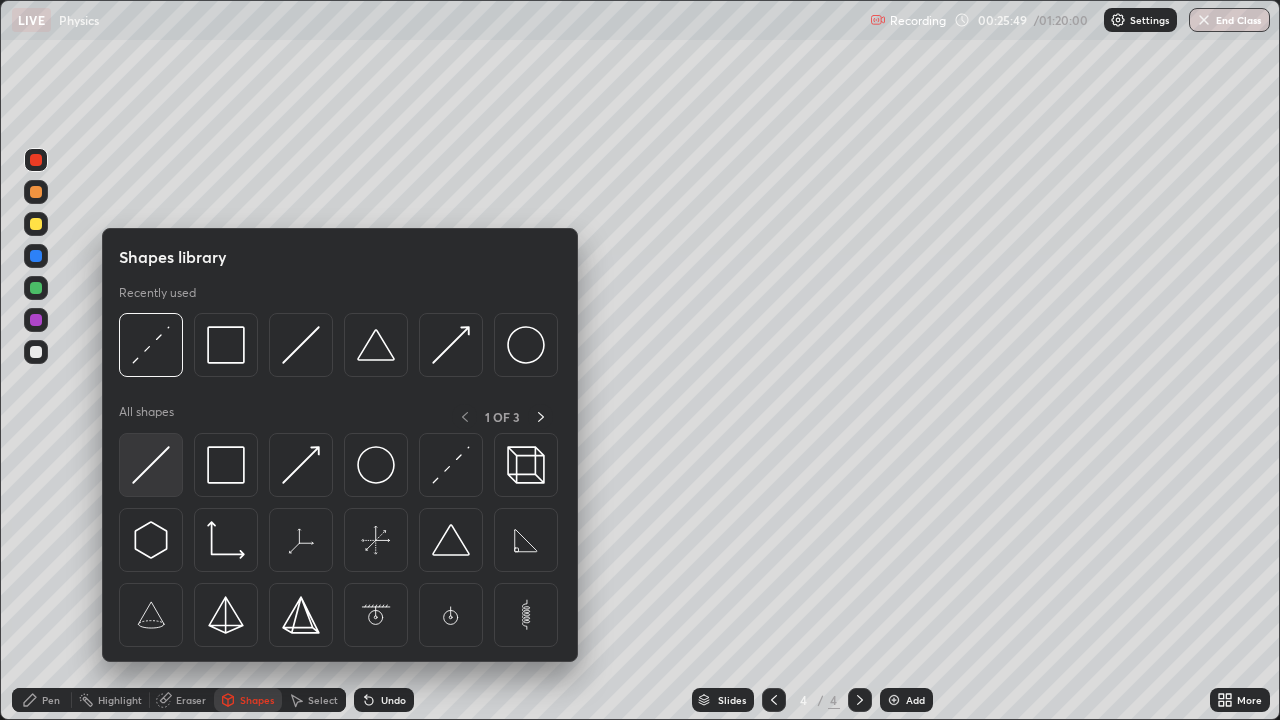 click at bounding box center (151, 465) 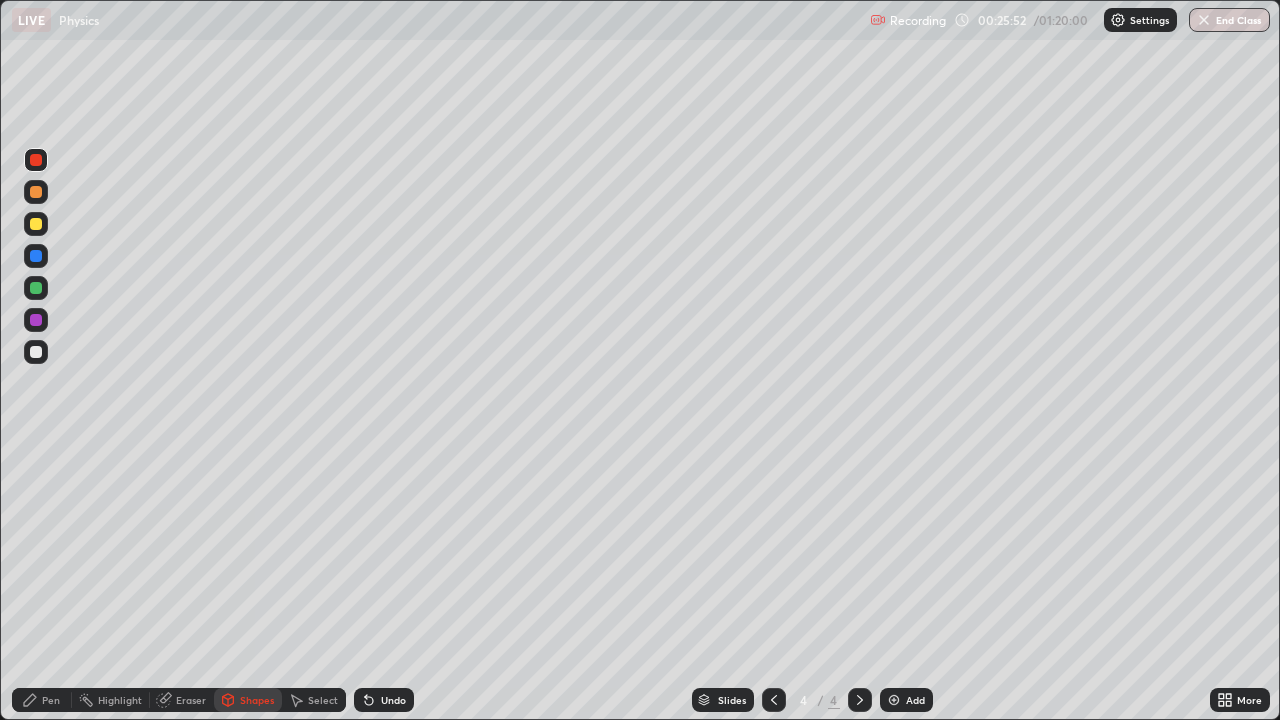 click at bounding box center (36, 160) 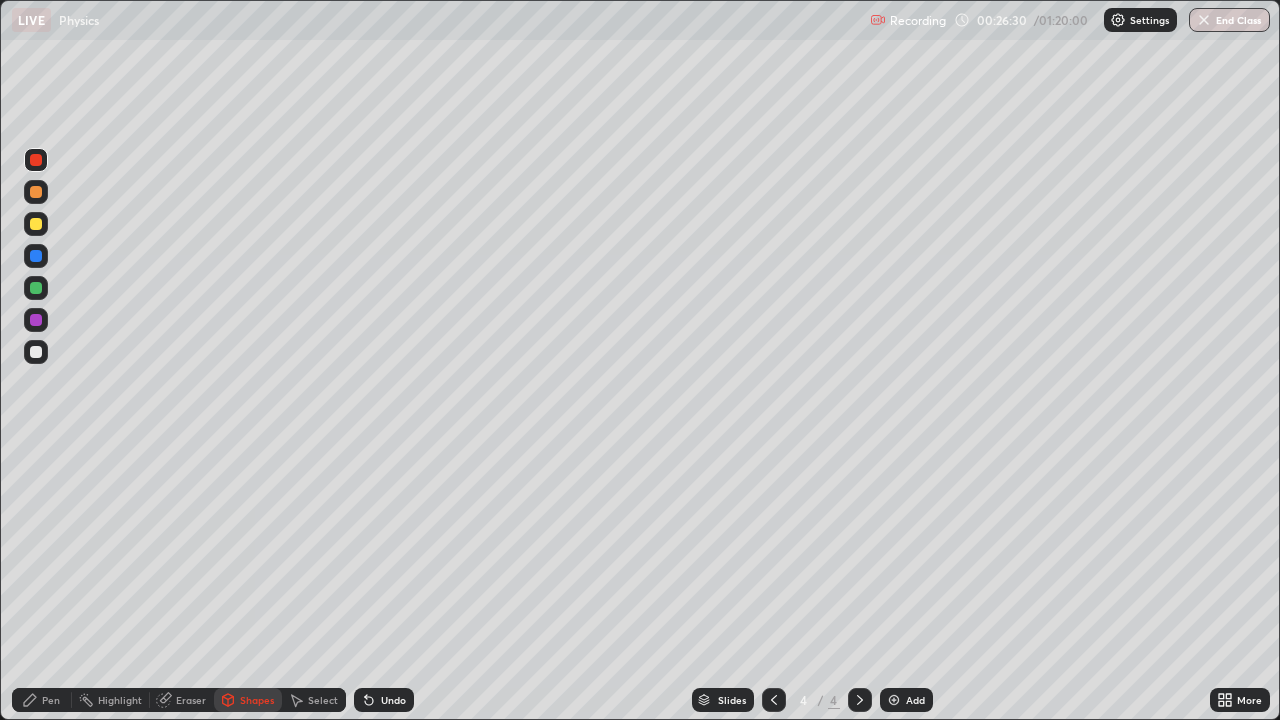 click on "Undo" at bounding box center (393, 700) 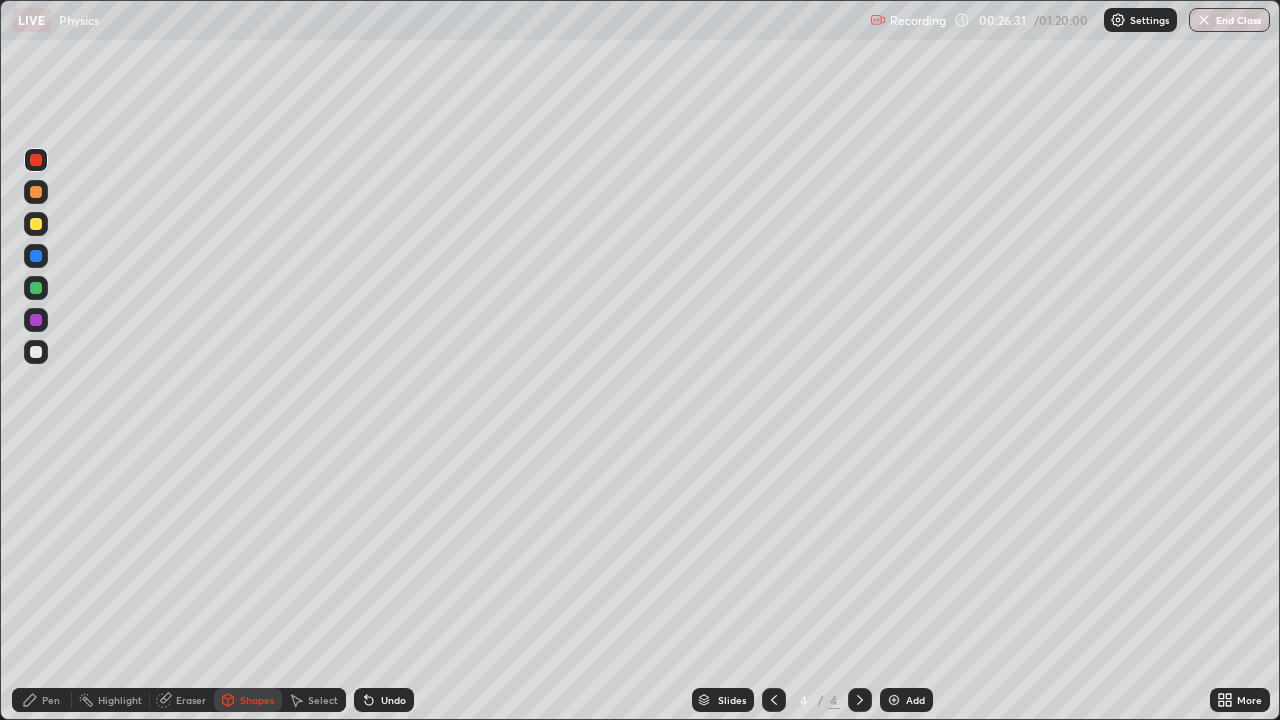 click on "Undo" at bounding box center [393, 700] 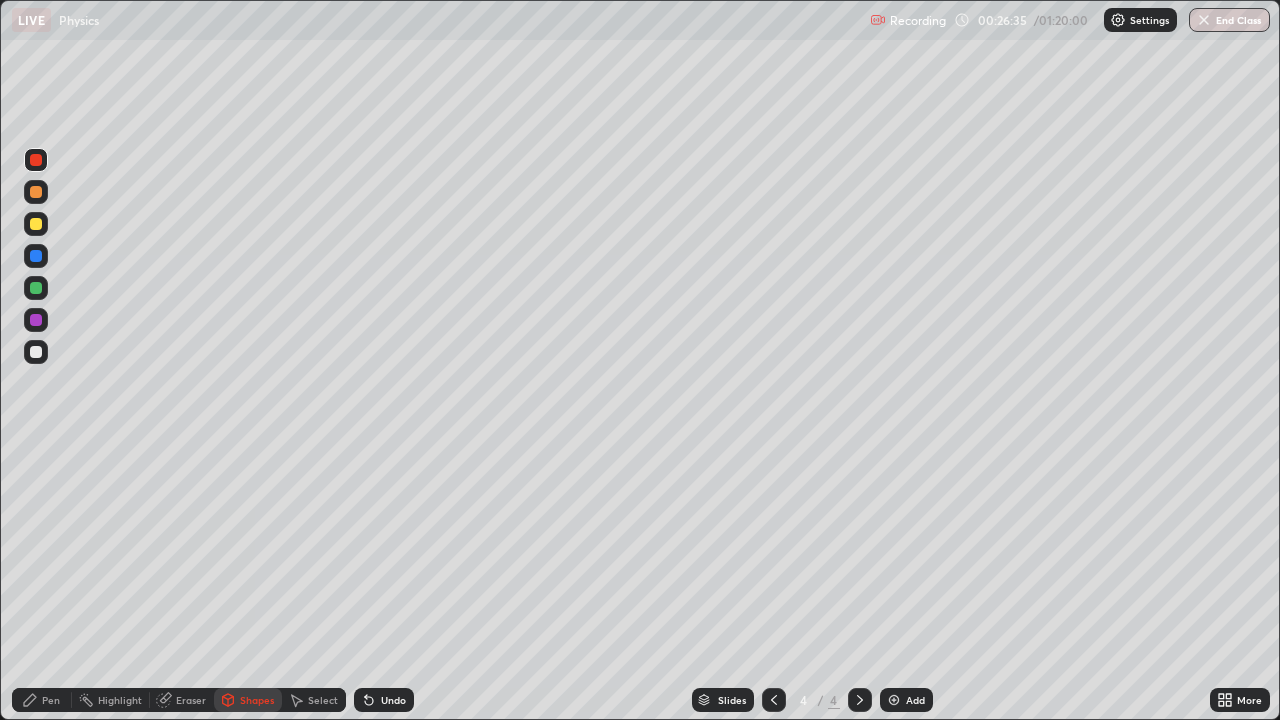 click at bounding box center (36, 160) 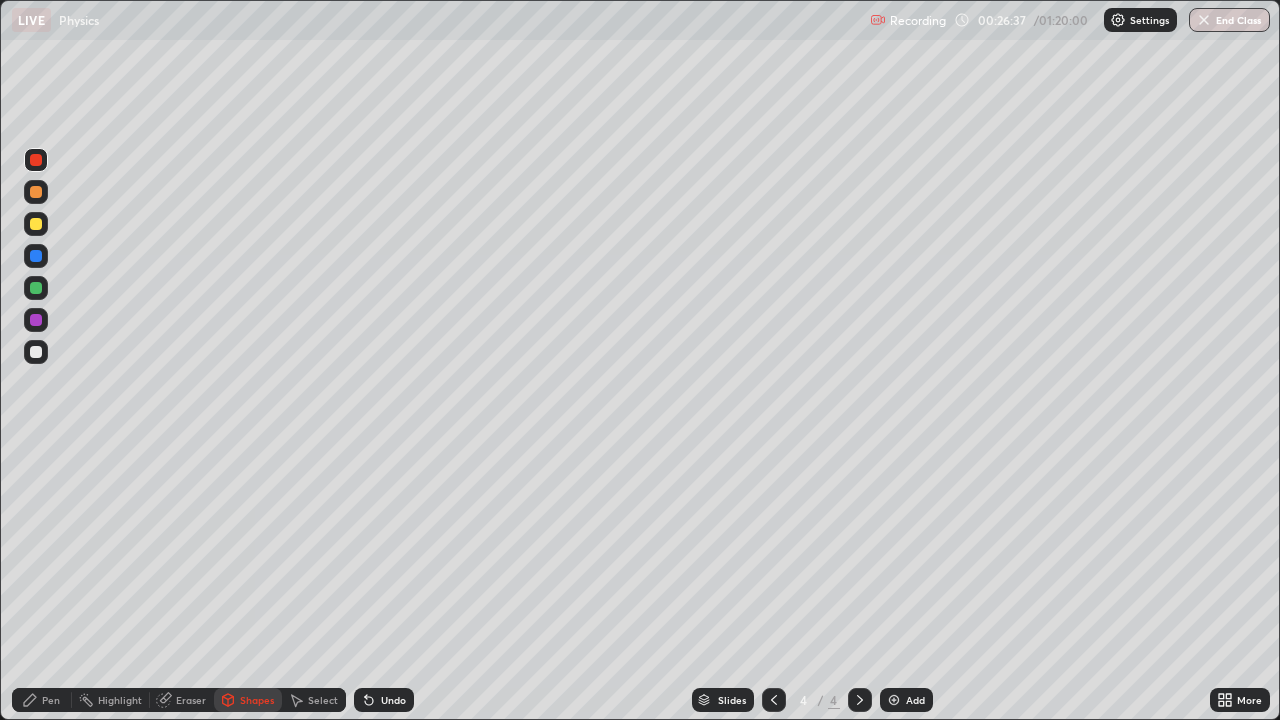 click on "Undo" at bounding box center (393, 700) 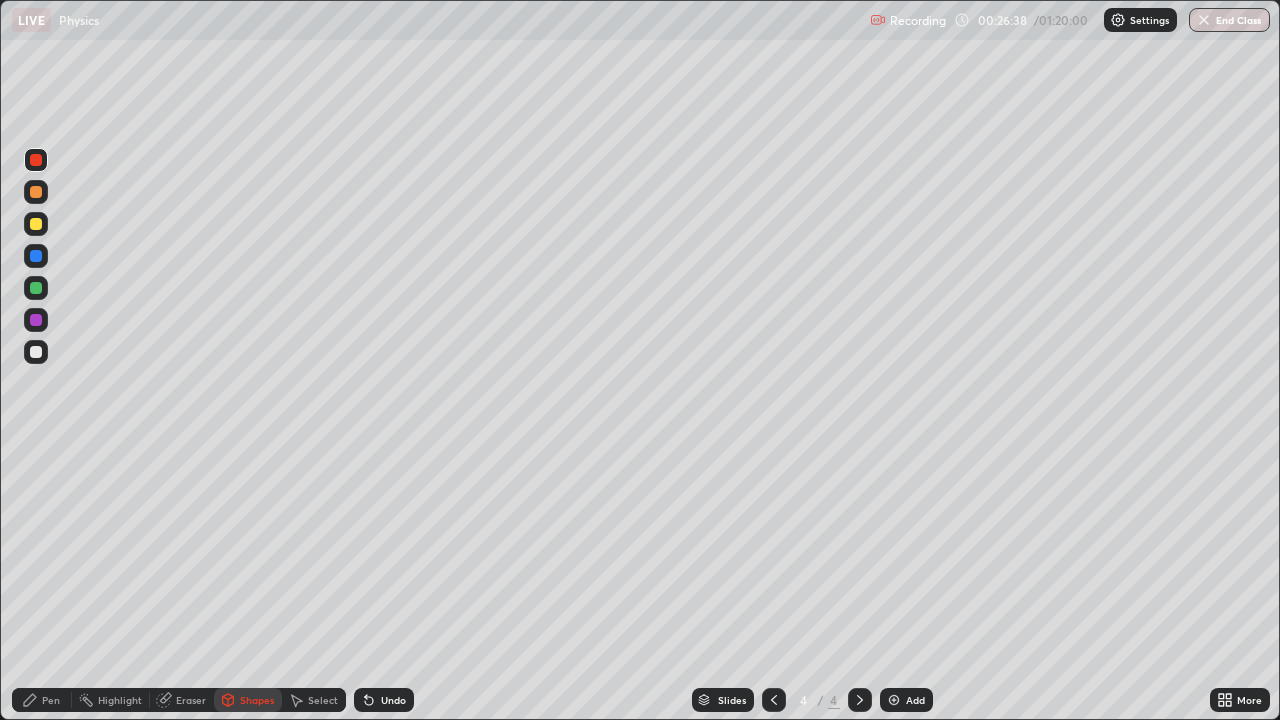 click on "Pen" at bounding box center [42, 700] 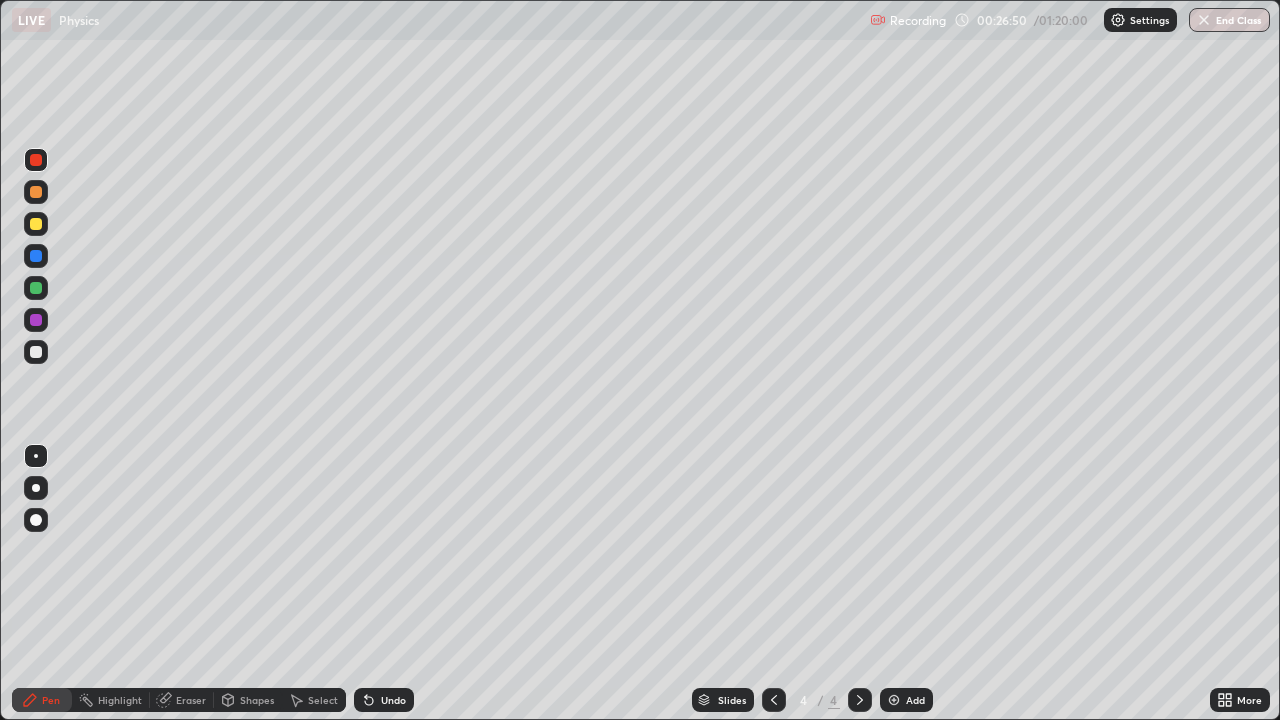 click at bounding box center [36, 160] 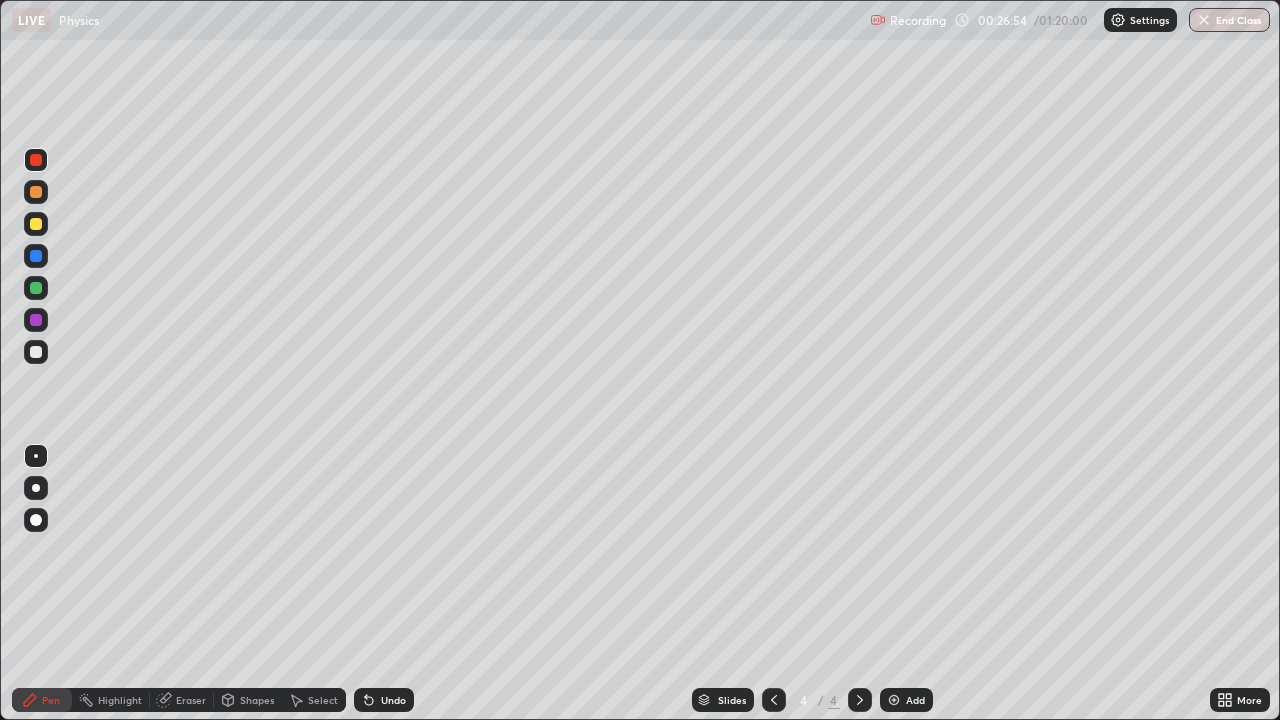 click on "Undo" at bounding box center [393, 700] 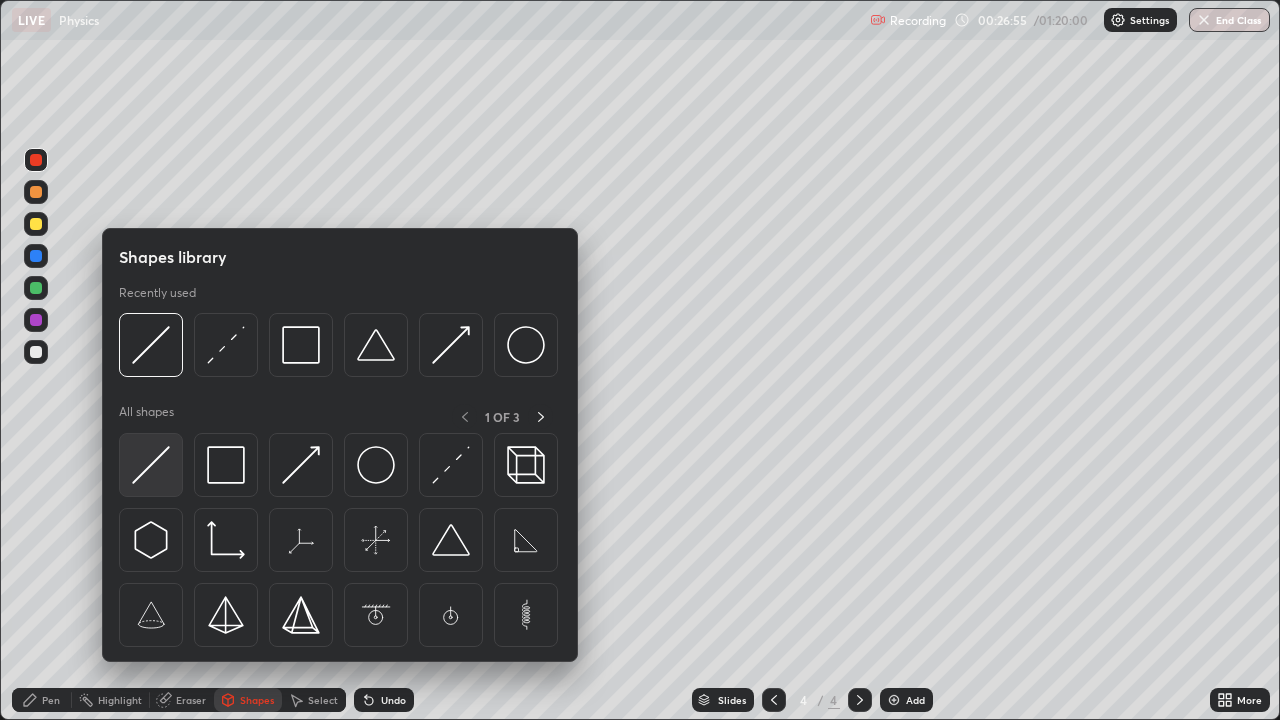 click at bounding box center [151, 465] 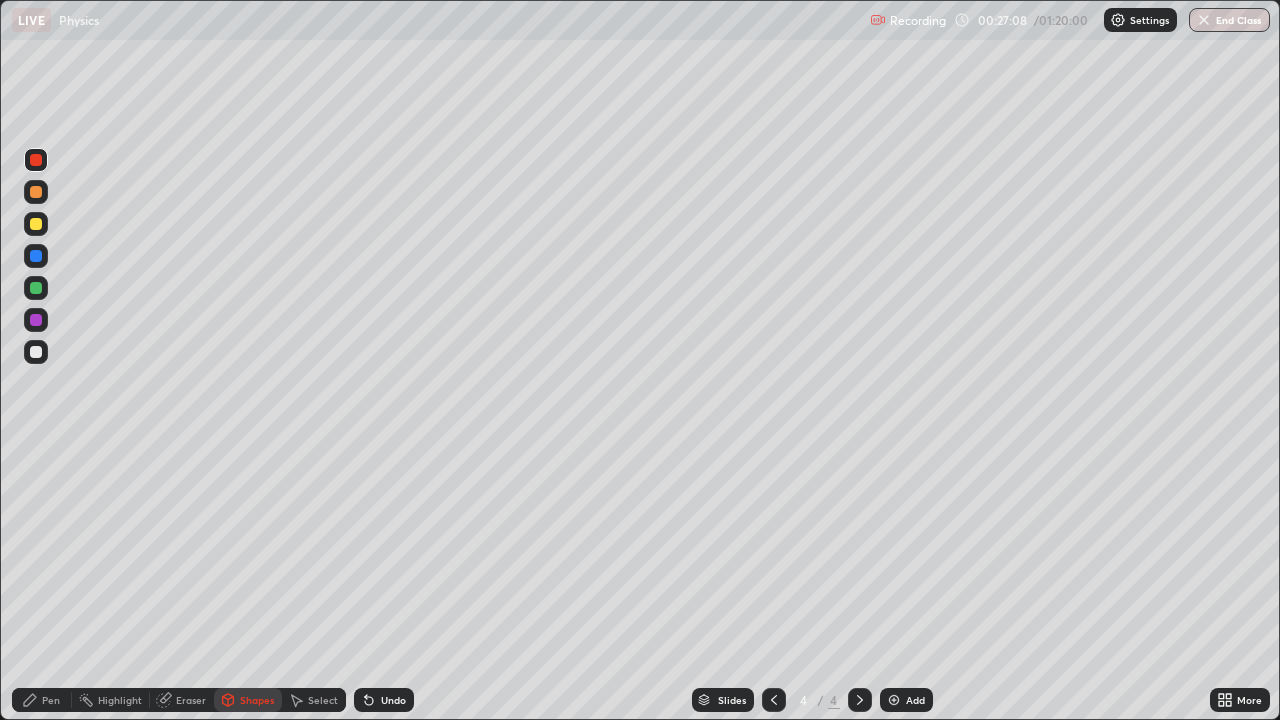 click on "Undo" at bounding box center (393, 700) 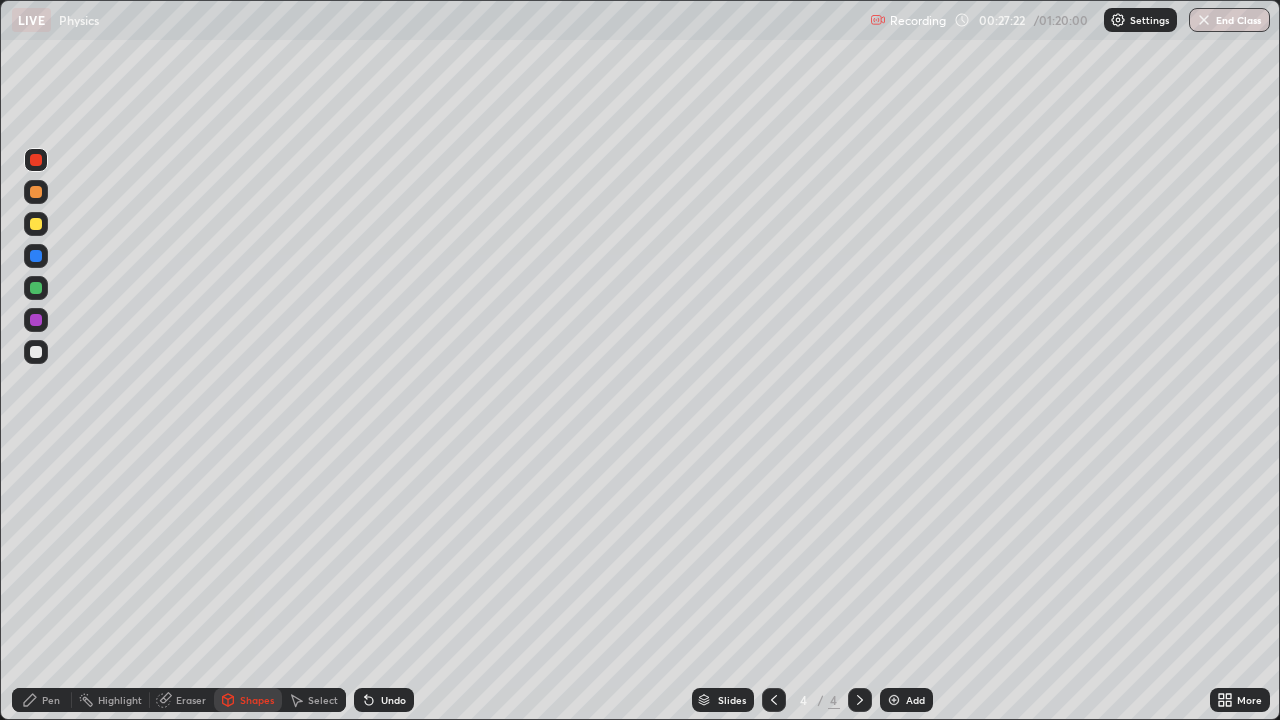 click 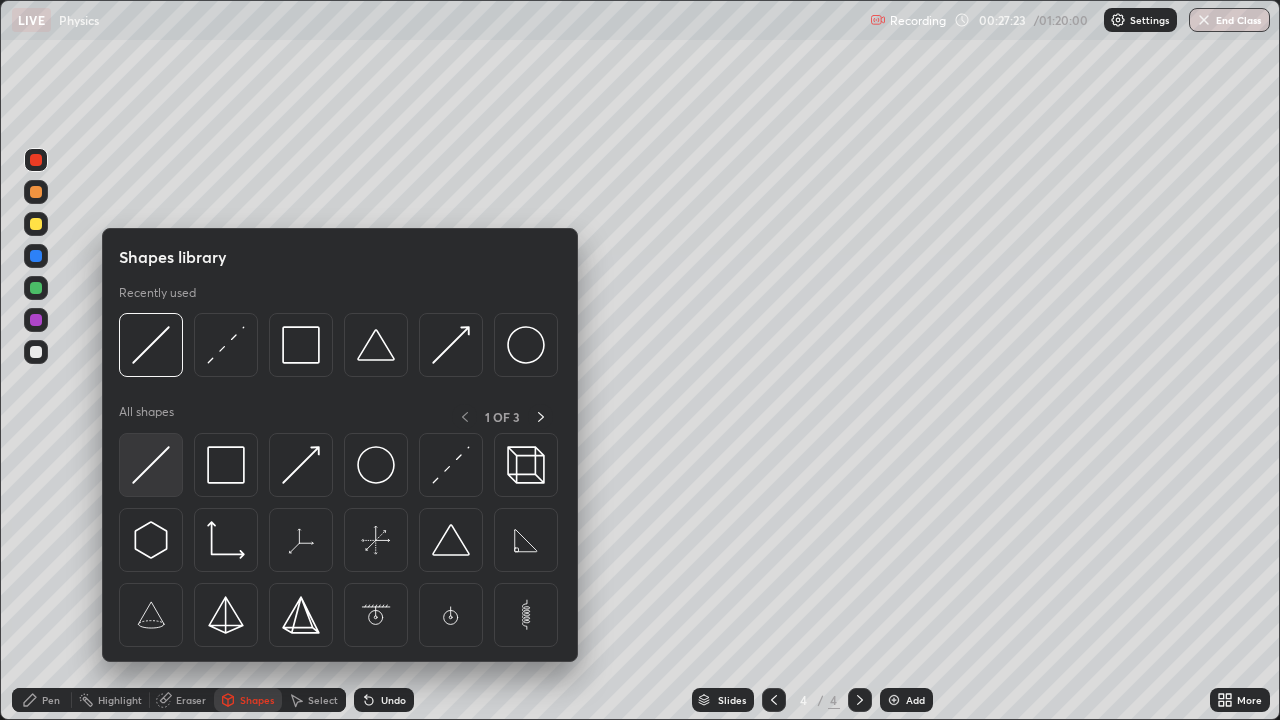 click at bounding box center (151, 465) 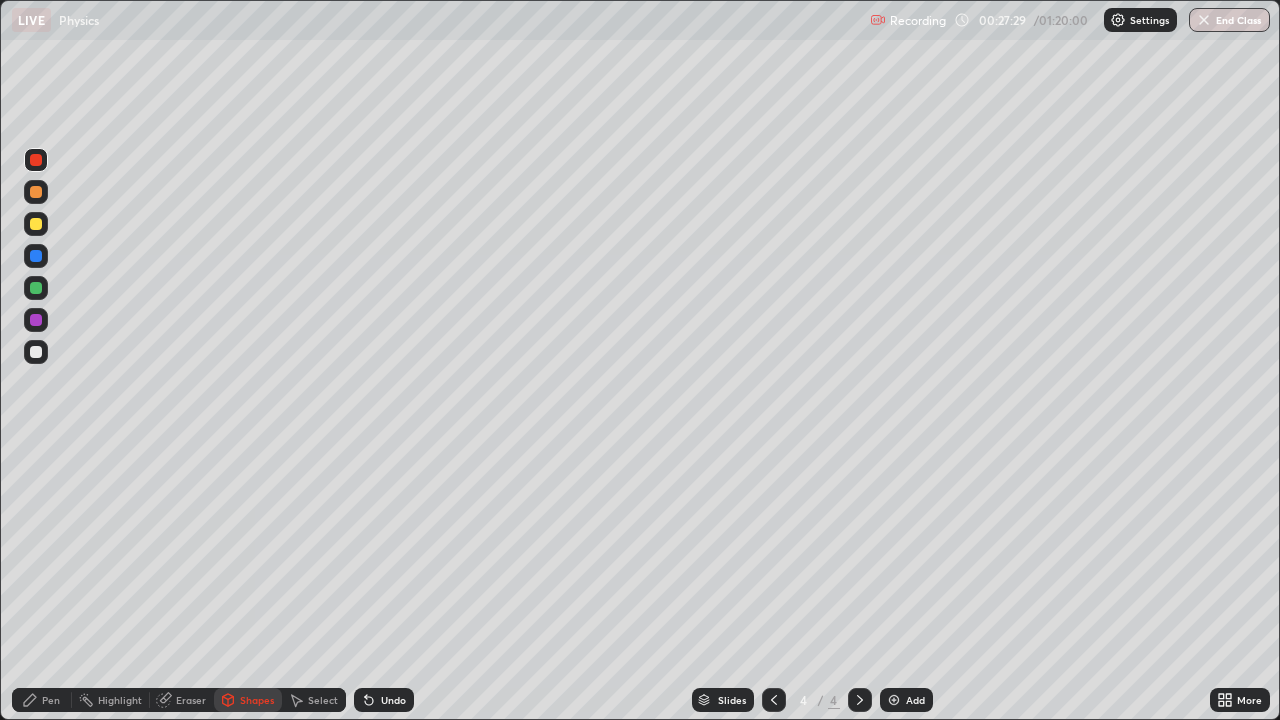 click 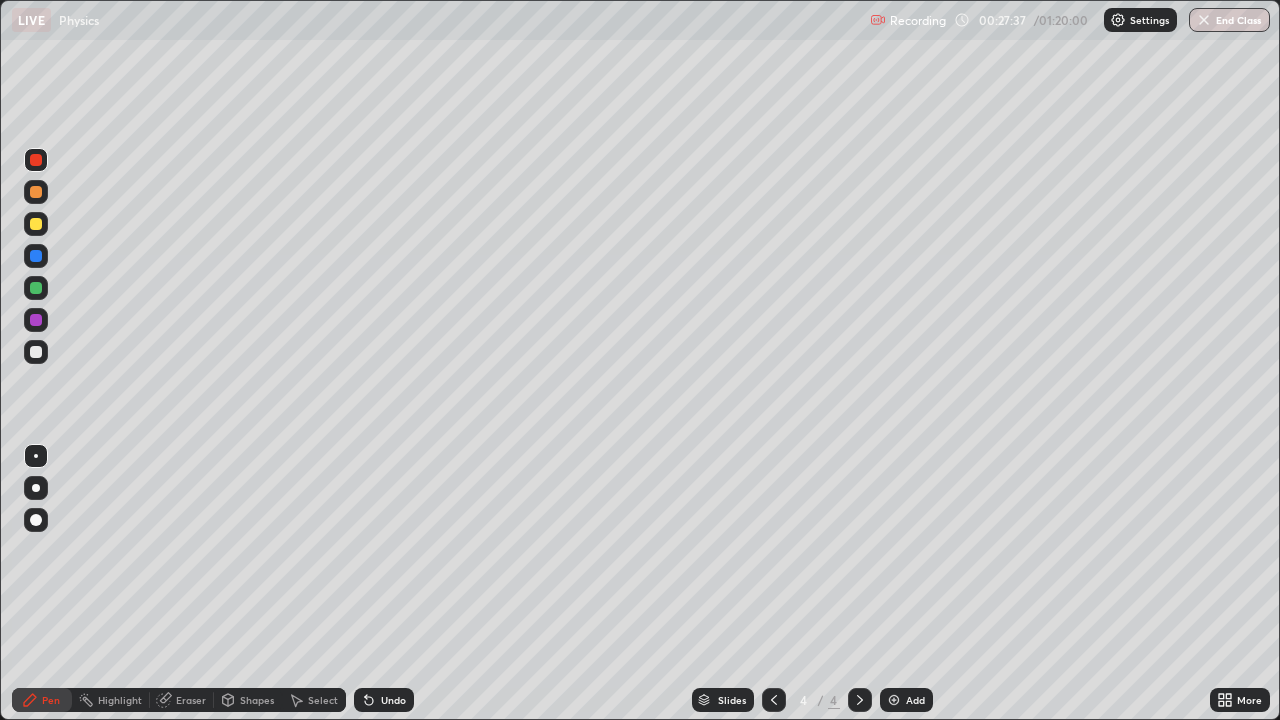 click on "Undo" at bounding box center (384, 700) 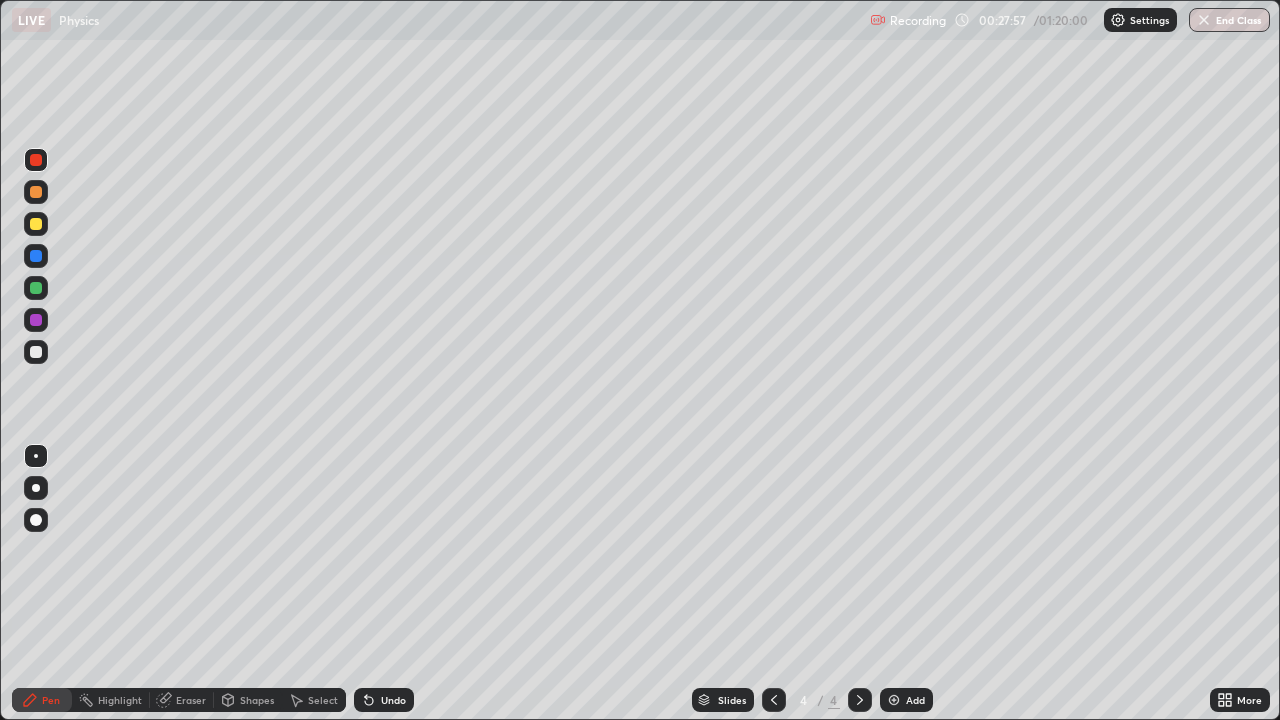 click at bounding box center [36, 352] 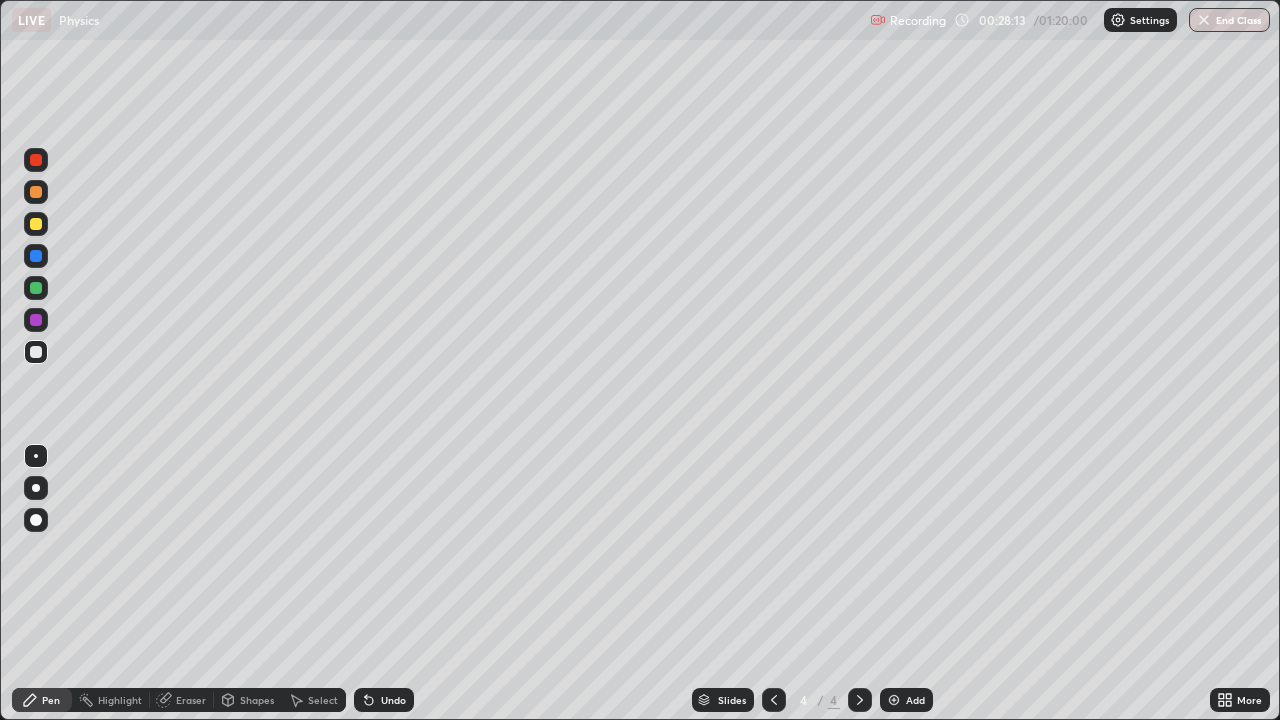 click on "Shapes" at bounding box center [257, 700] 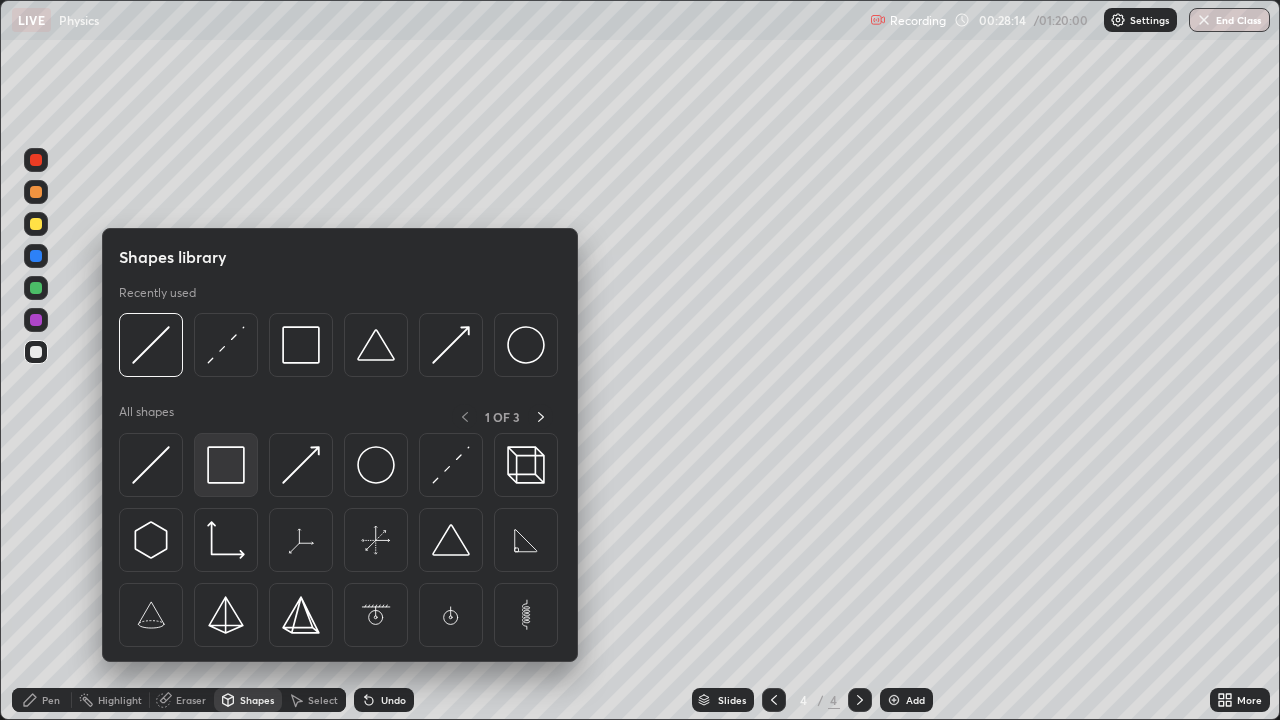click at bounding box center [226, 465] 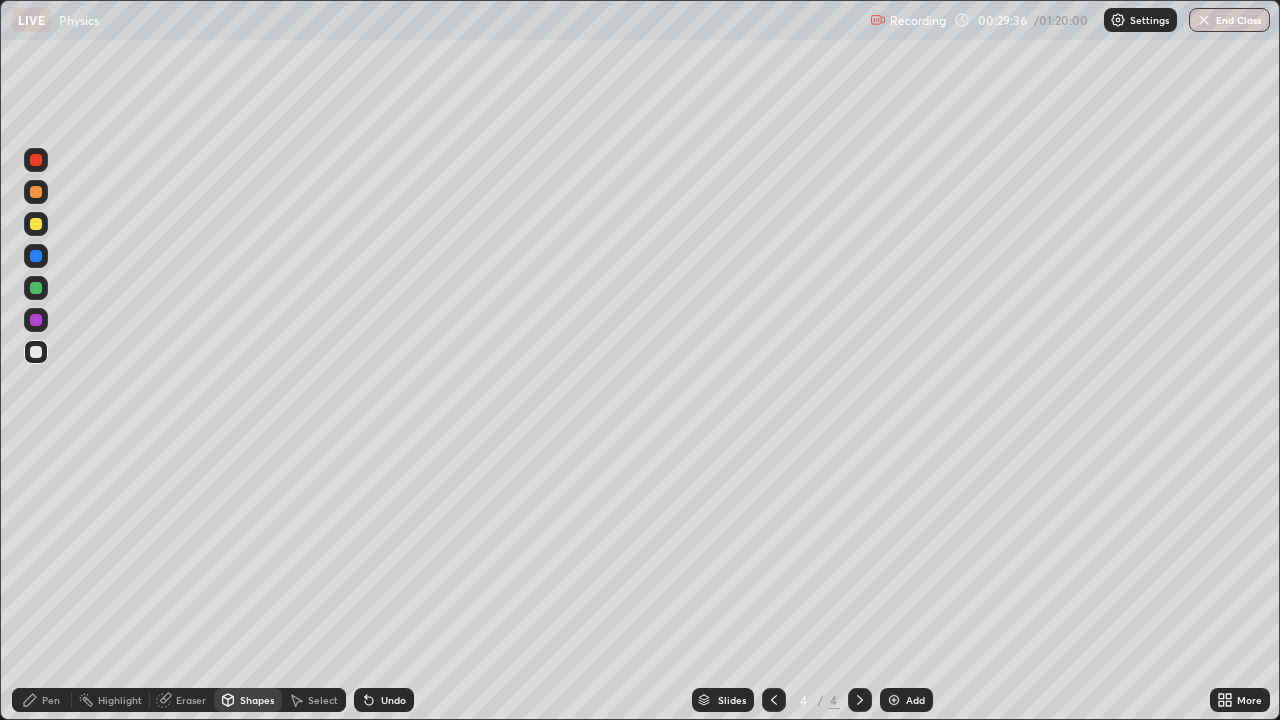 click at bounding box center [36, 224] 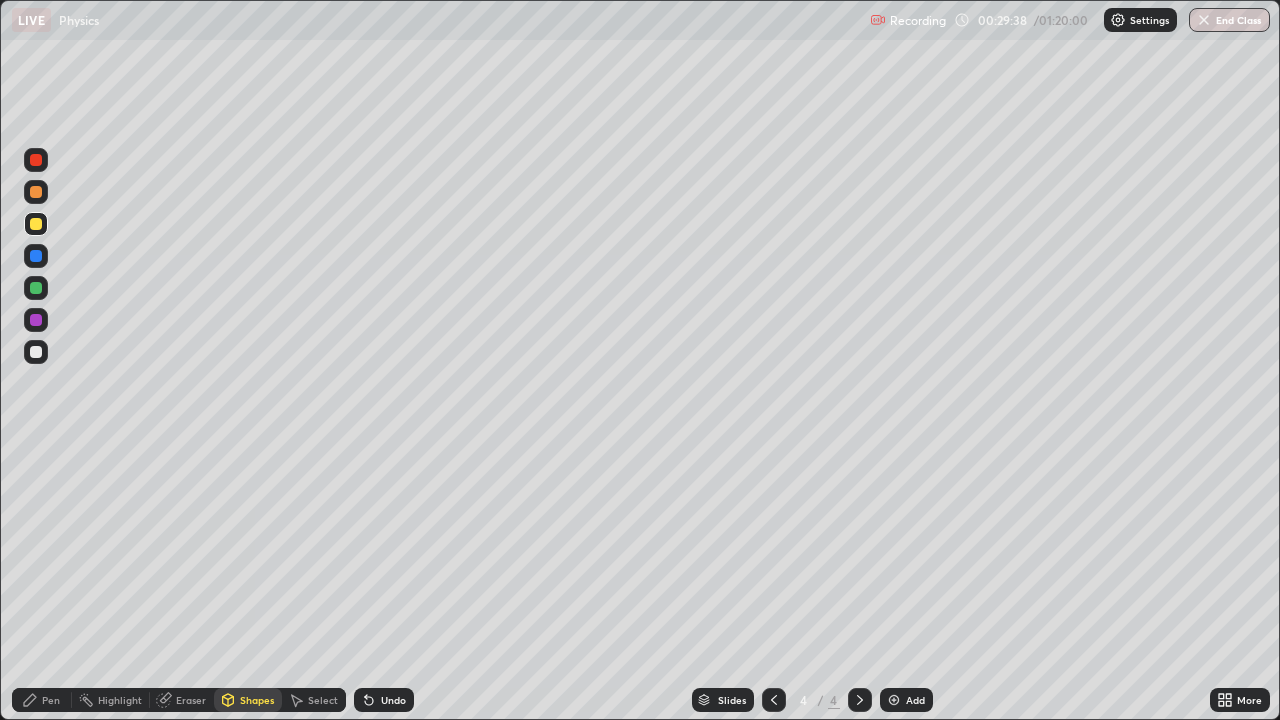 click on "Undo" at bounding box center (384, 700) 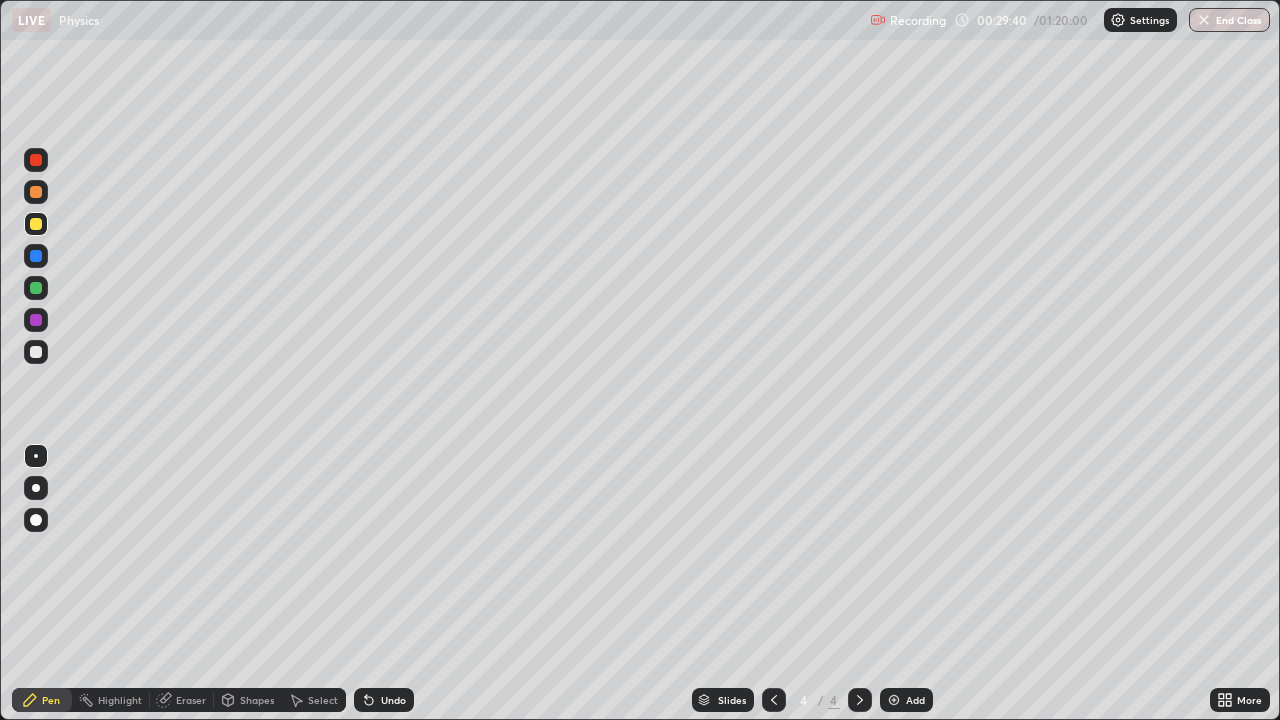 click at bounding box center [36, 160] 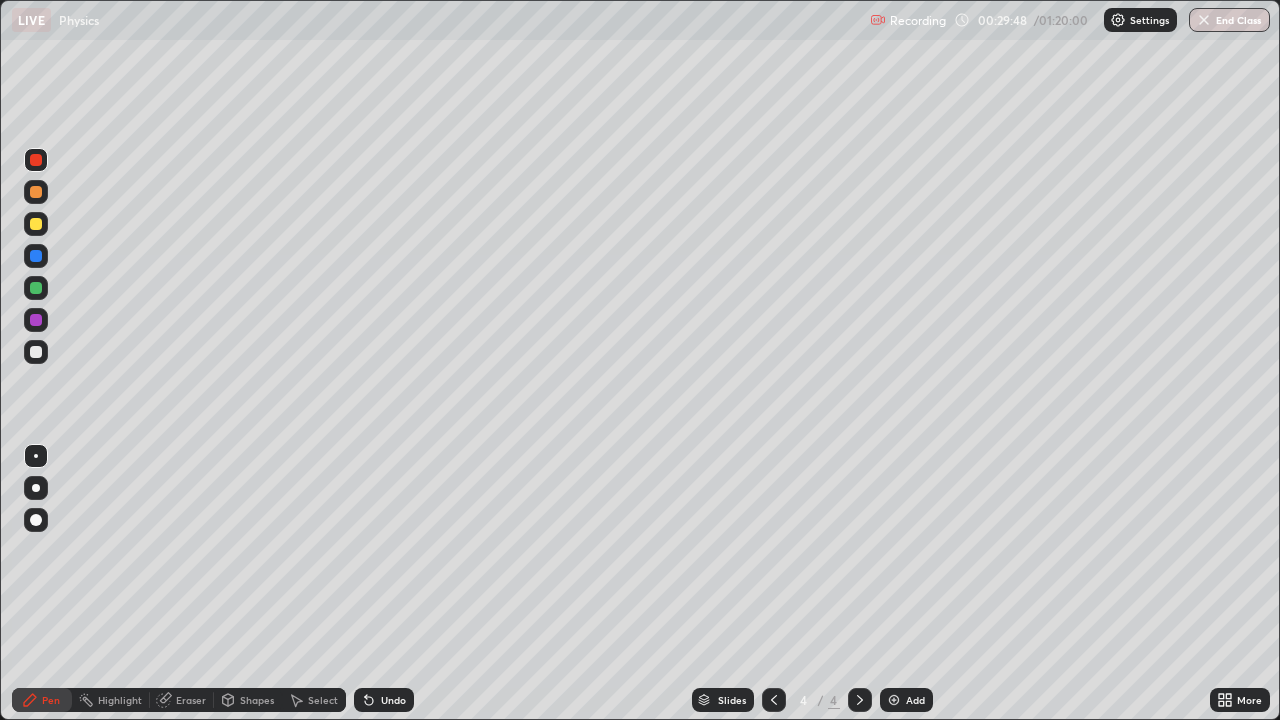 click on "Undo" at bounding box center (393, 700) 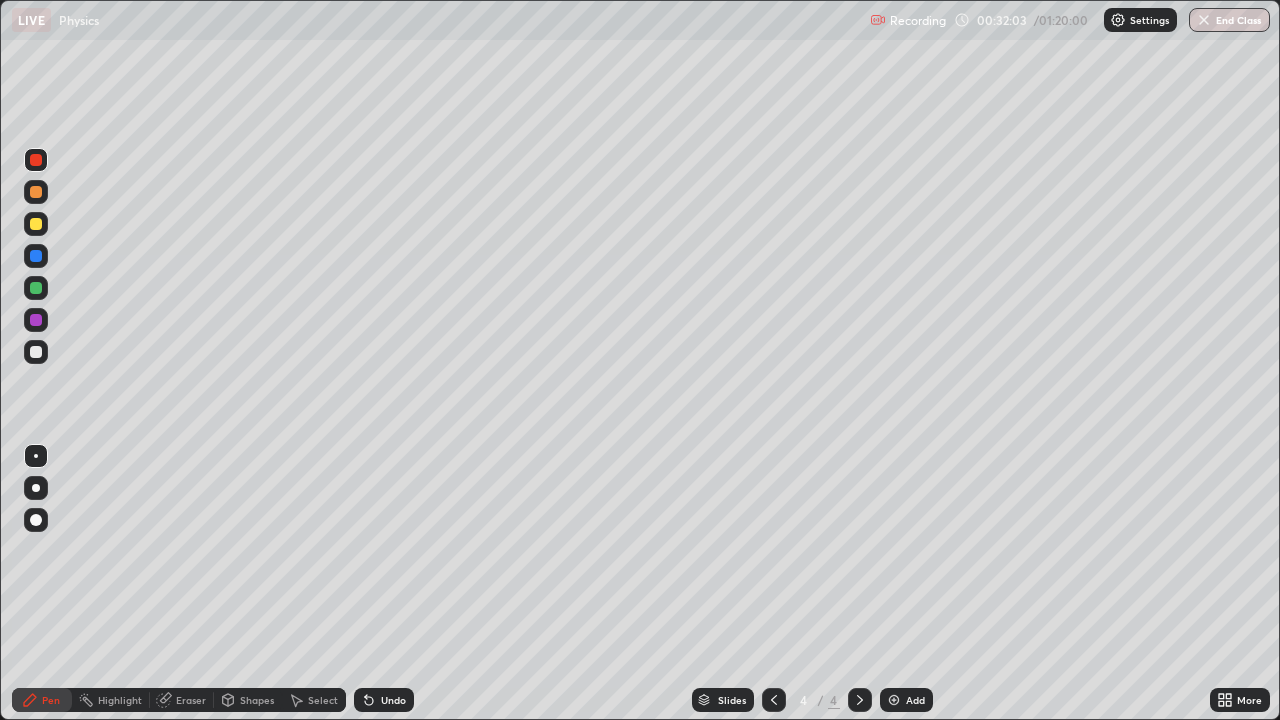 click at bounding box center [774, 700] 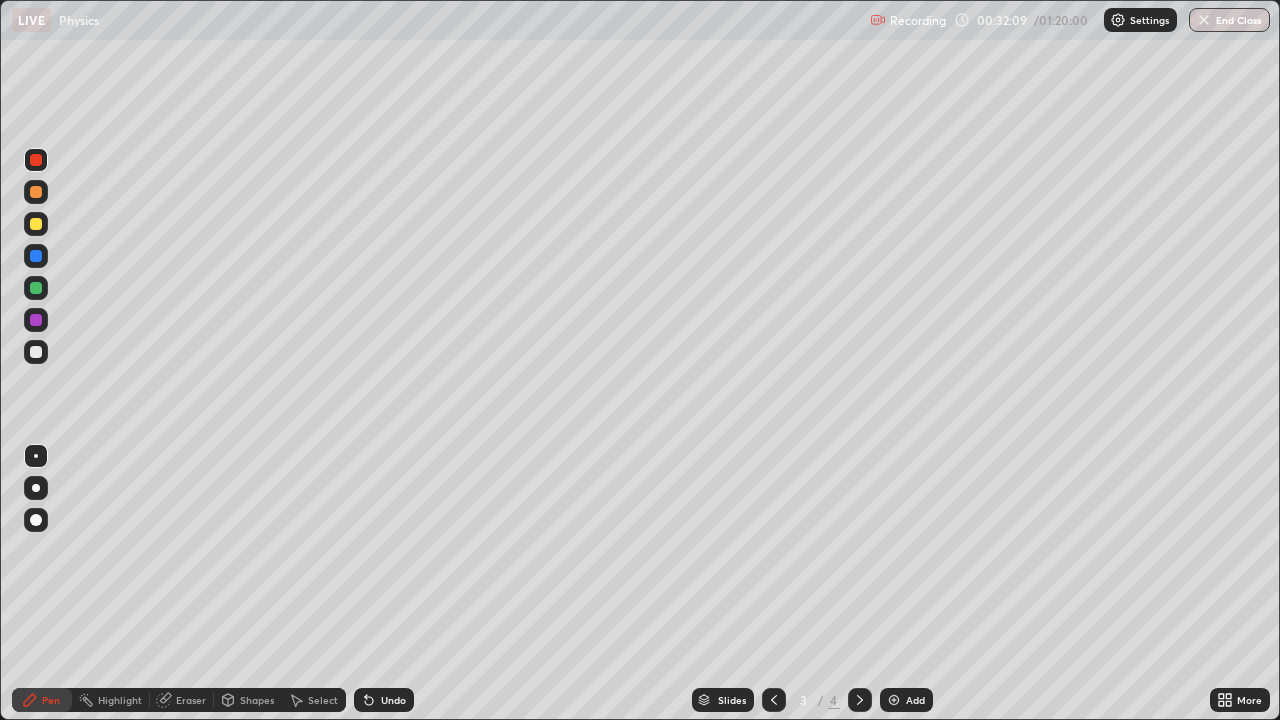 click 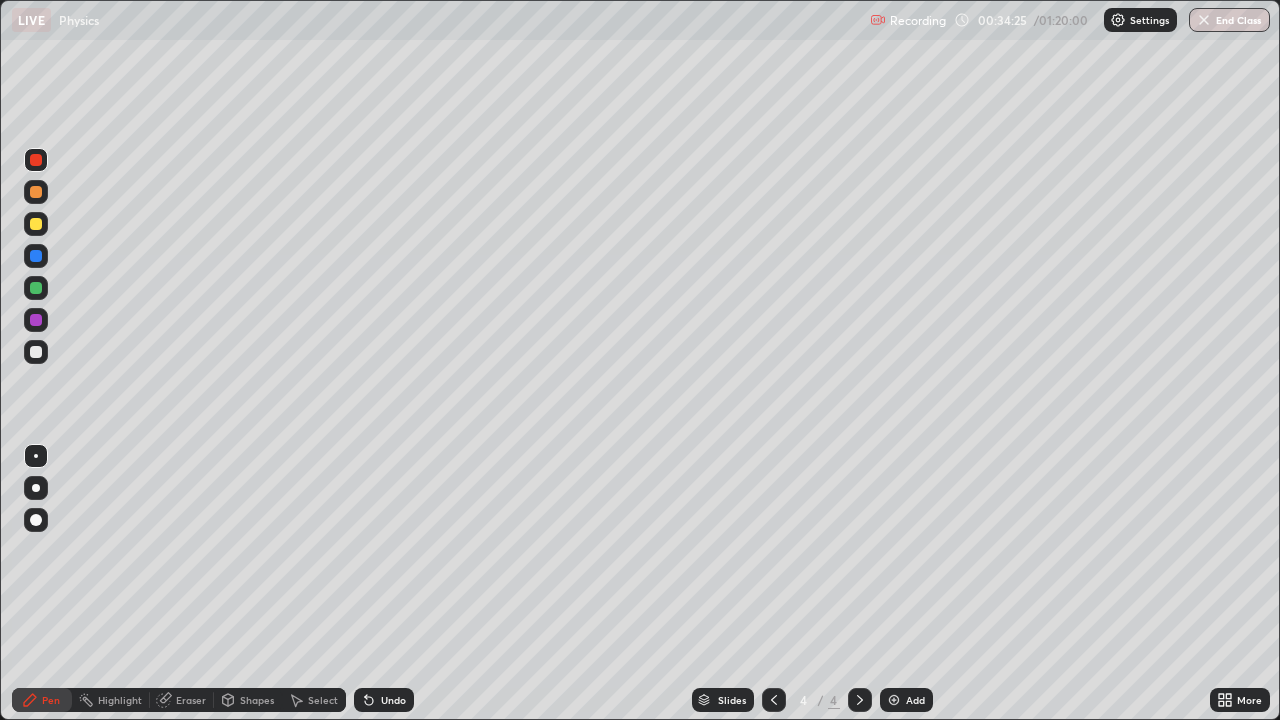 click 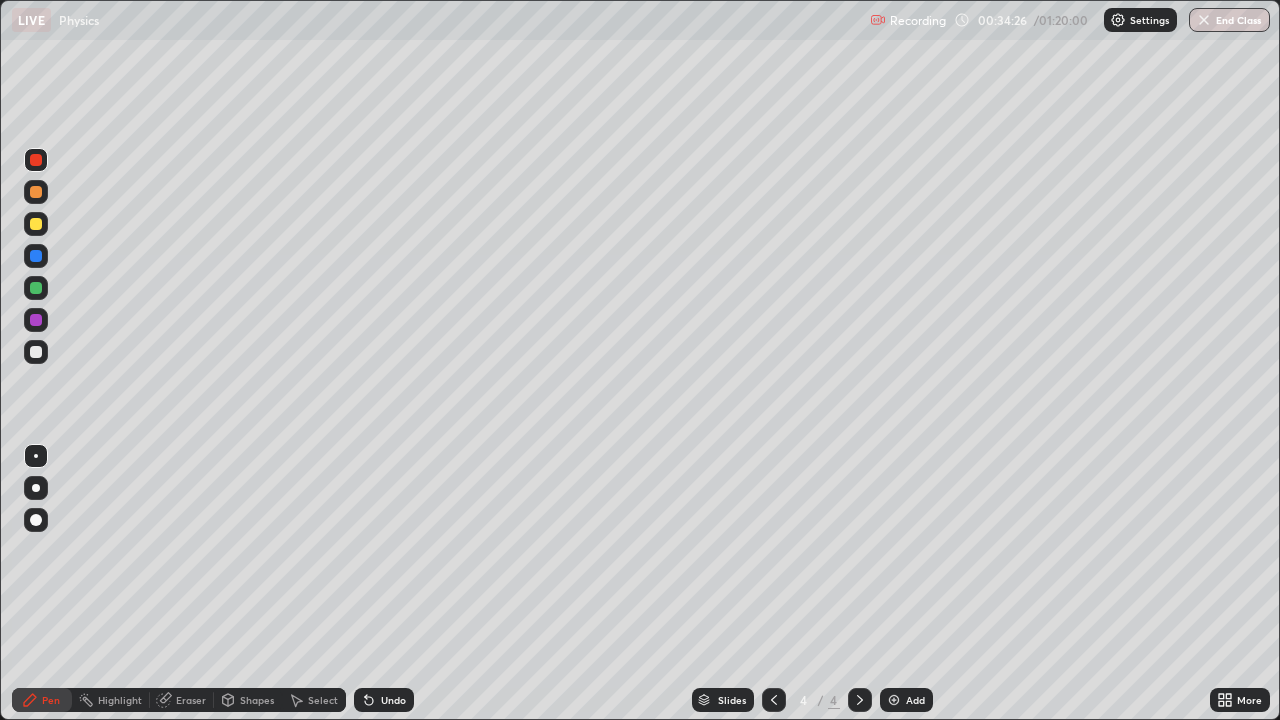 click on "Undo" at bounding box center (384, 700) 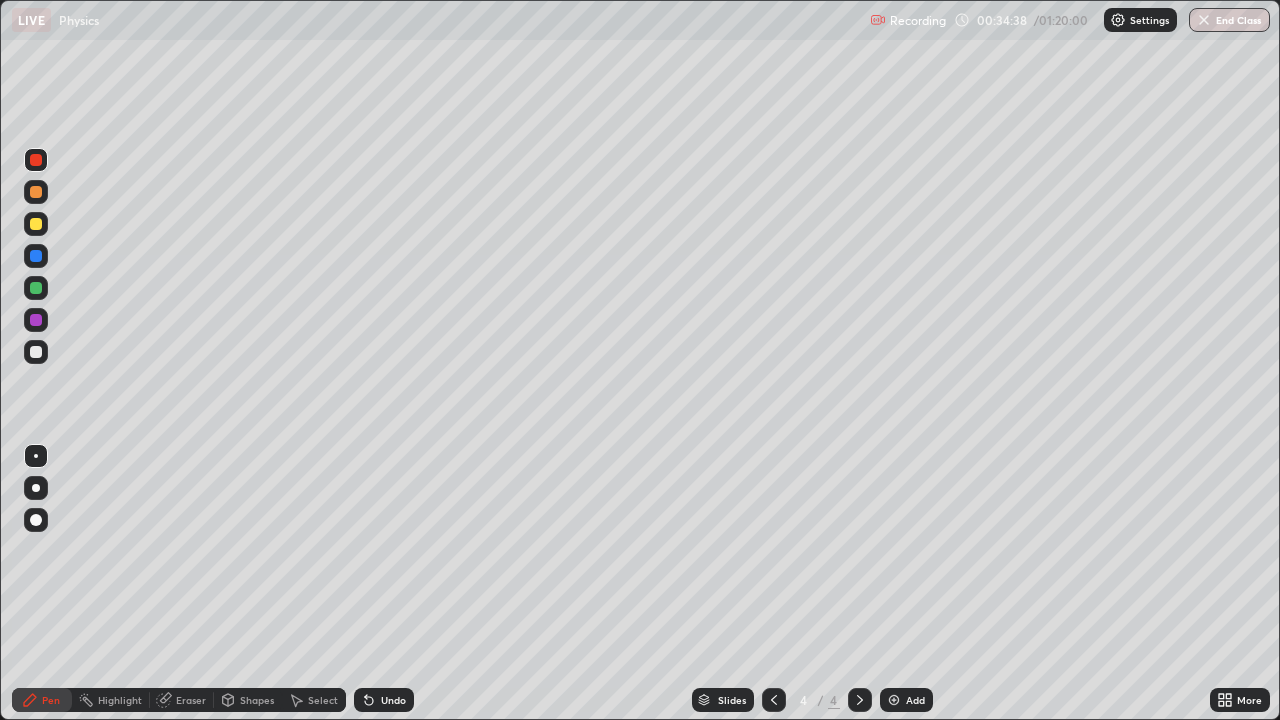click on "Undo" at bounding box center (384, 700) 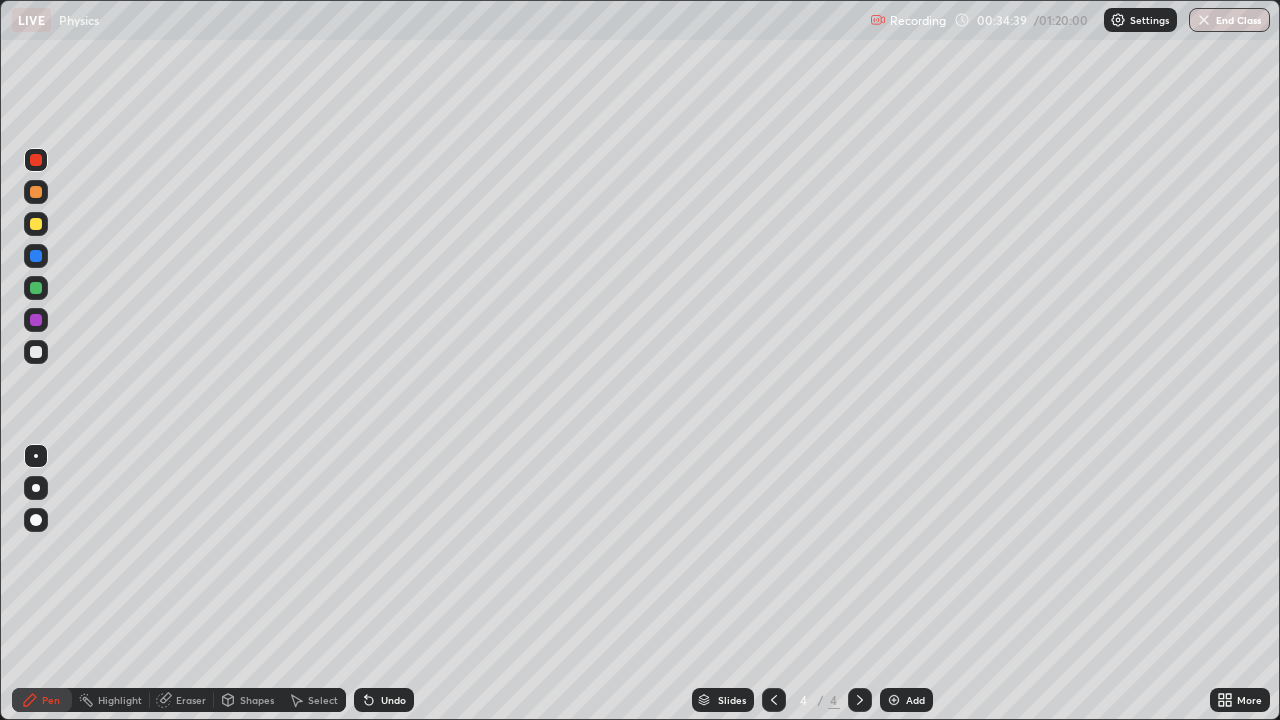 click on "Undo" at bounding box center [384, 700] 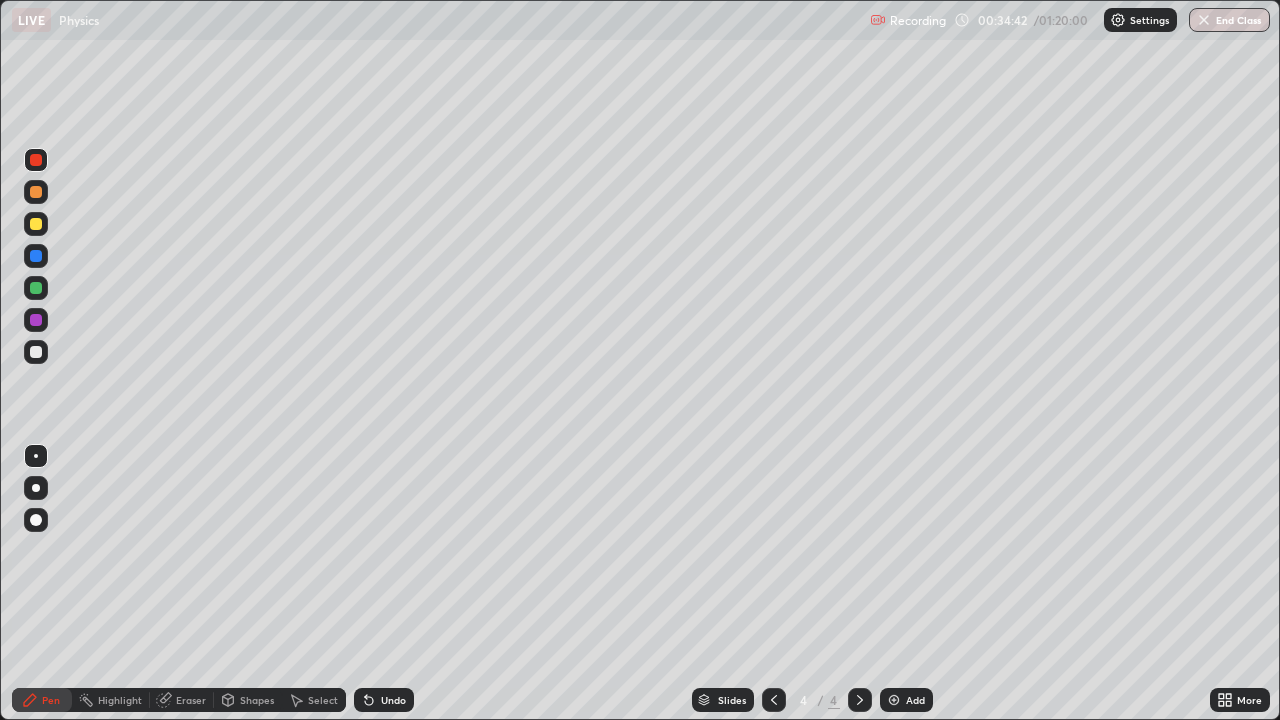 click on "Eraser" at bounding box center (182, 700) 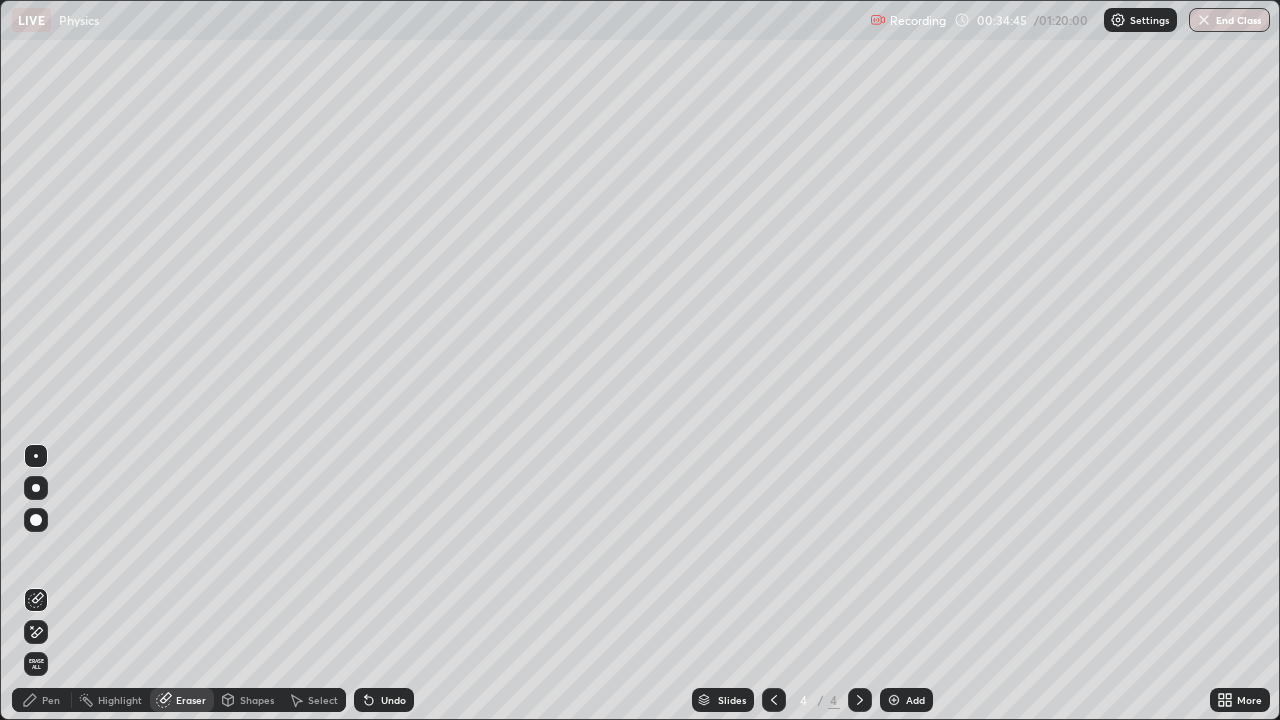 click on "Pen" at bounding box center (51, 700) 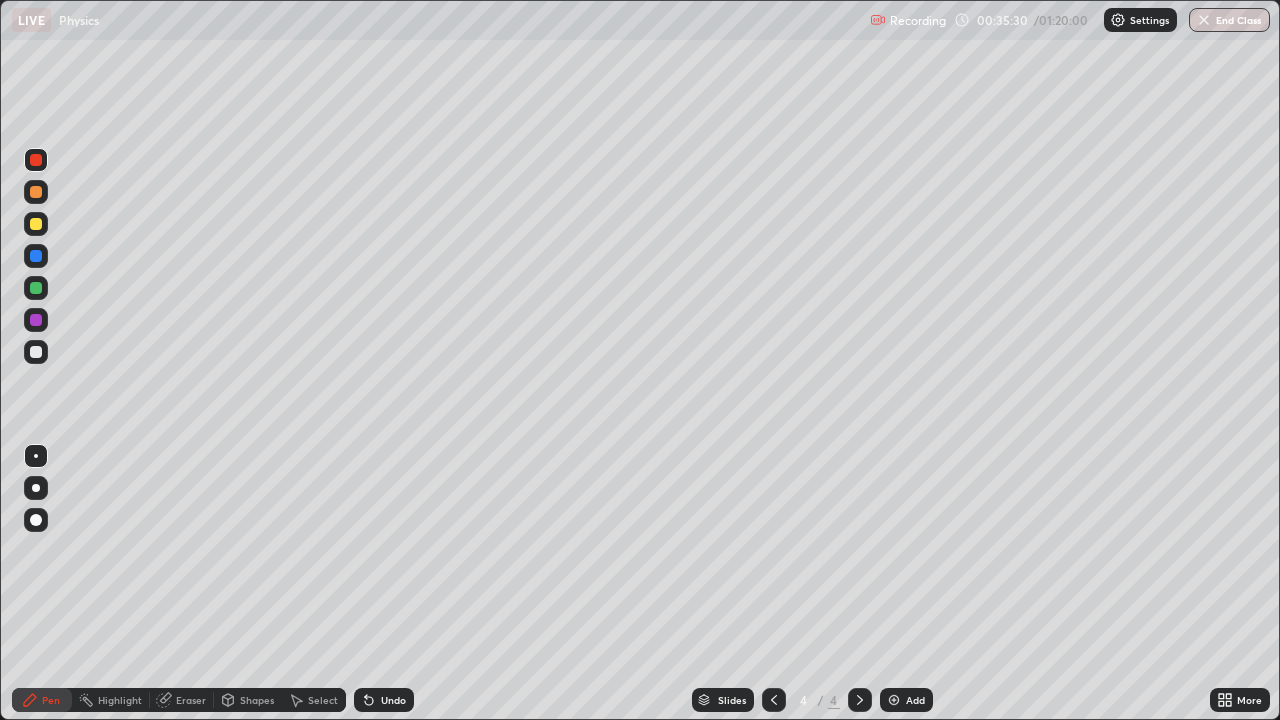 click on "Select" at bounding box center [323, 700] 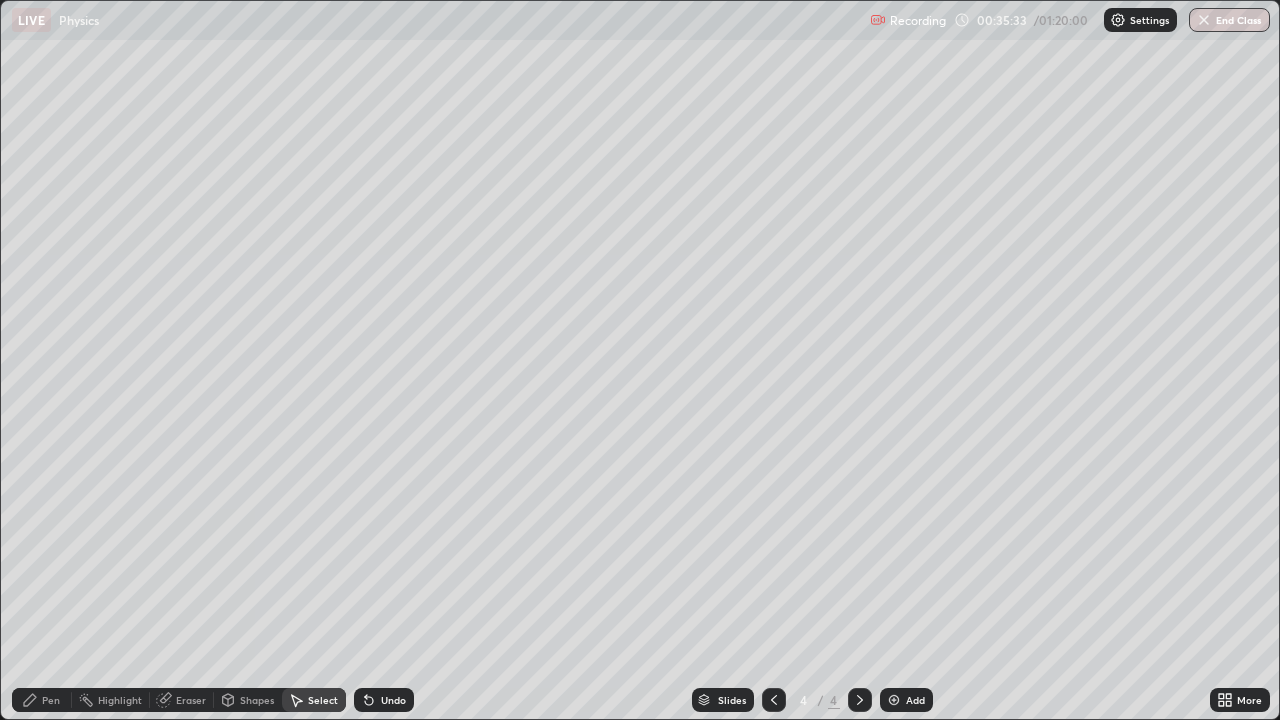 click on "Select" at bounding box center (323, 700) 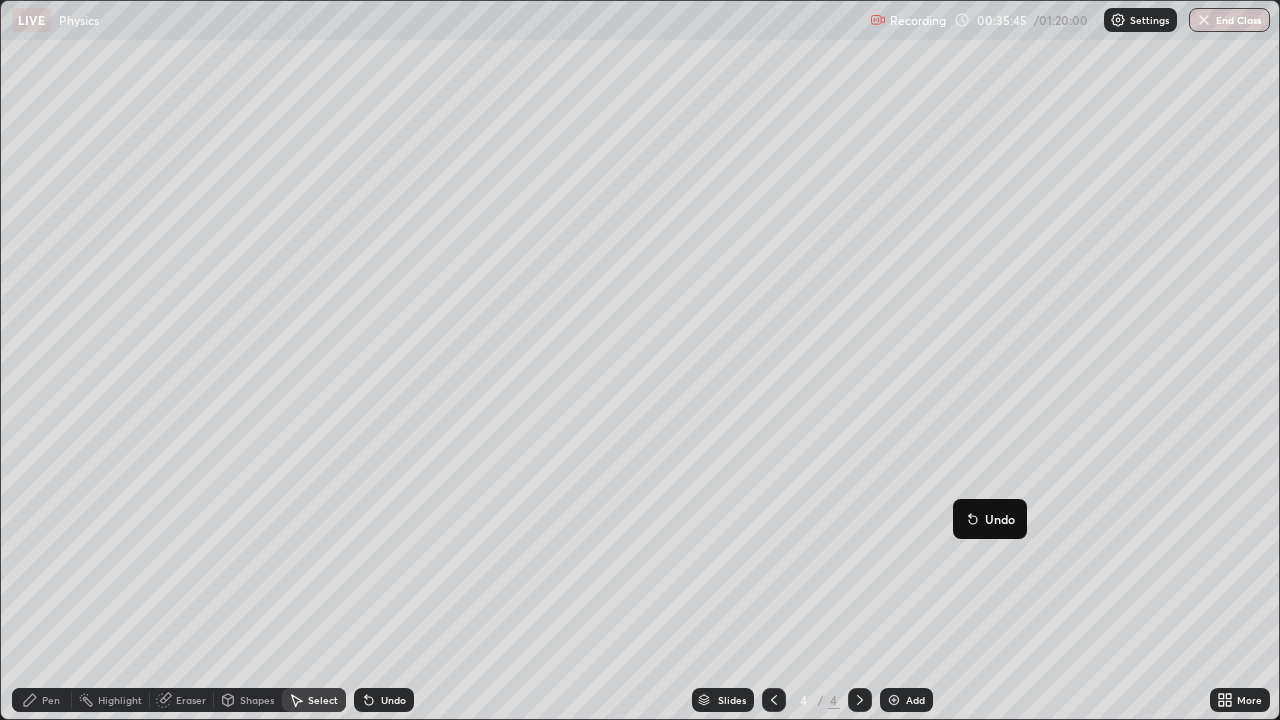 click on "0 ° Undo Copy Duplicate Duplicate to new slide Delete" at bounding box center (640, 360) 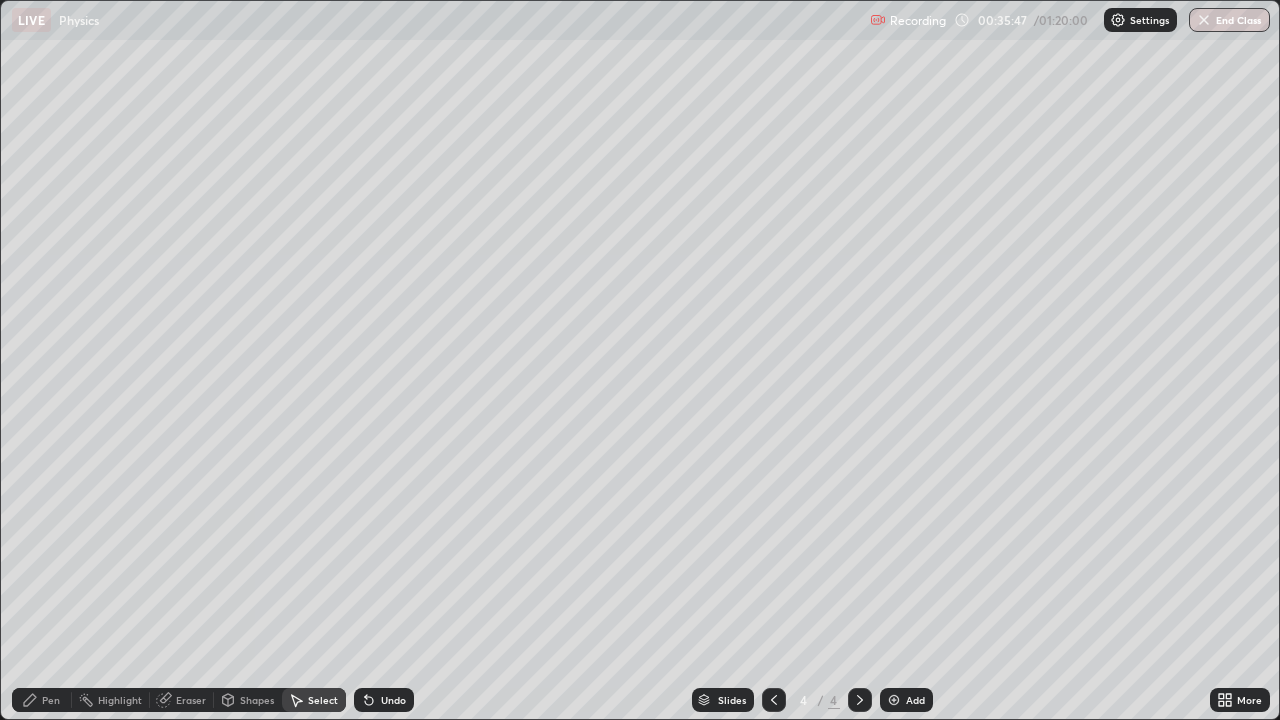 click on "Shapes" at bounding box center (257, 700) 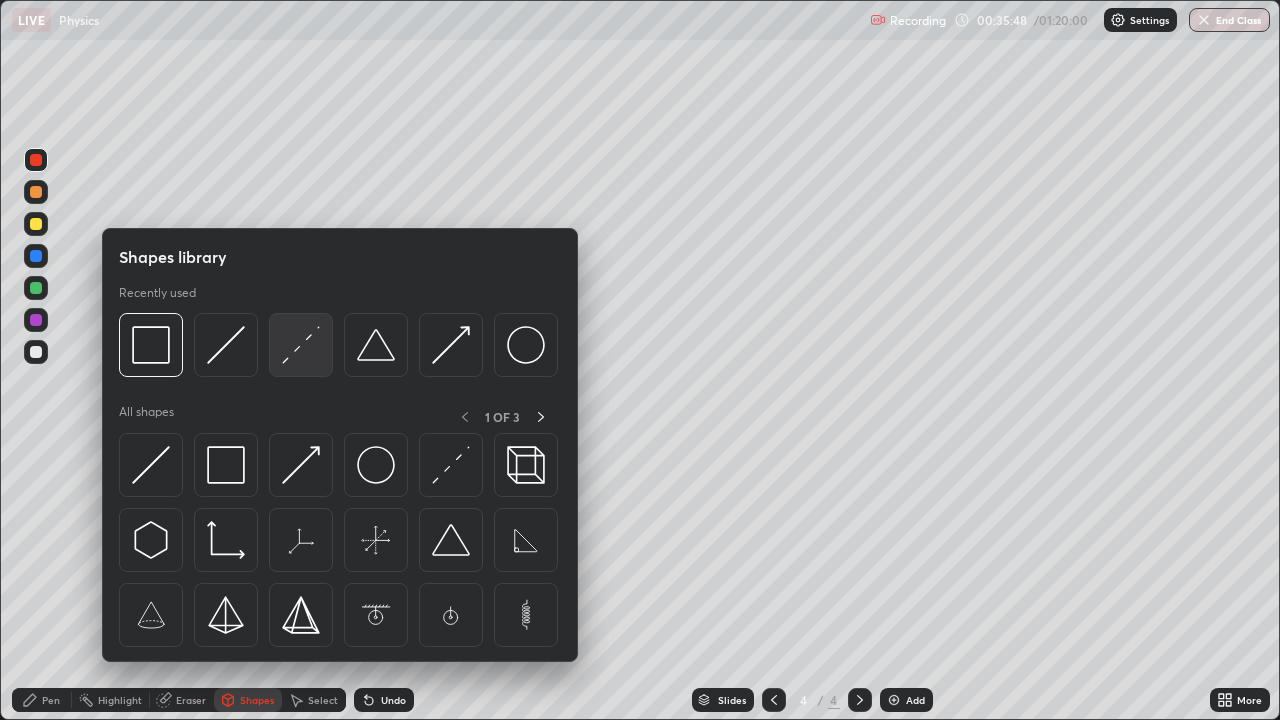 click at bounding box center (301, 345) 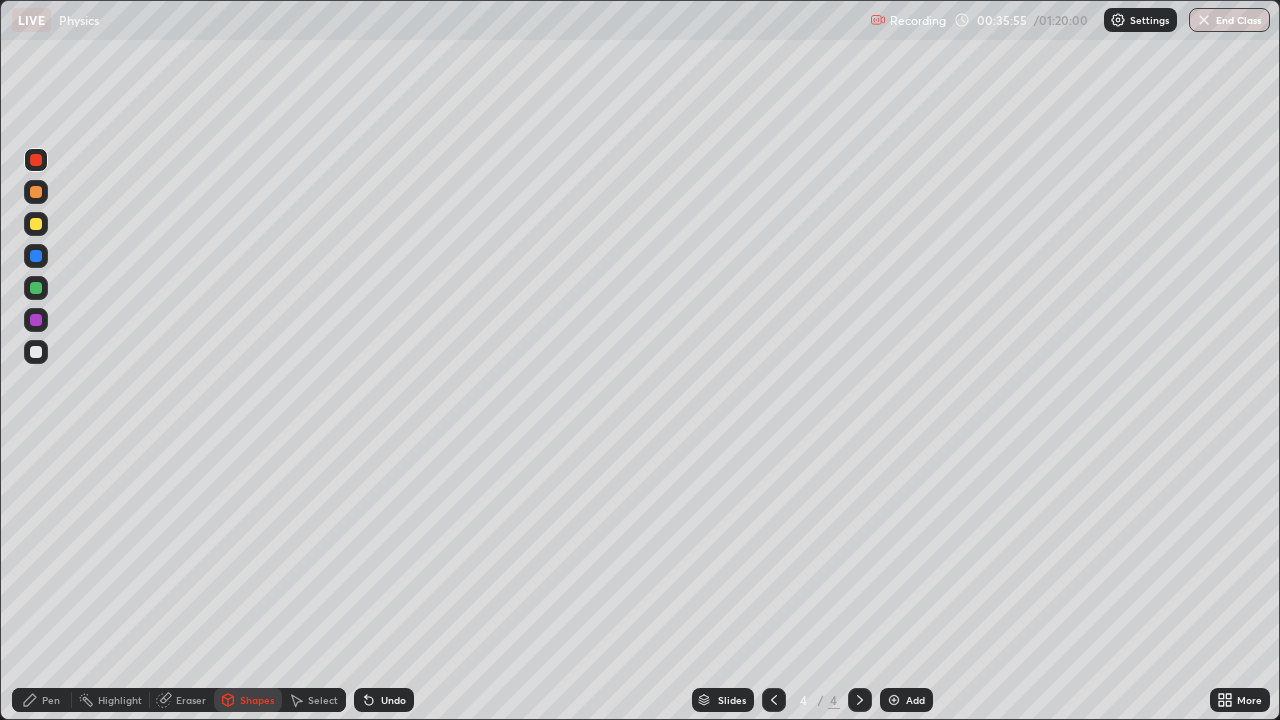 click on "Pen" at bounding box center (51, 700) 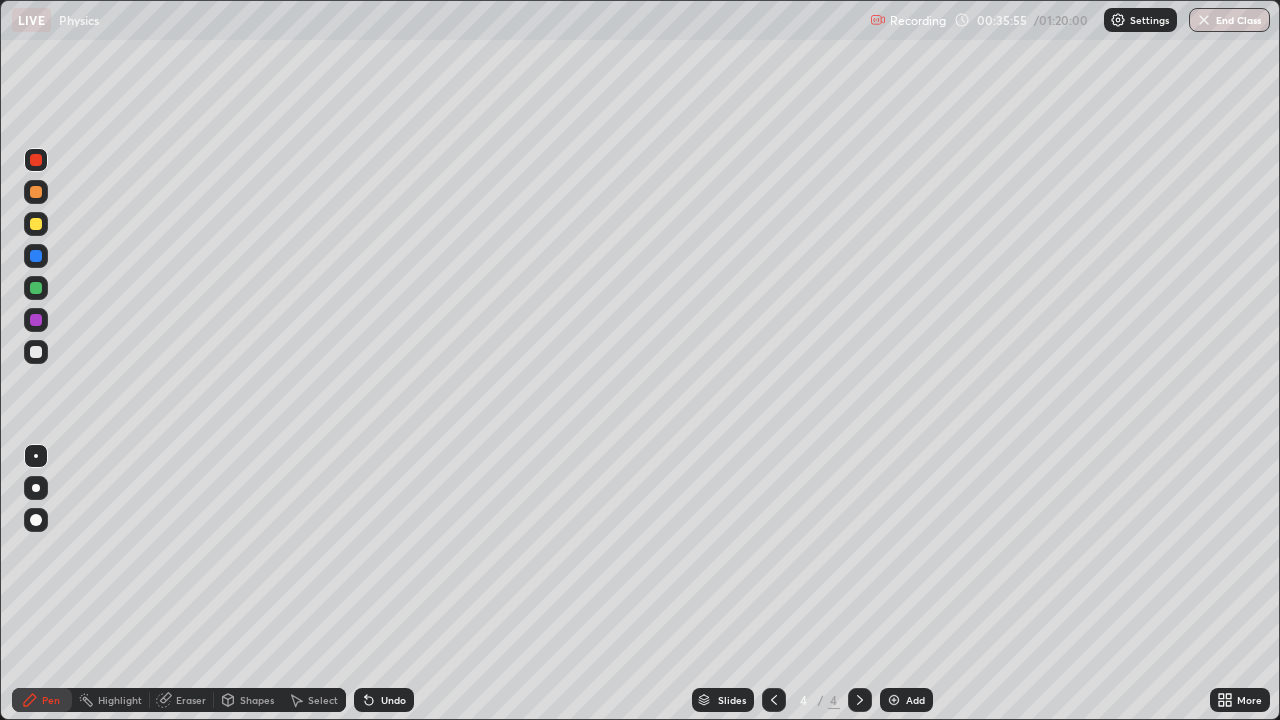click at bounding box center (36, 456) 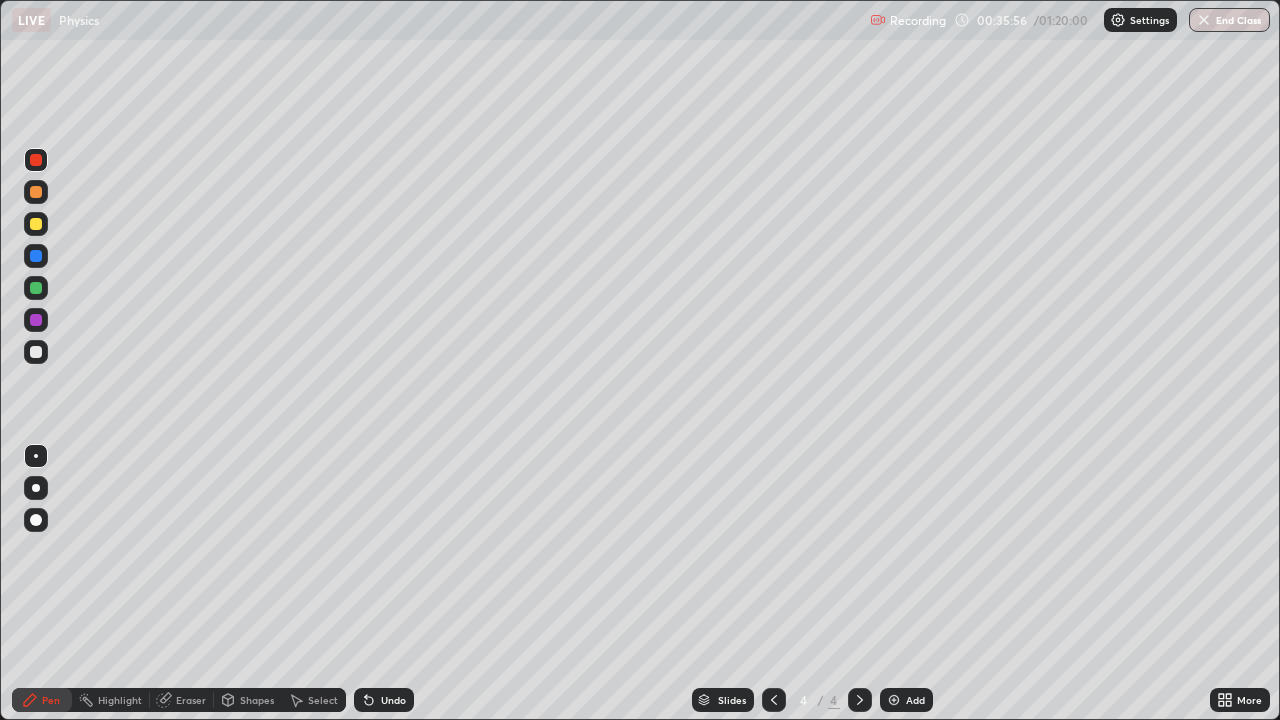 click at bounding box center (36, 352) 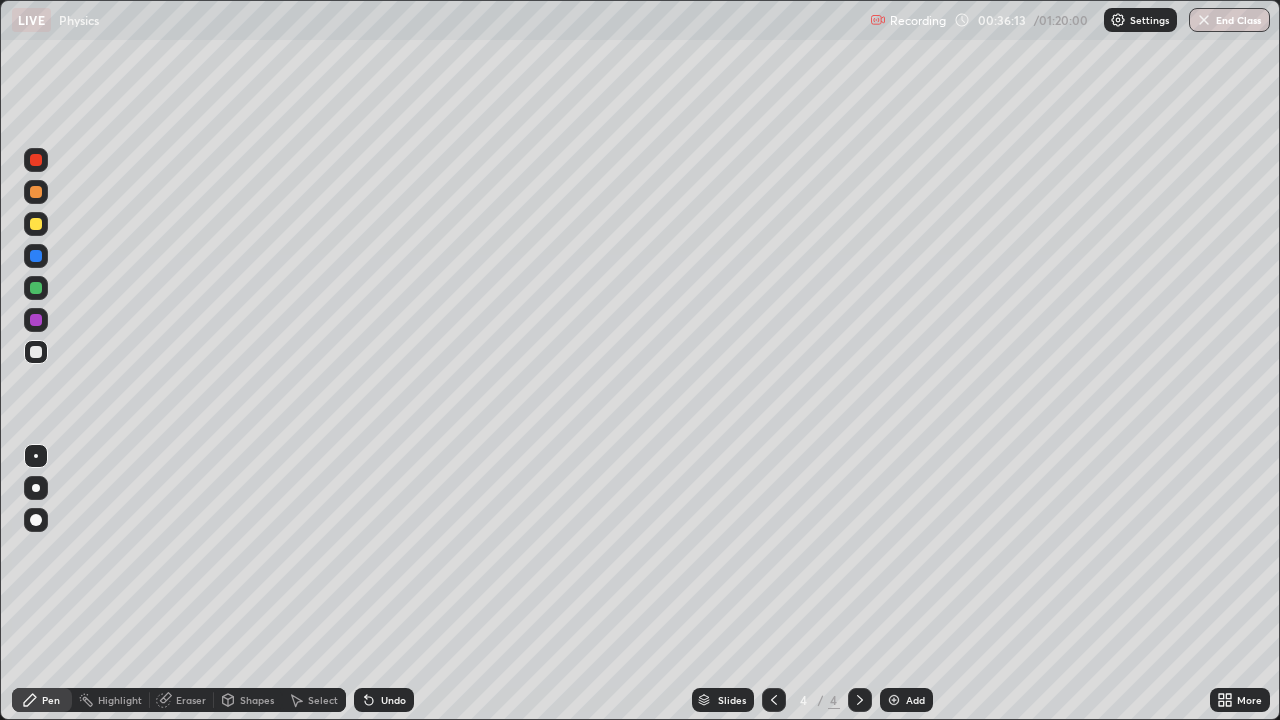 click on "Undo" at bounding box center (384, 700) 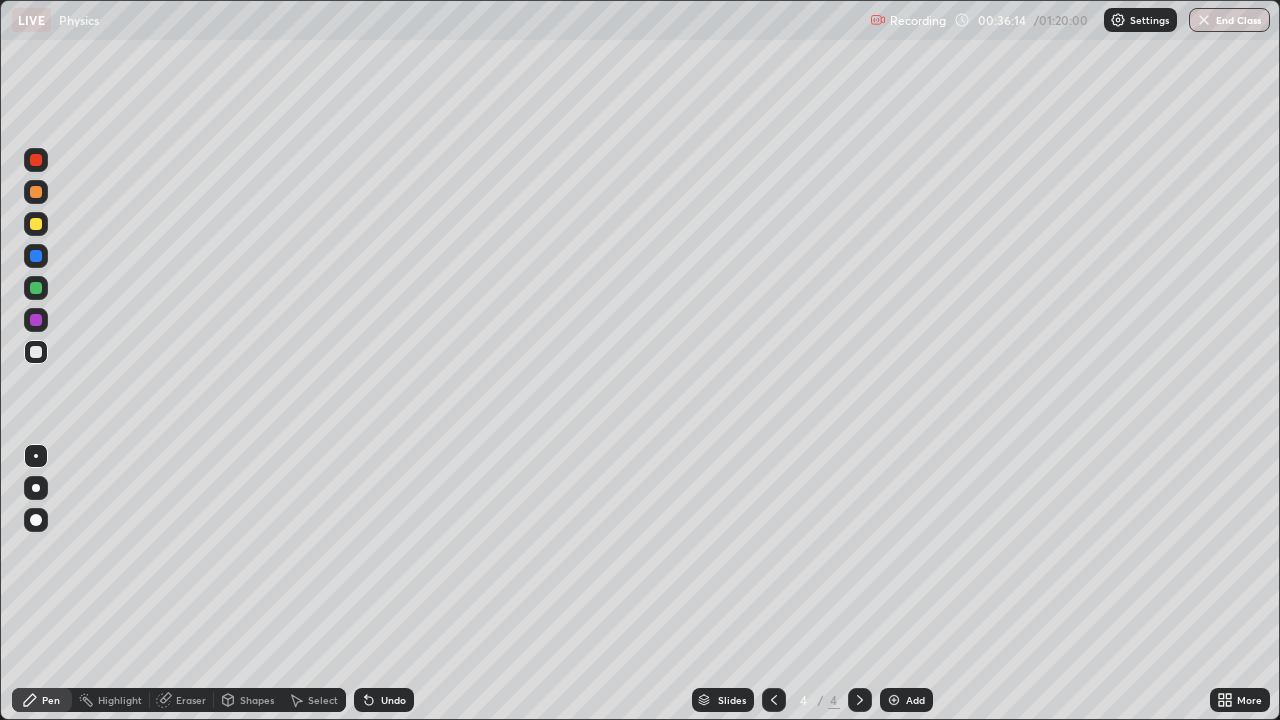 click on "Undo" at bounding box center [393, 700] 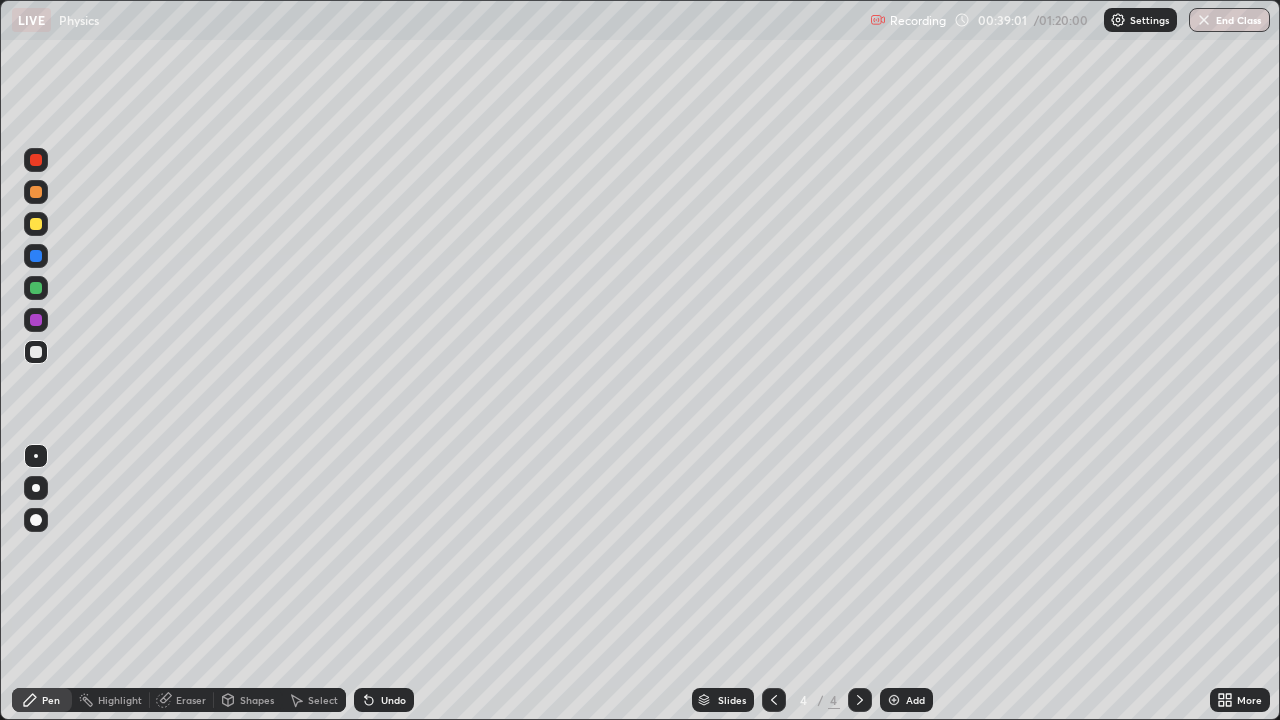 click on "Undo" at bounding box center [393, 700] 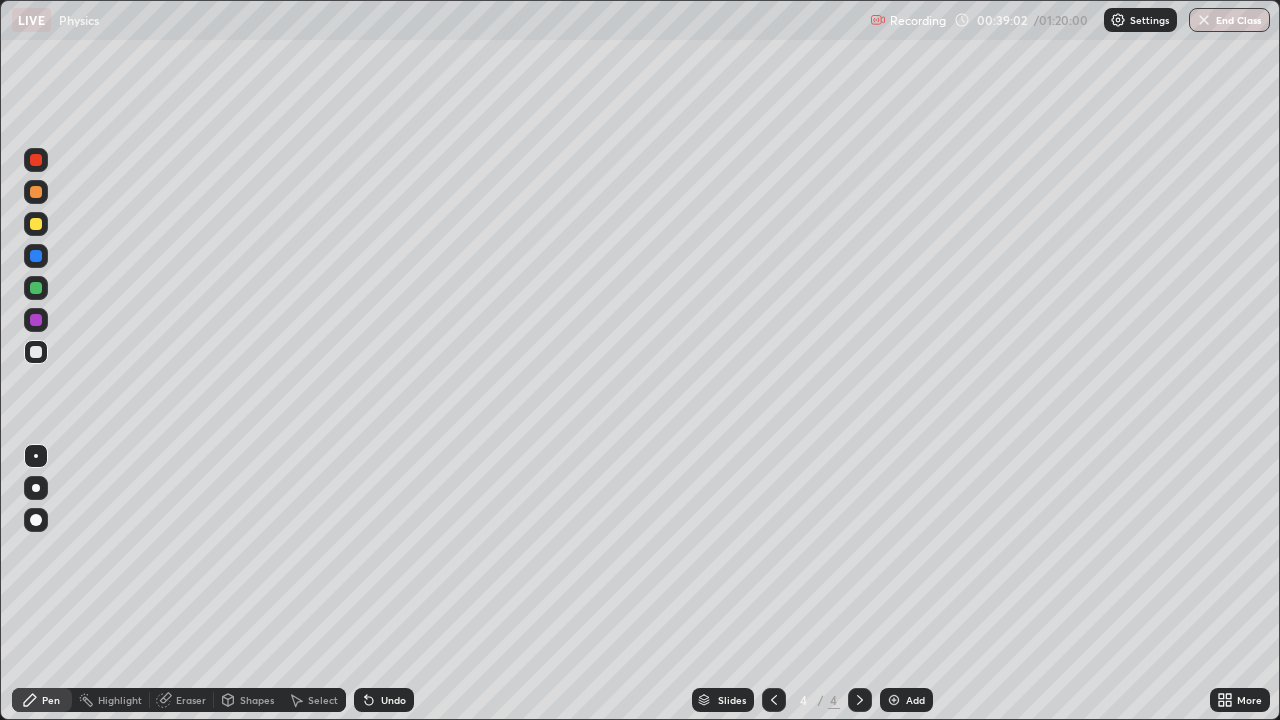 click on "Undo" at bounding box center (393, 700) 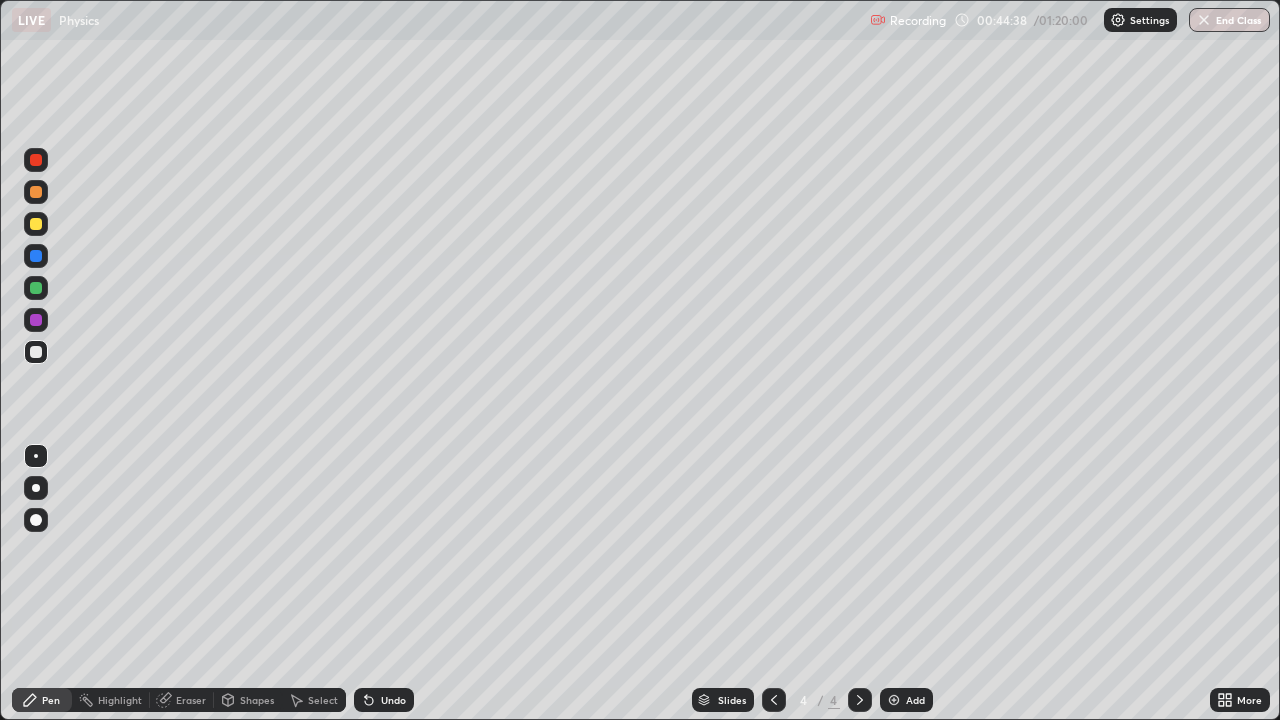 click on "Add" at bounding box center (915, 700) 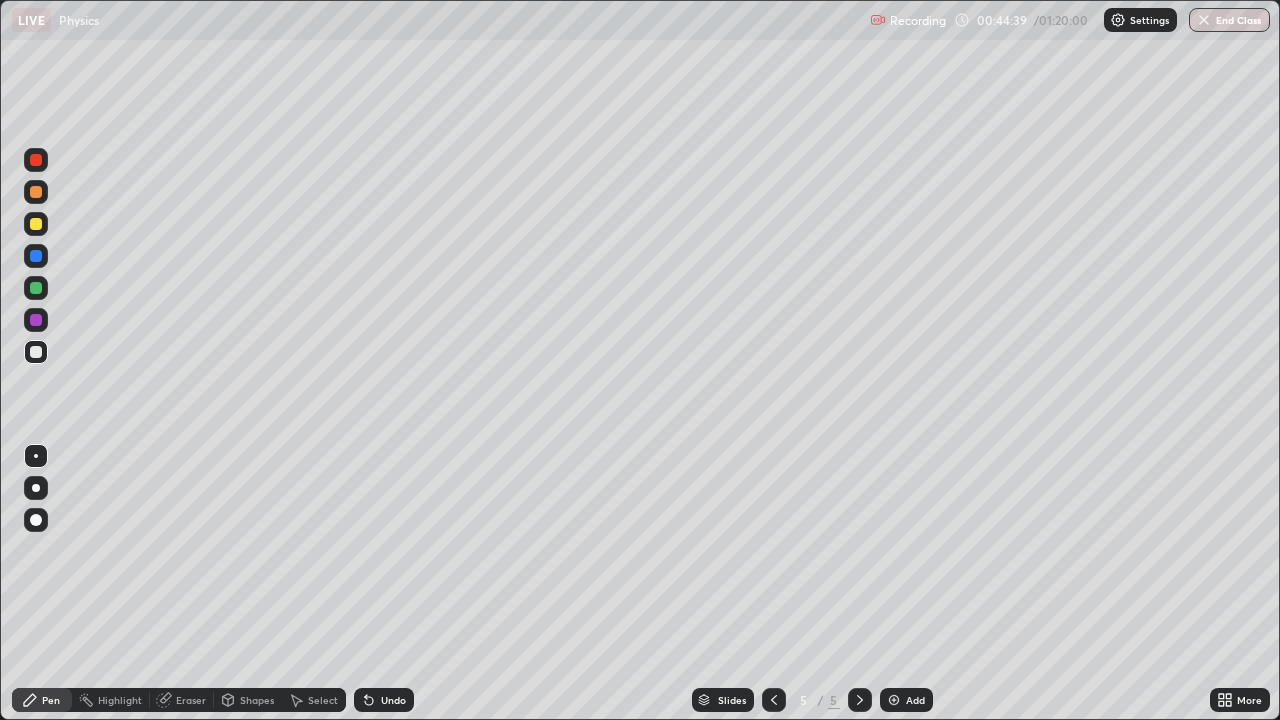 click at bounding box center (36, 352) 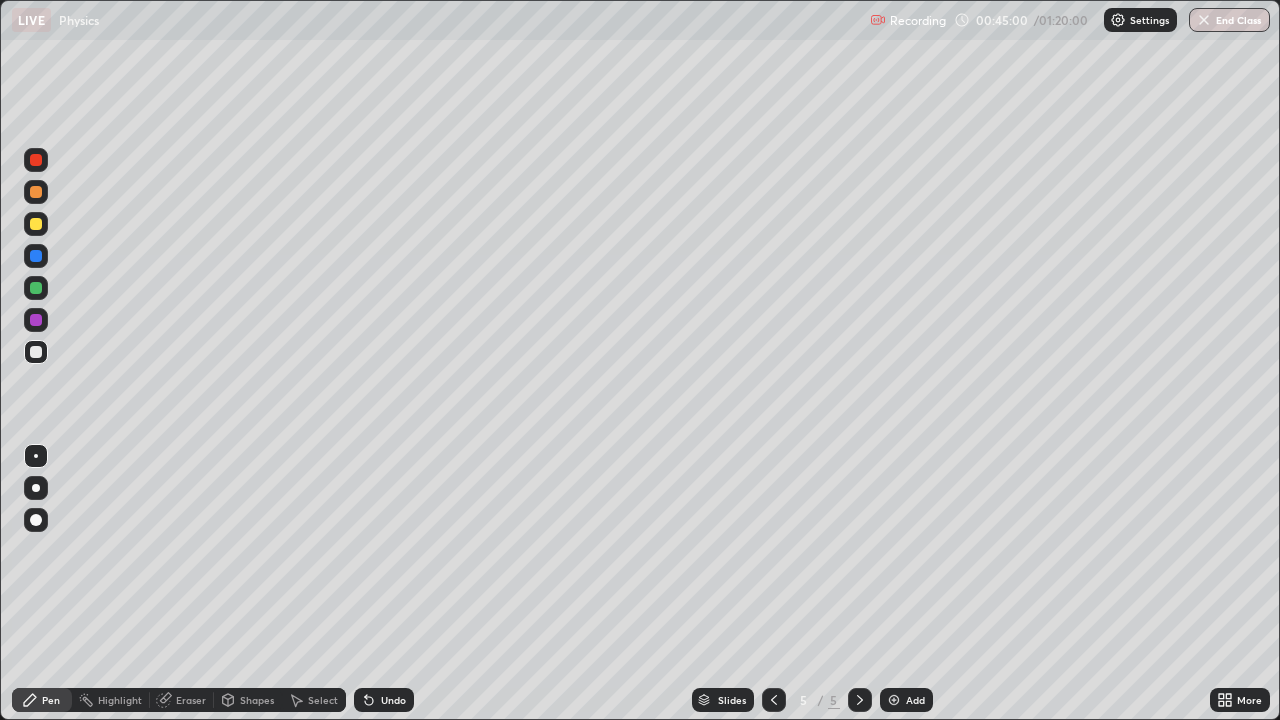 click 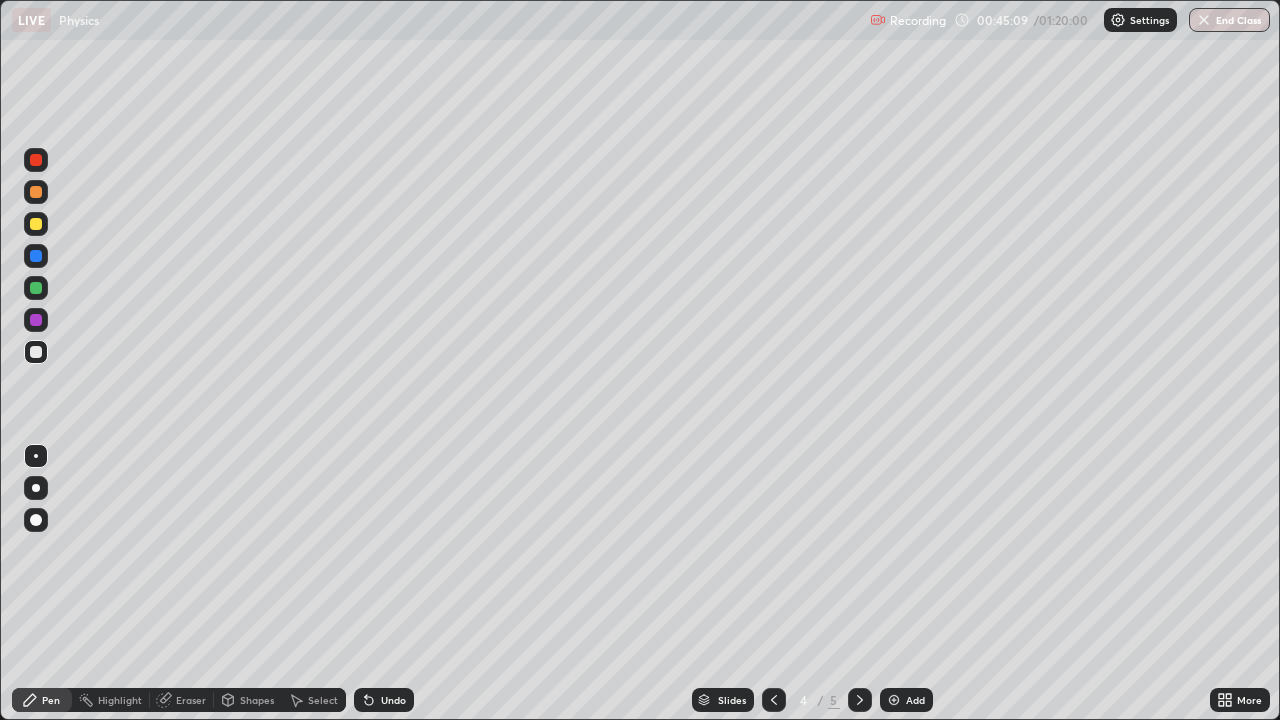 click 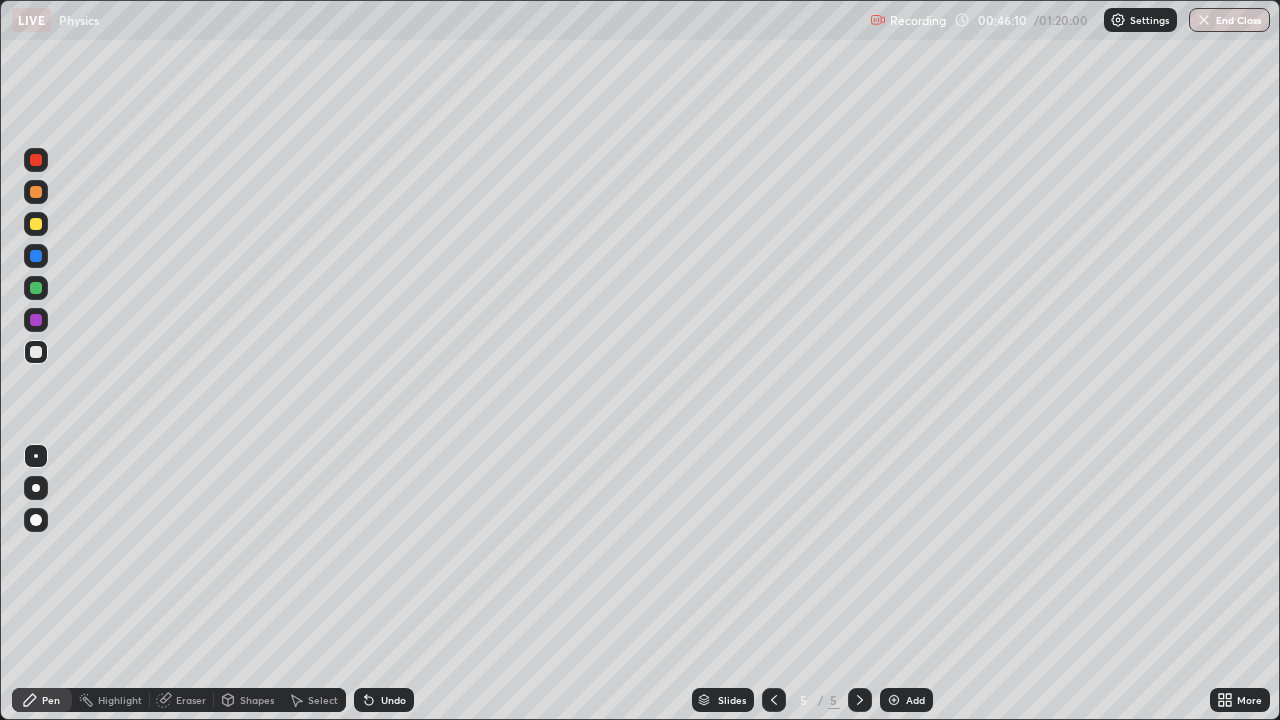 click 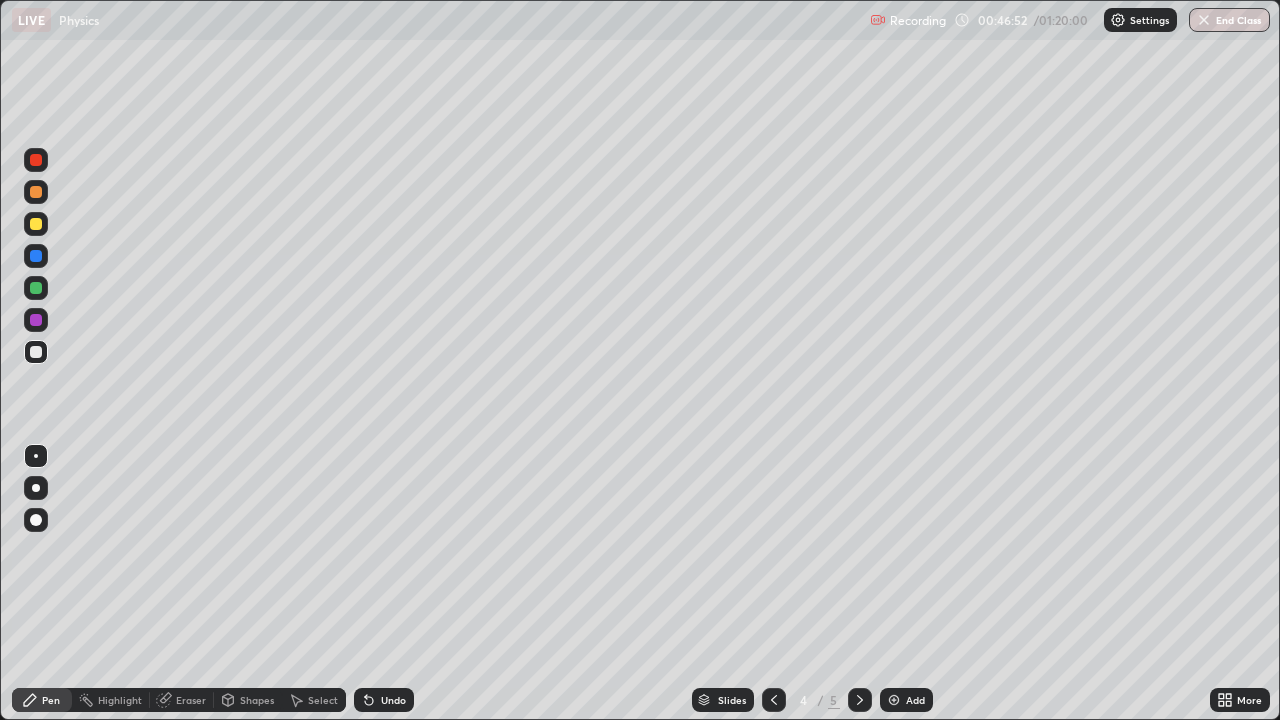 click 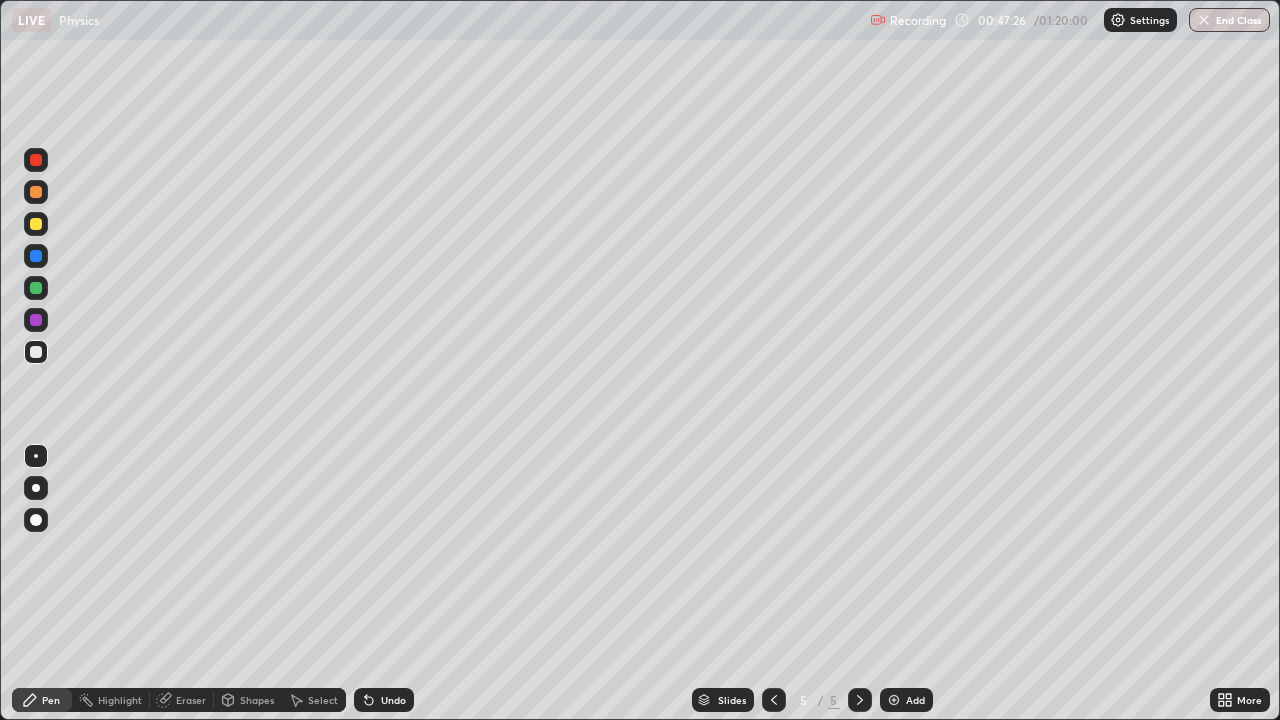 click on "Shapes" at bounding box center (257, 700) 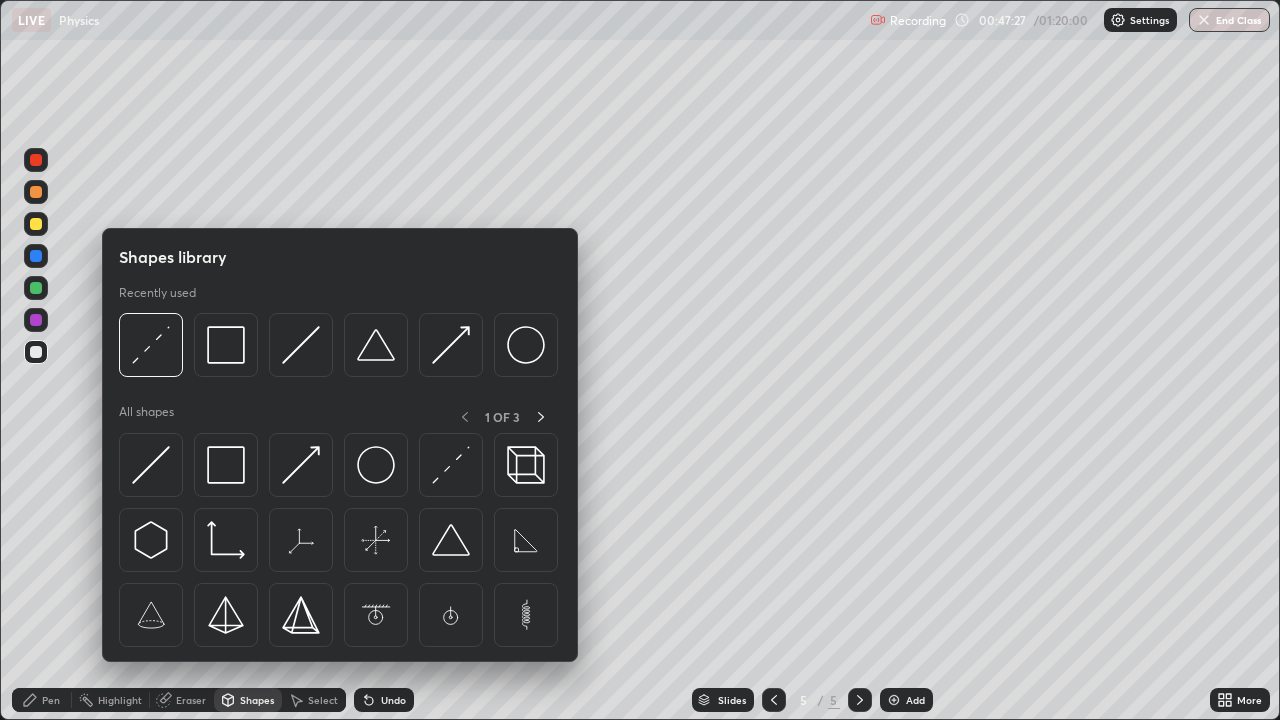 click 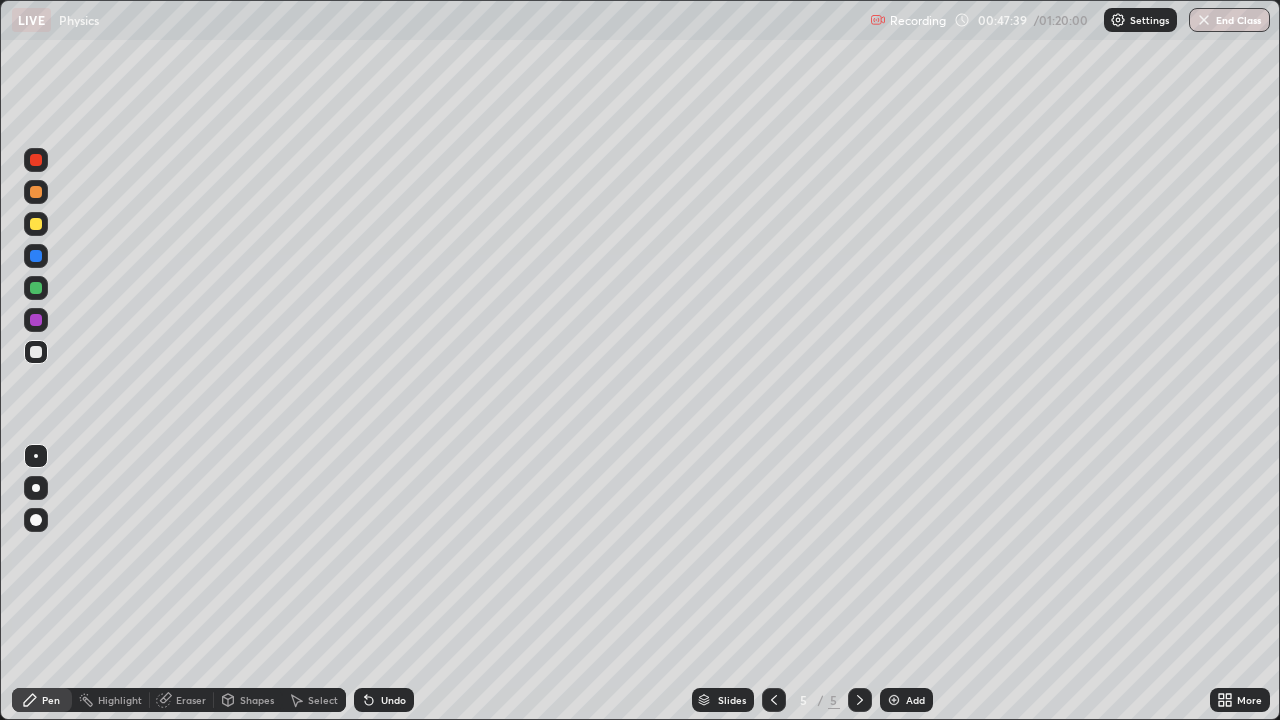 click on "Shapes" at bounding box center (248, 700) 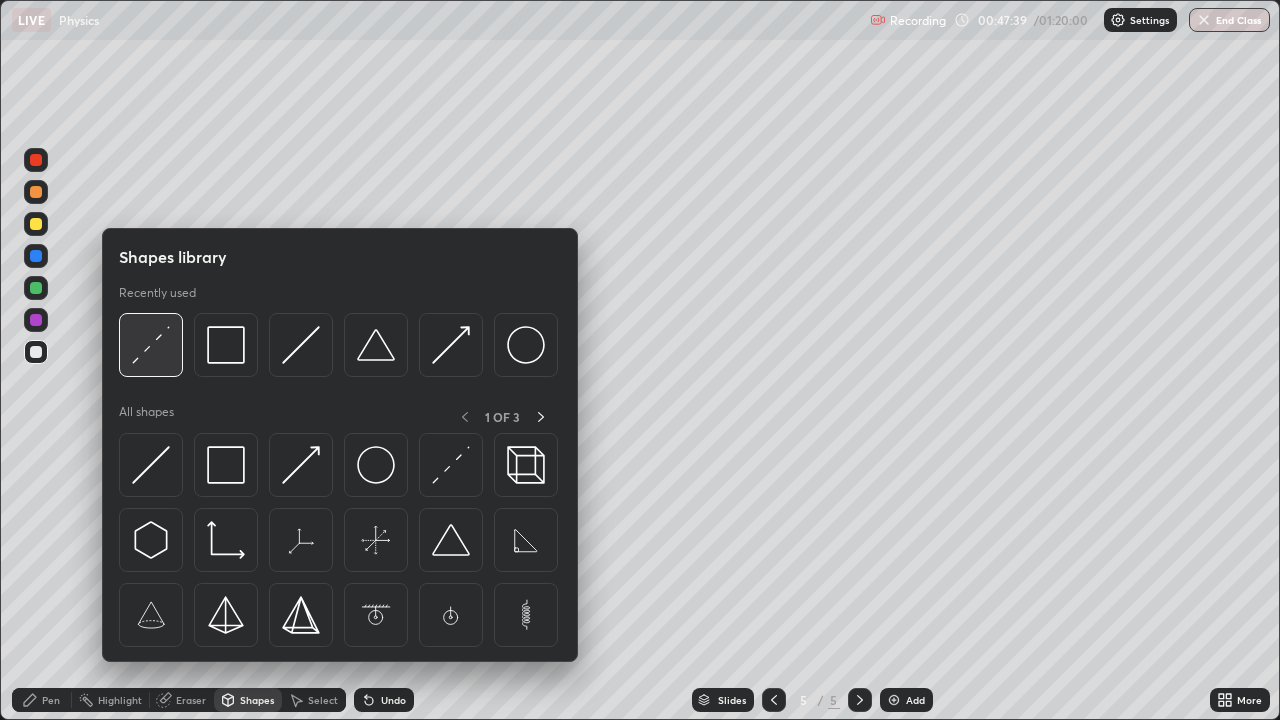 click at bounding box center (151, 345) 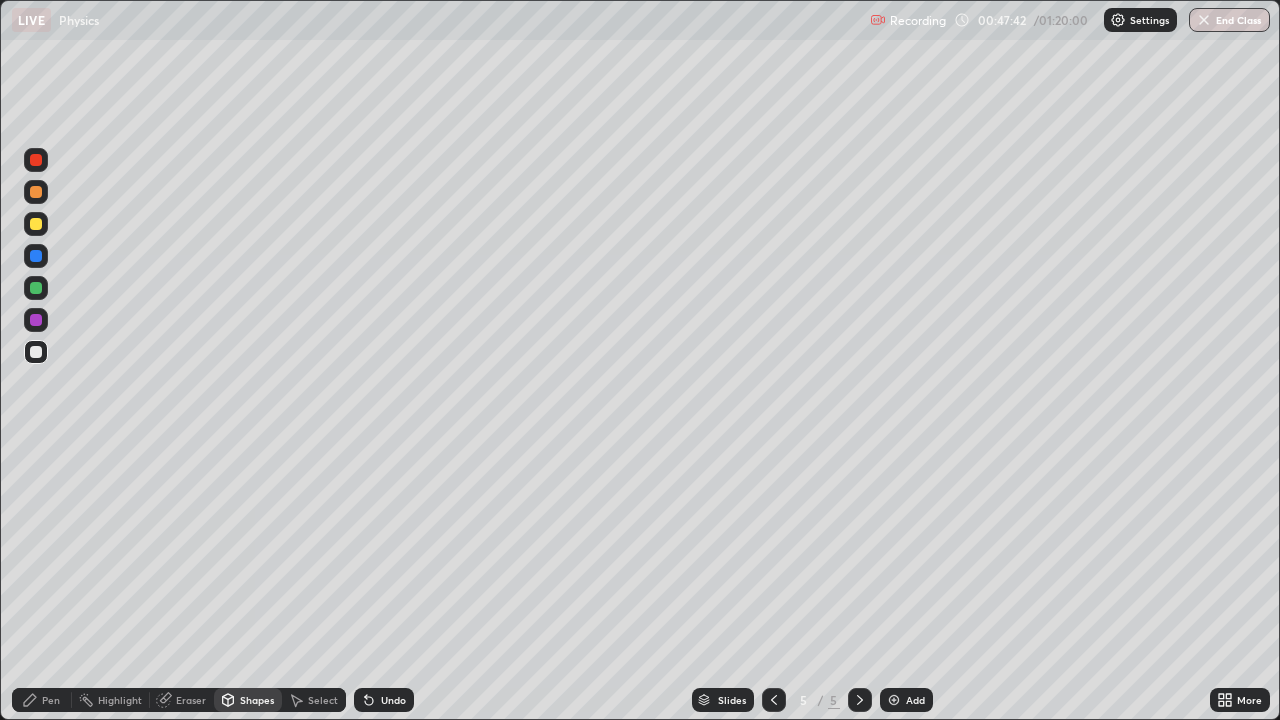 click 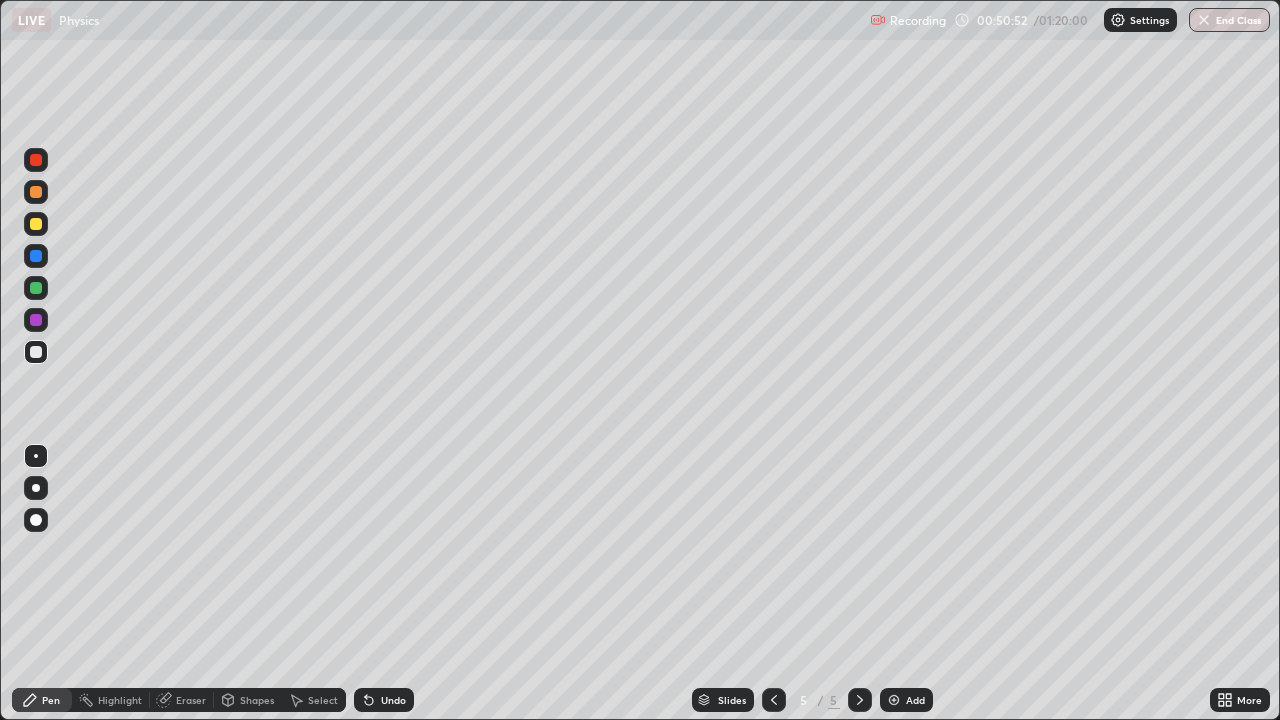 click at bounding box center (36, 352) 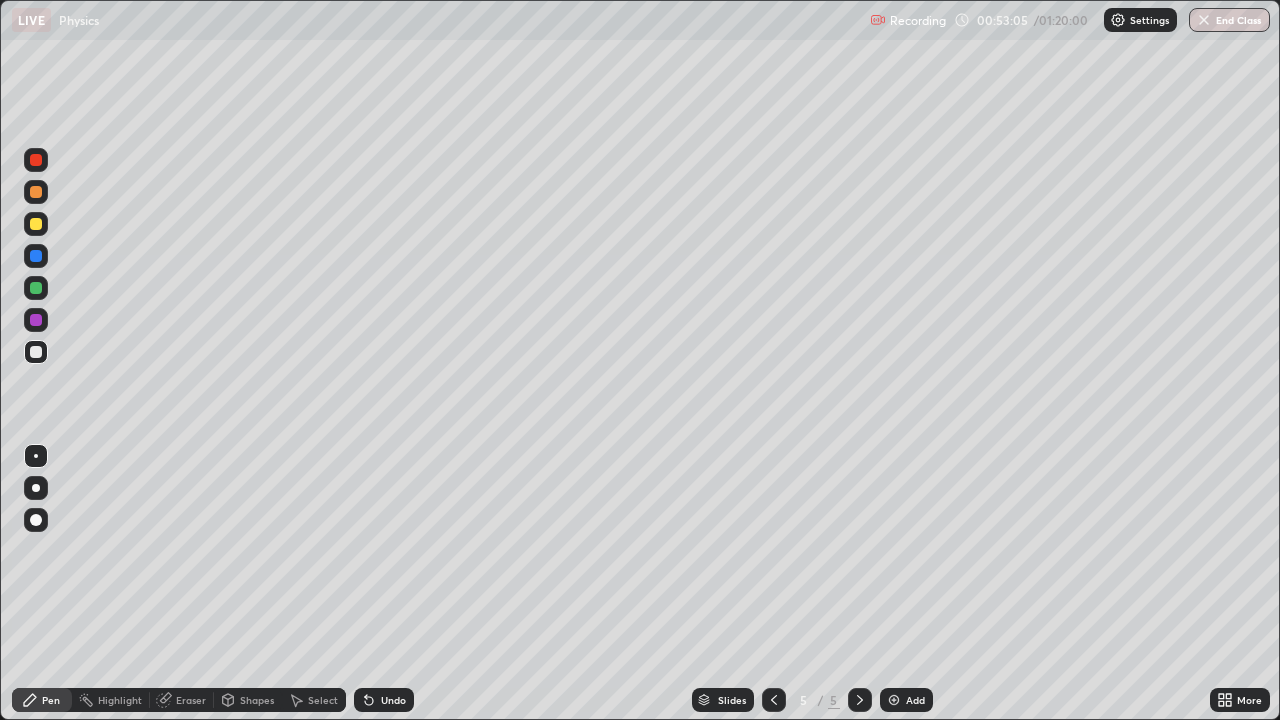 click at bounding box center [36, 352] 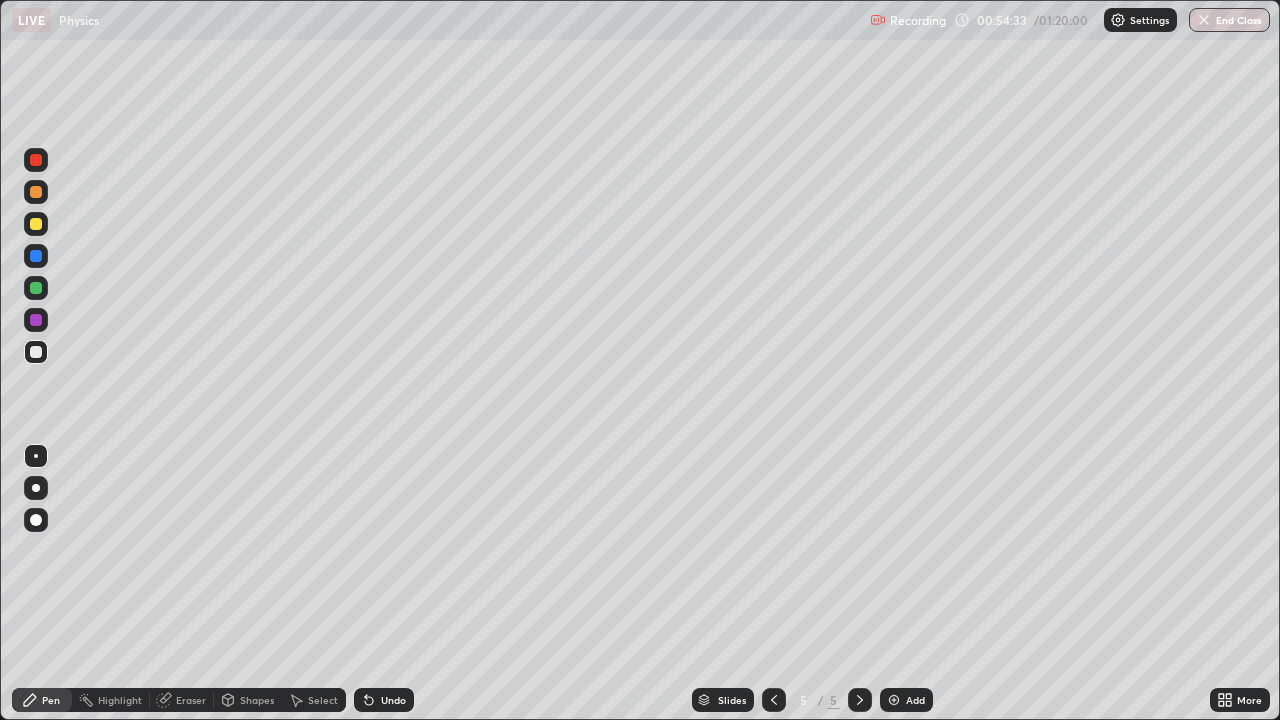 click on "Shapes" at bounding box center [248, 700] 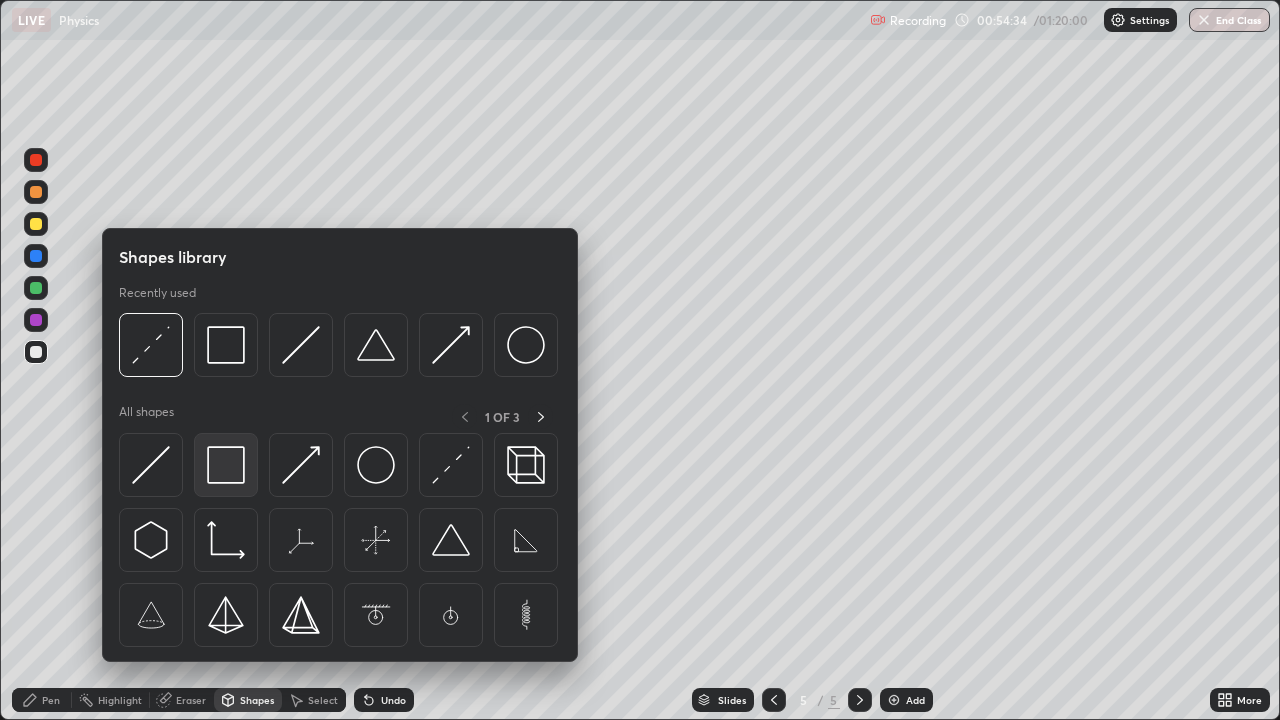 click at bounding box center (226, 465) 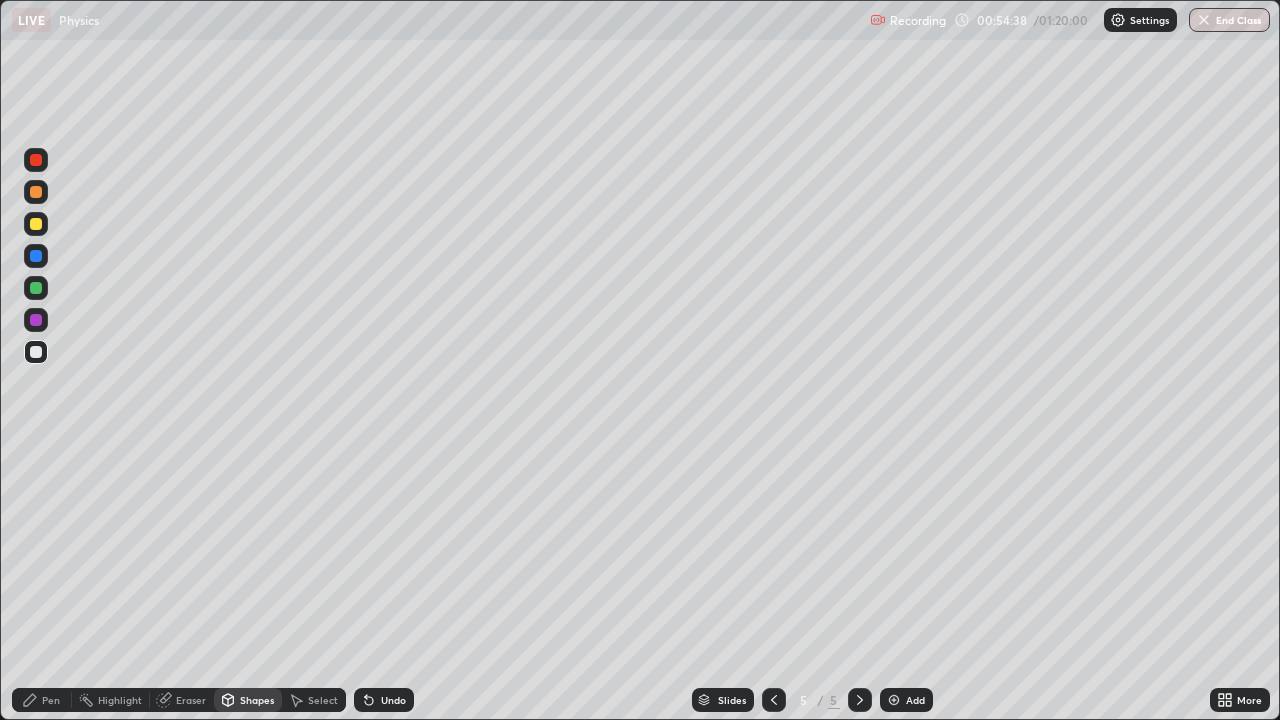 click on "Shapes" at bounding box center [257, 700] 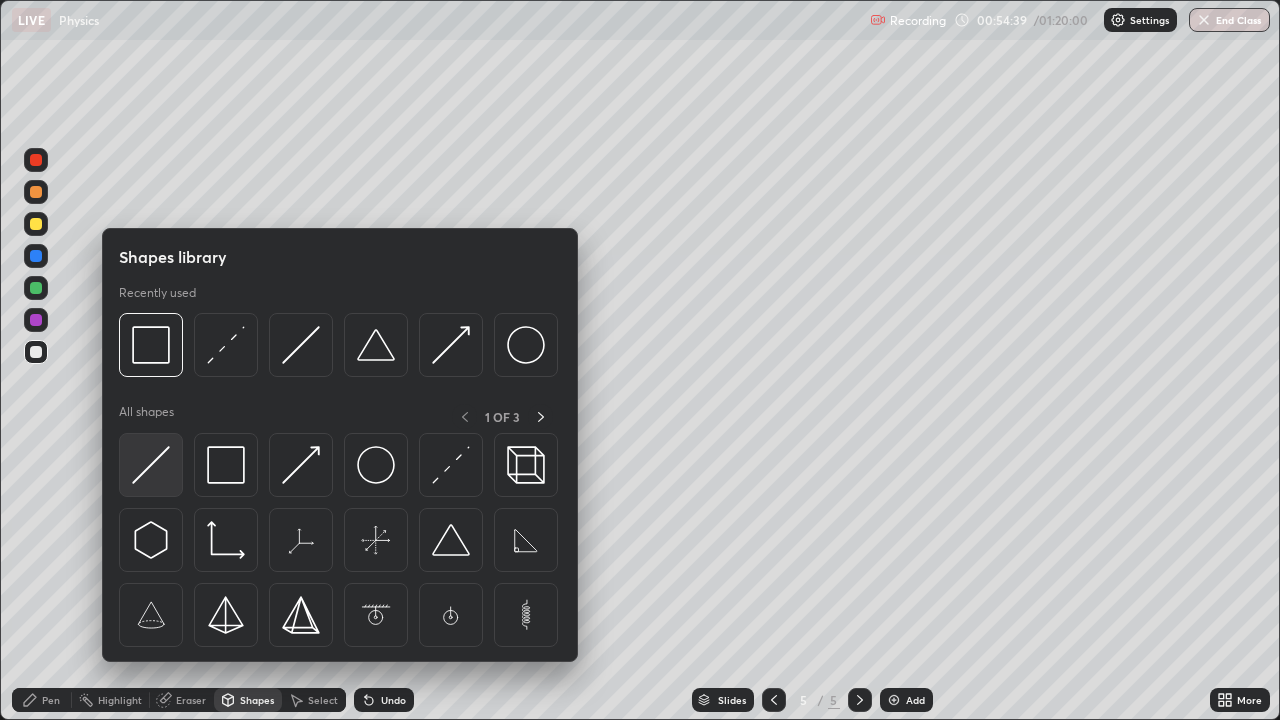 click at bounding box center (151, 465) 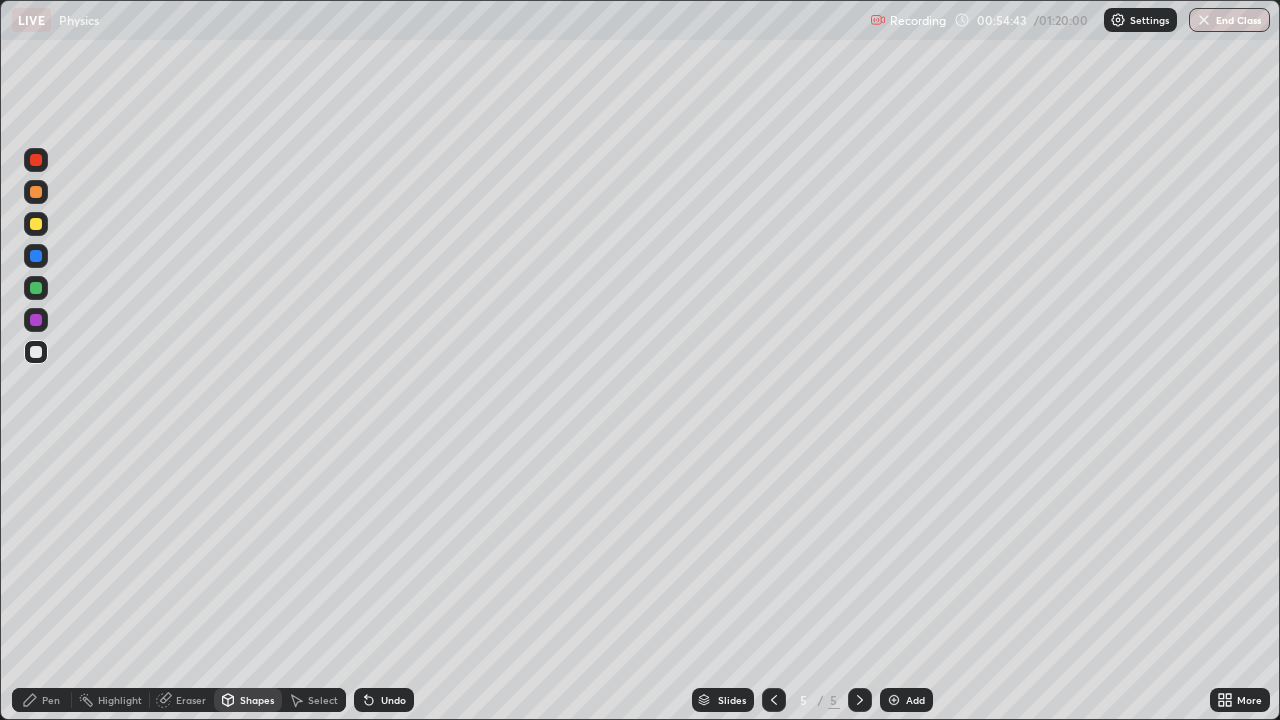 click on "Pen" at bounding box center [42, 700] 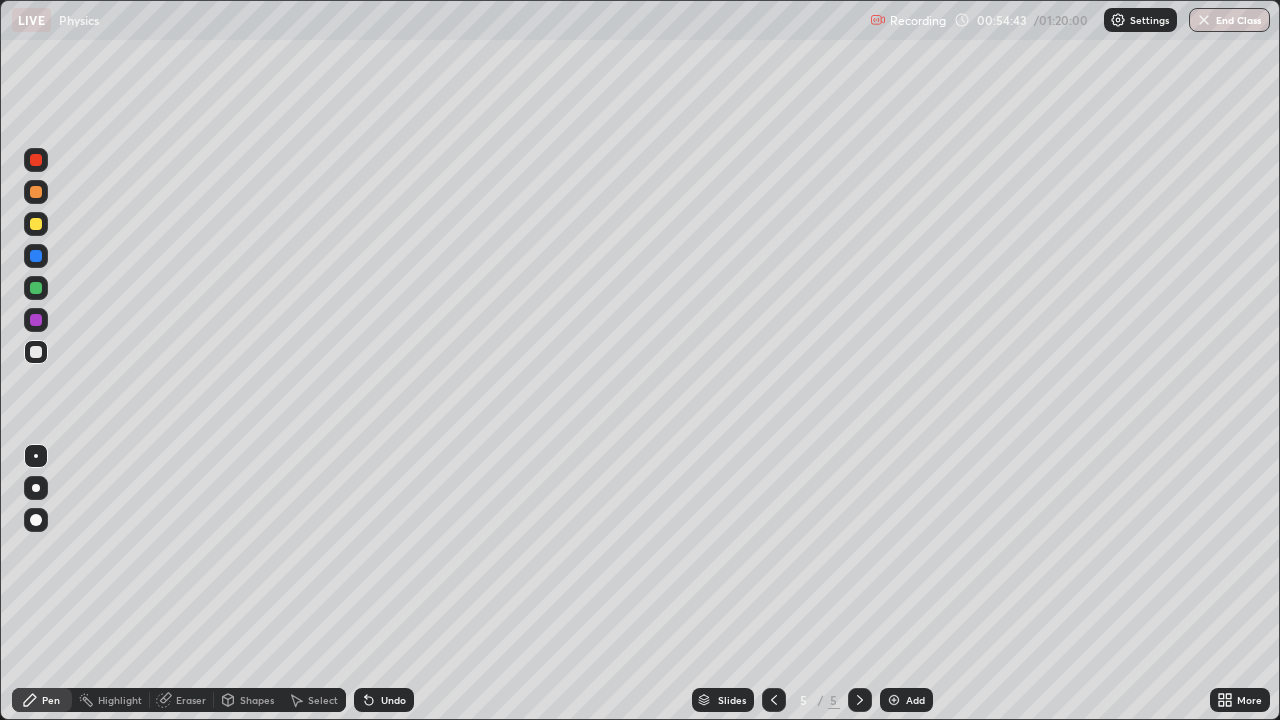 click at bounding box center [36, 456] 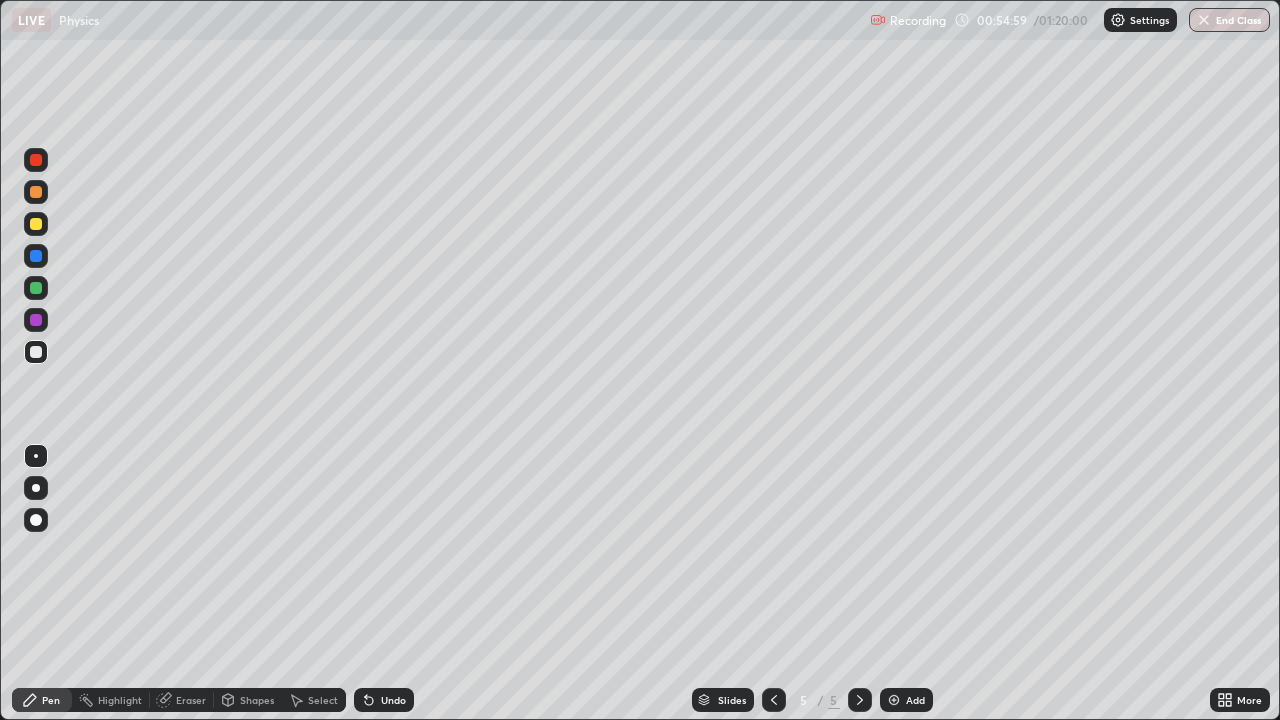 click on "Shapes" at bounding box center [257, 700] 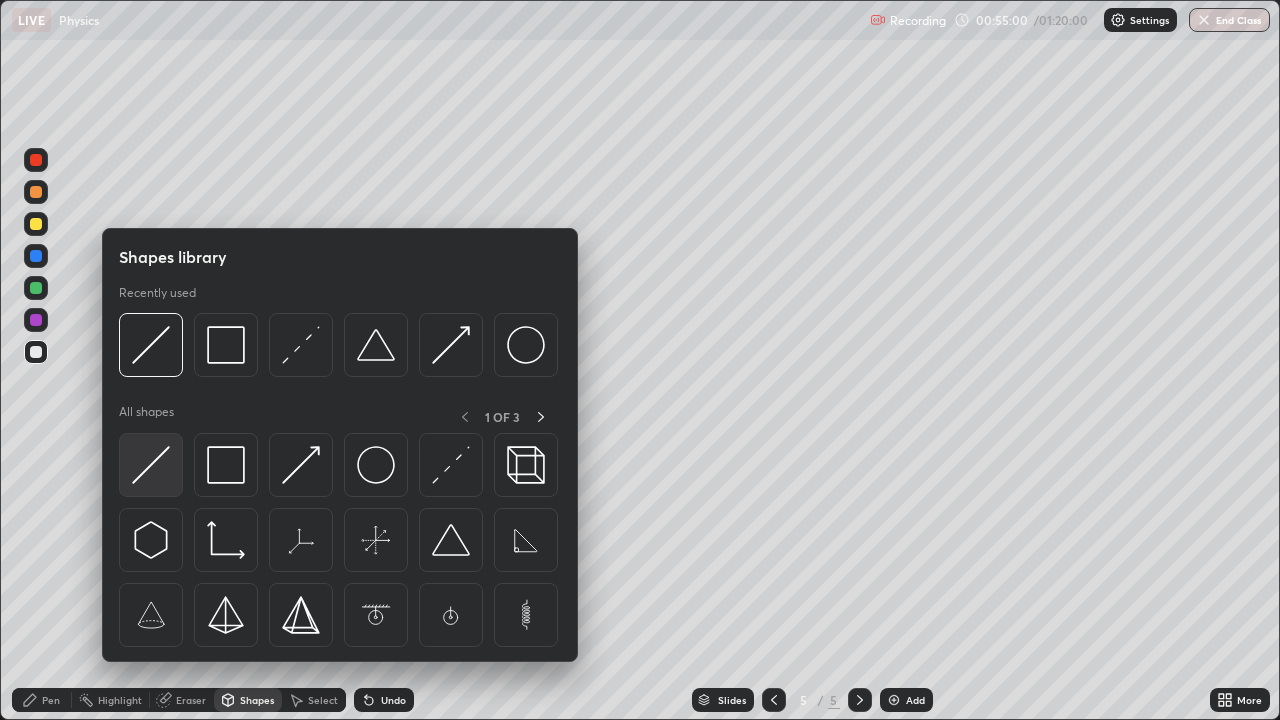 click at bounding box center [151, 465] 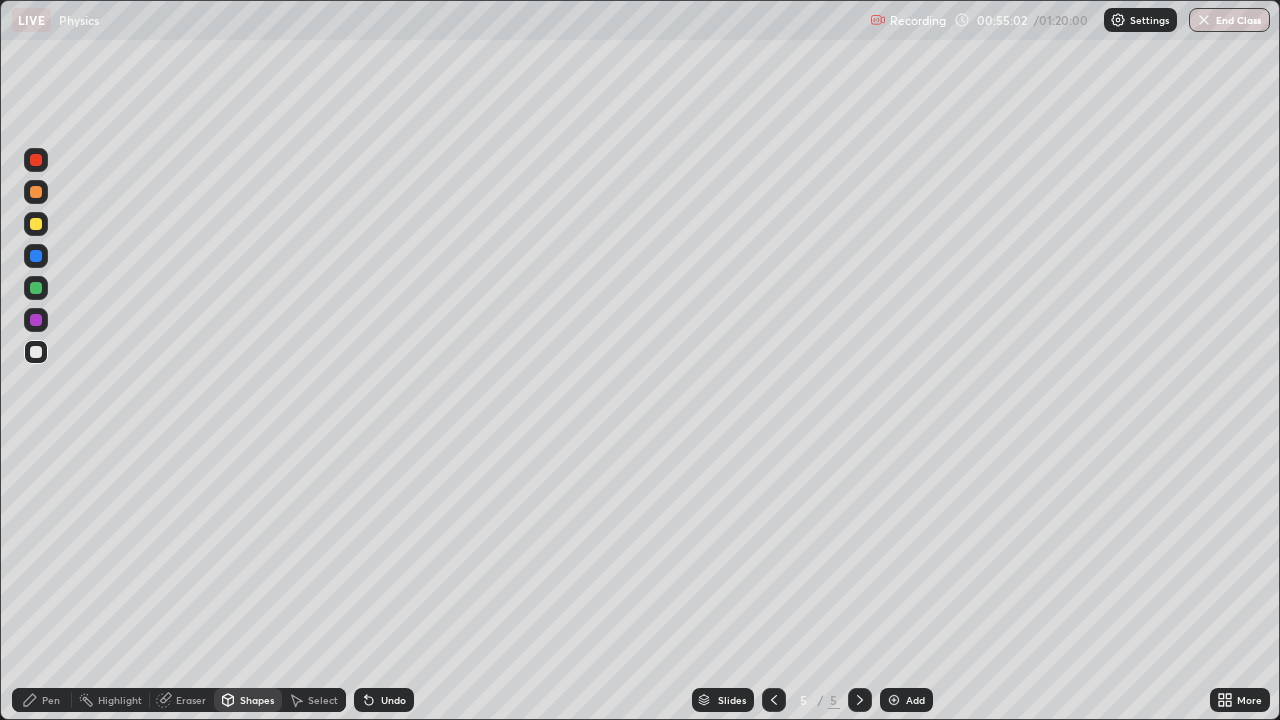 click at bounding box center [36, 288] 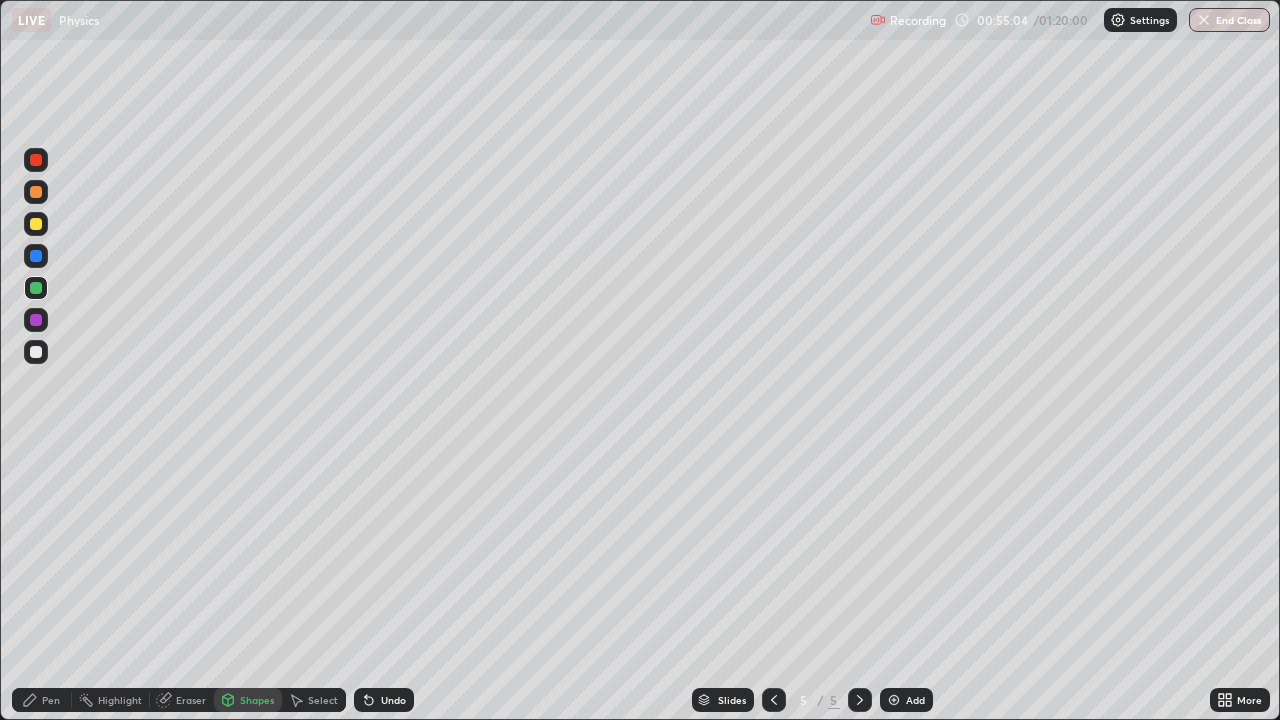 click 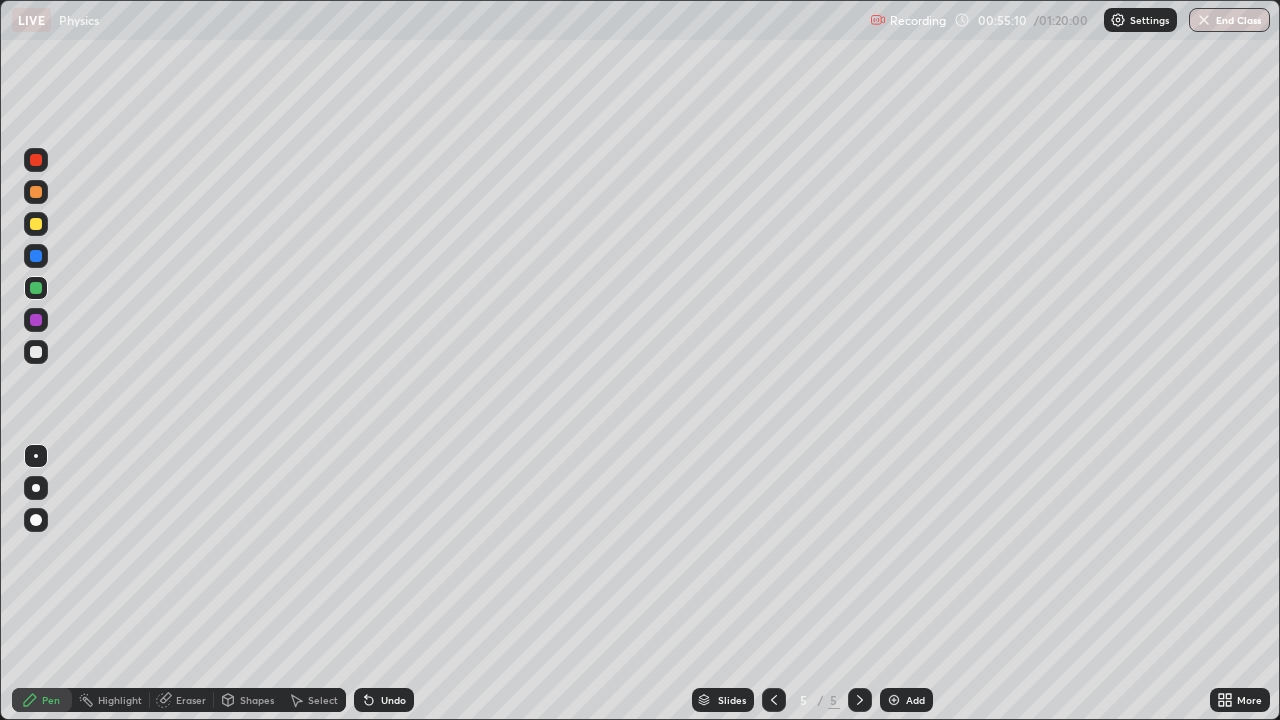 click on "Shapes" at bounding box center [257, 700] 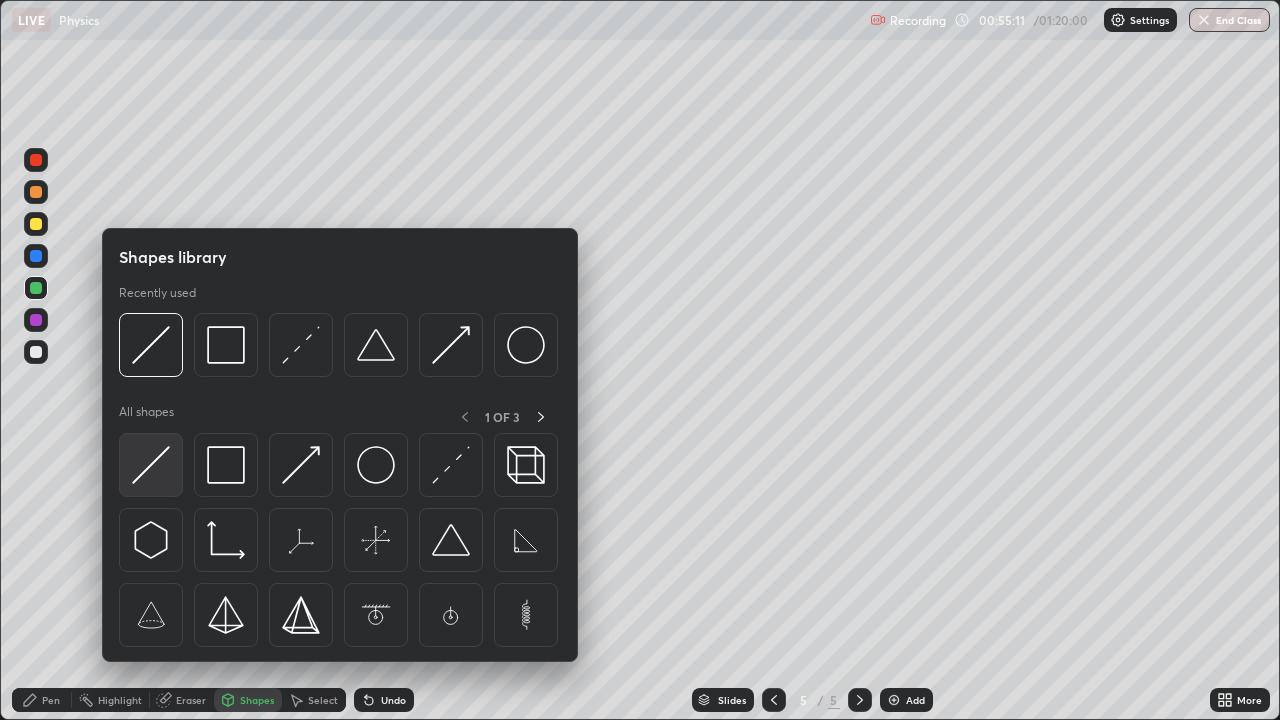 click at bounding box center (151, 465) 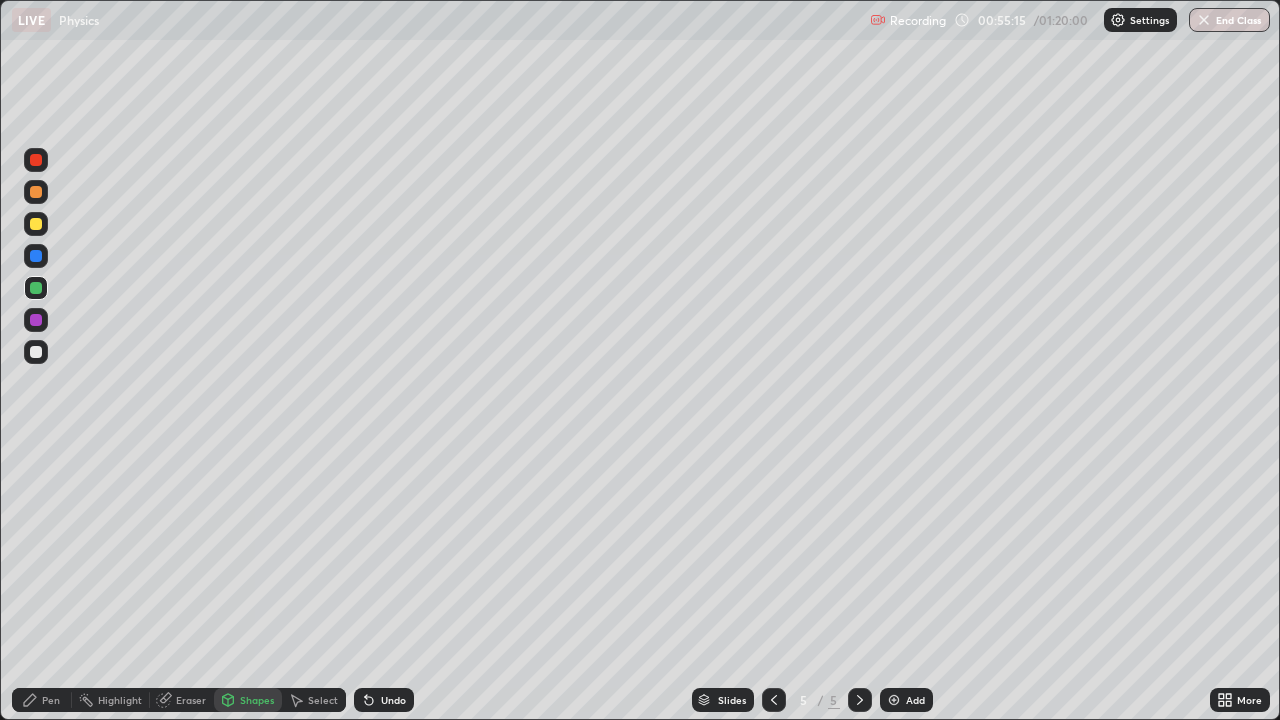 click on "Pen" at bounding box center [51, 700] 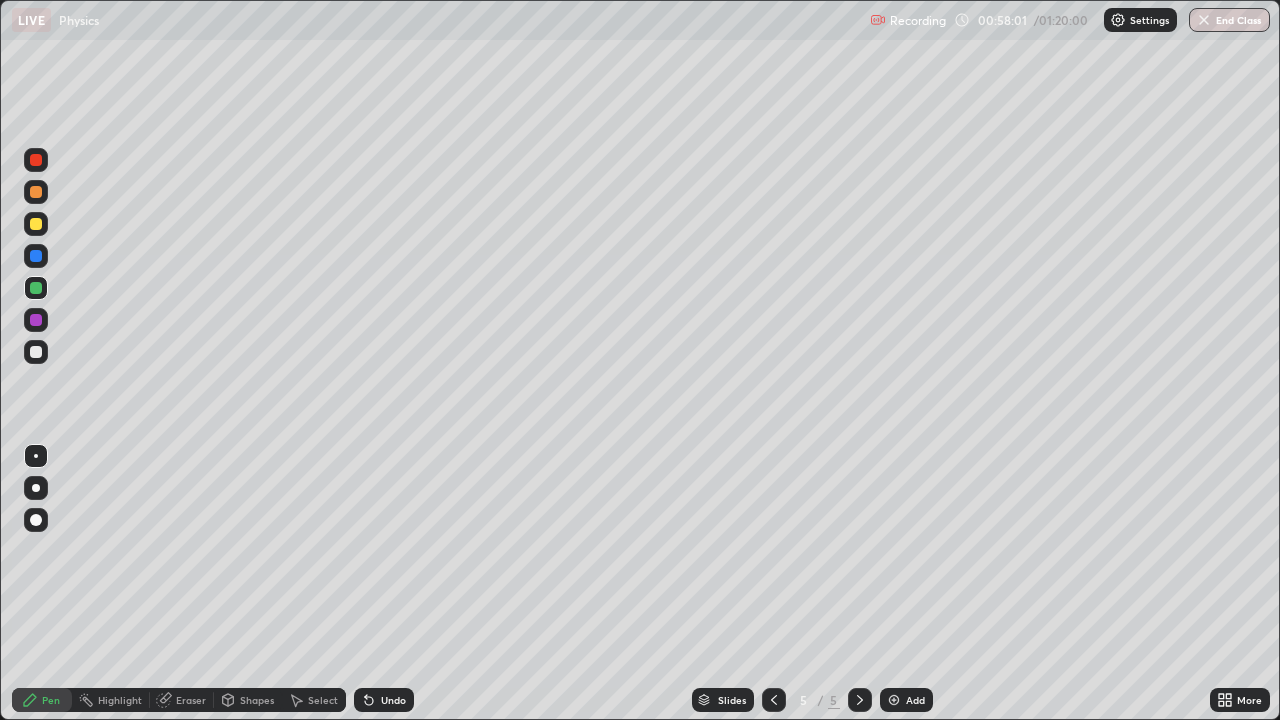 click 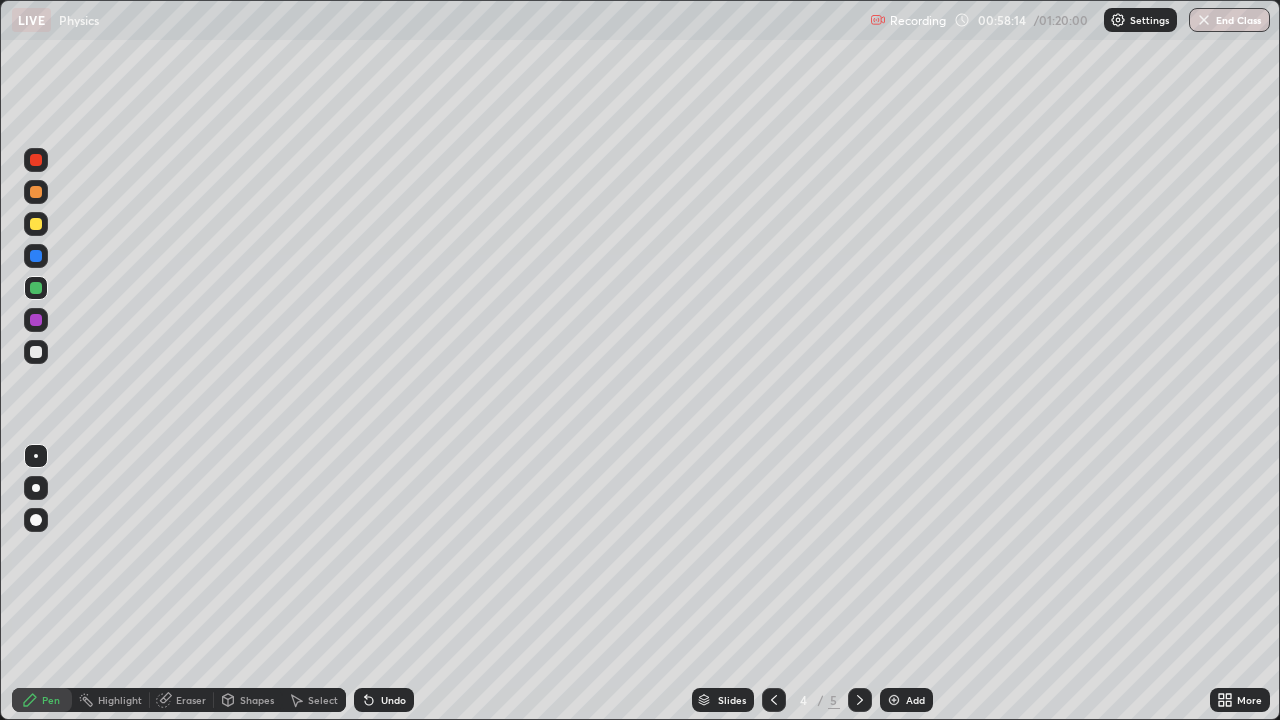 click 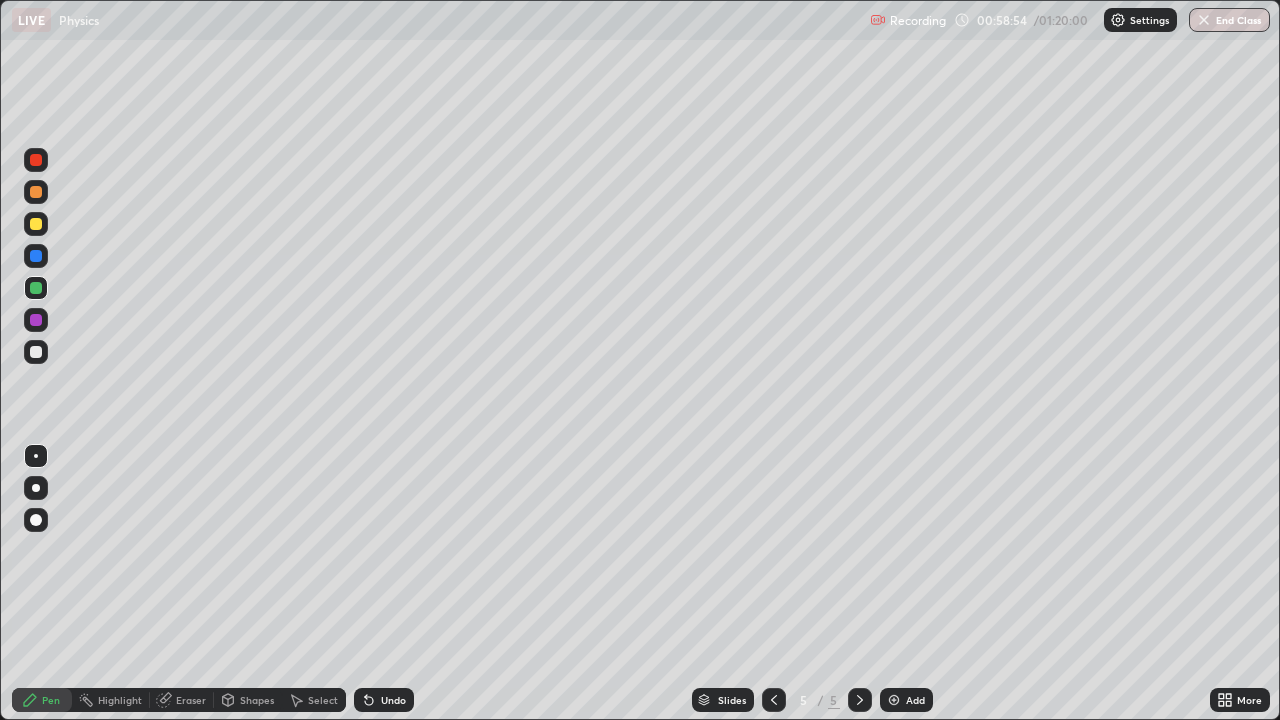 click on "Shapes" at bounding box center (257, 700) 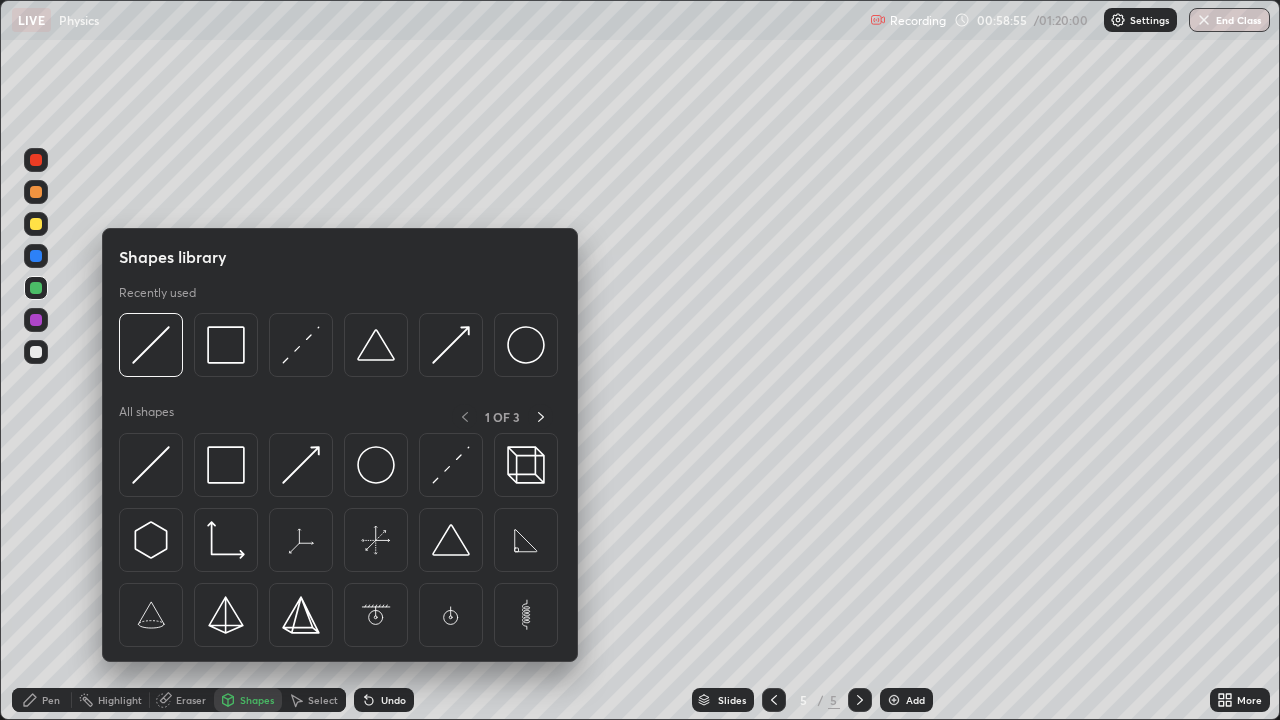 click on "Slides 5 / 5 Add" at bounding box center [812, 700] 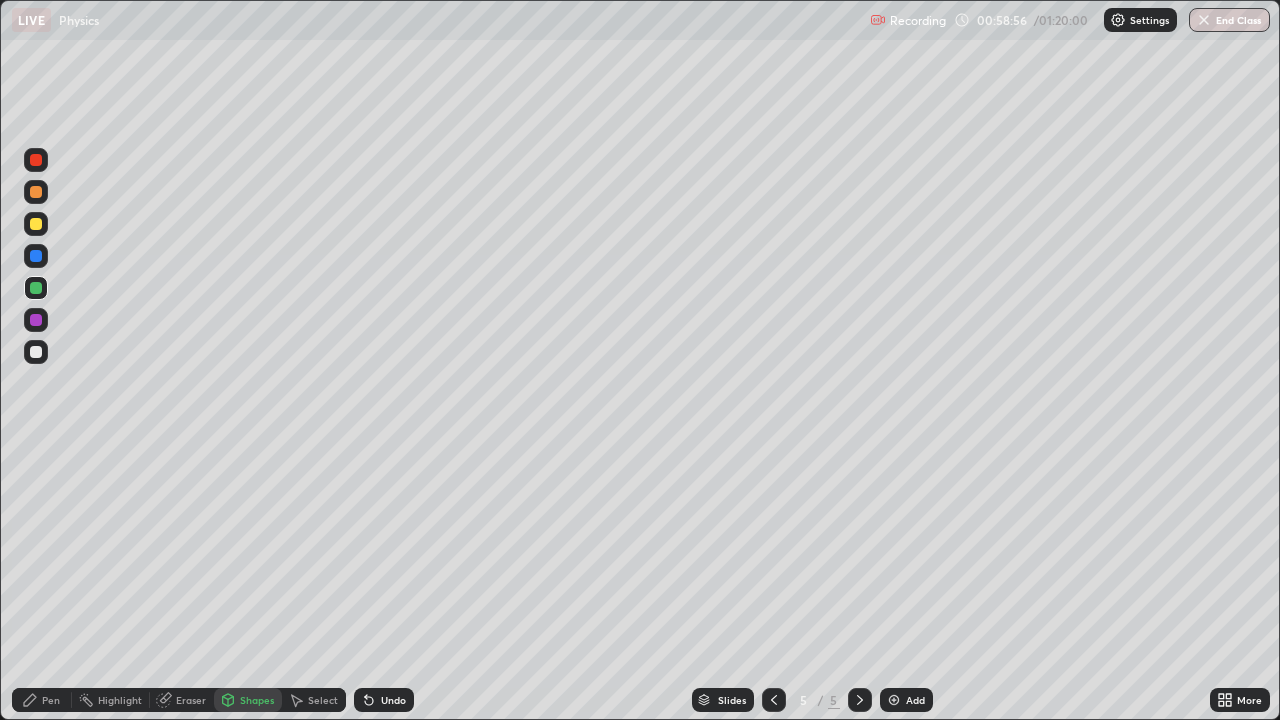 click 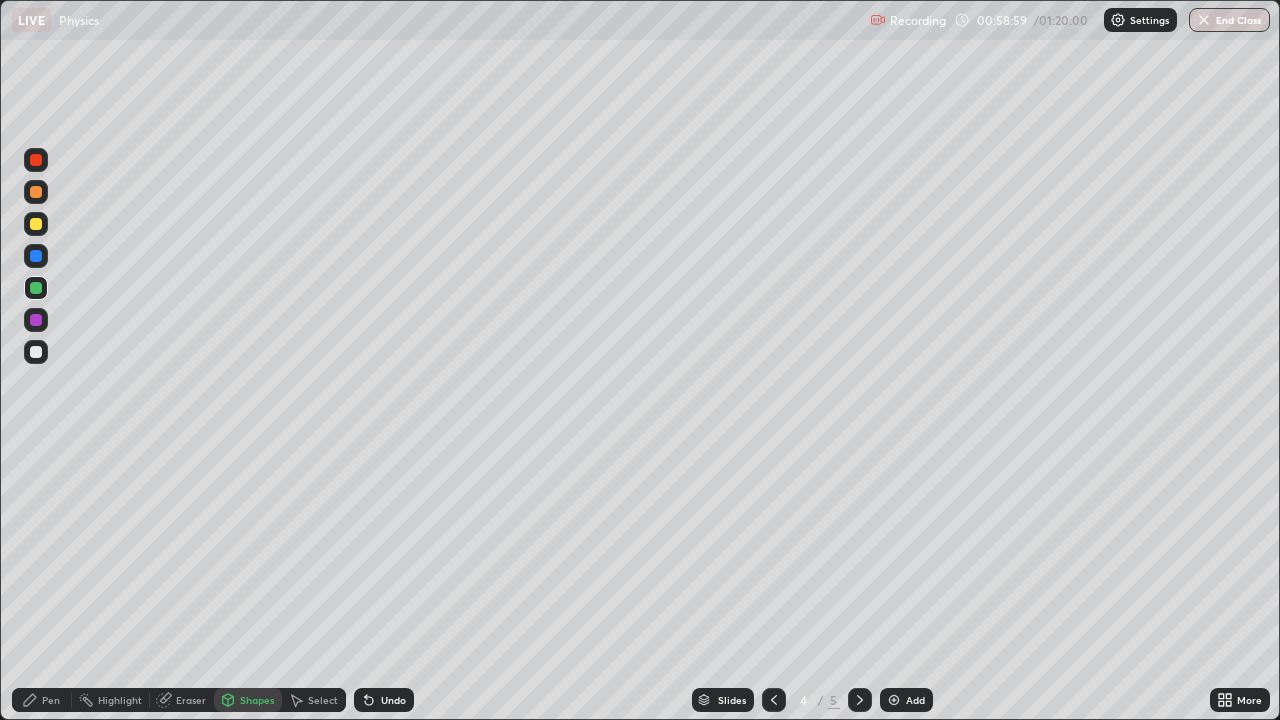 click on "Select" at bounding box center (323, 700) 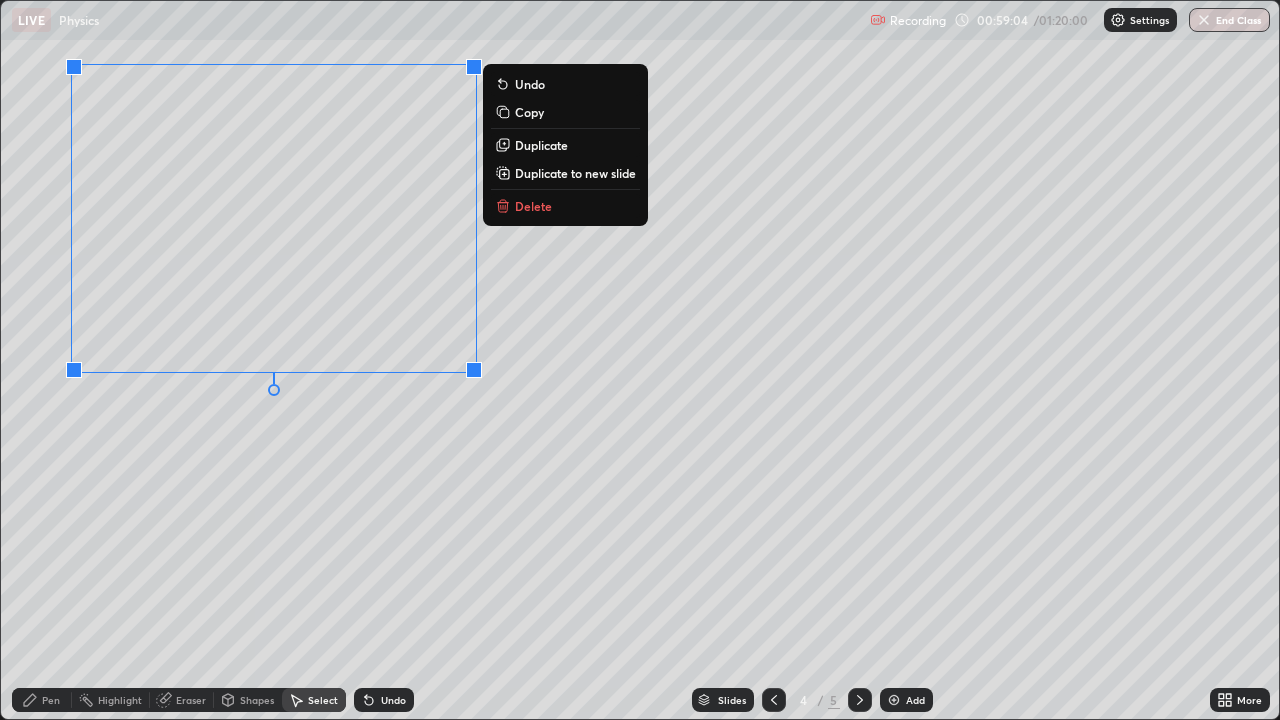 click on "Copy" at bounding box center [529, 112] 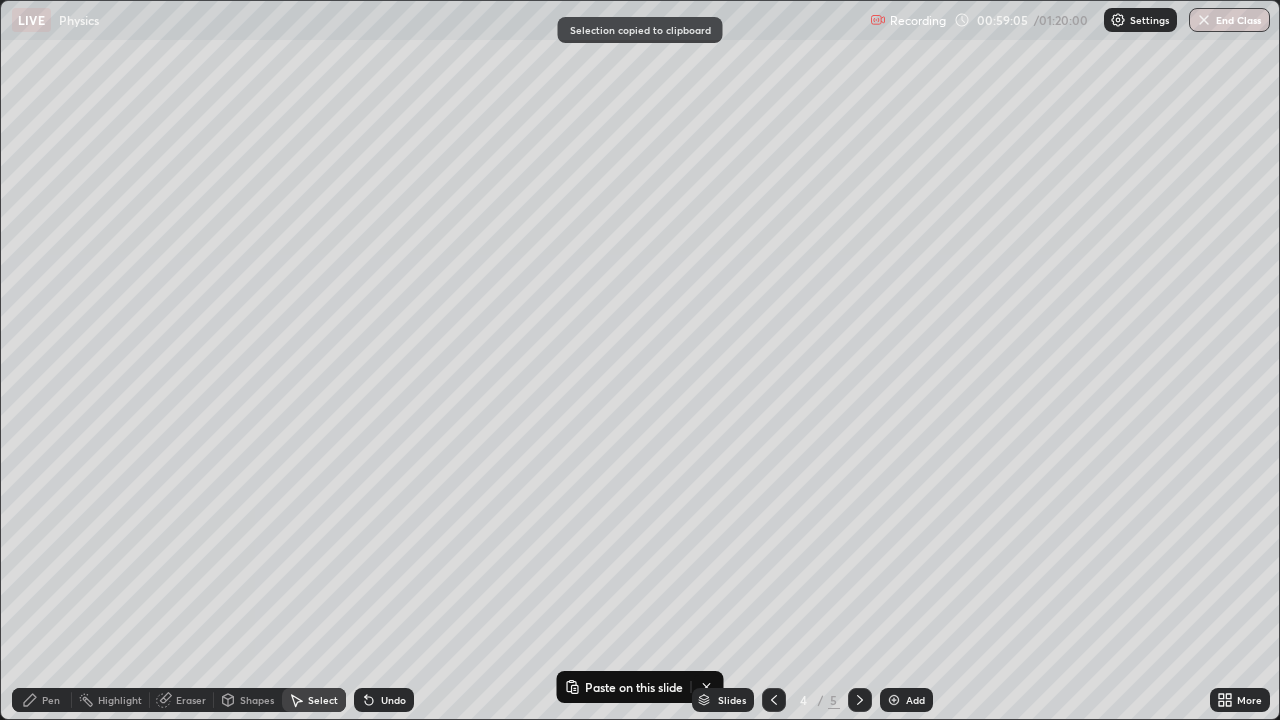 click 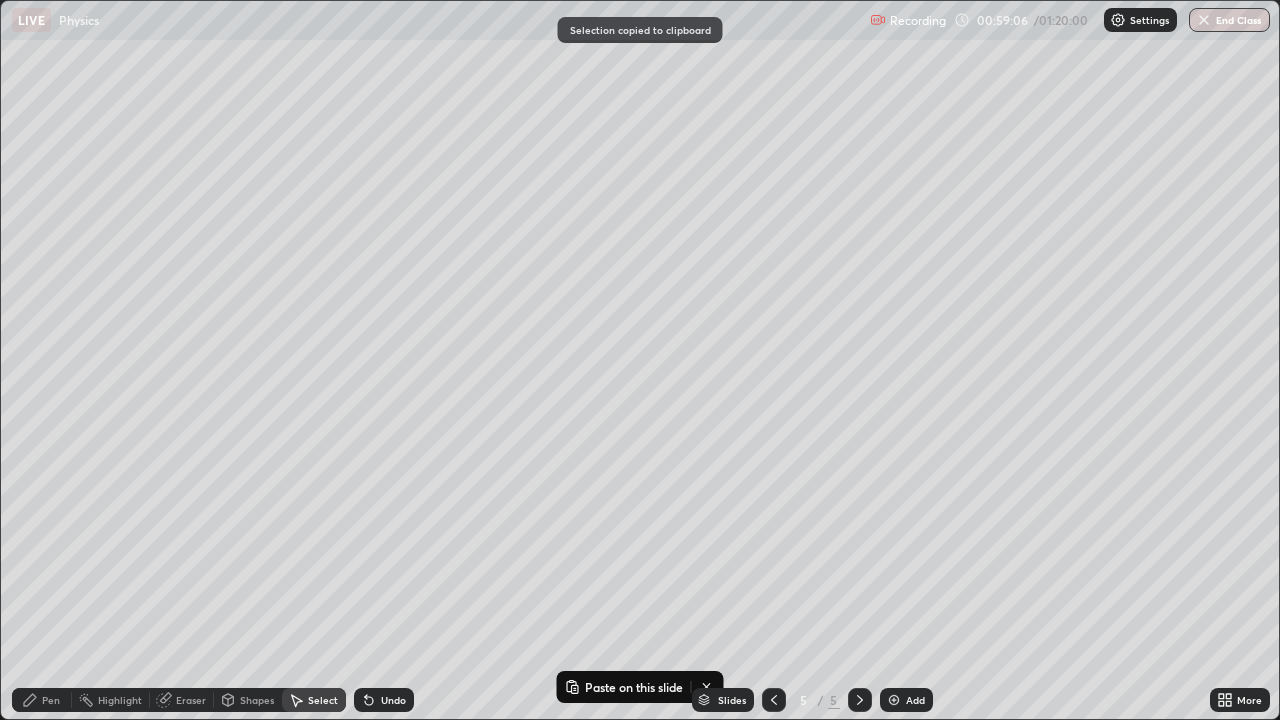 click at bounding box center (860, 700) 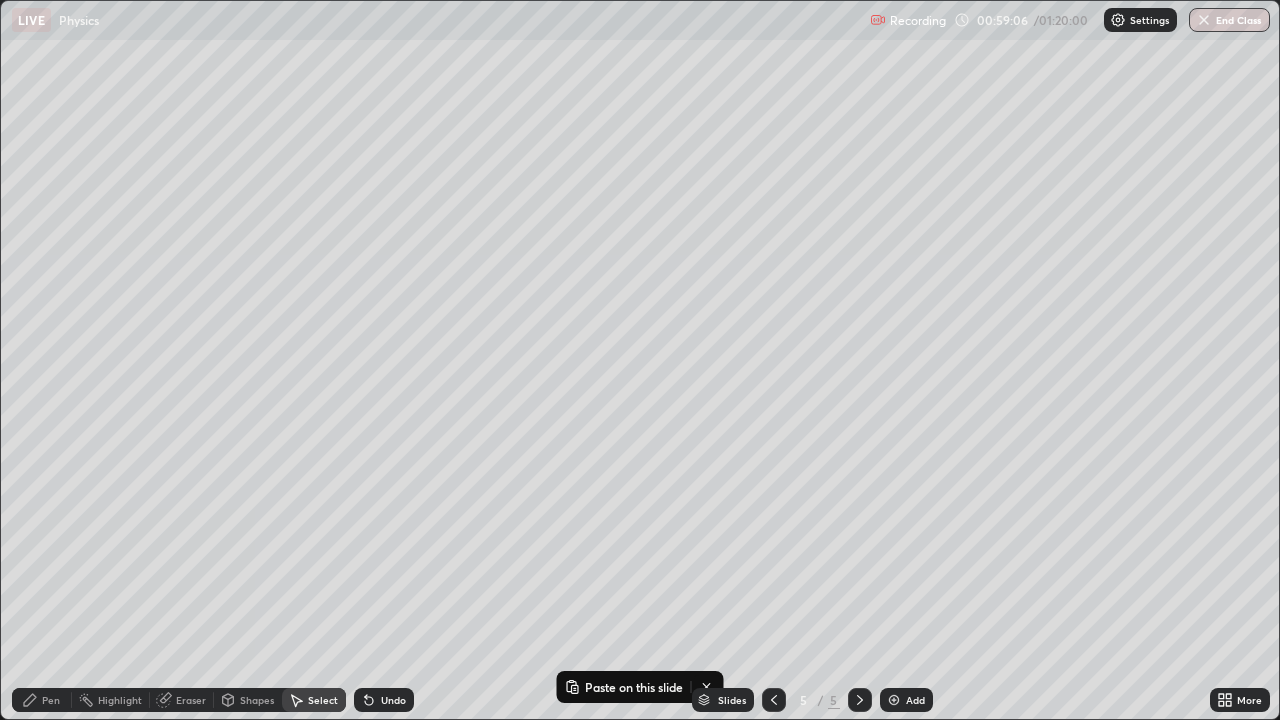click on "Add" at bounding box center (906, 700) 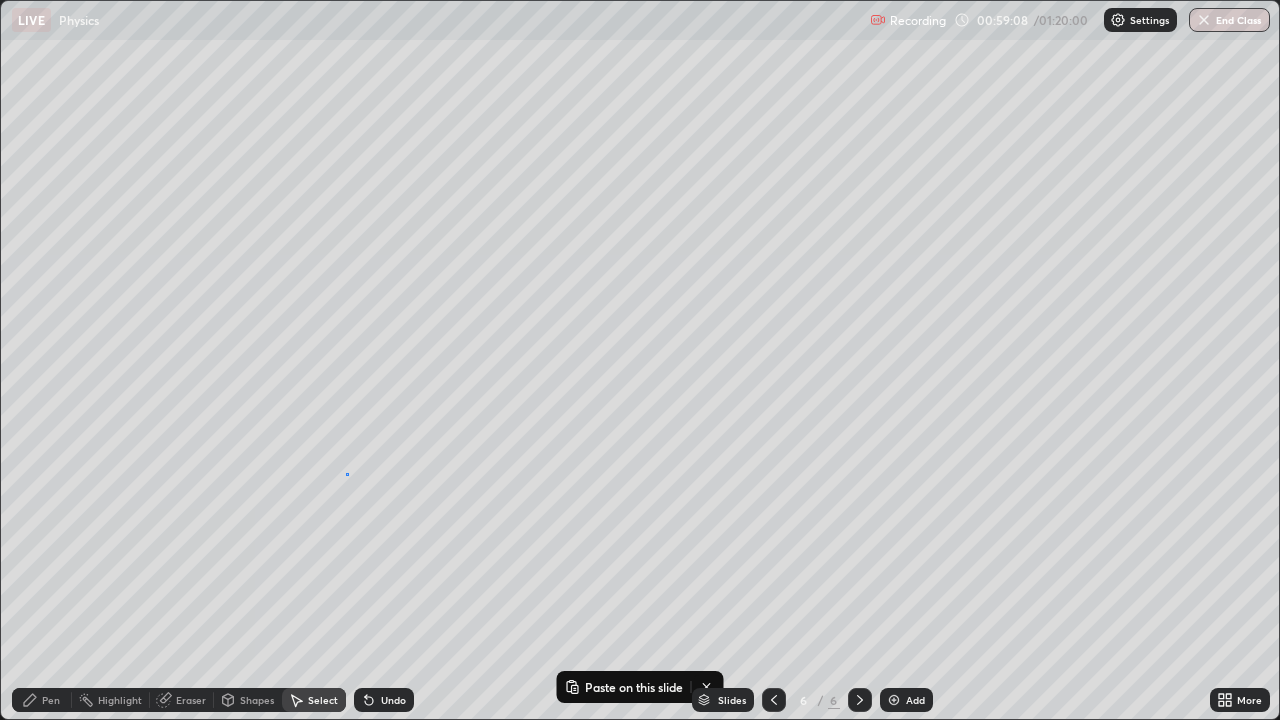 click on "0 ° Undo Copy Paste here Duplicate Duplicate to new slide Delete" at bounding box center (640, 360) 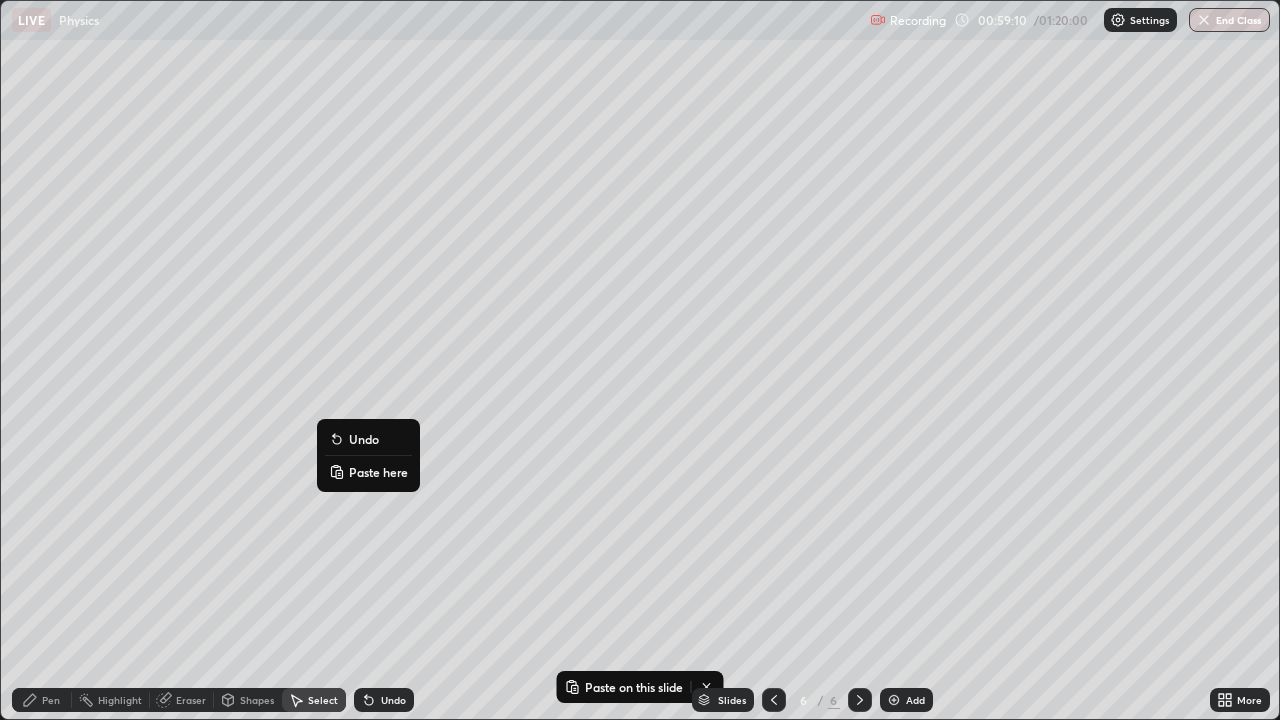 click on "Paste here" at bounding box center [378, 472] 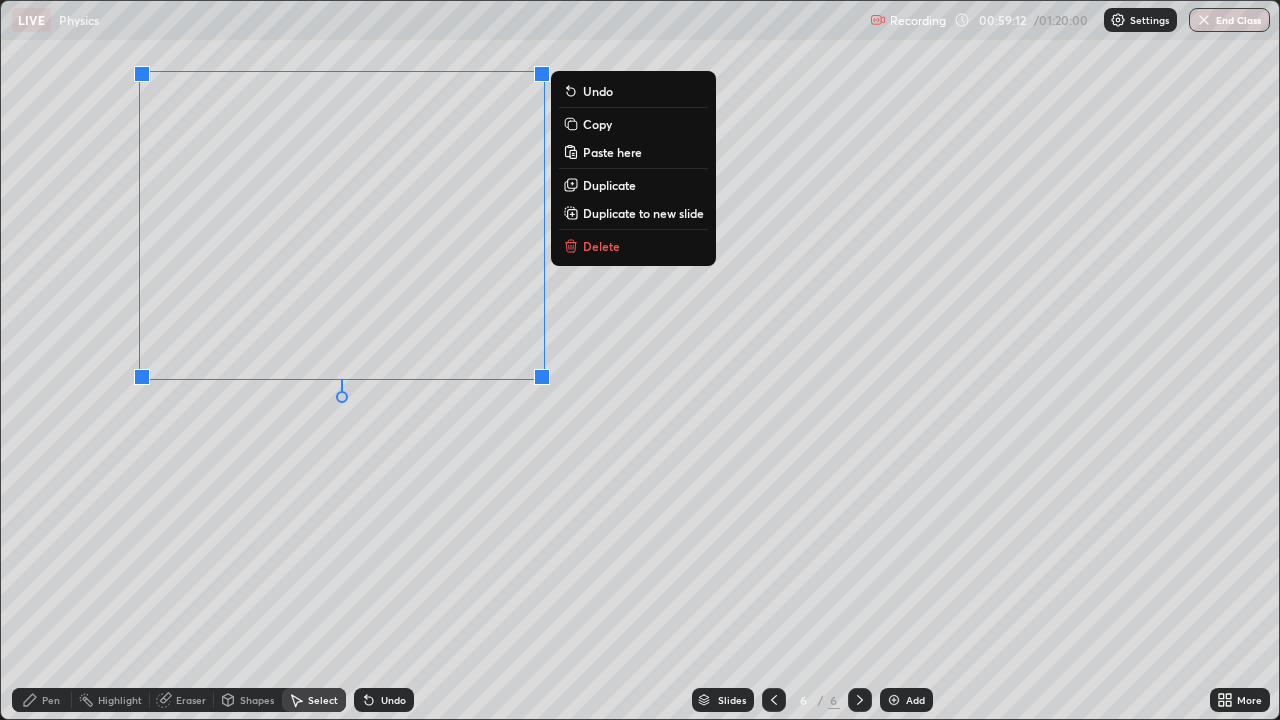 click on "0 ° Undo Copy Paste here Duplicate Duplicate to new slide Delete" at bounding box center (640, 360) 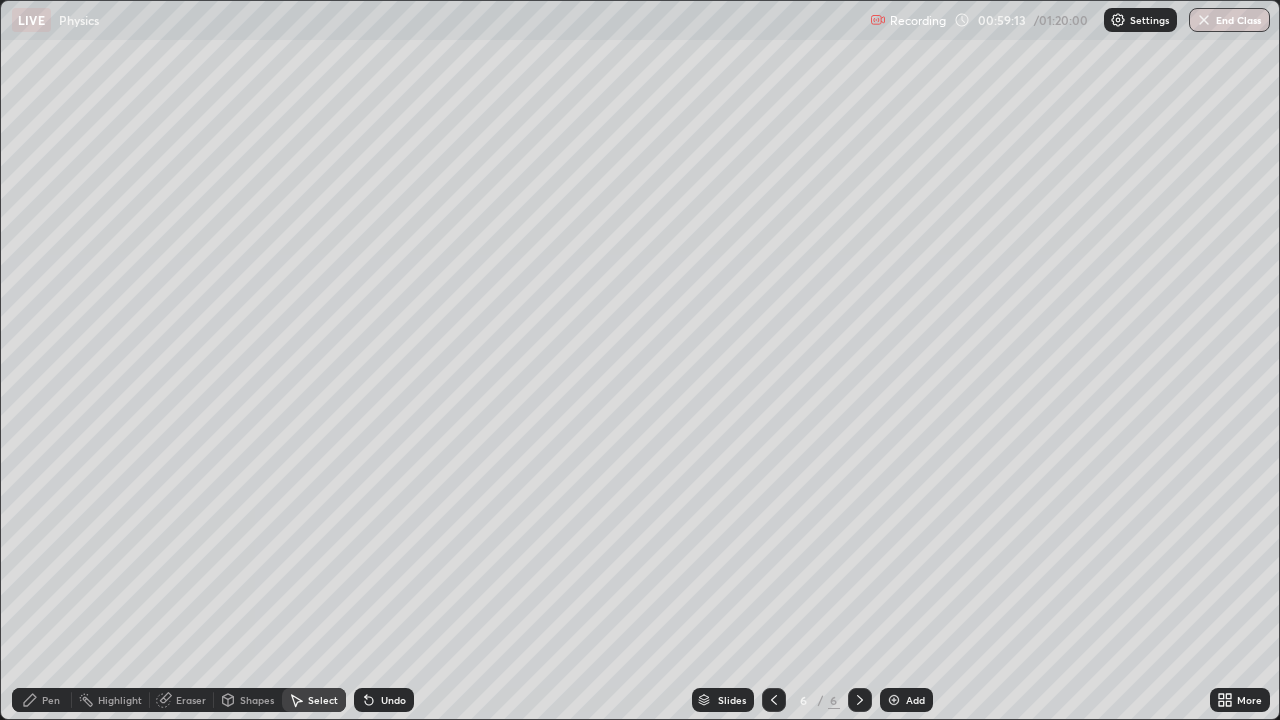 click on "Pen" at bounding box center [42, 700] 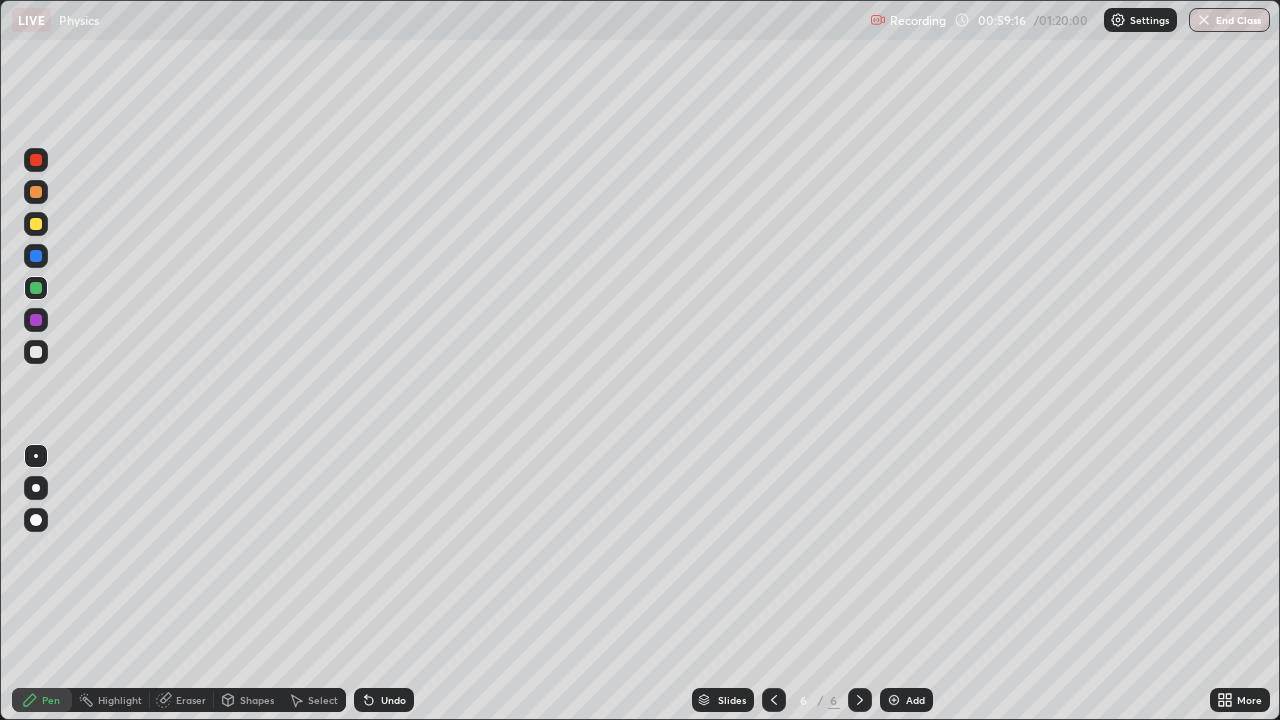 click on "Eraser" at bounding box center [191, 700] 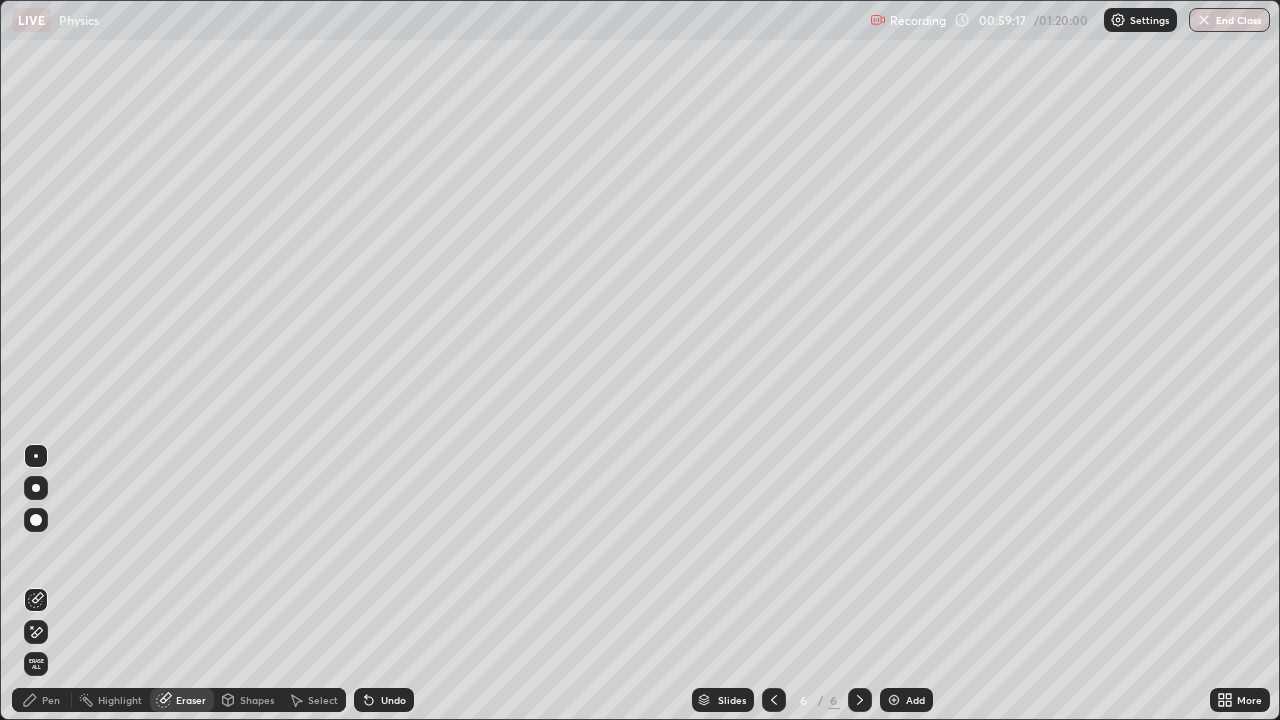 click 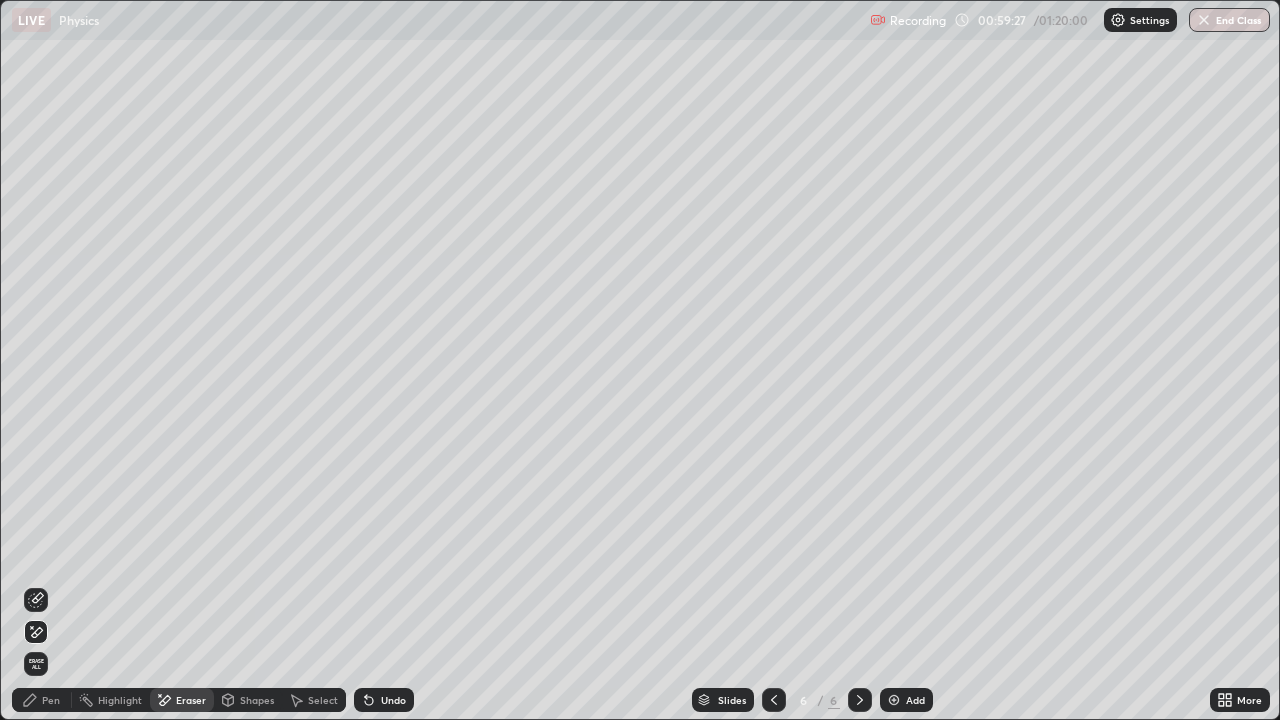 click on "Undo" at bounding box center [393, 700] 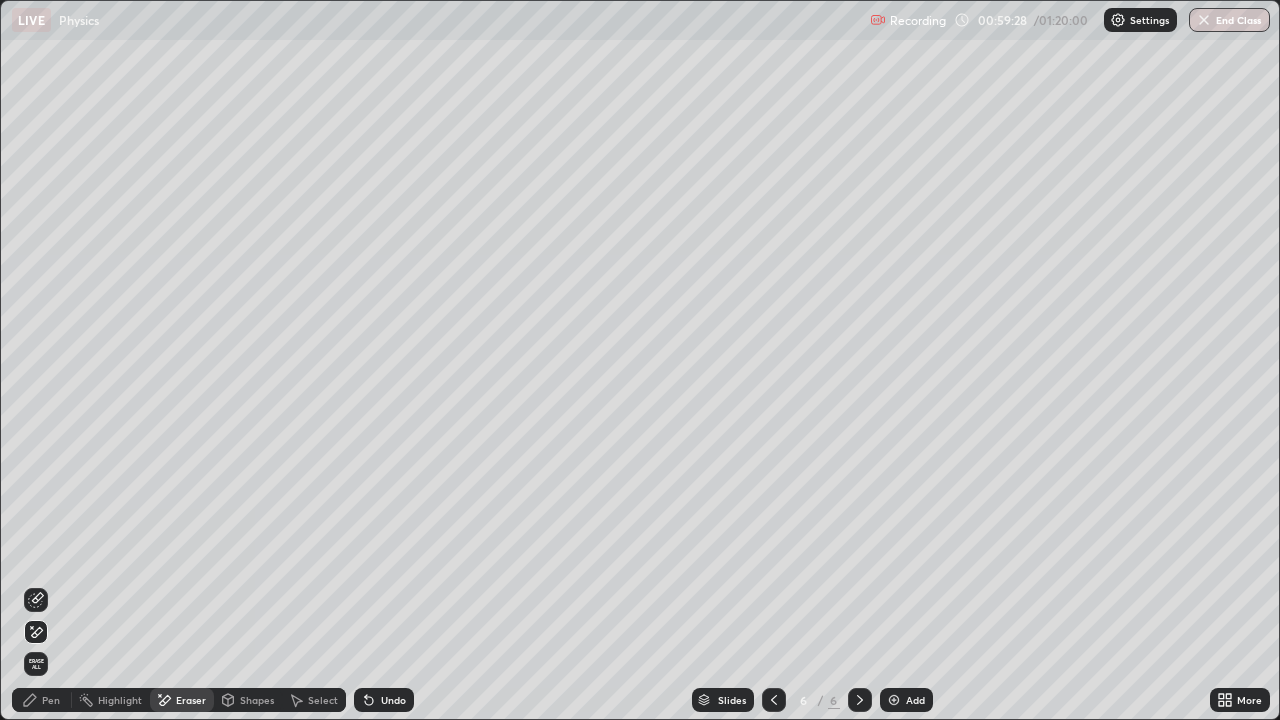 click on "Undo" at bounding box center (384, 700) 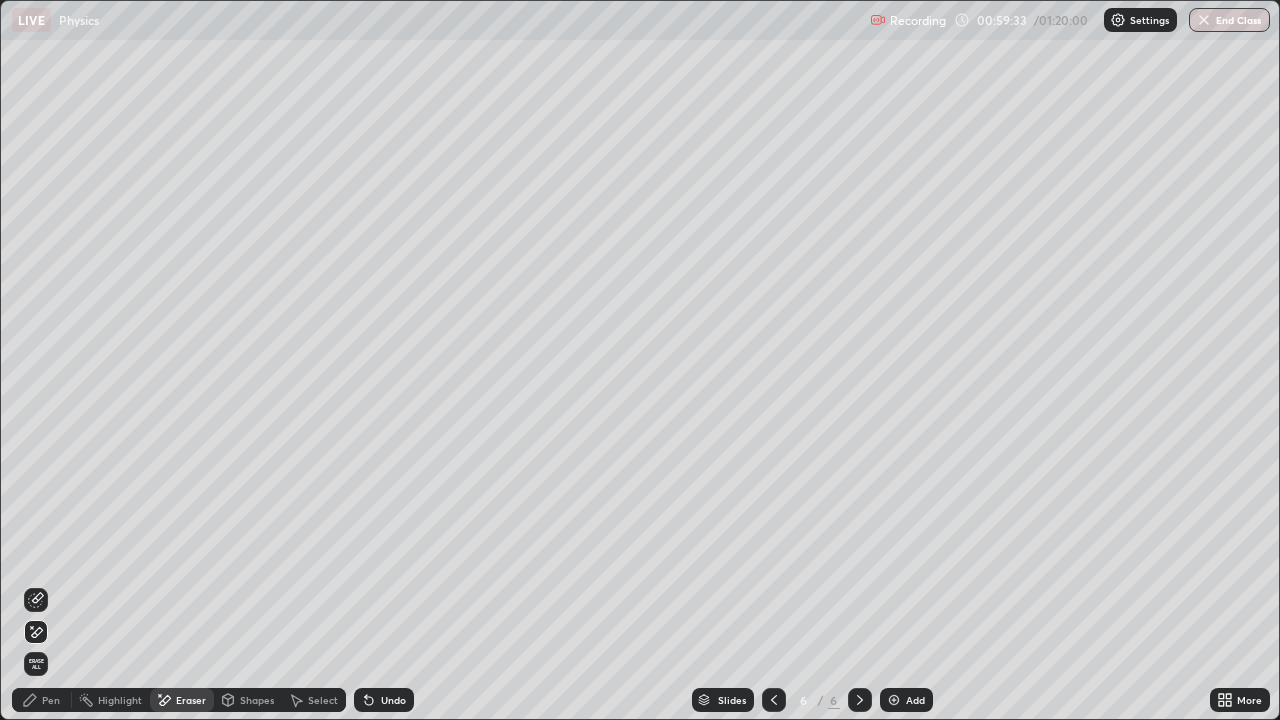 click 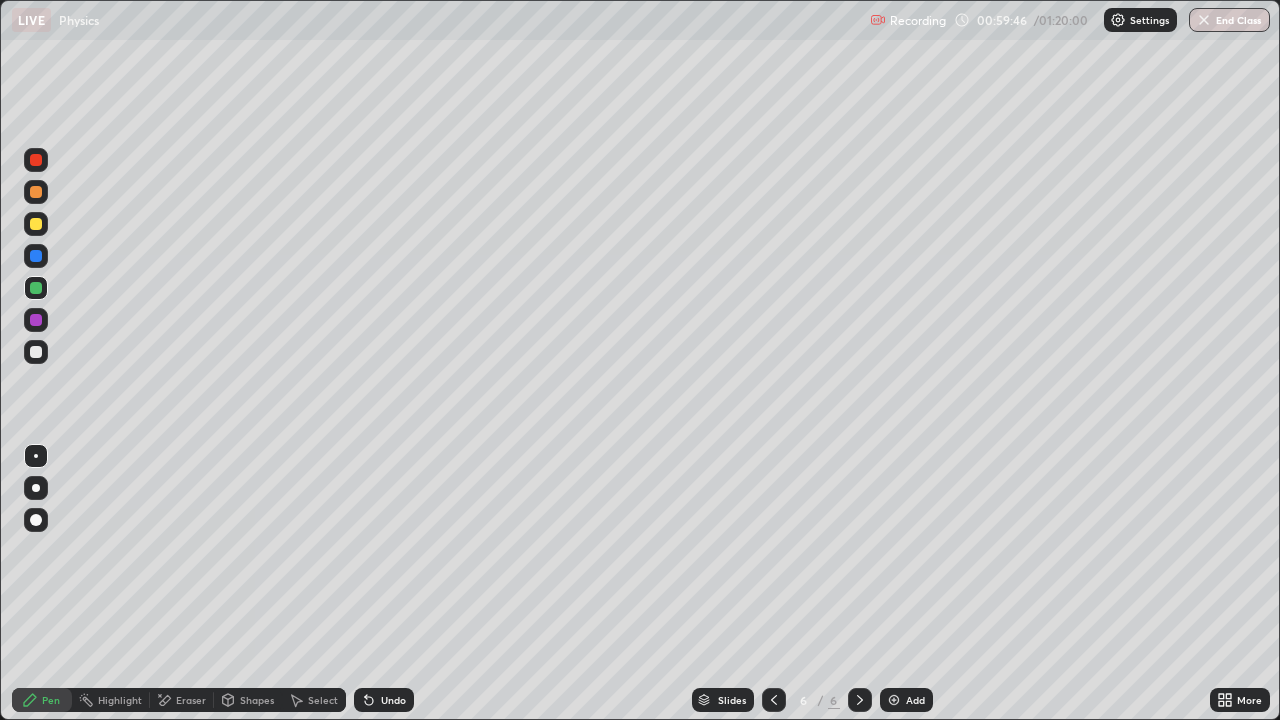 click on "Undo" at bounding box center (393, 700) 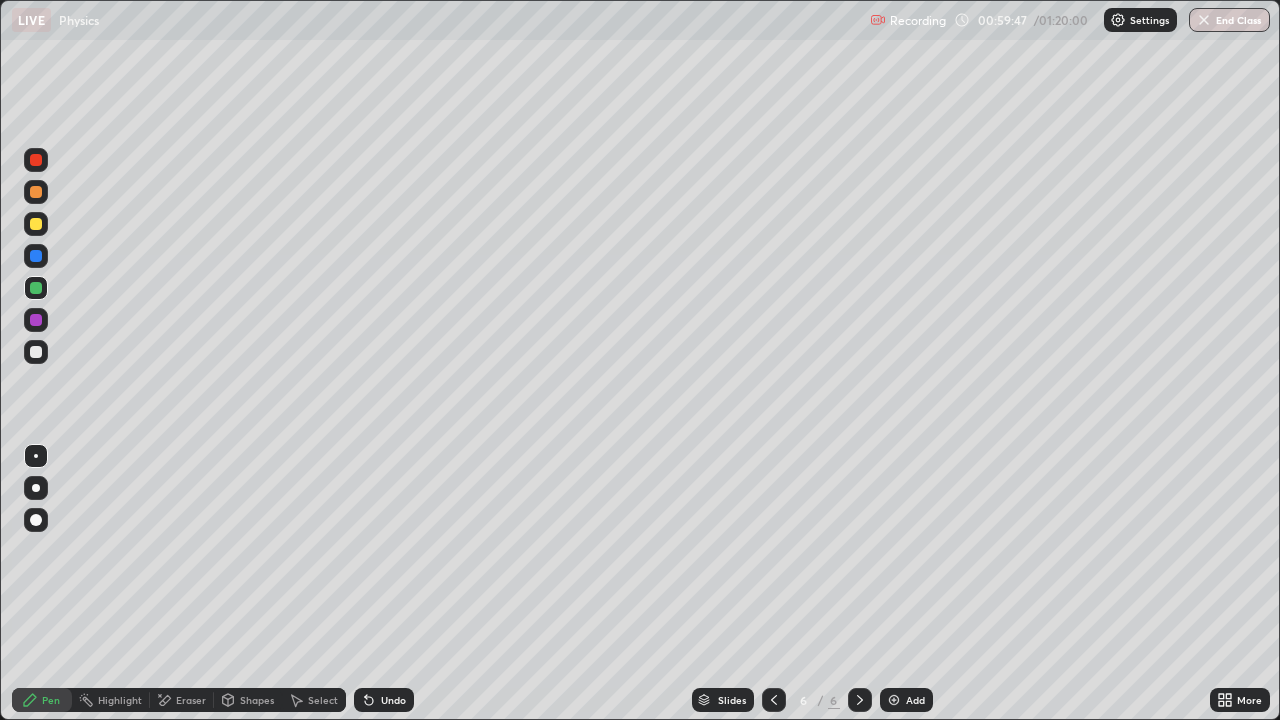 click on "Undo" at bounding box center (393, 700) 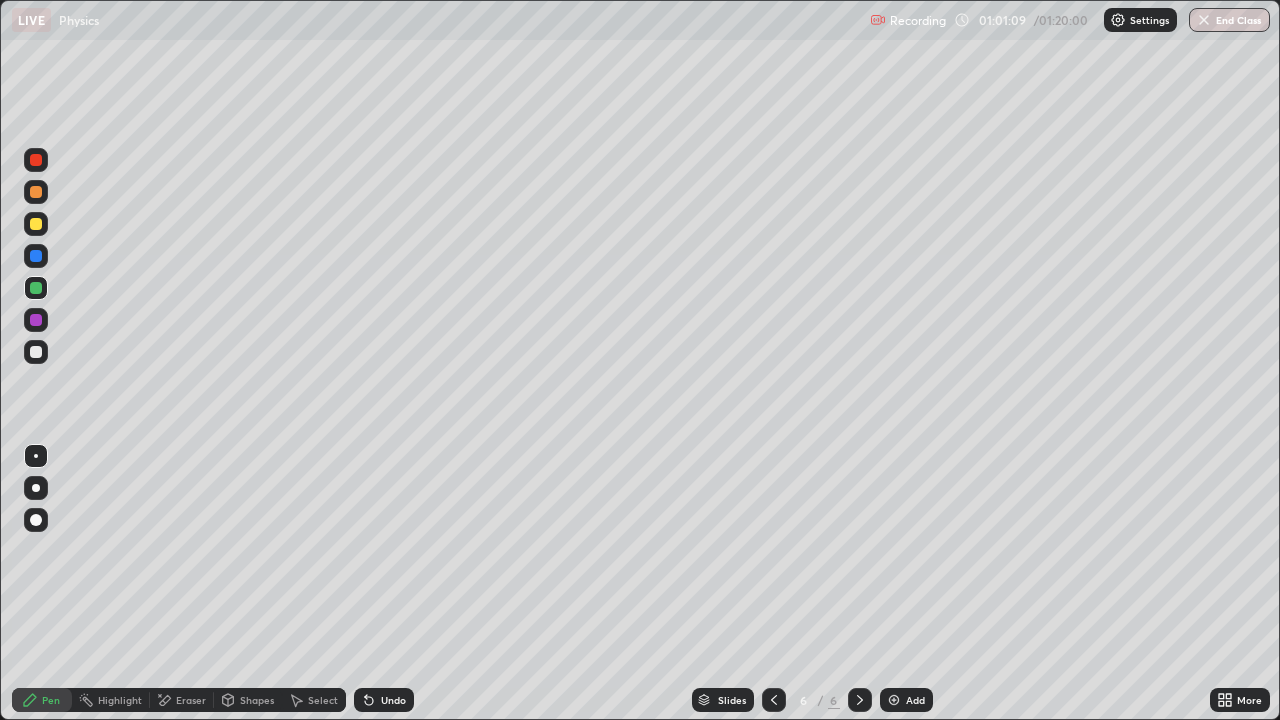 click 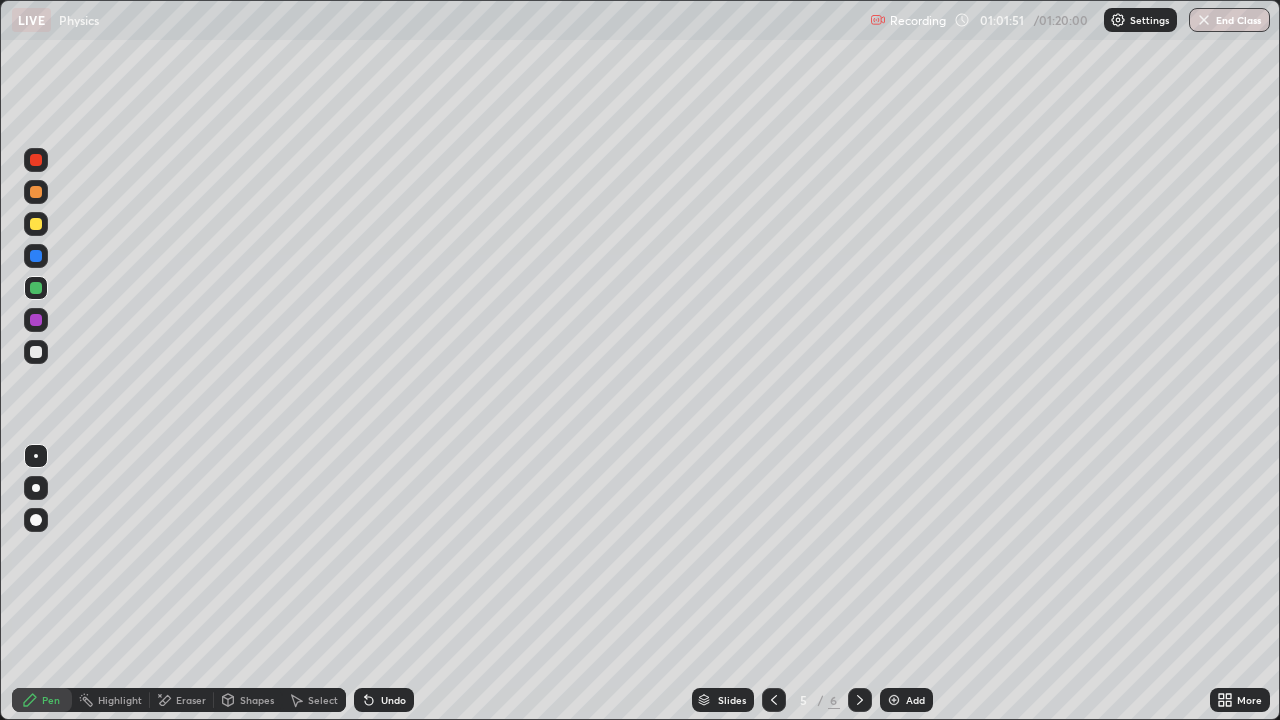 click 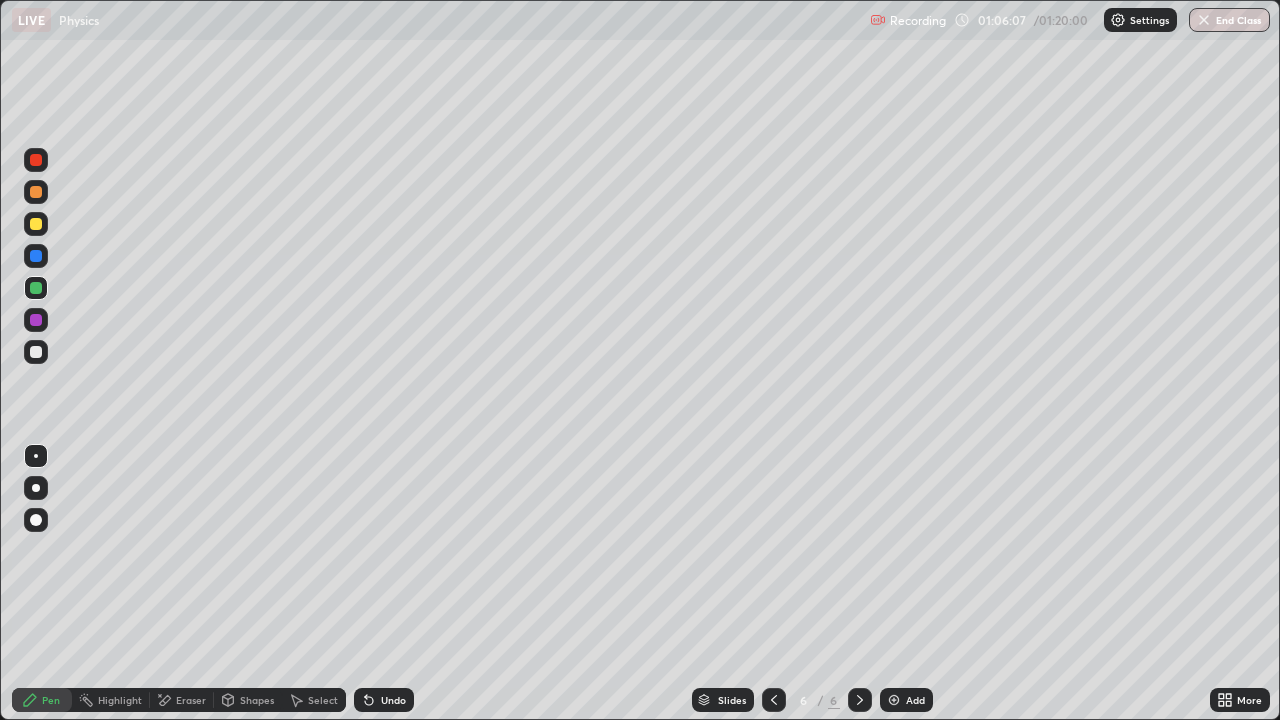 click at bounding box center (36, 352) 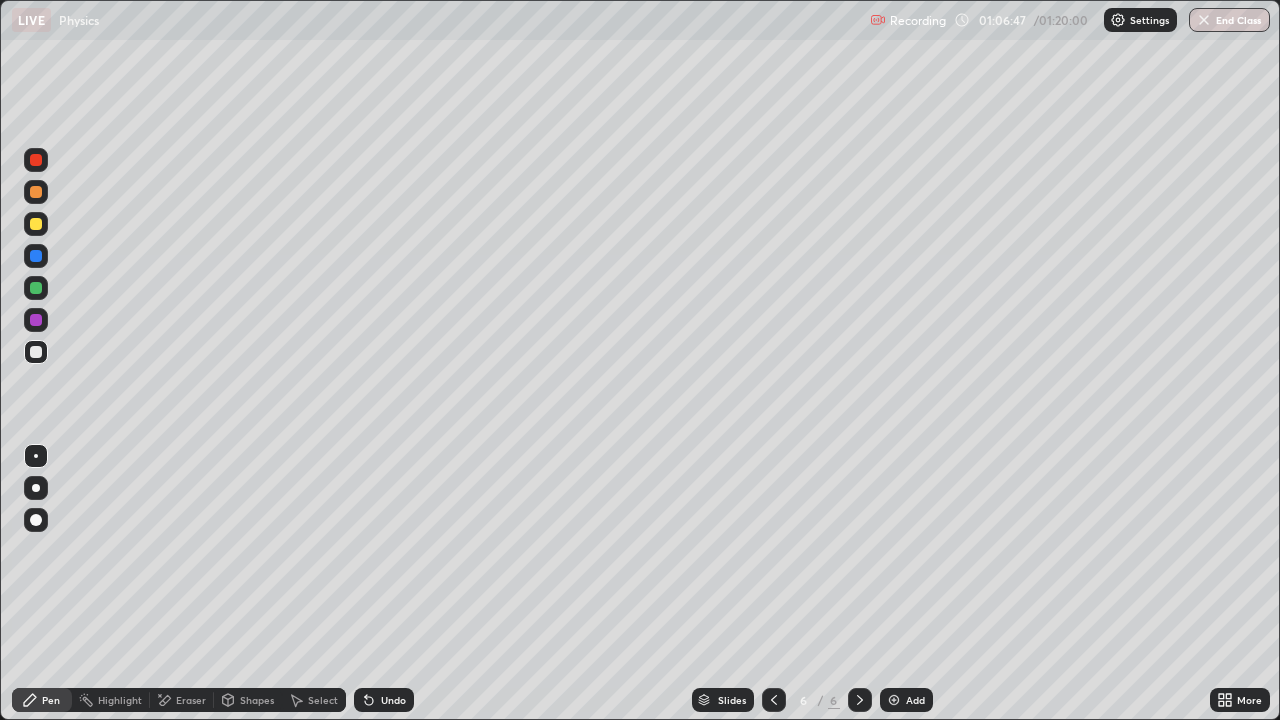 click 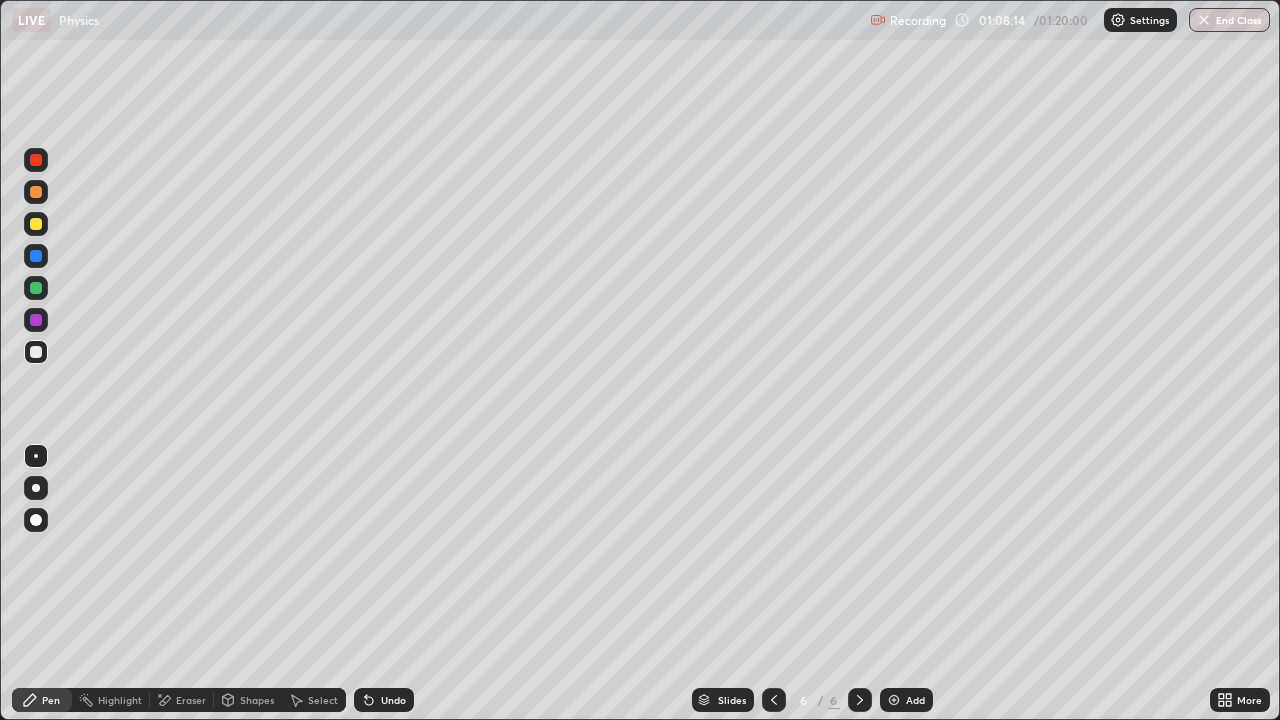click on "Undo" at bounding box center (384, 700) 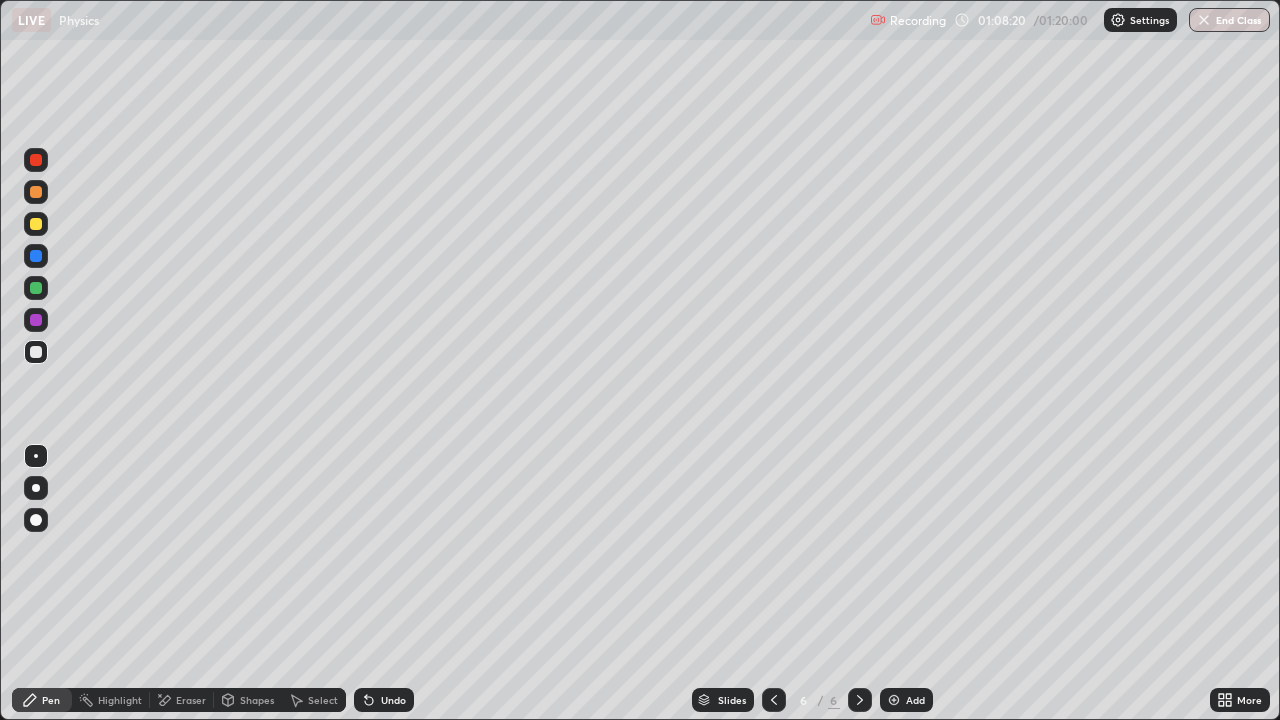 click on "Undo" at bounding box center (384, 700) 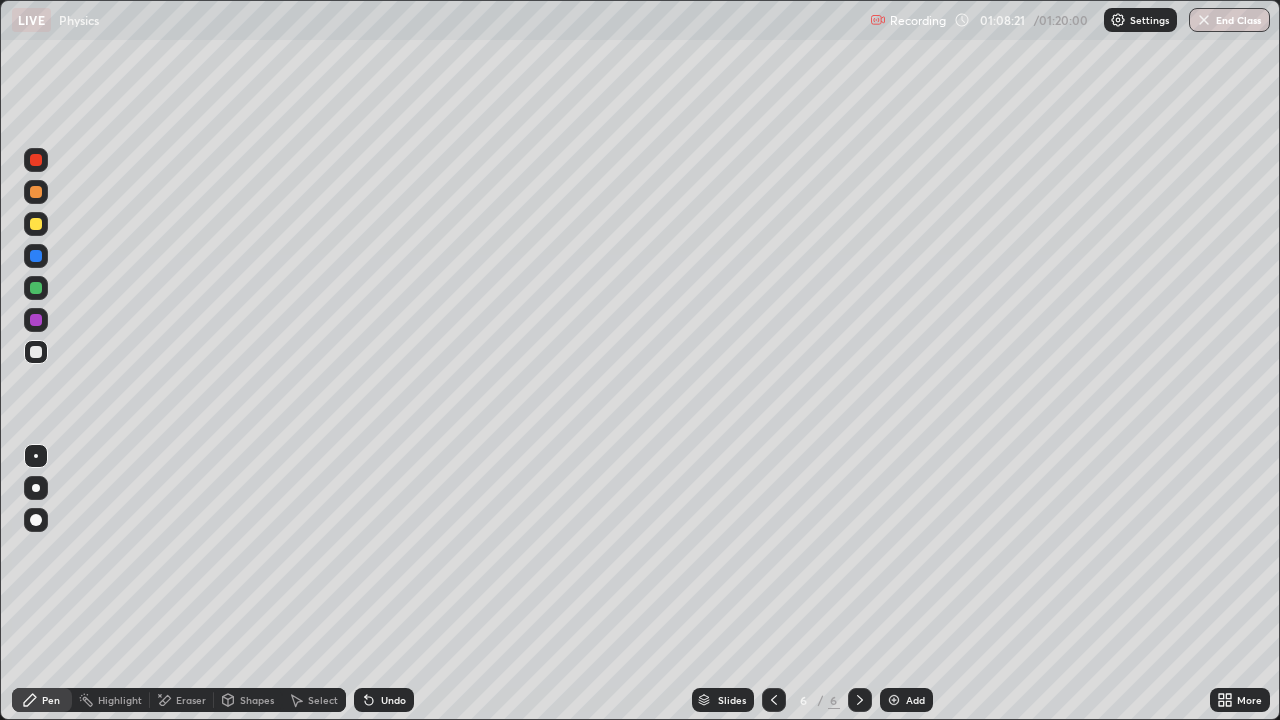 click on "Undo" at bounding box center (384, 700) 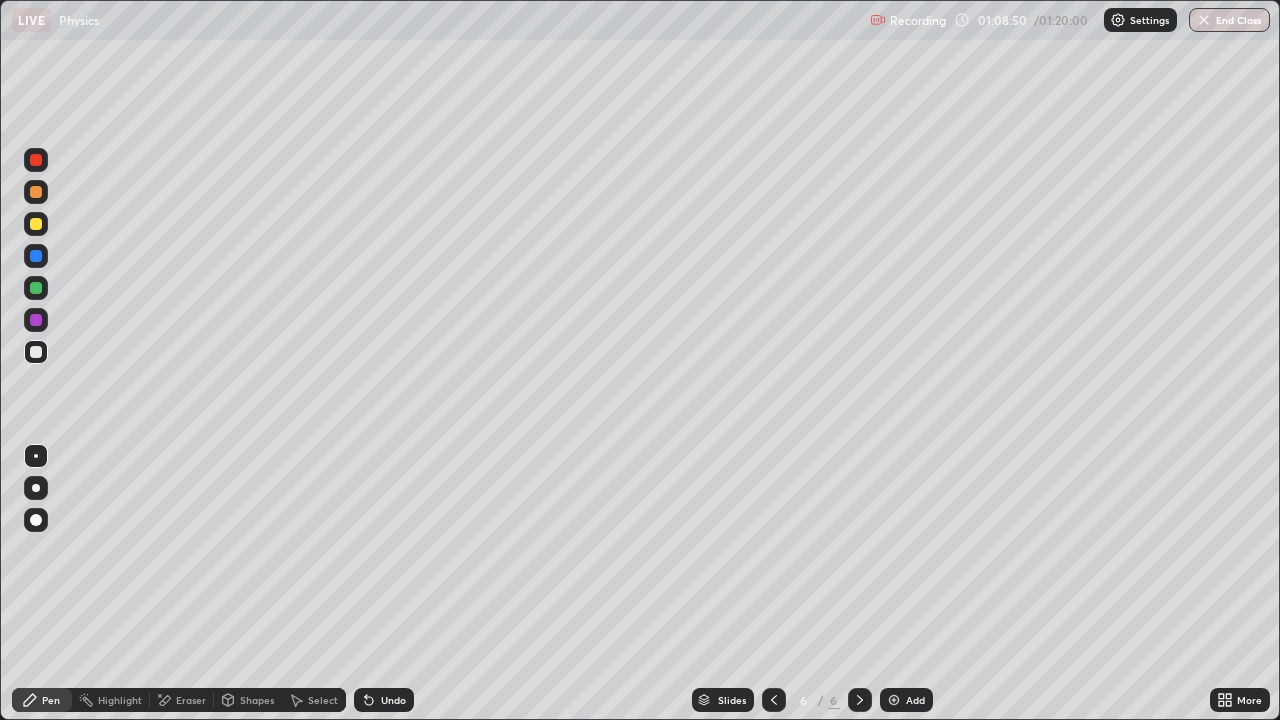 click 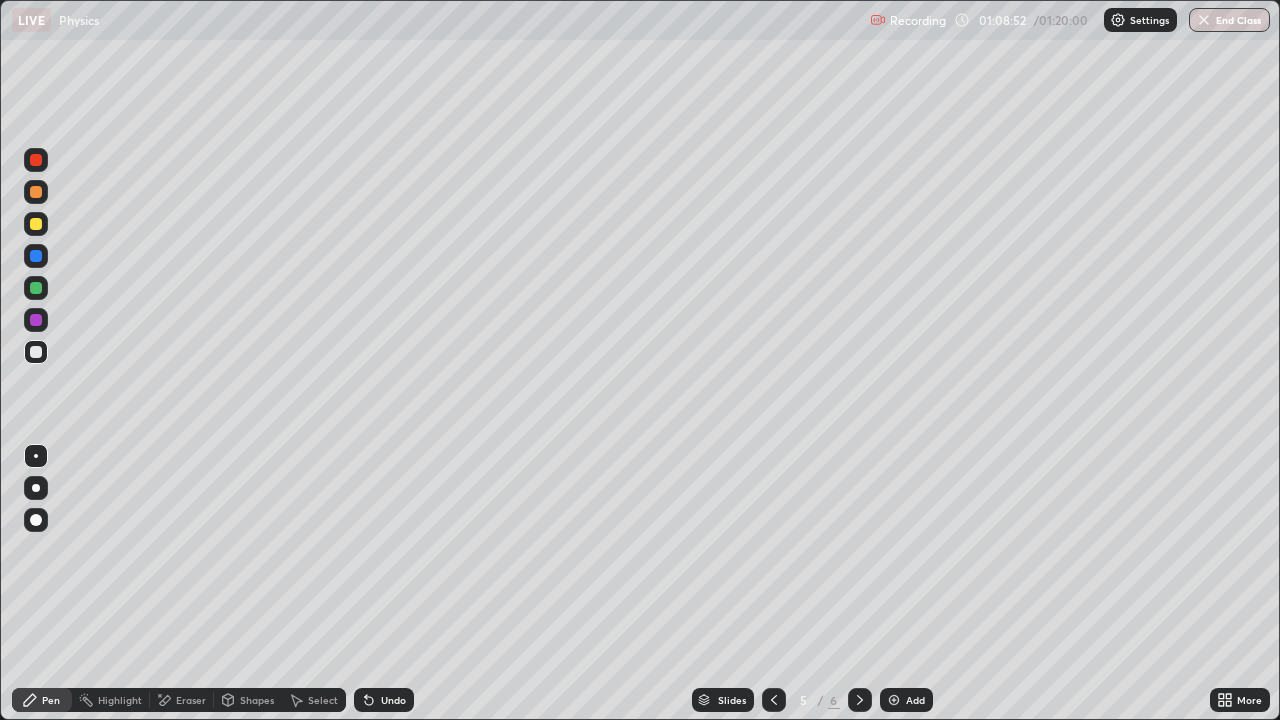 click 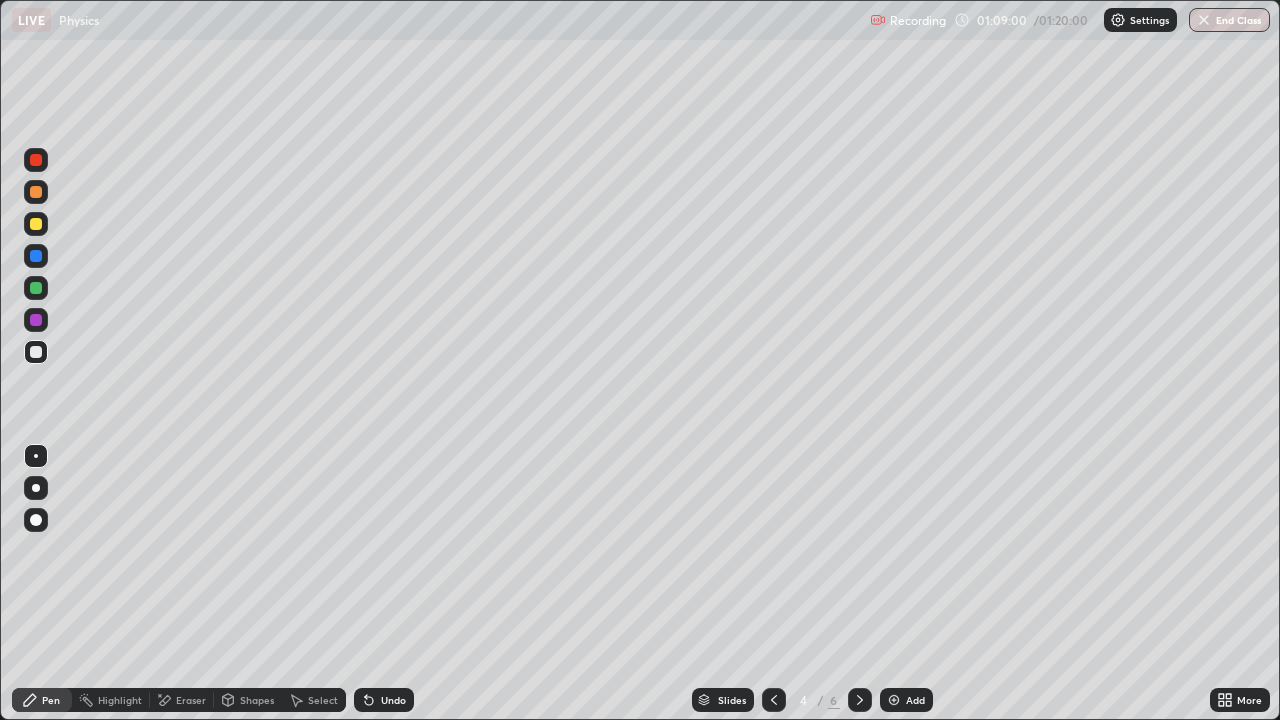 click 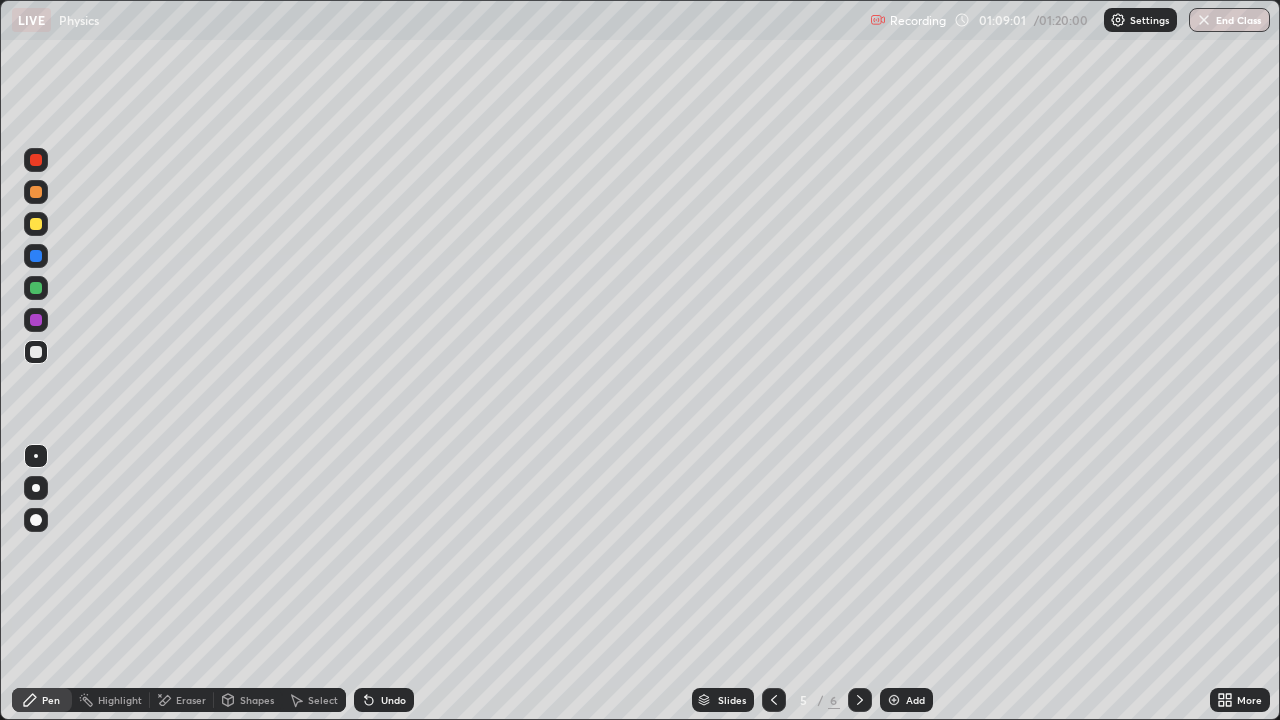 click 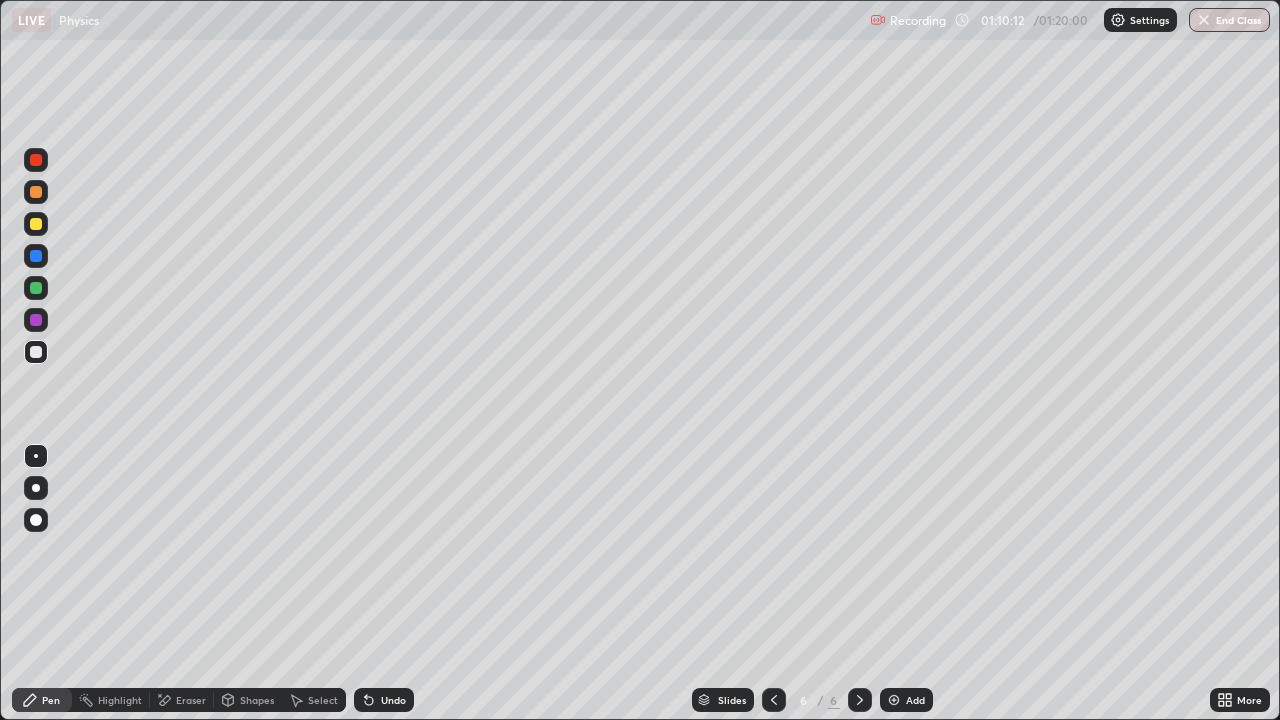 click on "Select" at bounding box center [323, 700] 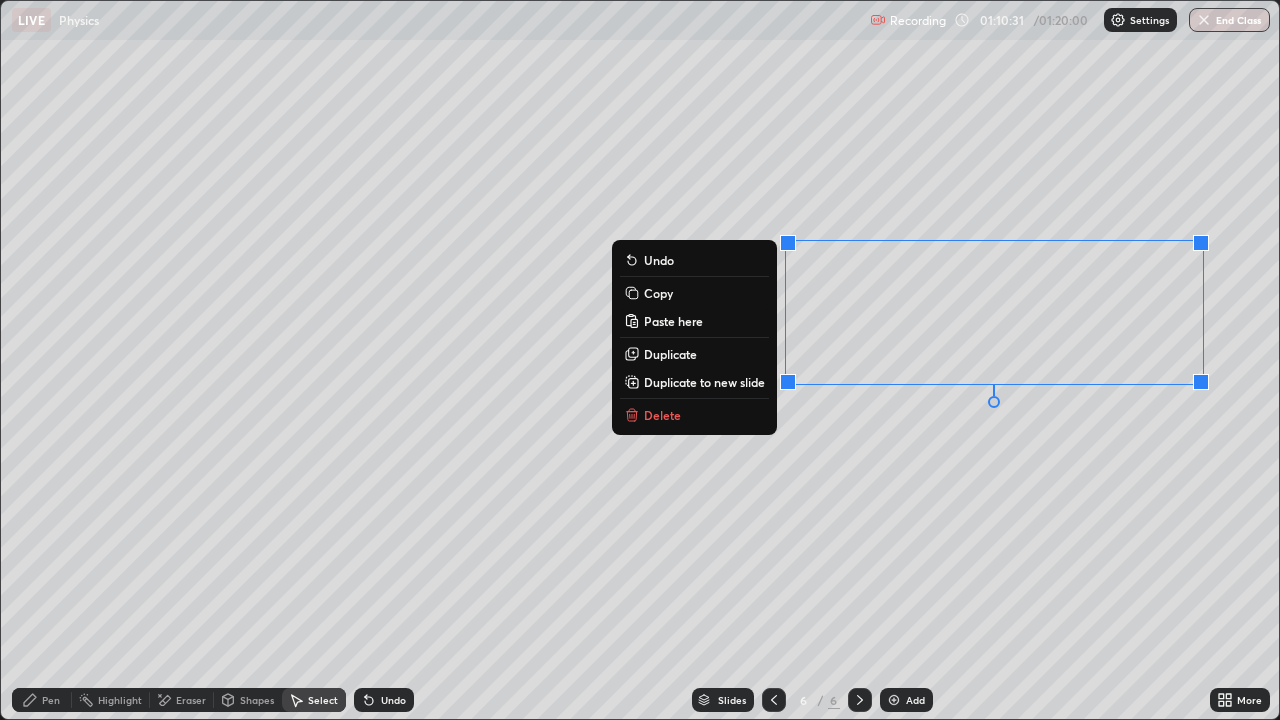 click on "Copy" at bounding box center [658, 293] 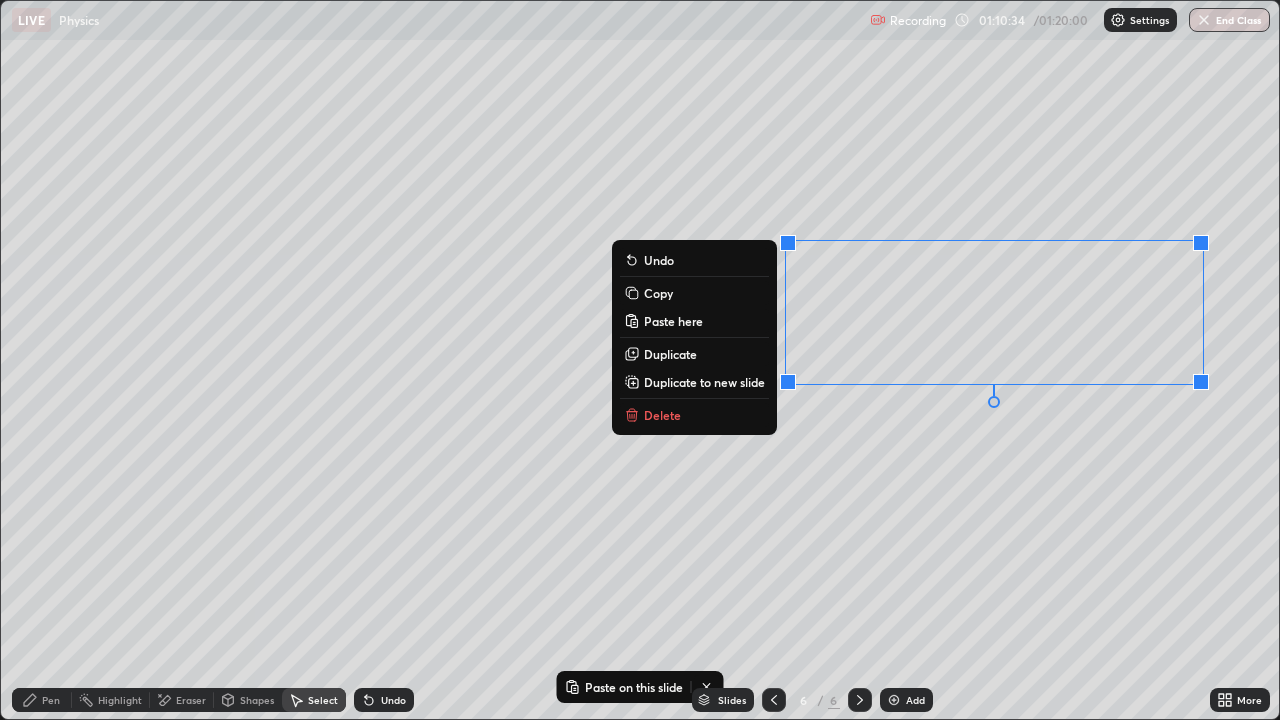 click on "Delete" at bounding box center (662, 415) 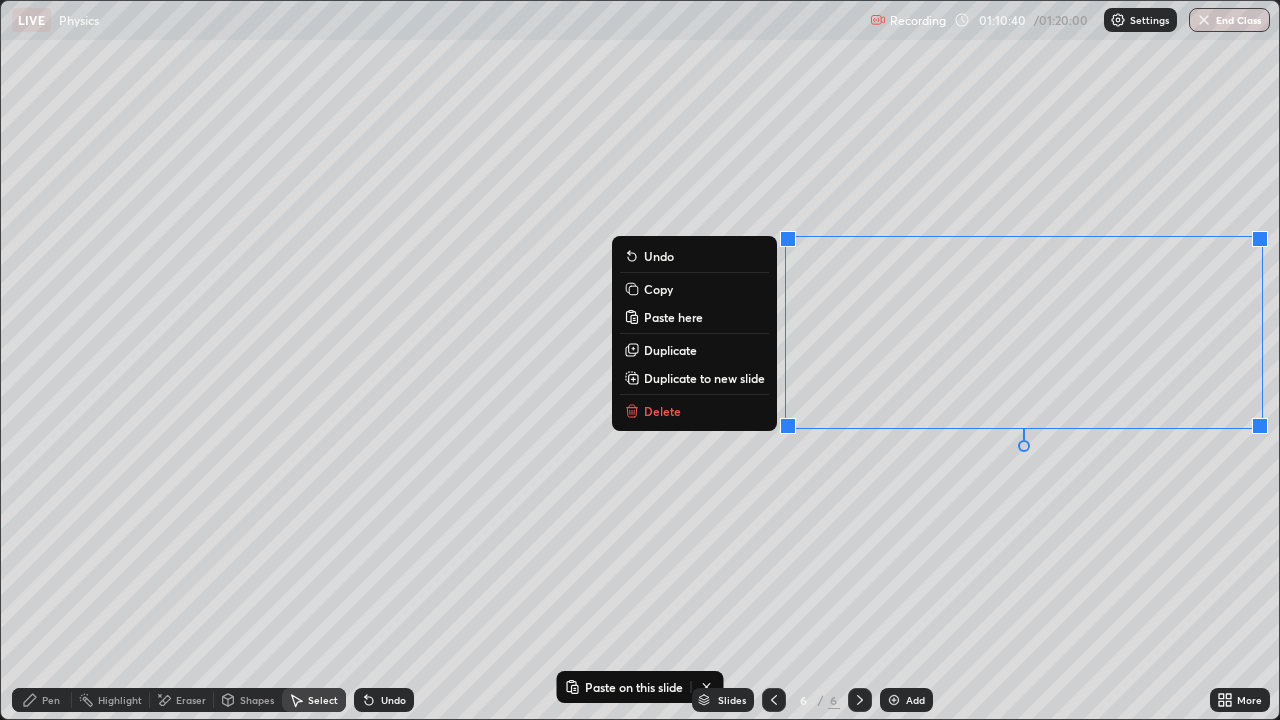 click on "0 ° Undo Copy Paste here Duplicate Duplicate to new slide Delete" at bounding box center (640, 360) 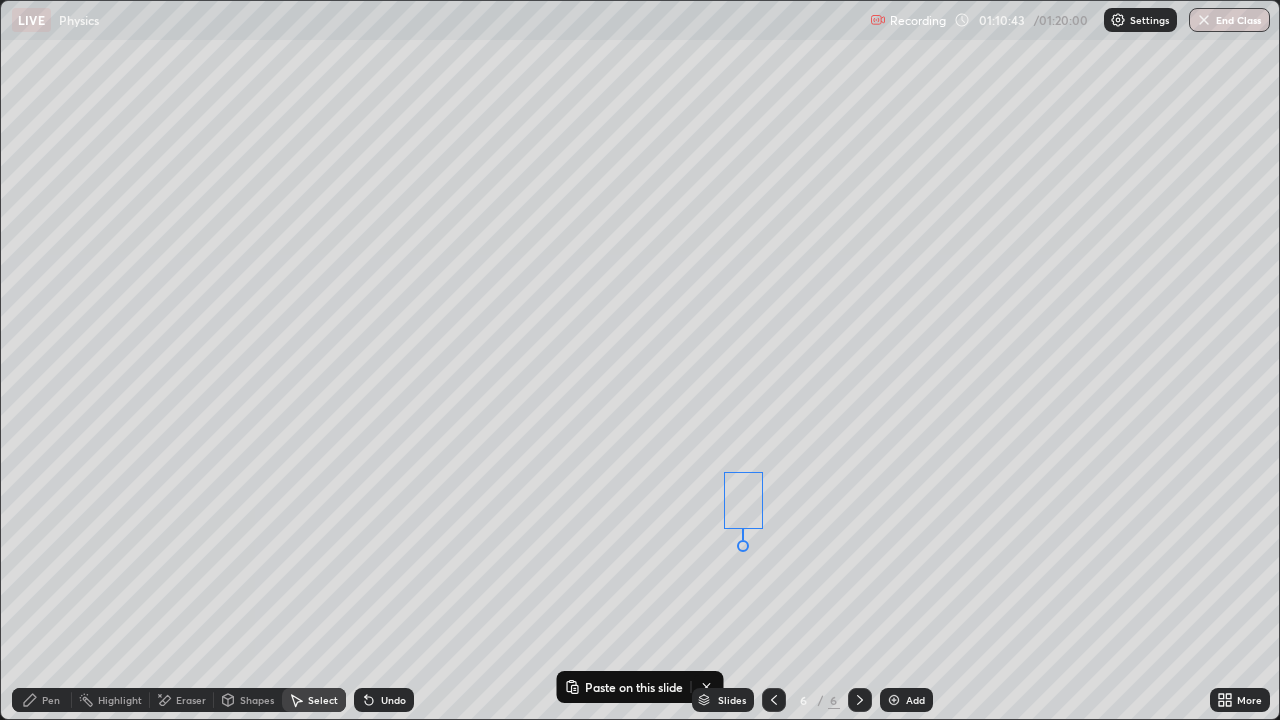 click on "0 ° Undo Copy Paste here Duplicate Duplicate to new slide Delete" at bounding box center (640, 360) 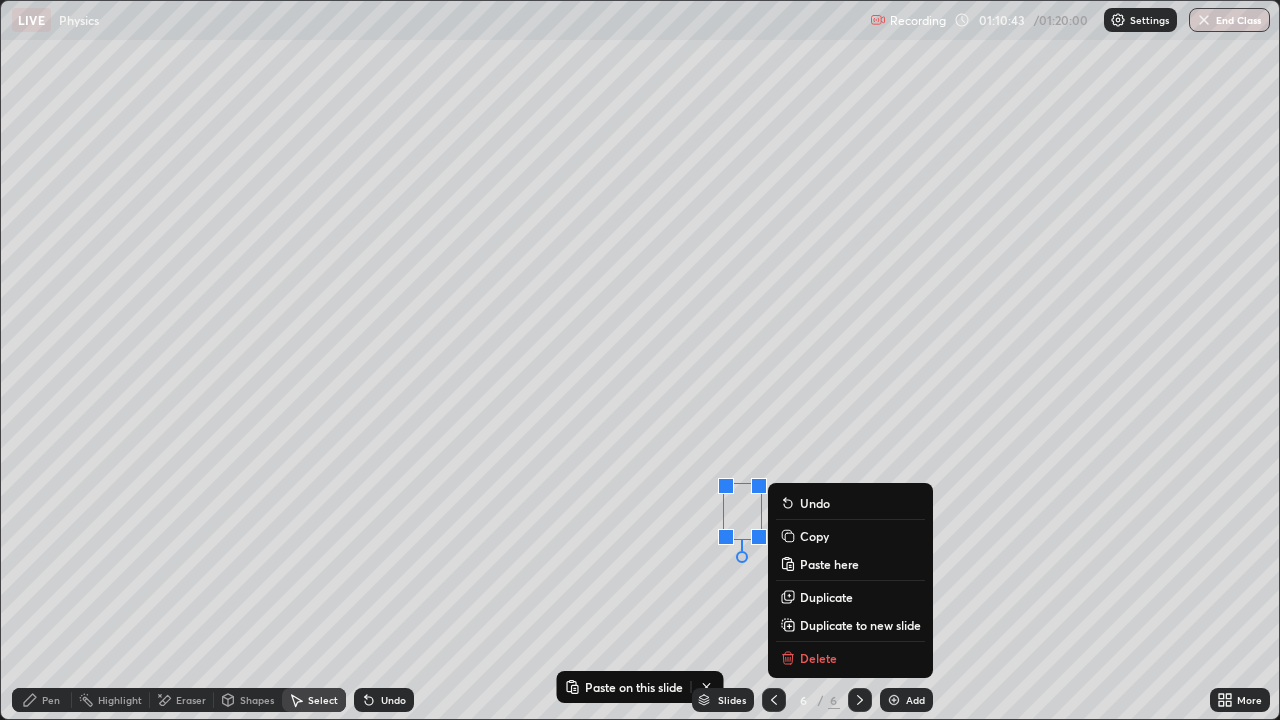 click on "Undo" at bounding box center [850, 503] 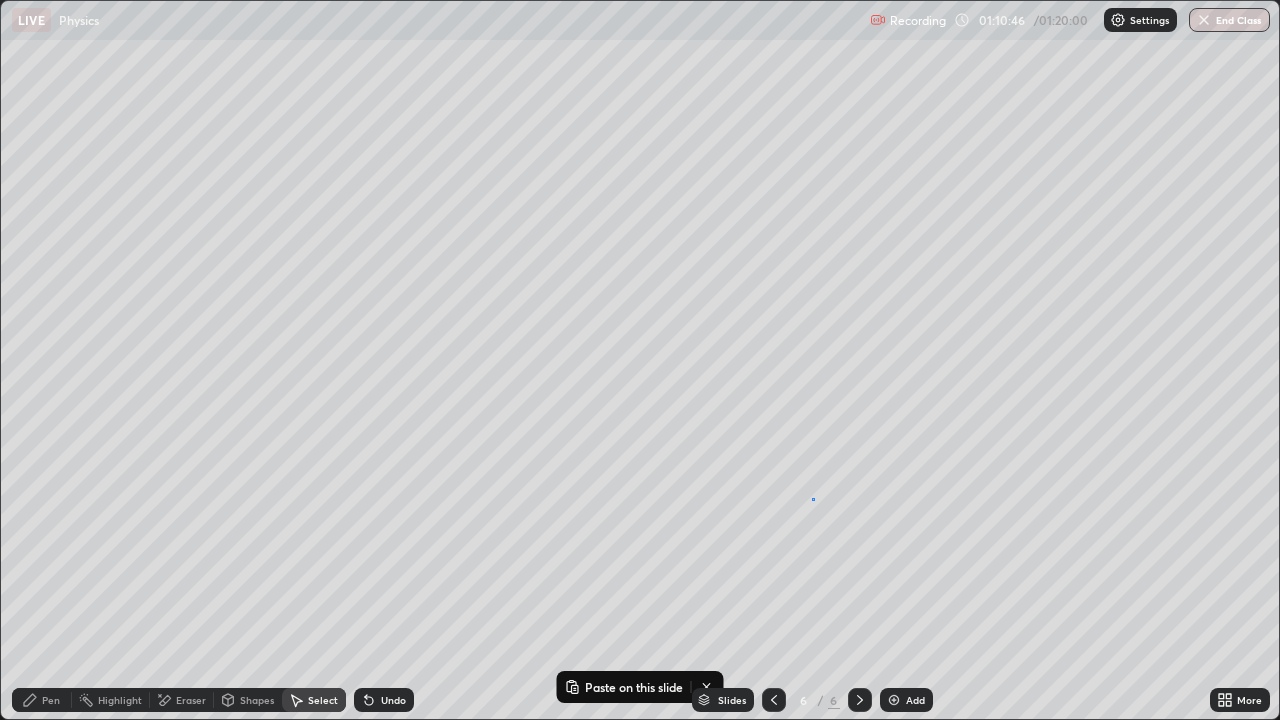 click on "0 ° Undo Copy Paste here Duplicate Duplicate to new slide Delete" at bounding box center [640, 360] 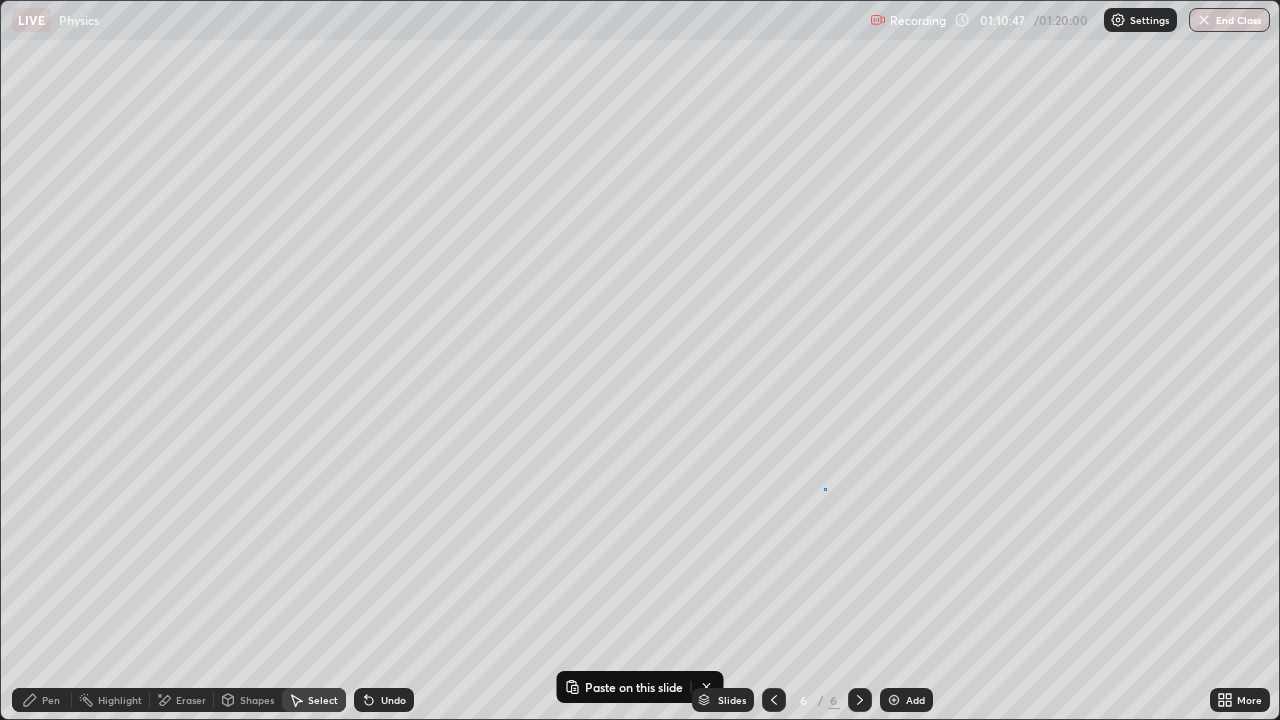 click on "0 ° Undo Copy Paste here Duplicate Duplicate to new slide Delete" at bounding box center (640, 360) 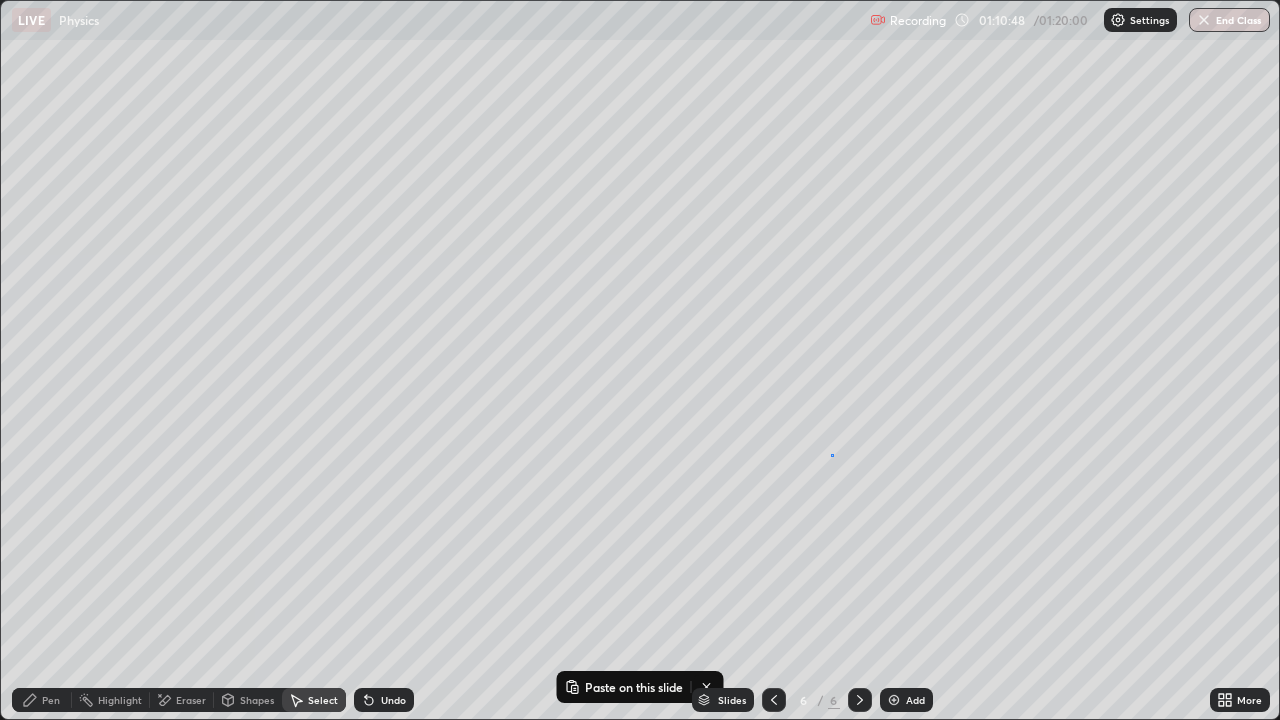 click on "0 ° Undo Copy Paste here Duplicate Duplicate to new slide Delete" at bounding box center [640, 360] 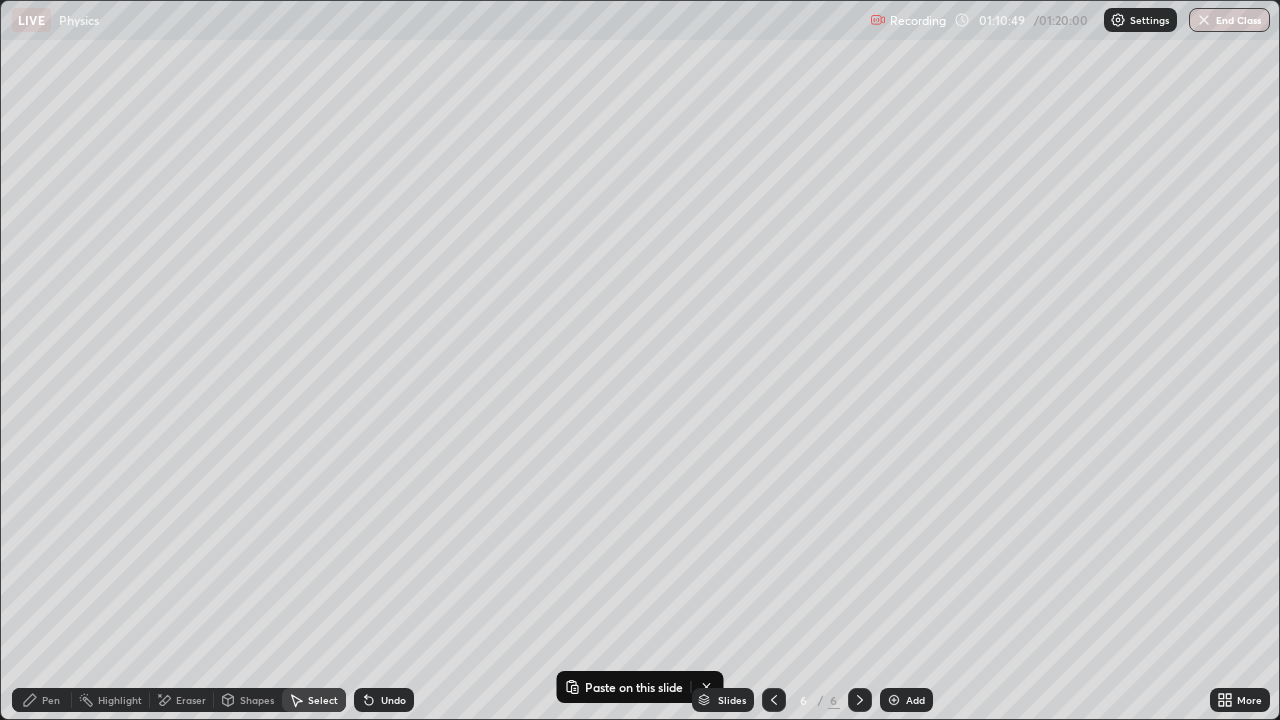 click on "Slides 6 / 6 Add" at bounding box center [812, 700] 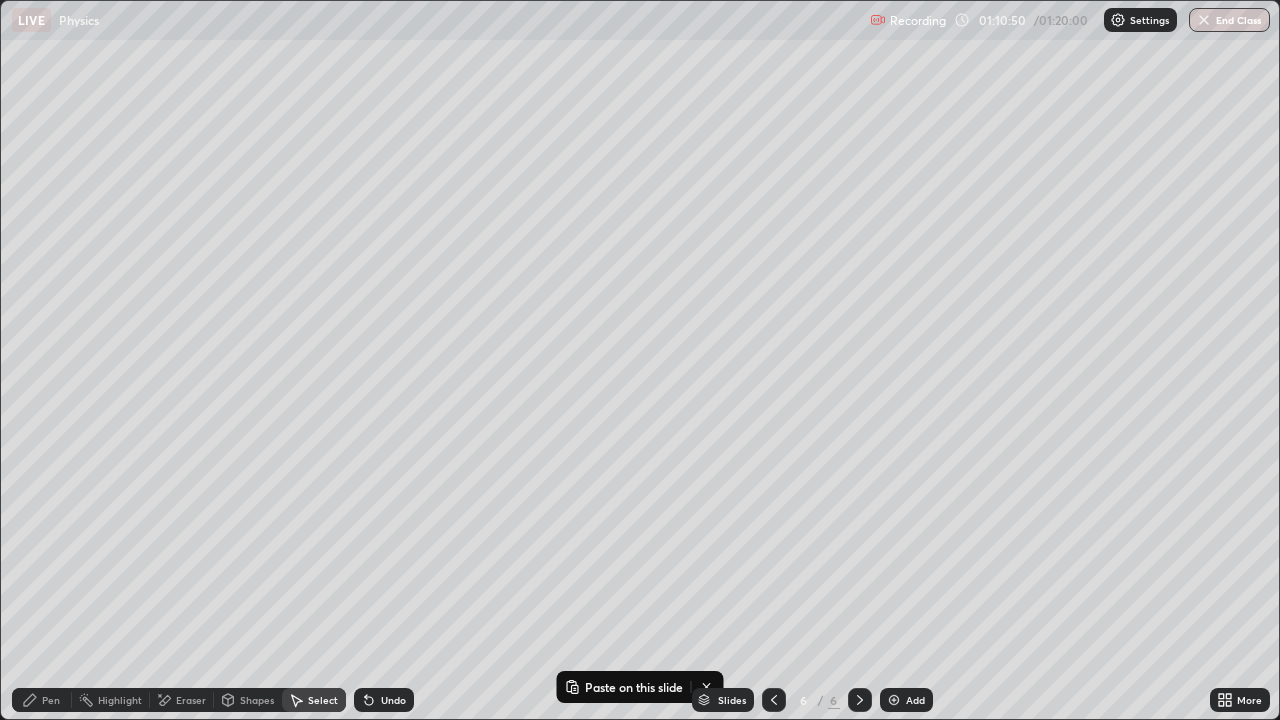 click on "Slides 6 / 6 Add" at bounding box center (812, 700) 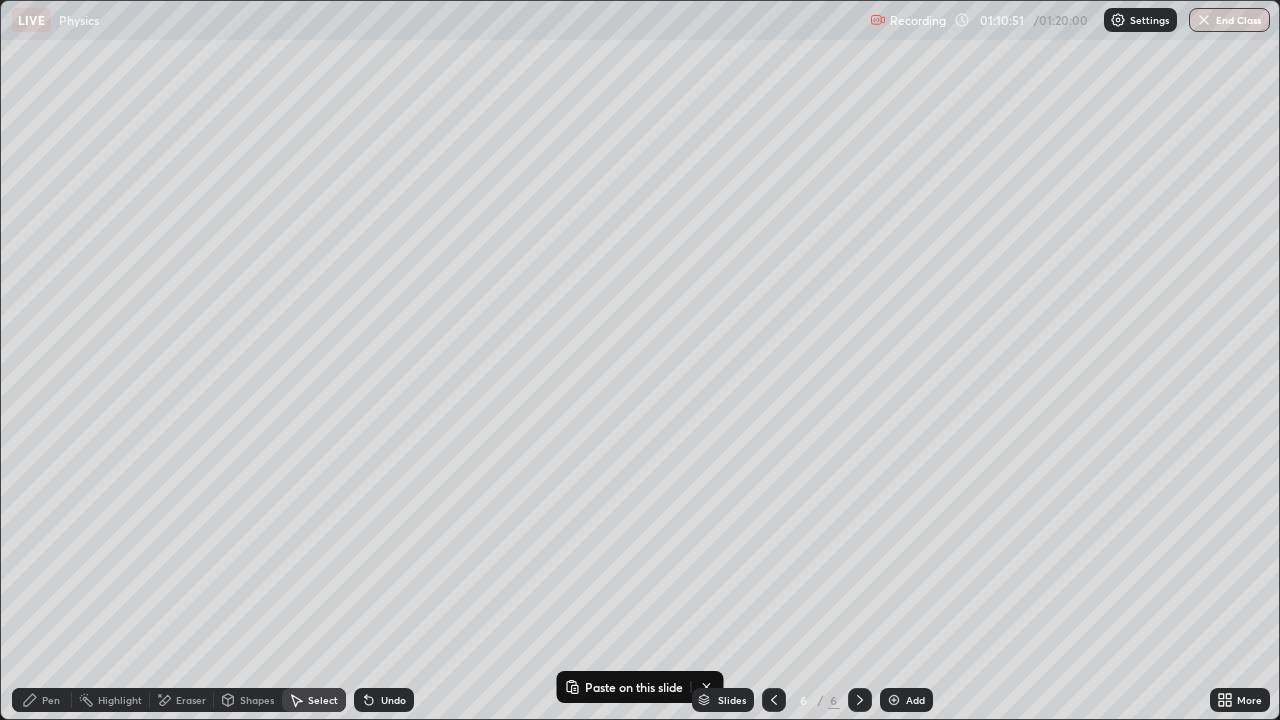 click on "Slides 6 / 6 Add" at bounding box center (812, 700) 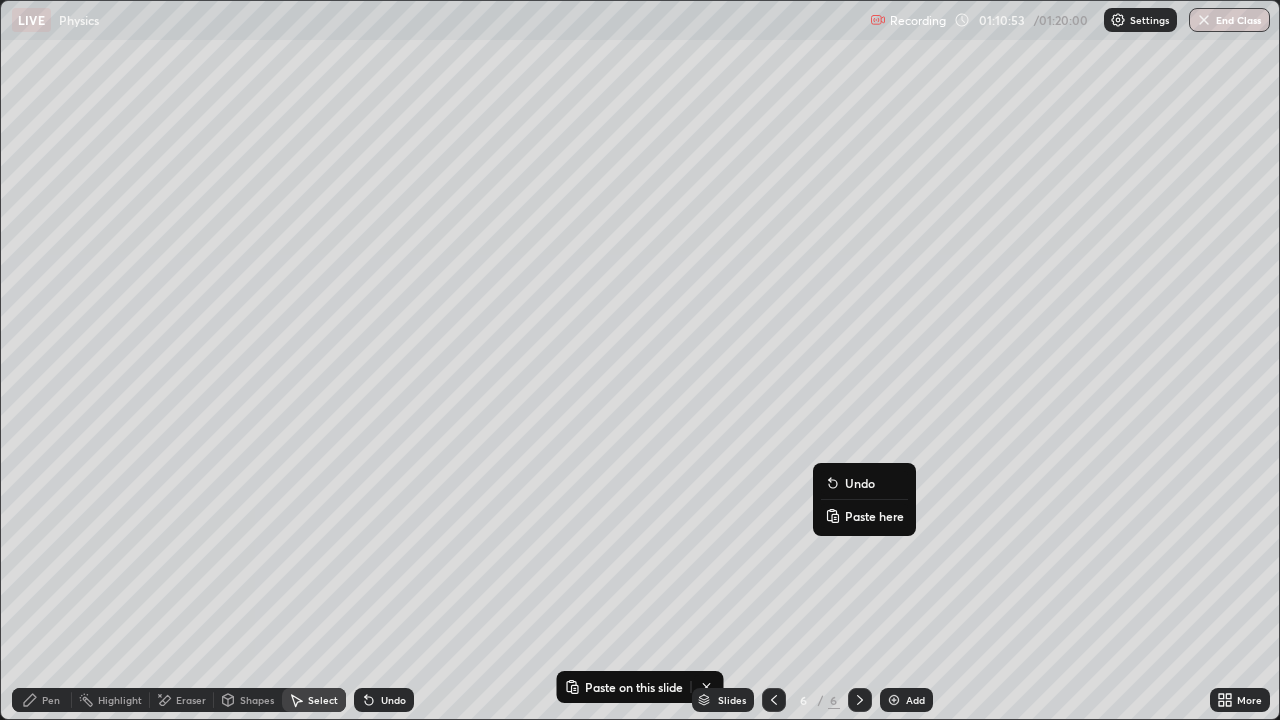 click on "Paste here" at bounding box center (874, 516) 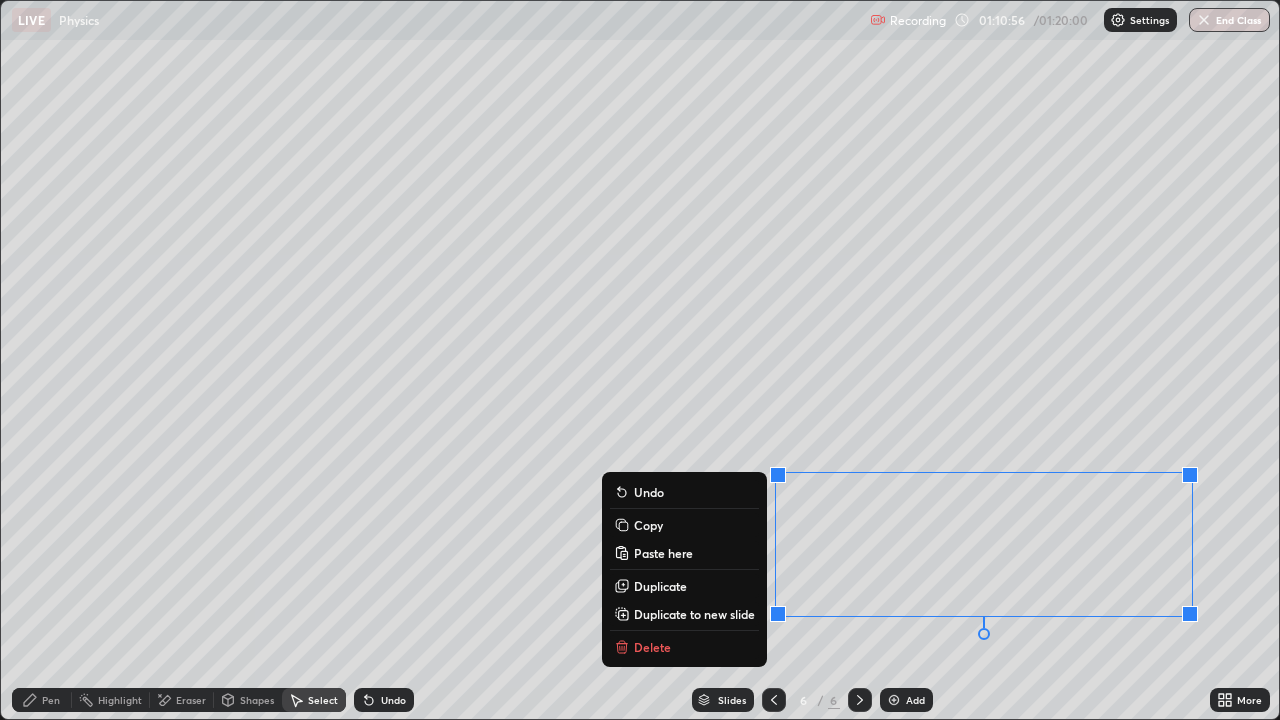 click on "0 ° Undo Copy Paste here Duplicate Duplicate to new slide Delete" at bounding box center [640, 360] 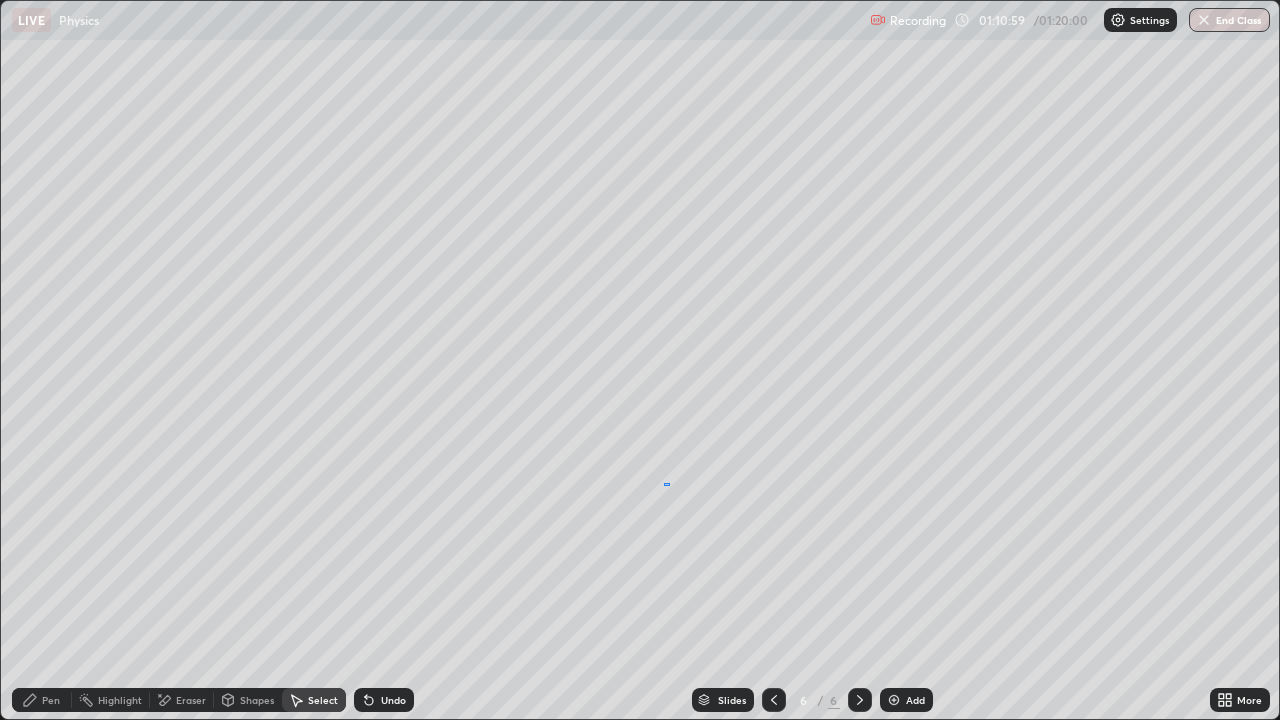 click on "0 ° Undo Copy Paste here Duplicate Duplicate to new slide Delete" at bounding box center [640, 360] 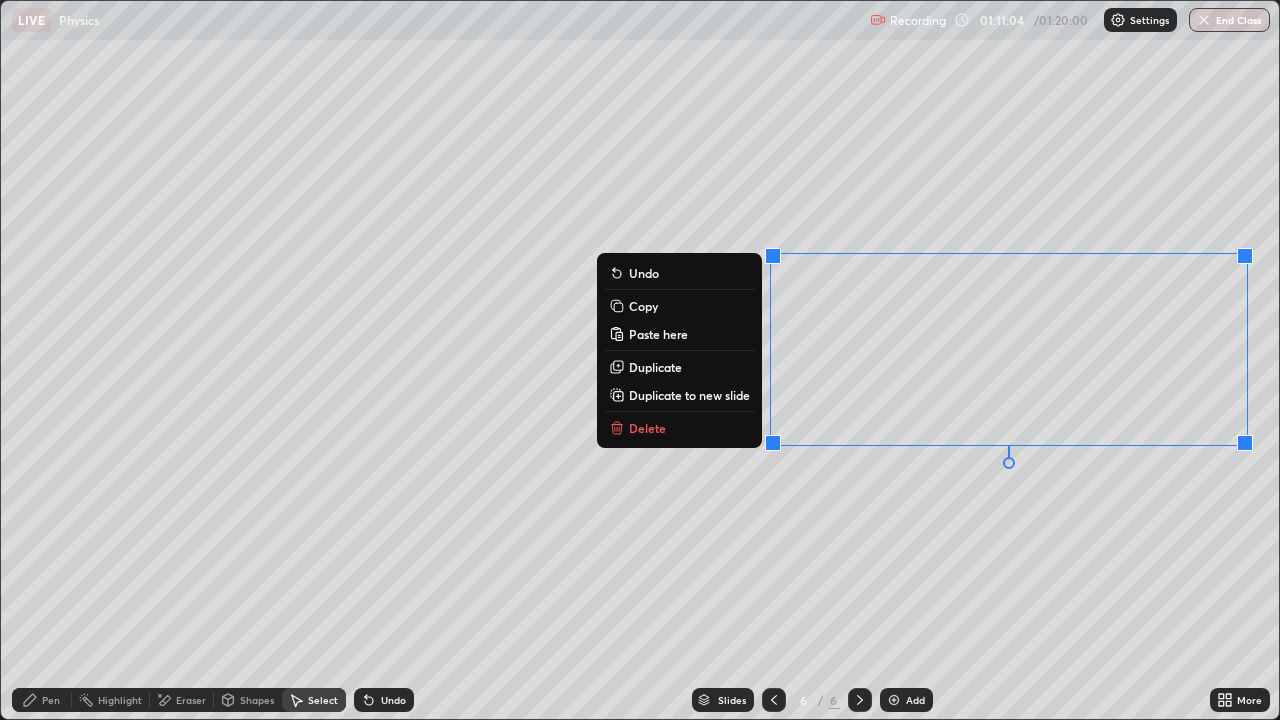 click on "0 ° Undo Copy Paste here Duplicate Duplicate to new slide Delete" at bounding box center (640, 360) 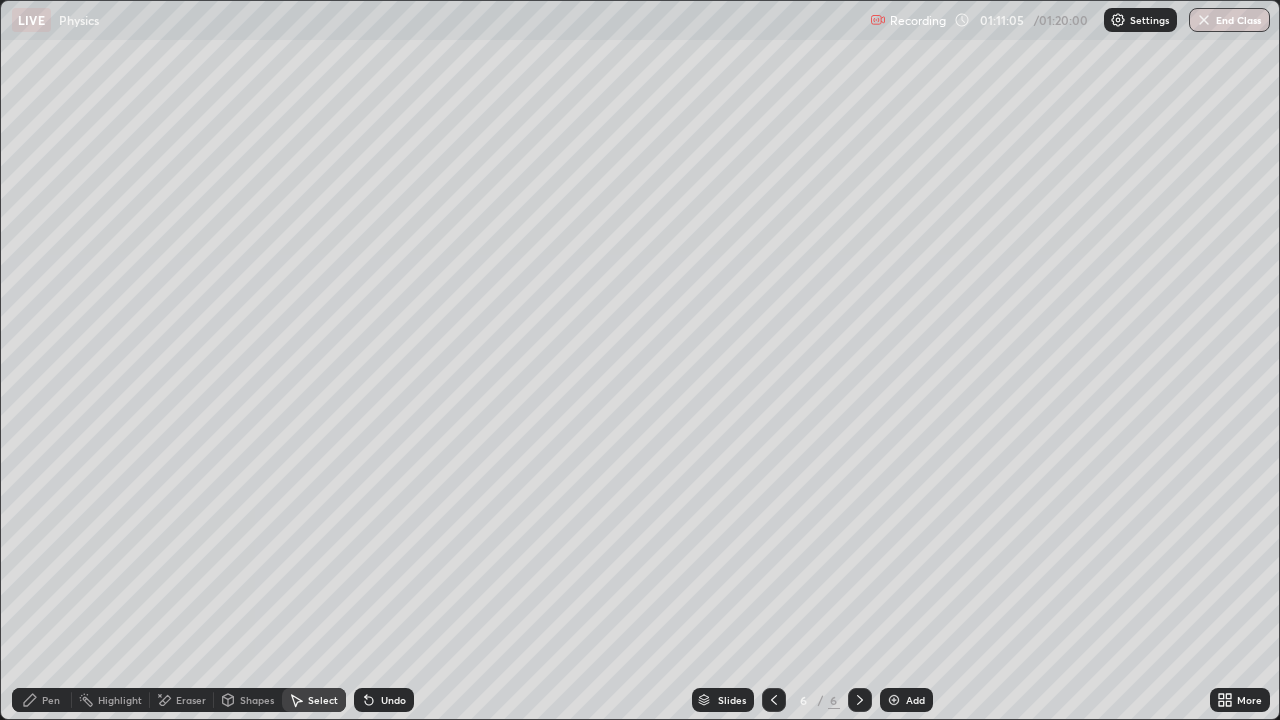 click 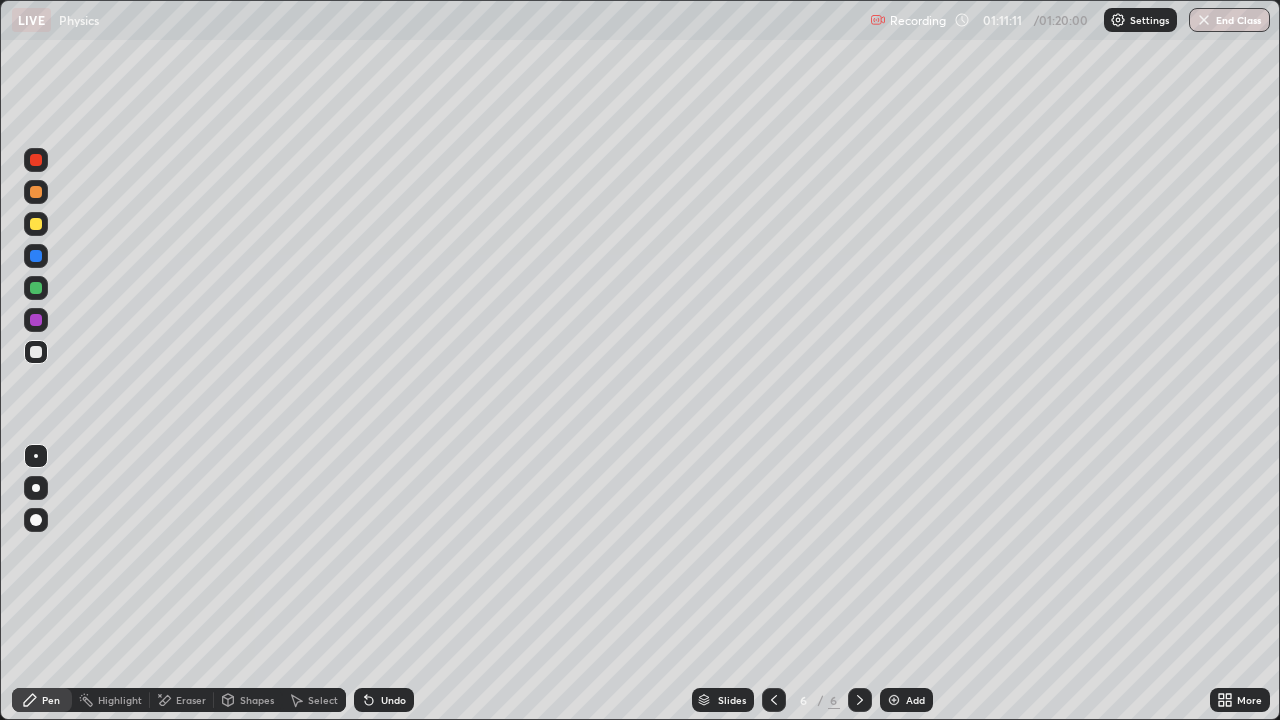 click at bounding box center (36, 288) 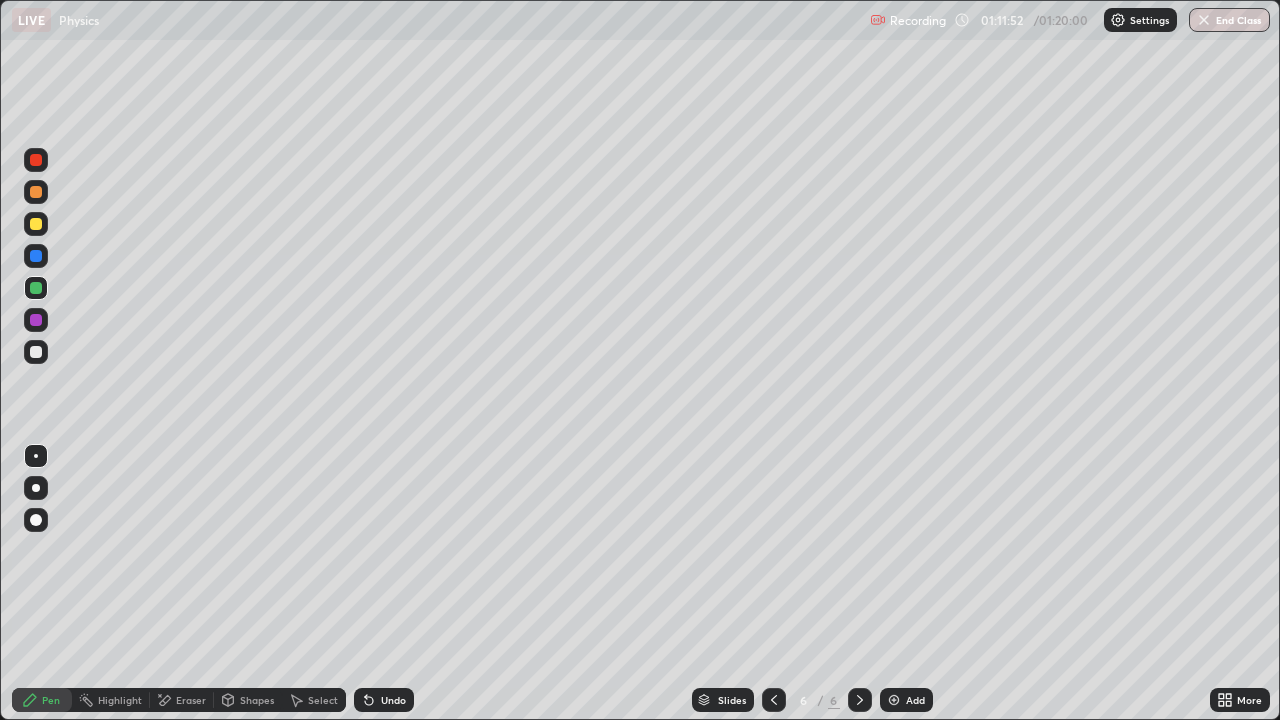 click 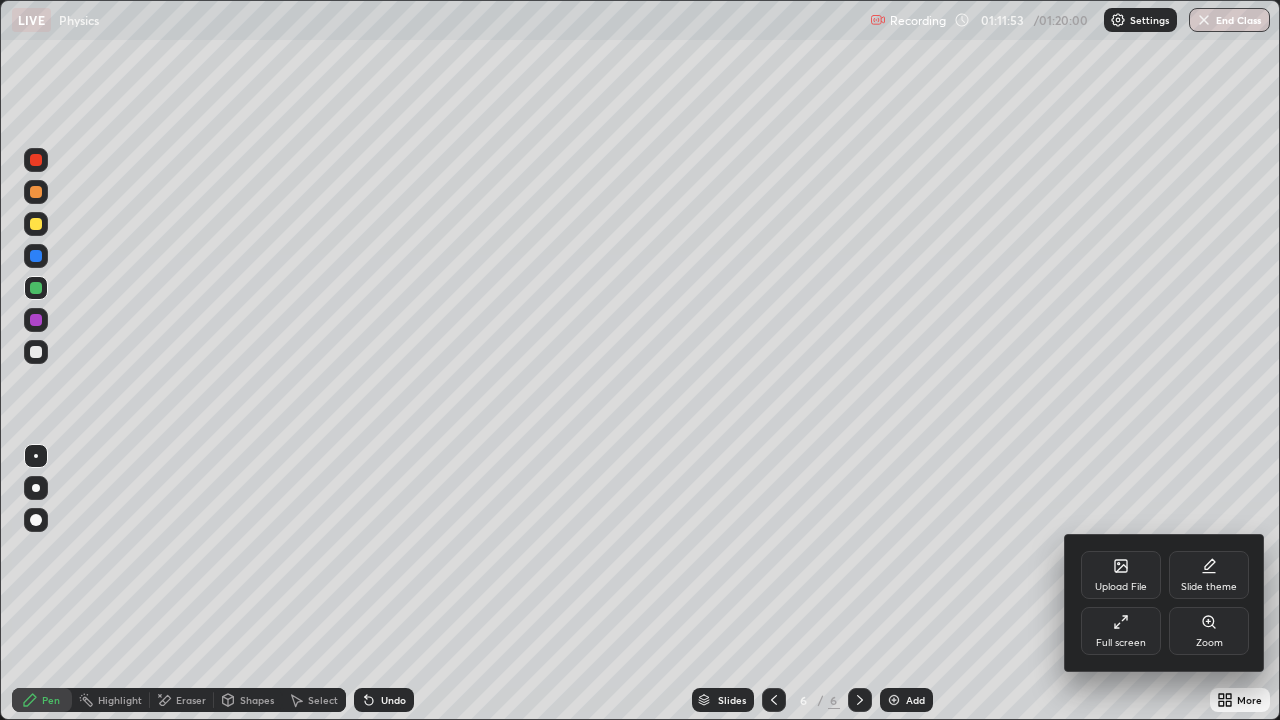 click on "Full screen" at bounding box center [1121, 643] 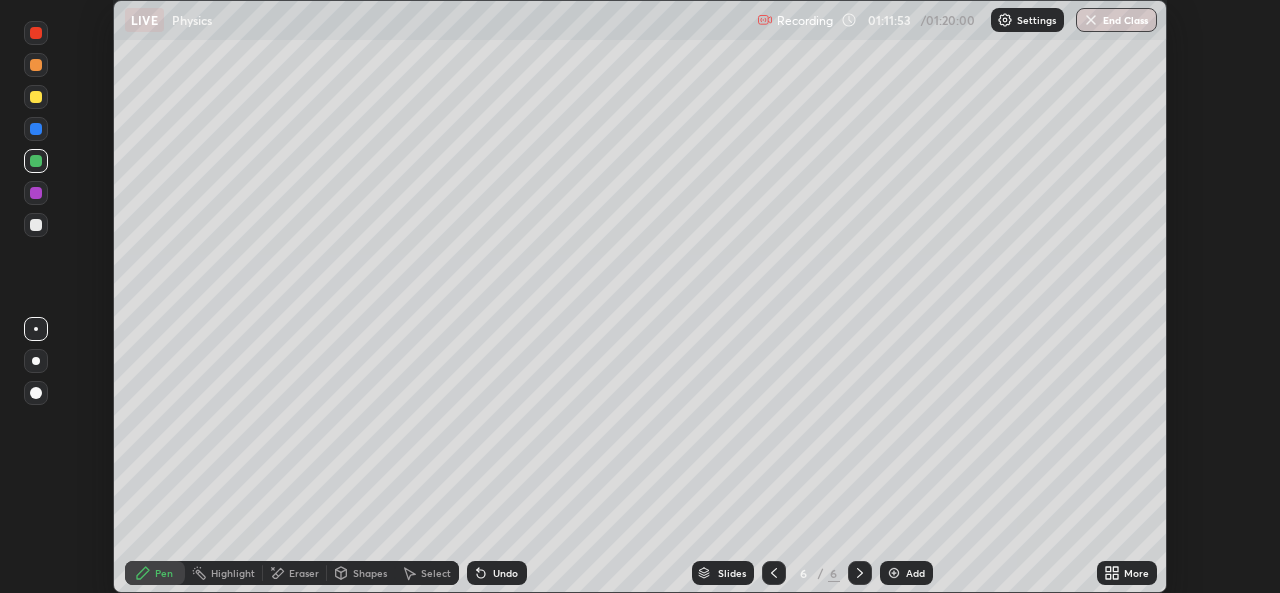 scroll, scrollTop: 593, scrollLeft: 1280, axis: both 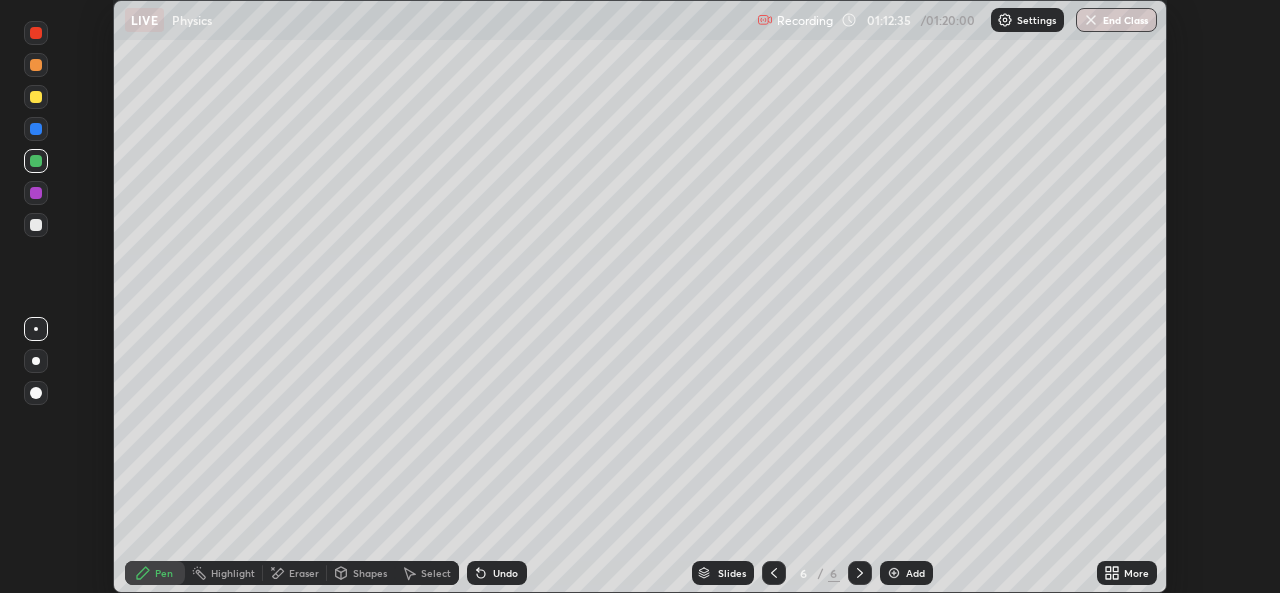 click on "More" at bounding box center [1127, 573] 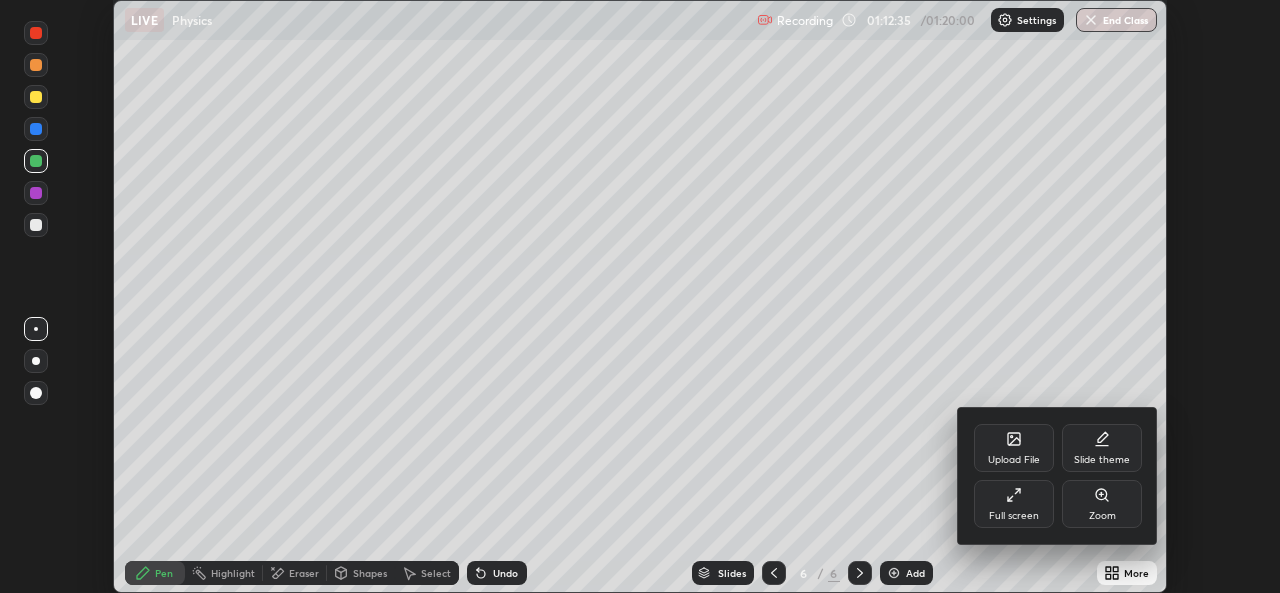 click on "Full screen" at bounding box center [1014, 504] 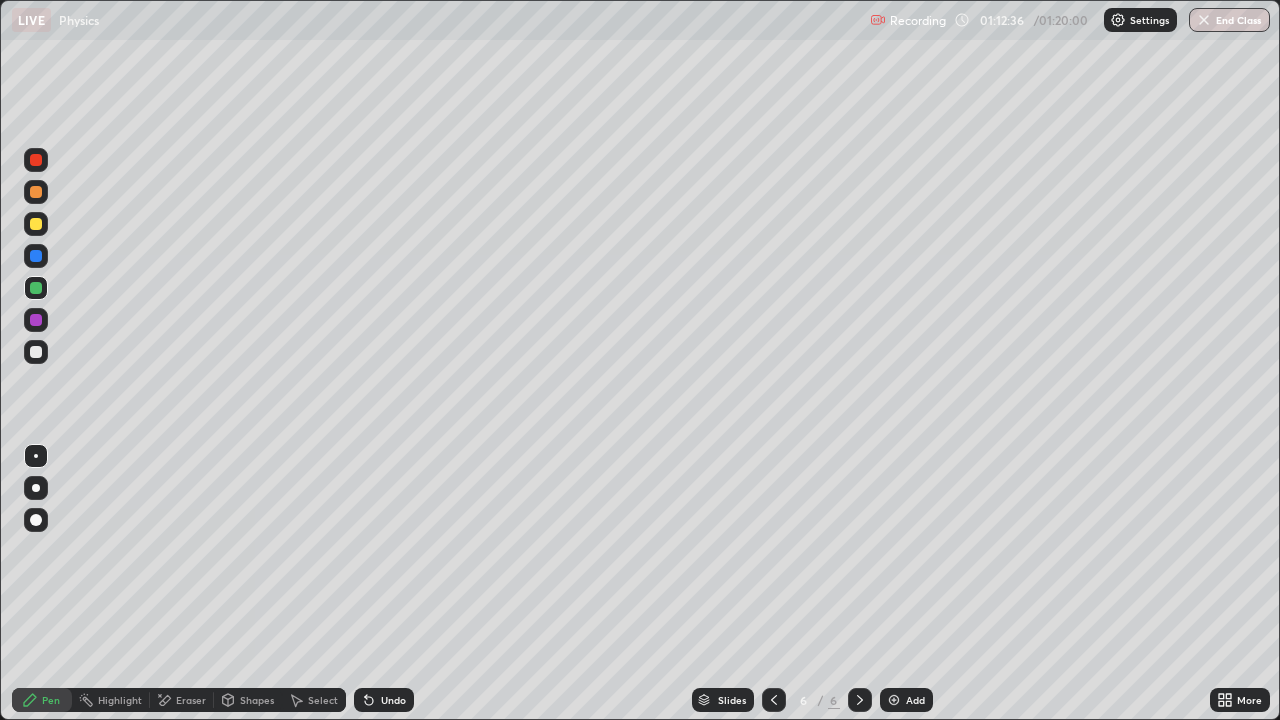 scroll, scrollTop: 99280, scrollLeft: 98720, axis: both 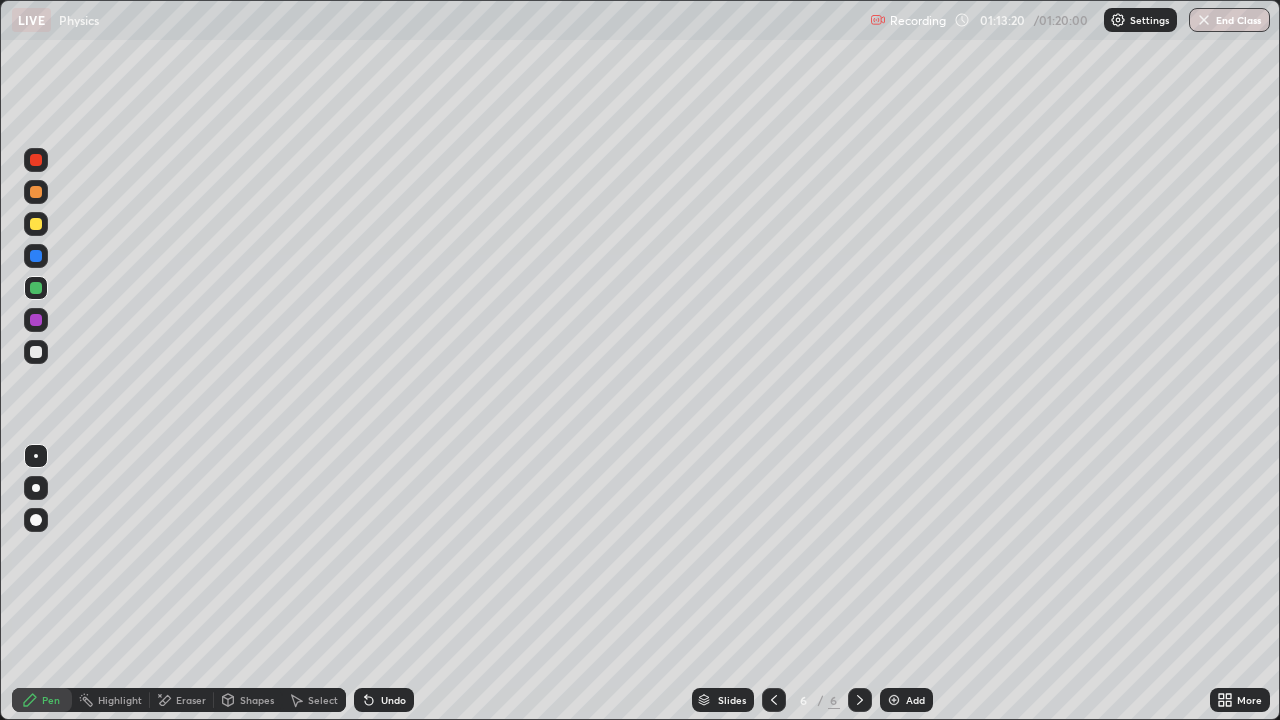 click 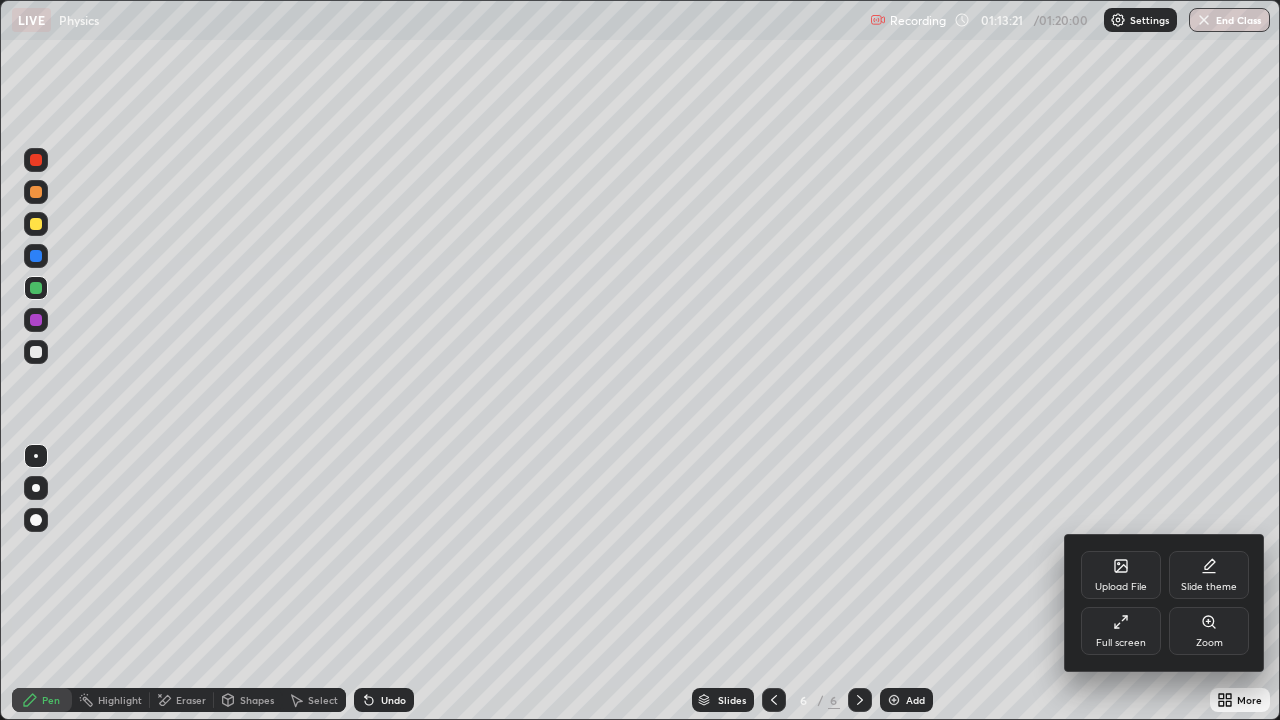 click on "Full screen" at bounding box center (1121, 643) 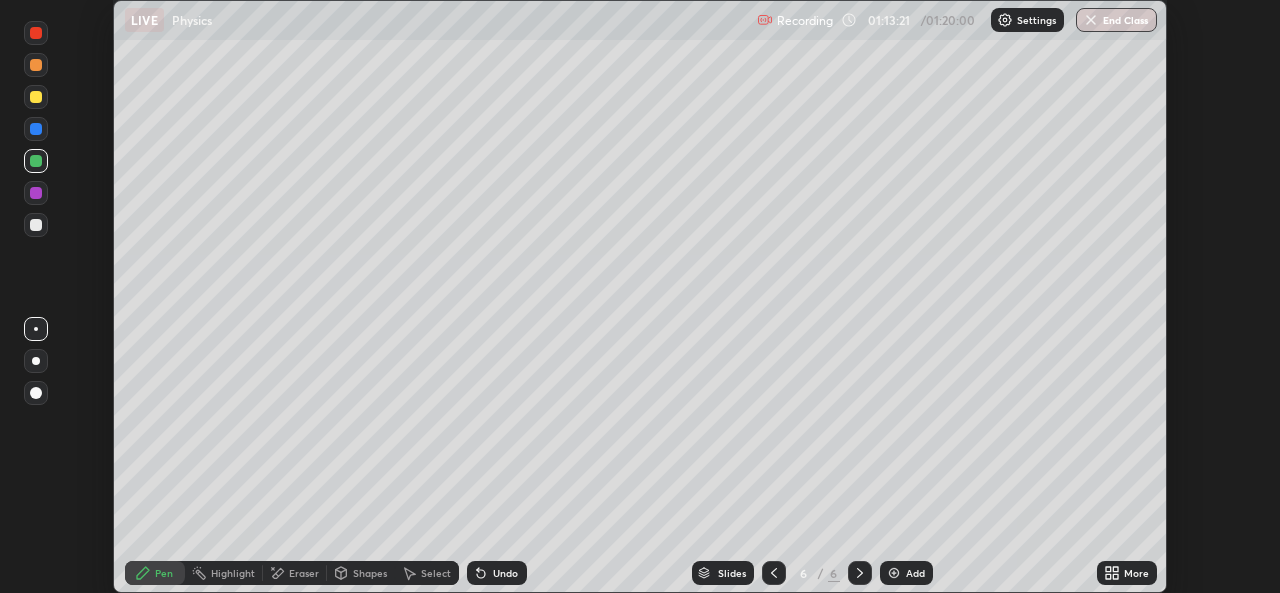 scroll, scrollTop: 593, scrollLeft: 1280, axis: both 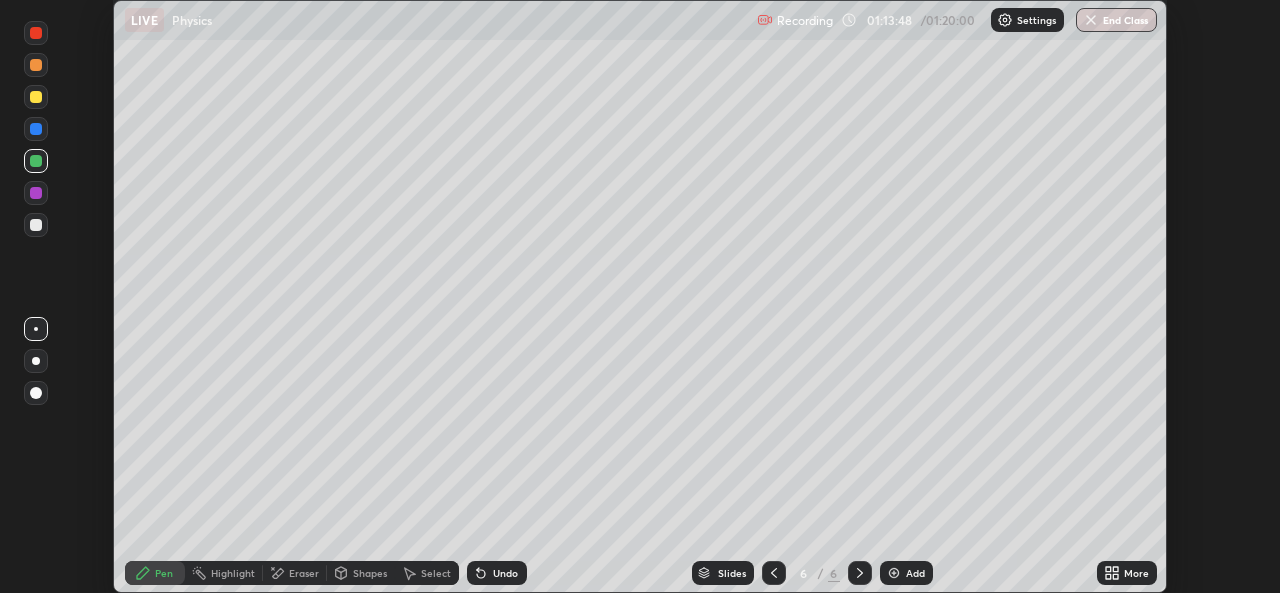 click 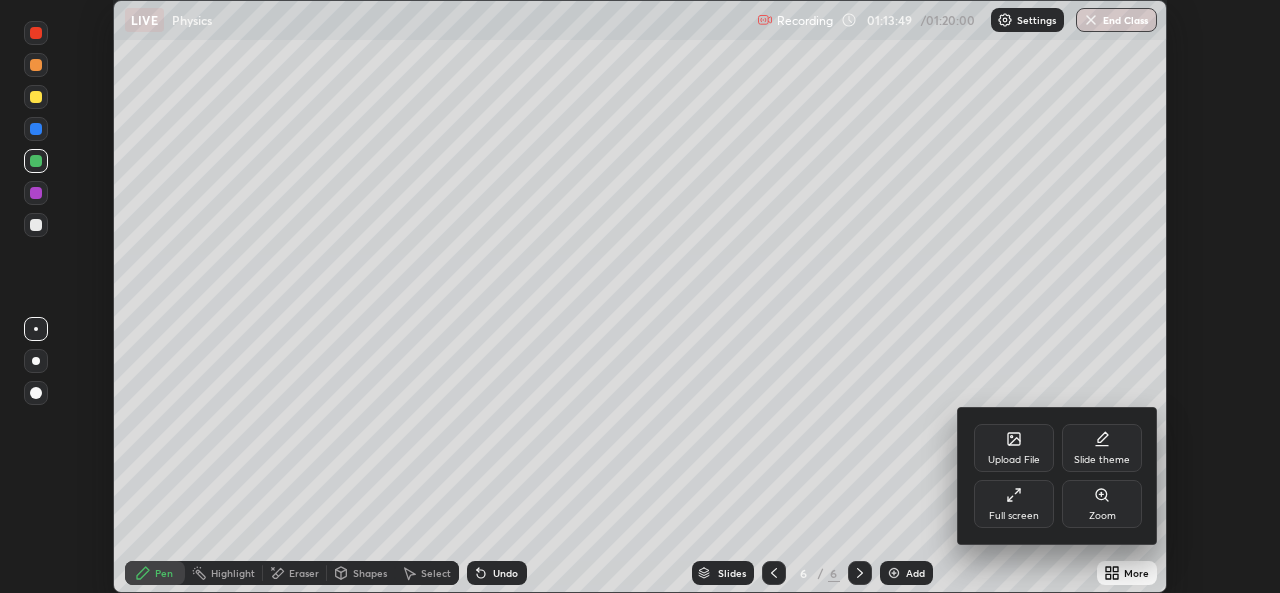 click on "Full screen" at bounding box center [1014, 504] 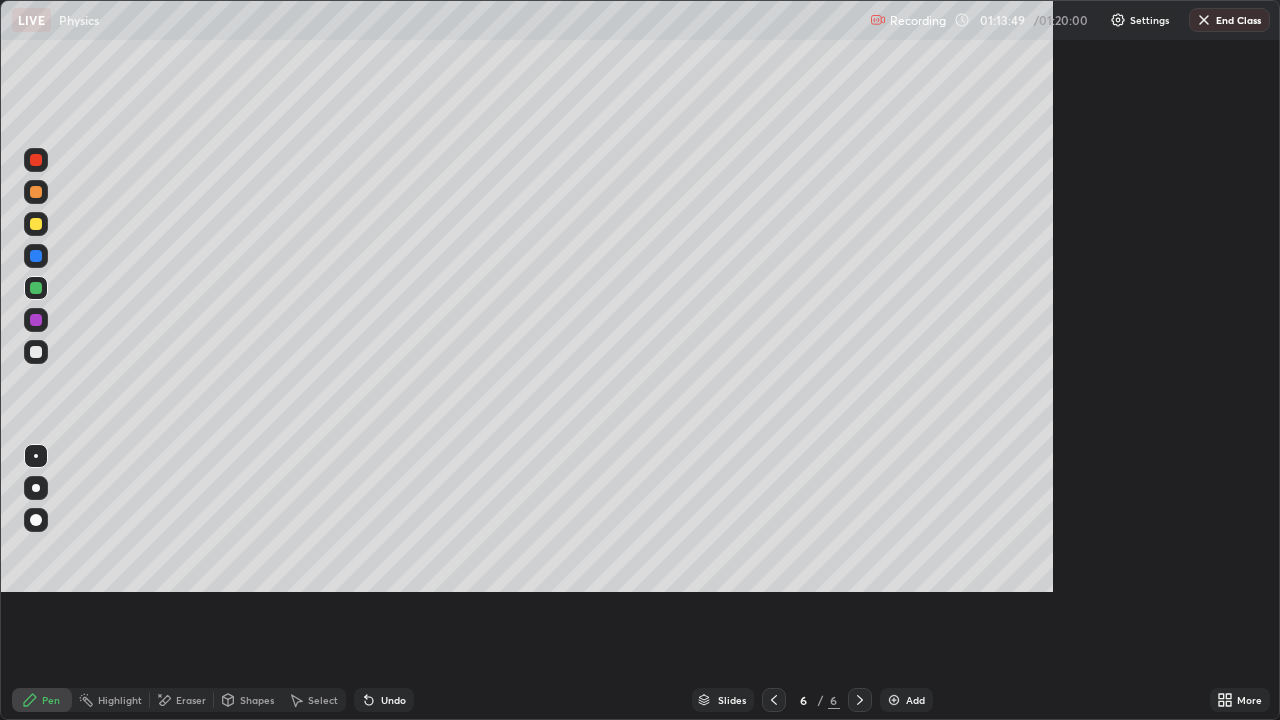 scroll, scrollTop: 99280, scrollLeft: 98720, axis: both 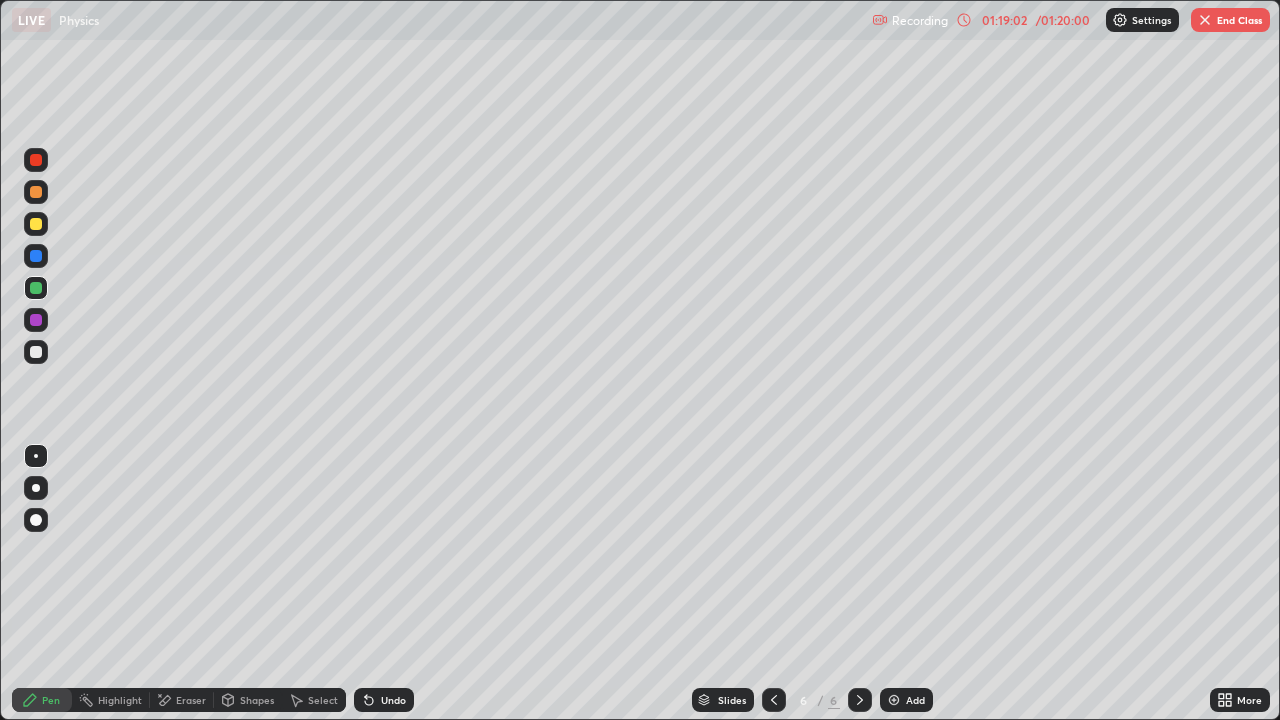 click on "Add" at bounding box center [915, 700] 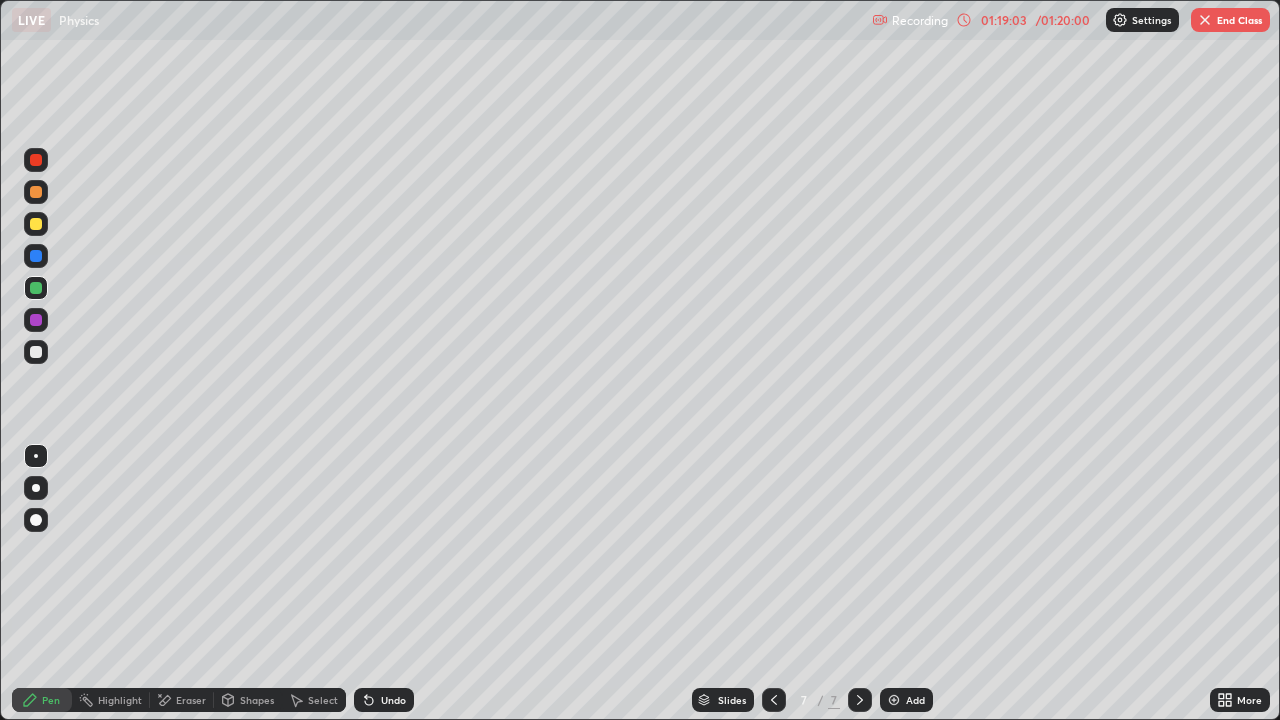 click on "Shapes" at bounding box center (248, 700) 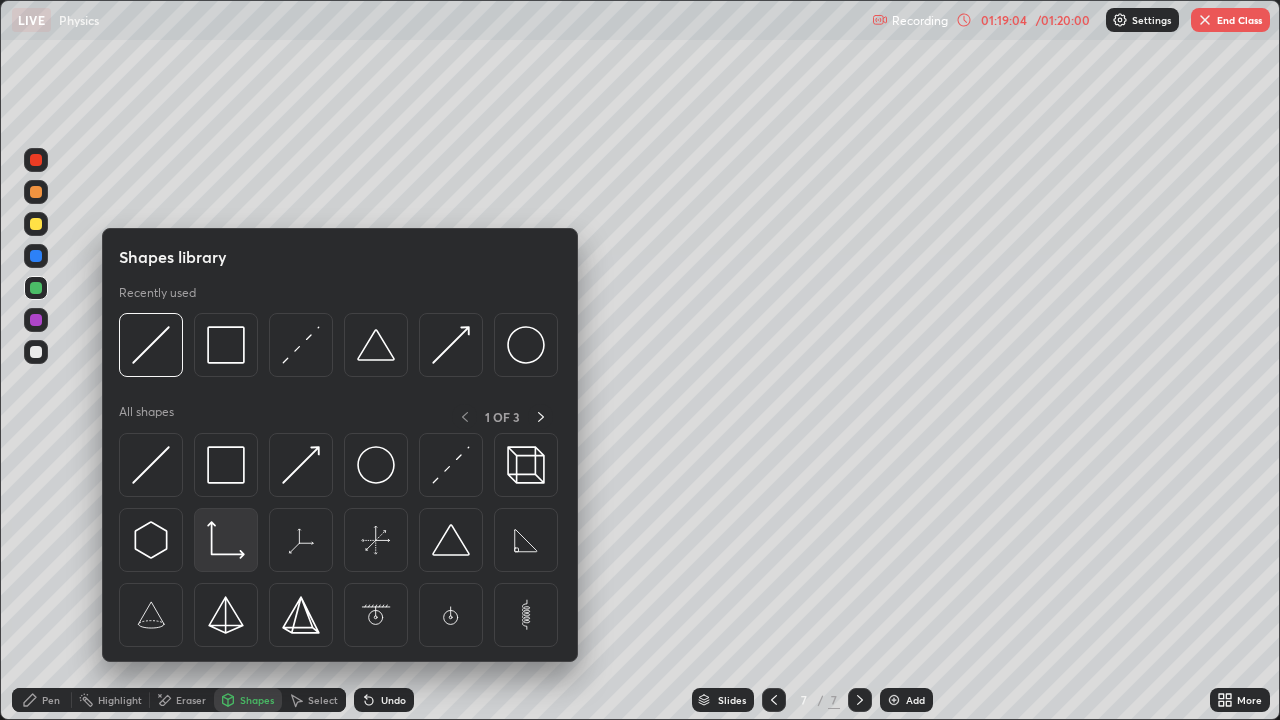 click at bounding box center (226, 540) 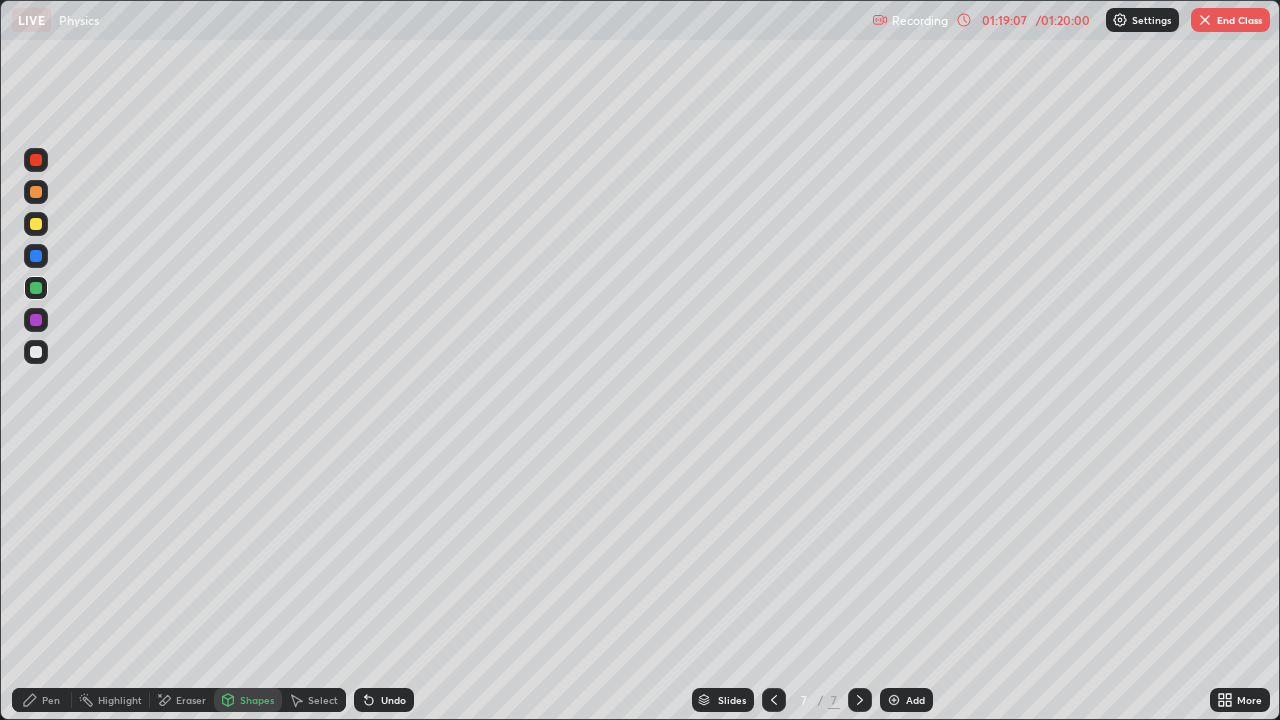 click on "Pen" at bounding box center [42, 700] 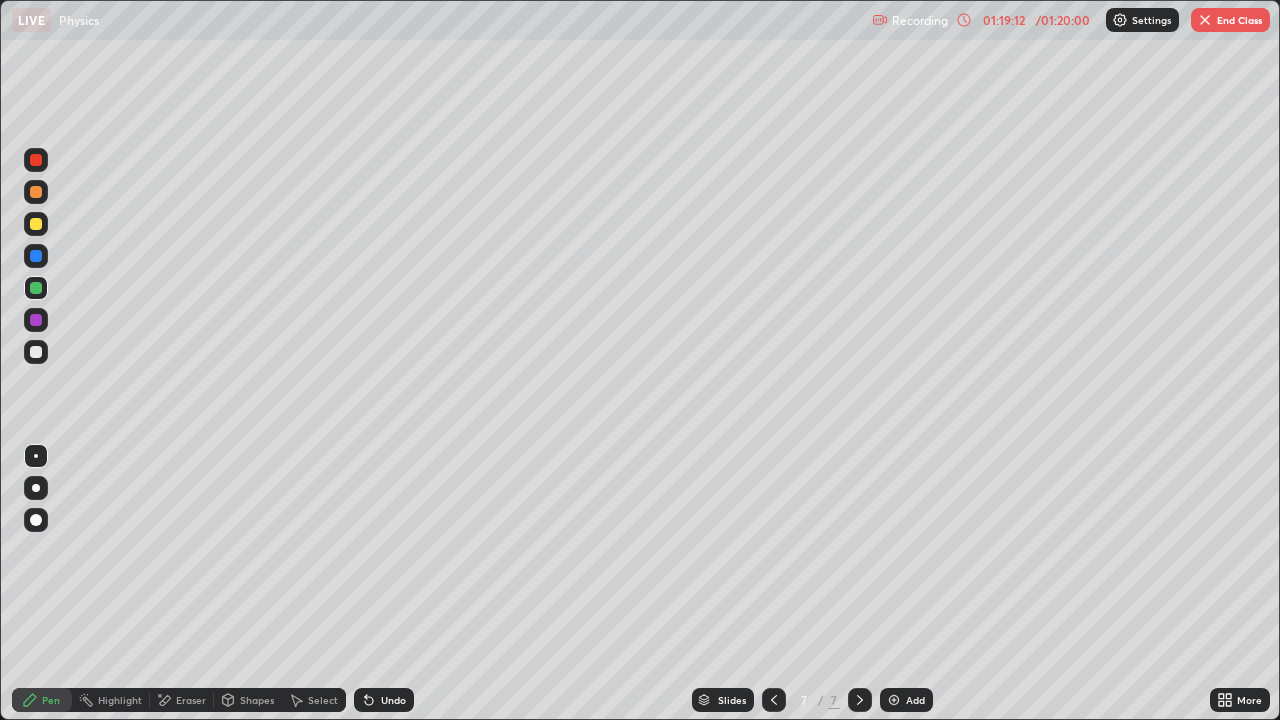 click on "Shapes" at bounding box center [257, 700] 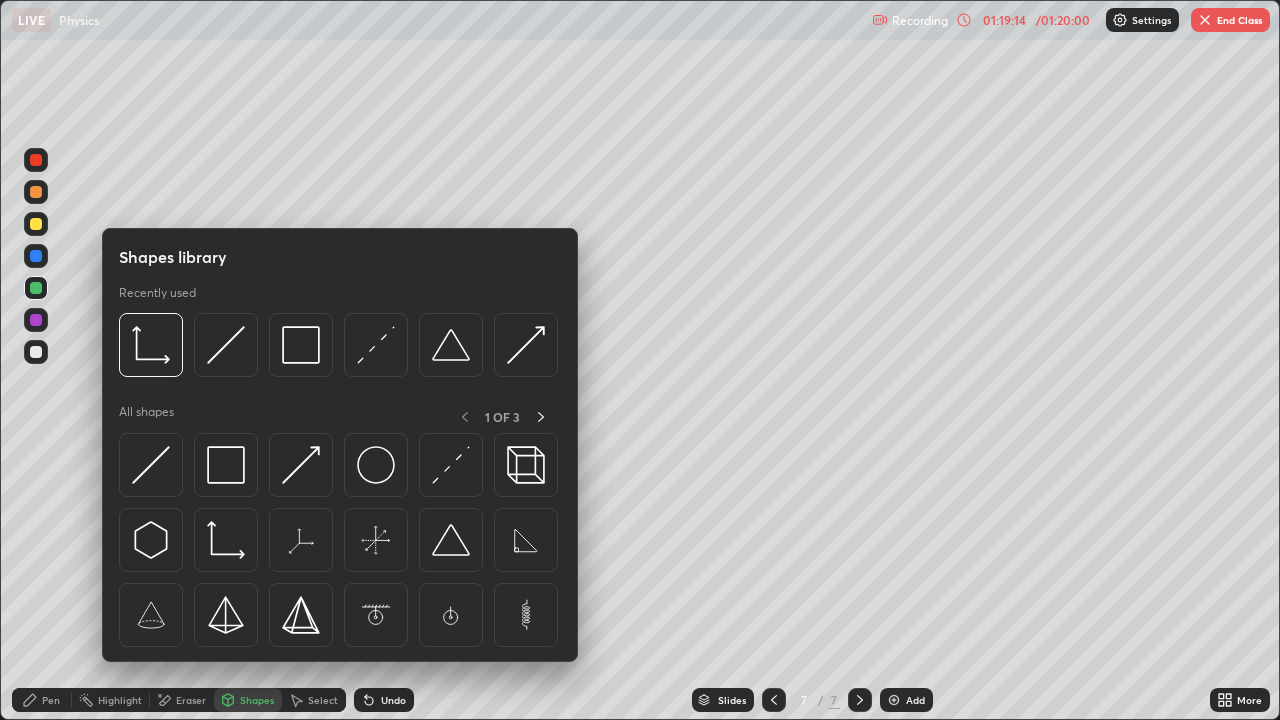 click 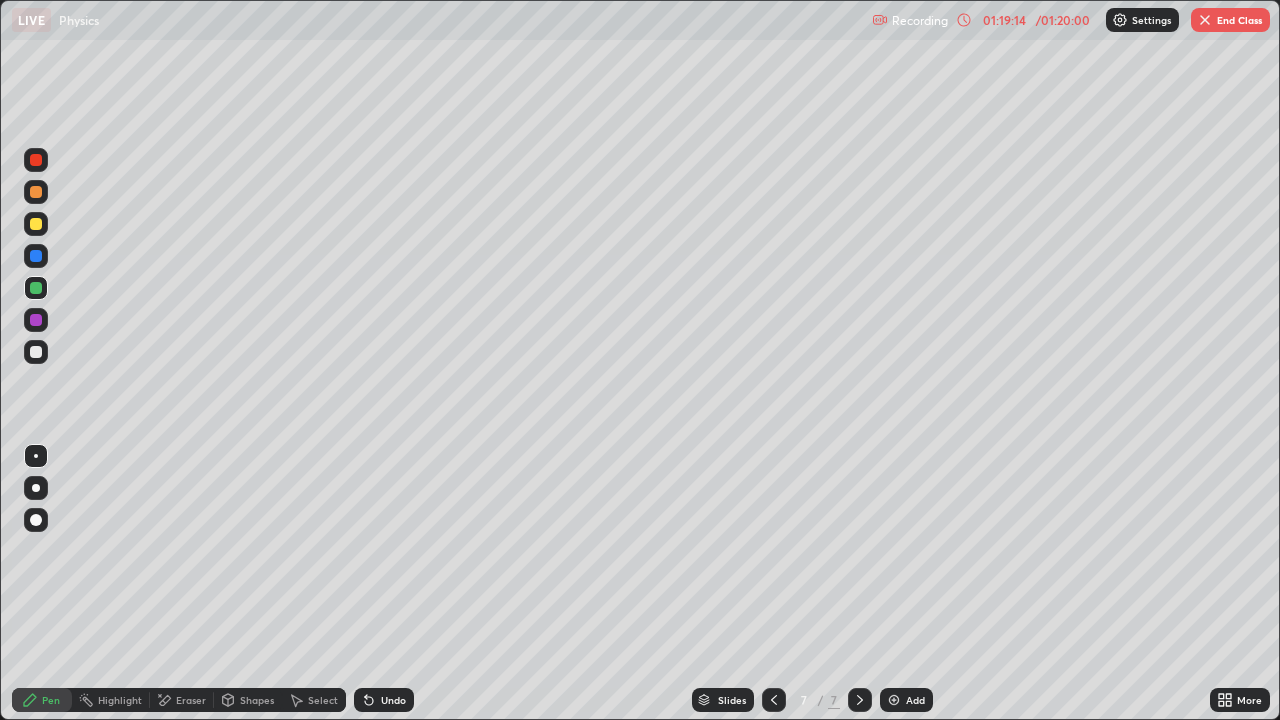 click at bounding box center [36, 456] 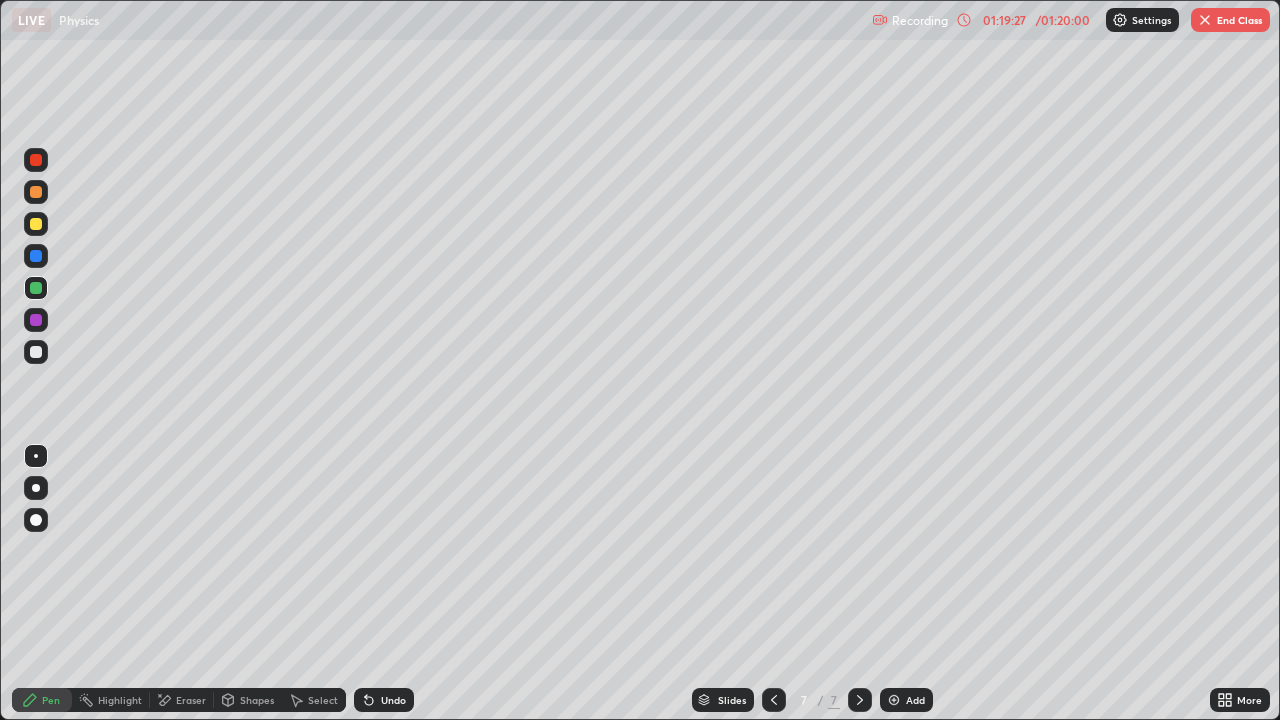 click on "7" at bounding box center (804, 700) 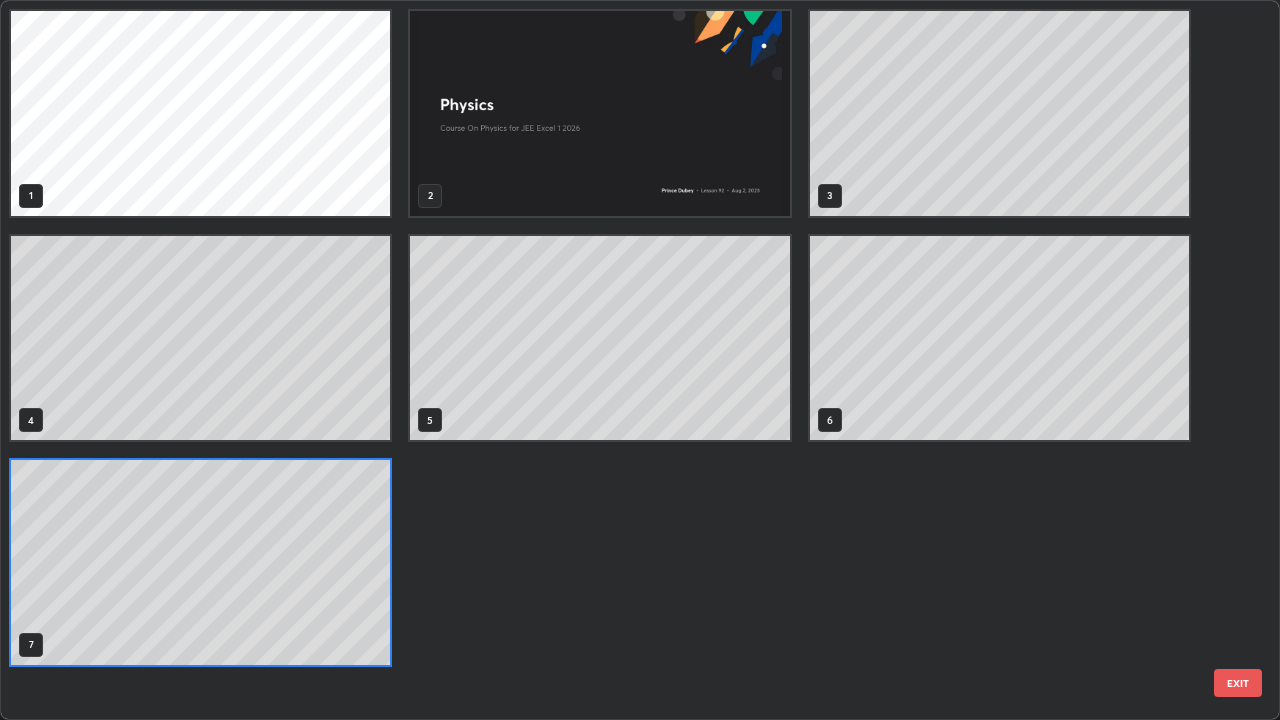 scroll, scrollTop: 7, scrollLeft: 11, axis: both 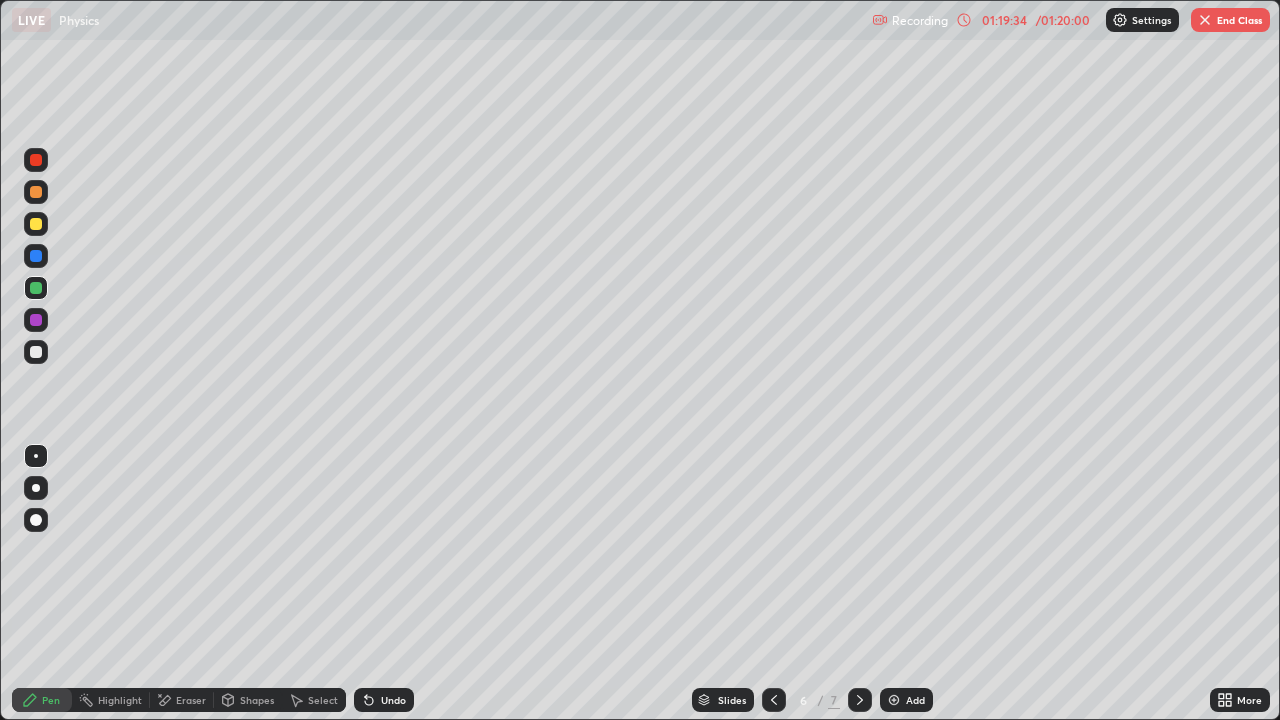 click at bounding box center [860, 700] 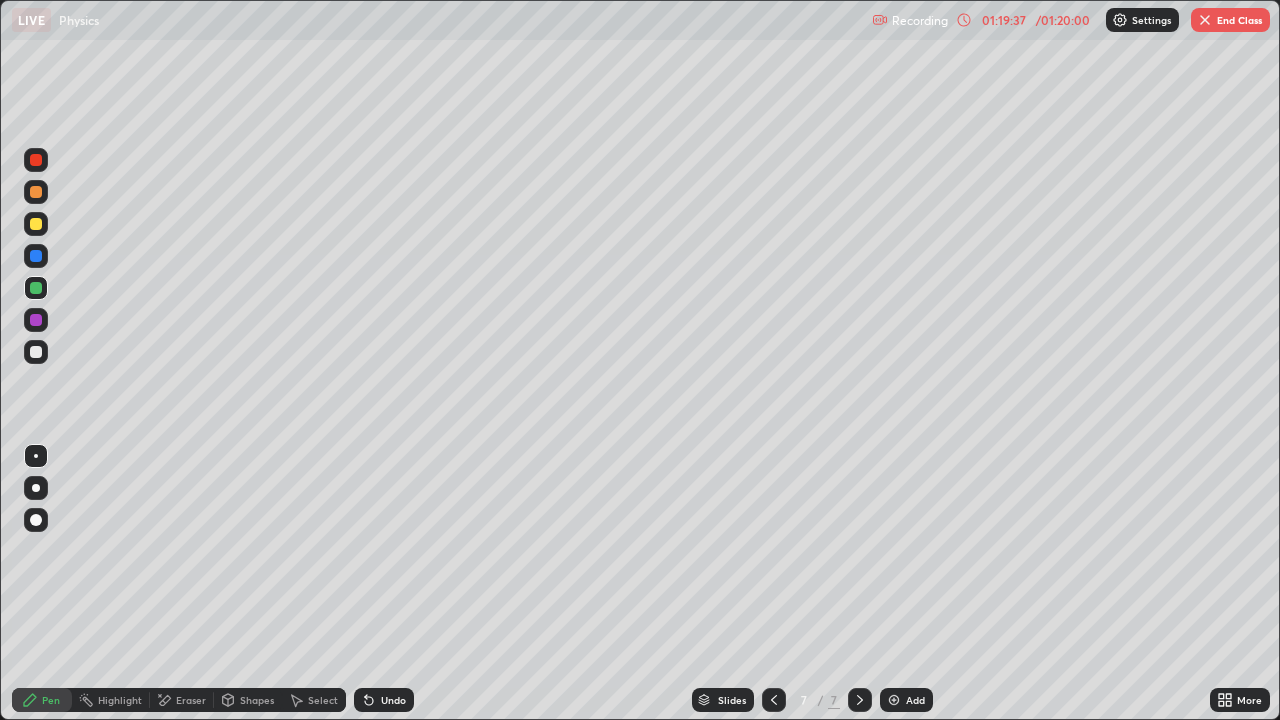 click on "Eraser" at bounding box center [191, 700] 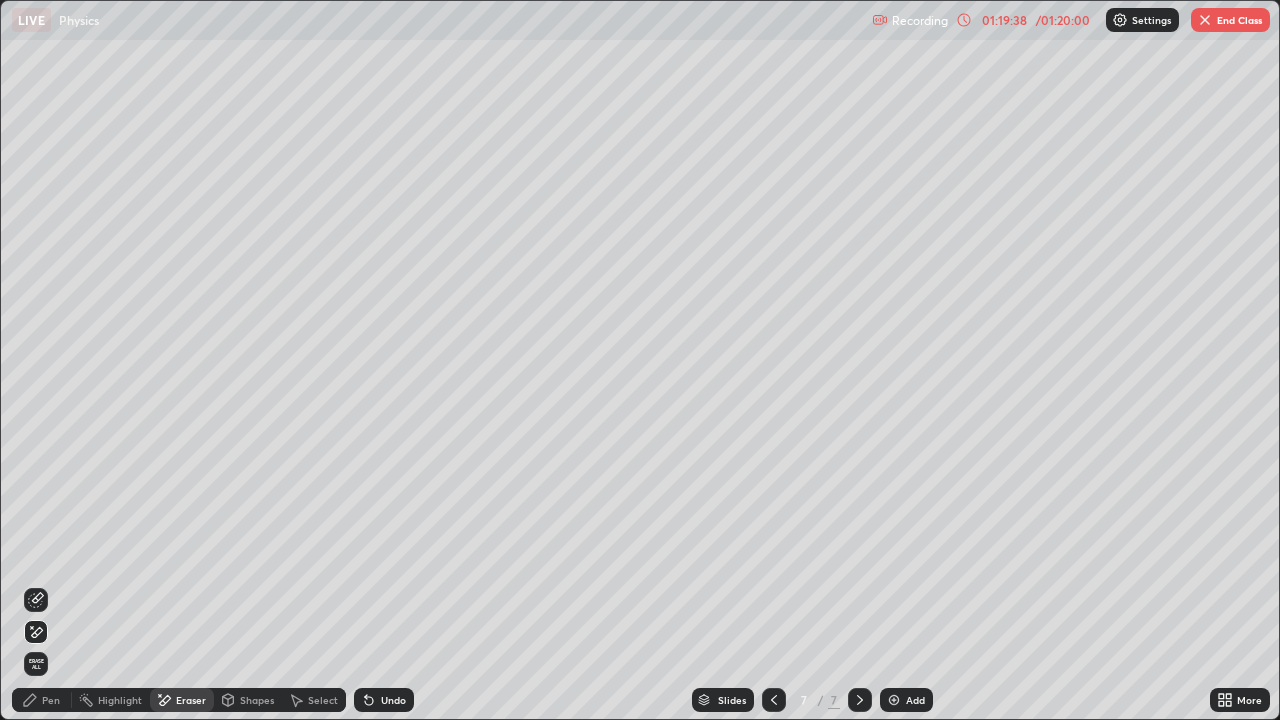 click on "Shapes" at bounding box center (248, 700) 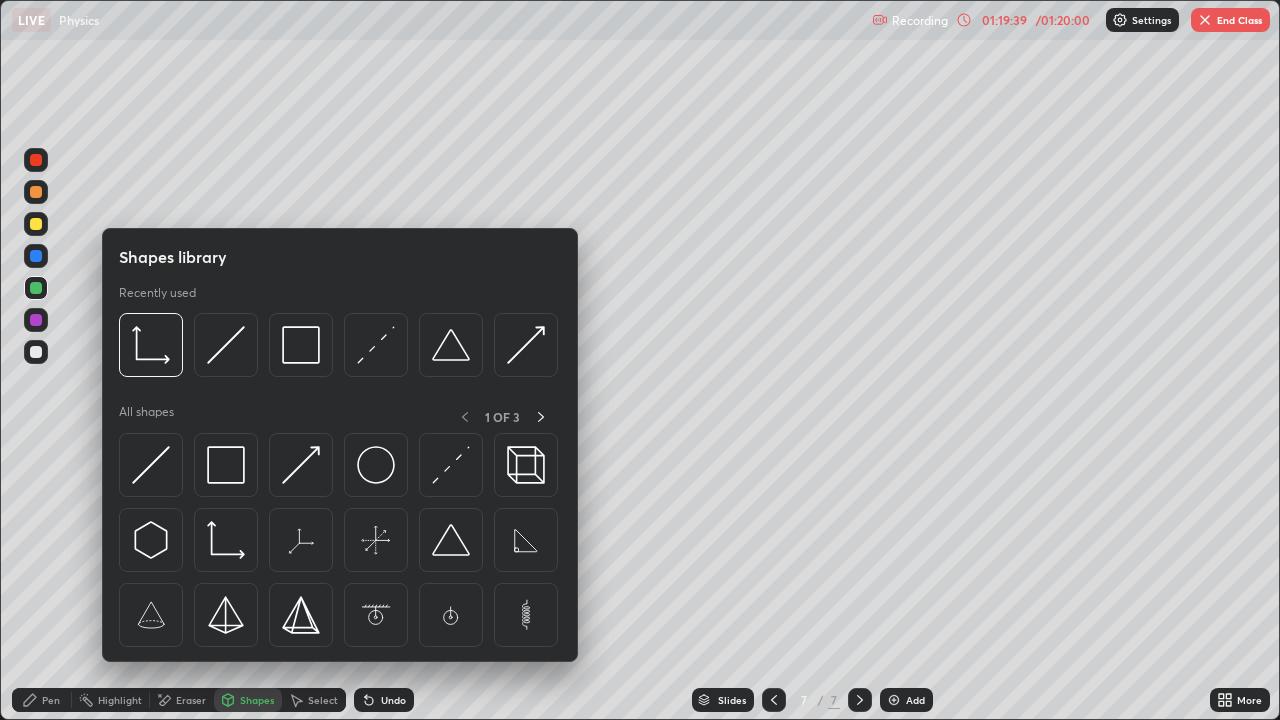 click on "Shapes" at bounding box center [248, 700] 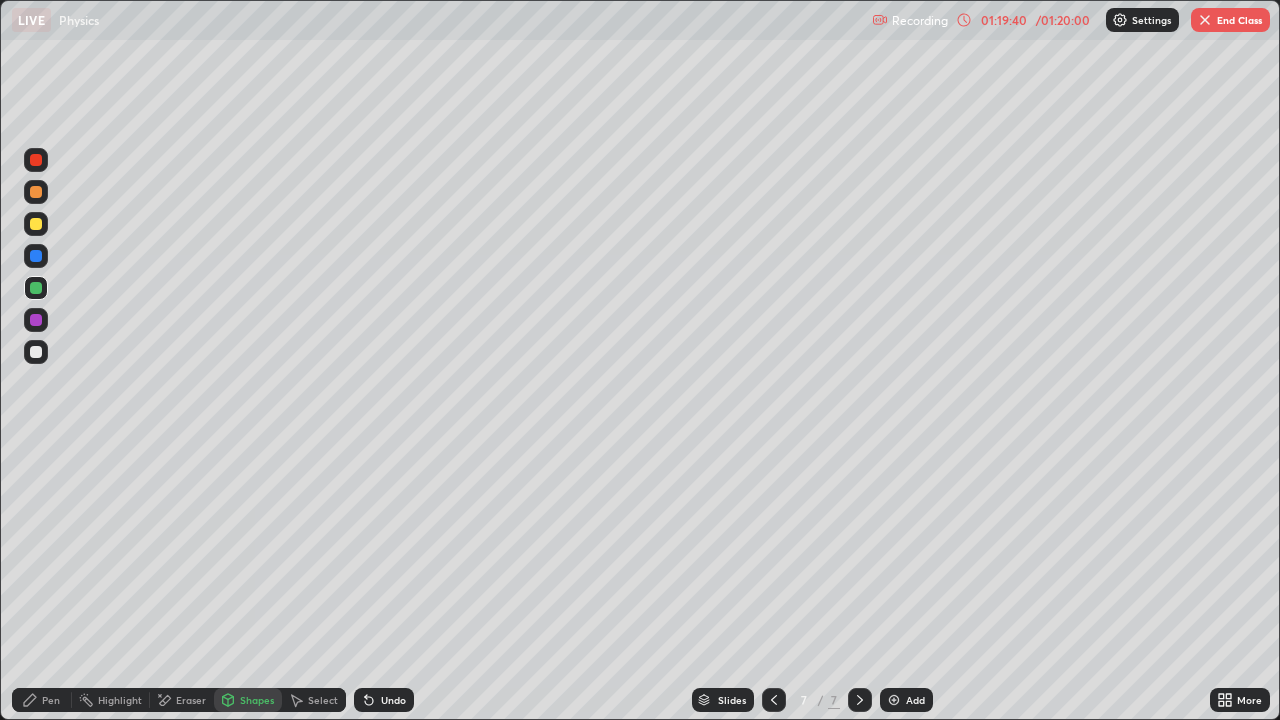 click on "Shapes" at bounding box center [257, 700] 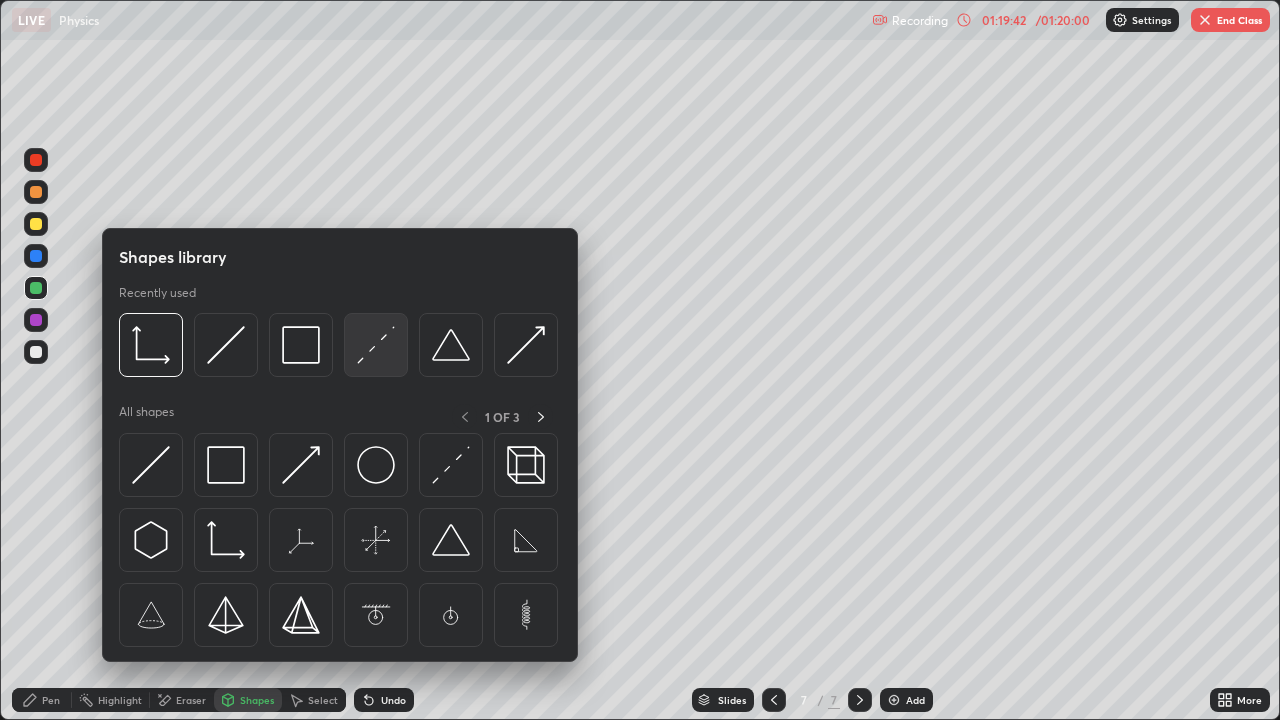 click at bounding box center [376, 345] 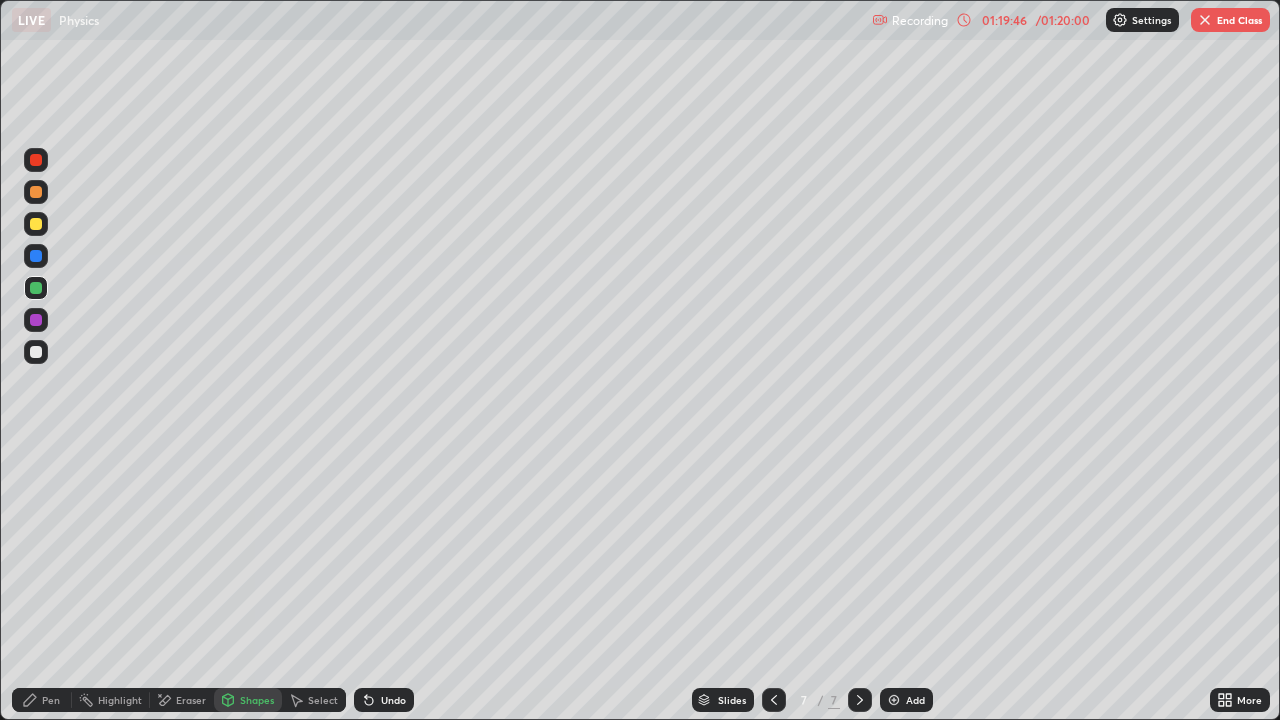 click on "Shapes" at bounding box center (248, 700) 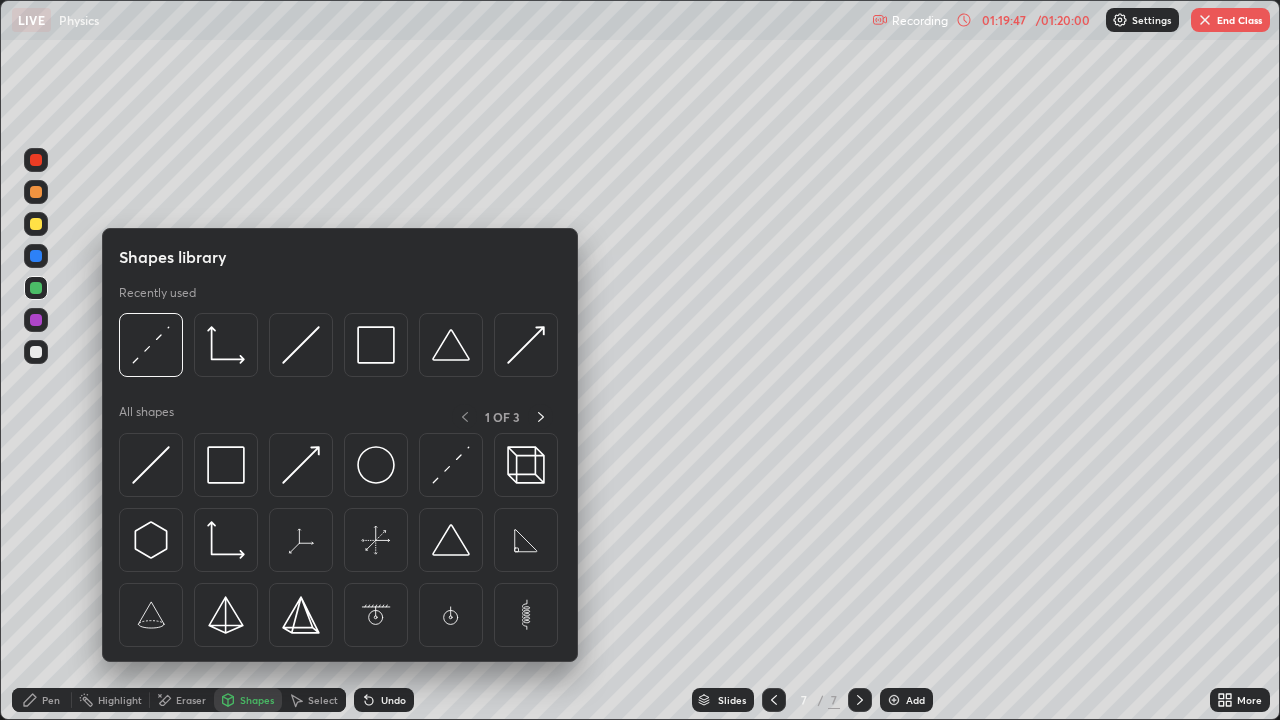 click on "Pen" at bounding box center [42, 700] 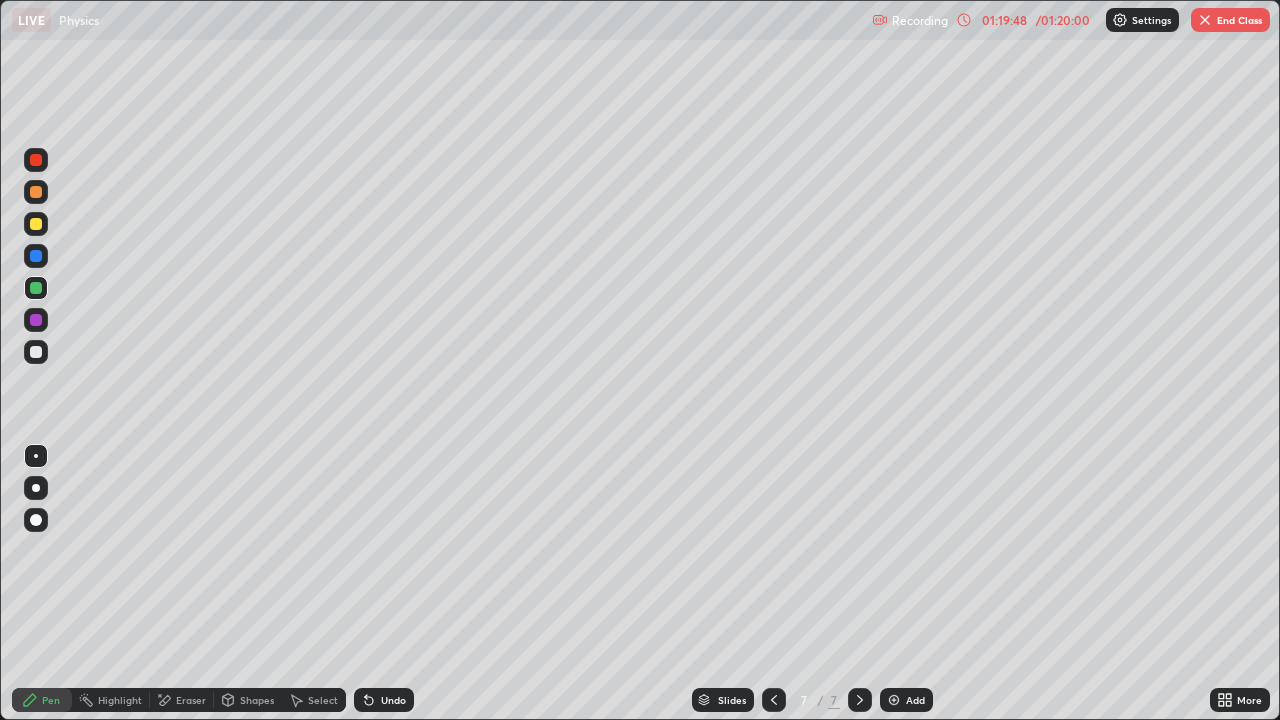 click at bounding box center [36, 456] 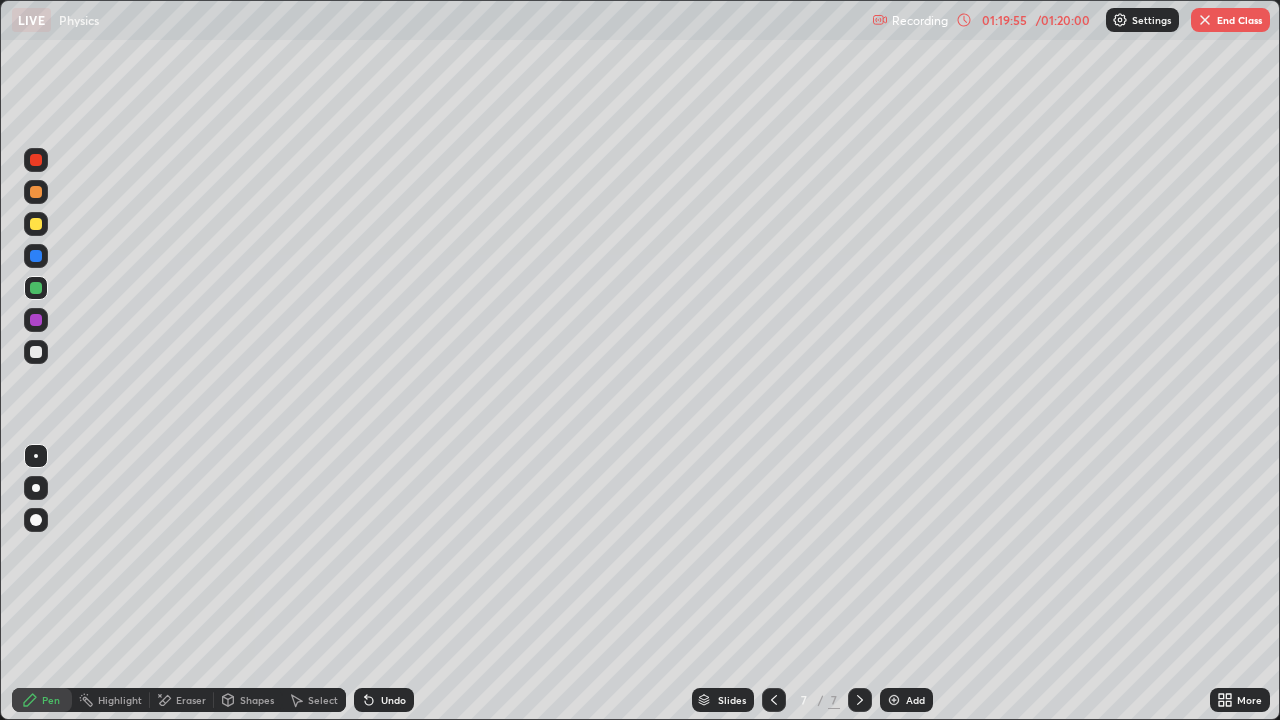 click on "Select" at bounding box center (314, 700) 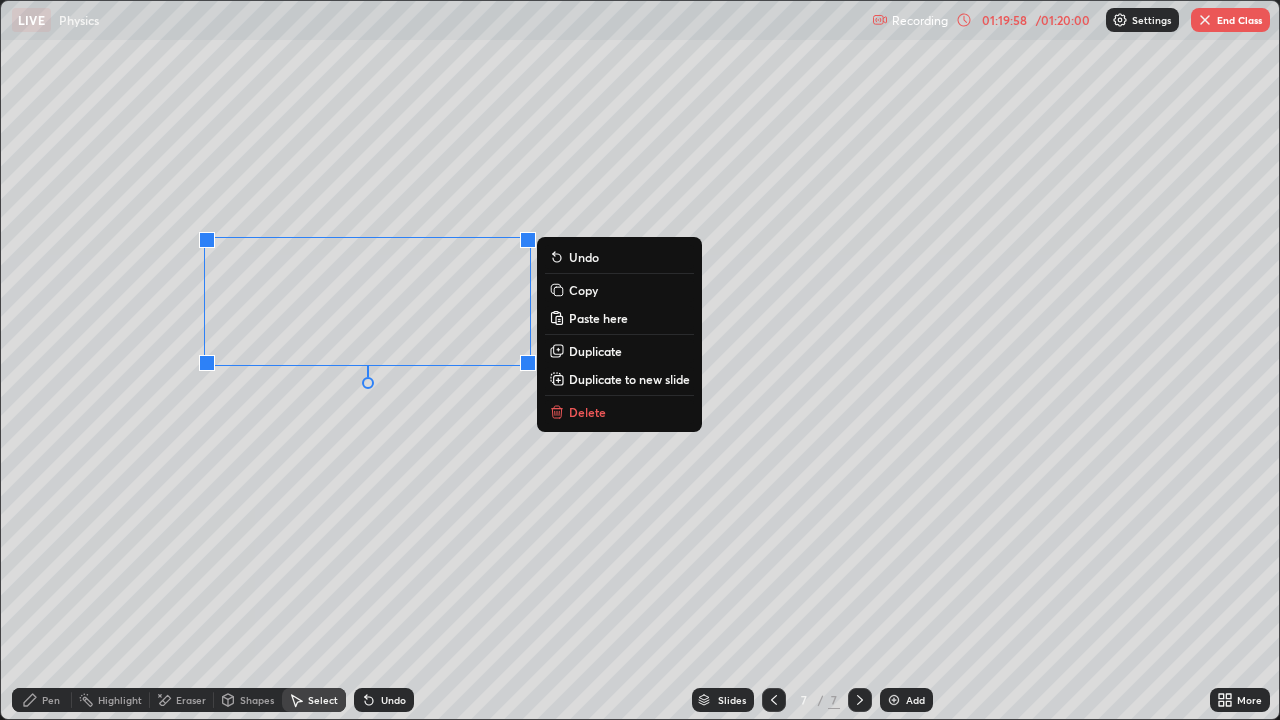 click on "0 ° Undo Copy Paste here Duplicate Duplicate to new slide Delete" at bounding box center (640, 360) 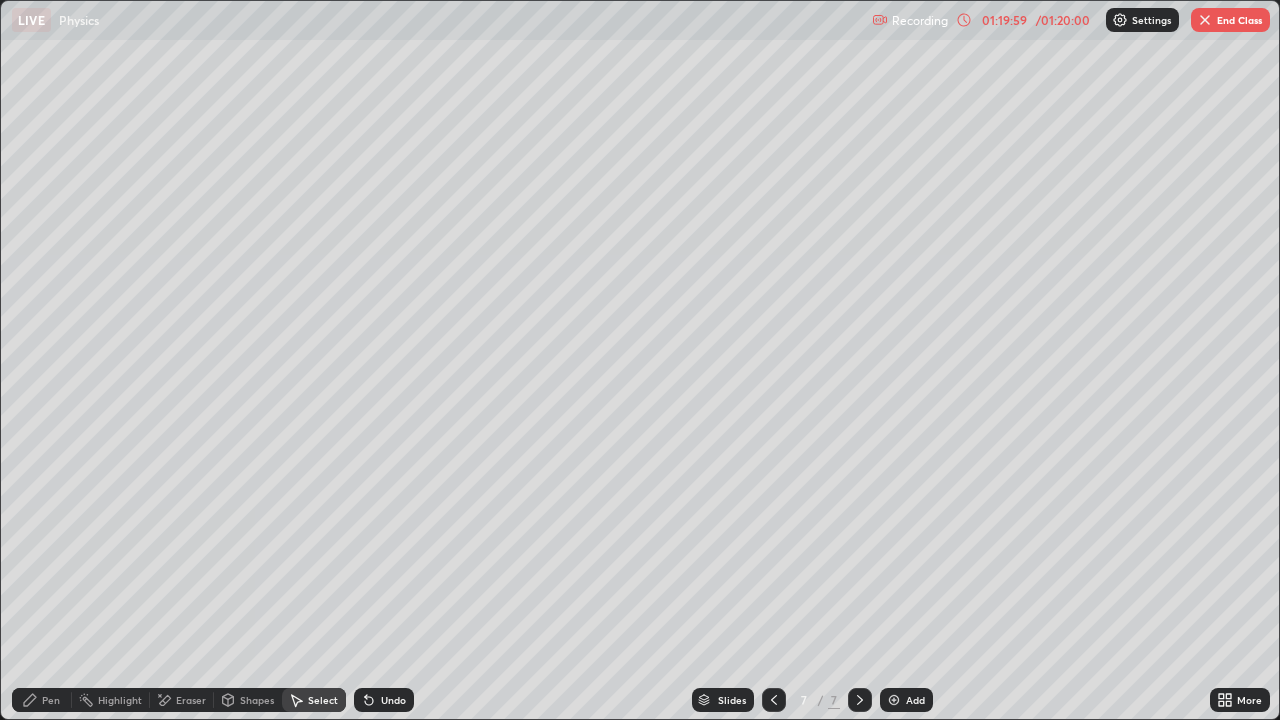 click 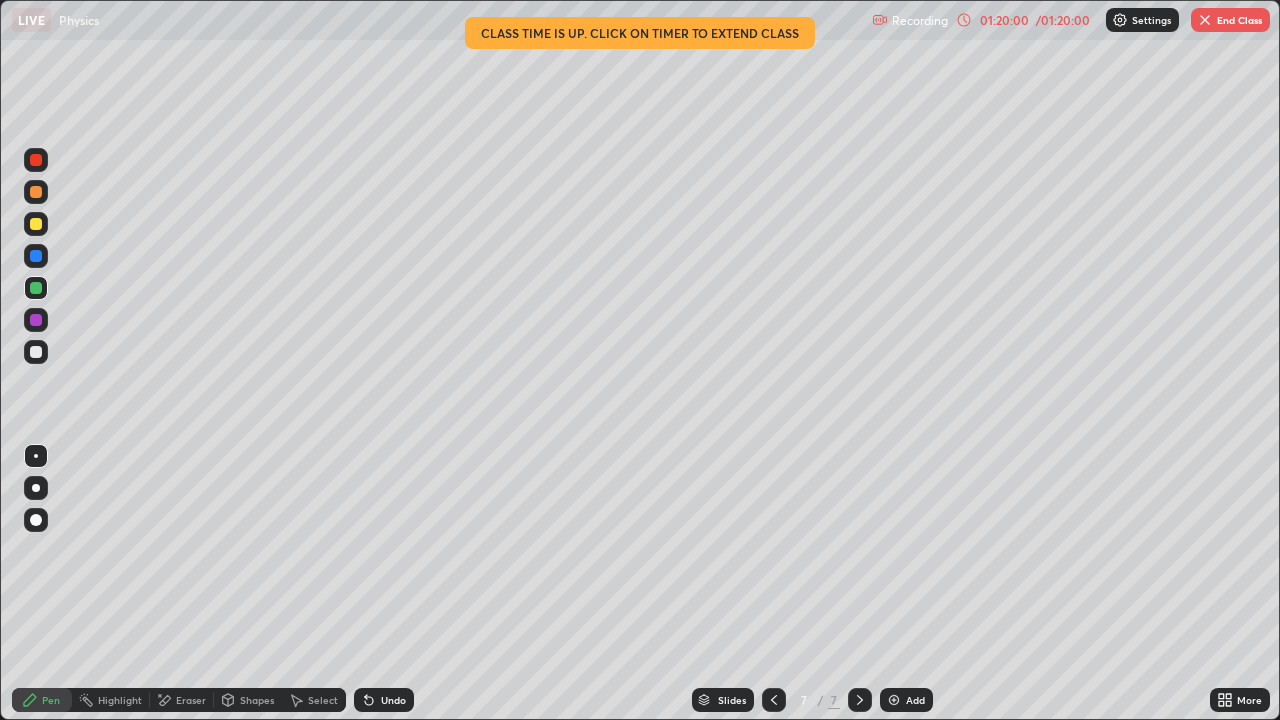 click at bounding box center (36, 456) 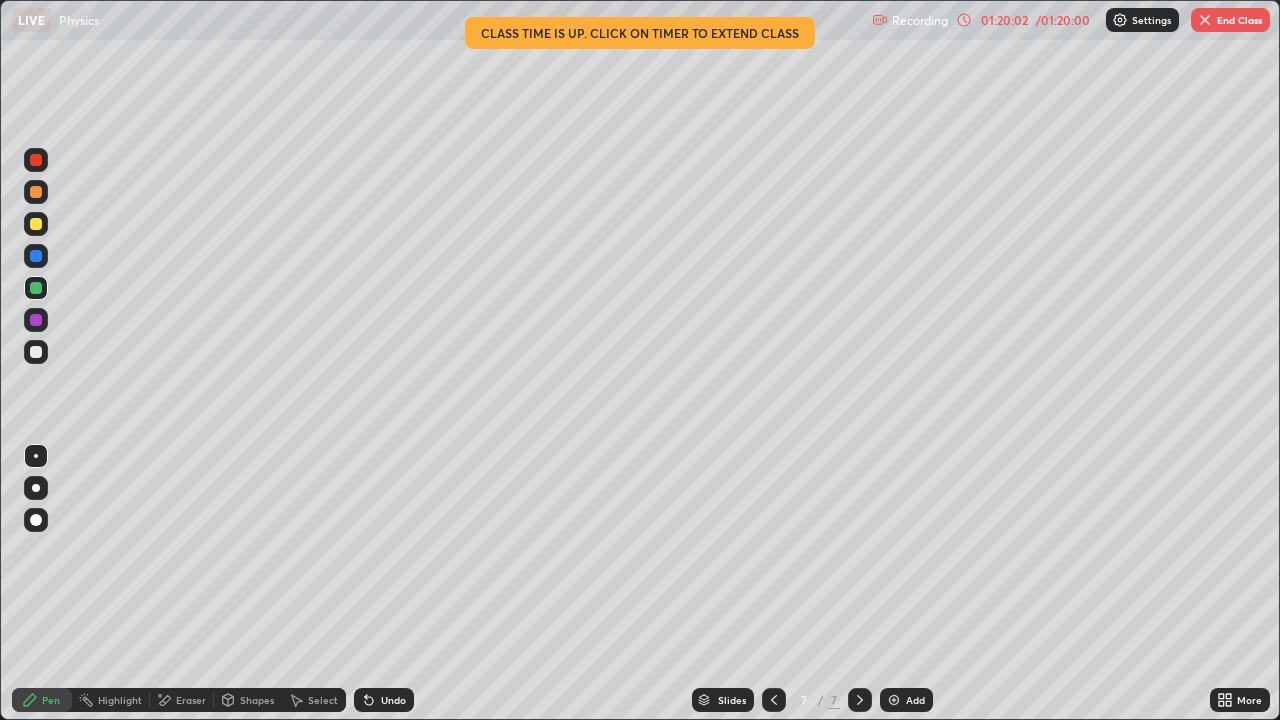 click on "Shapes" at bounding box center [257, 700] 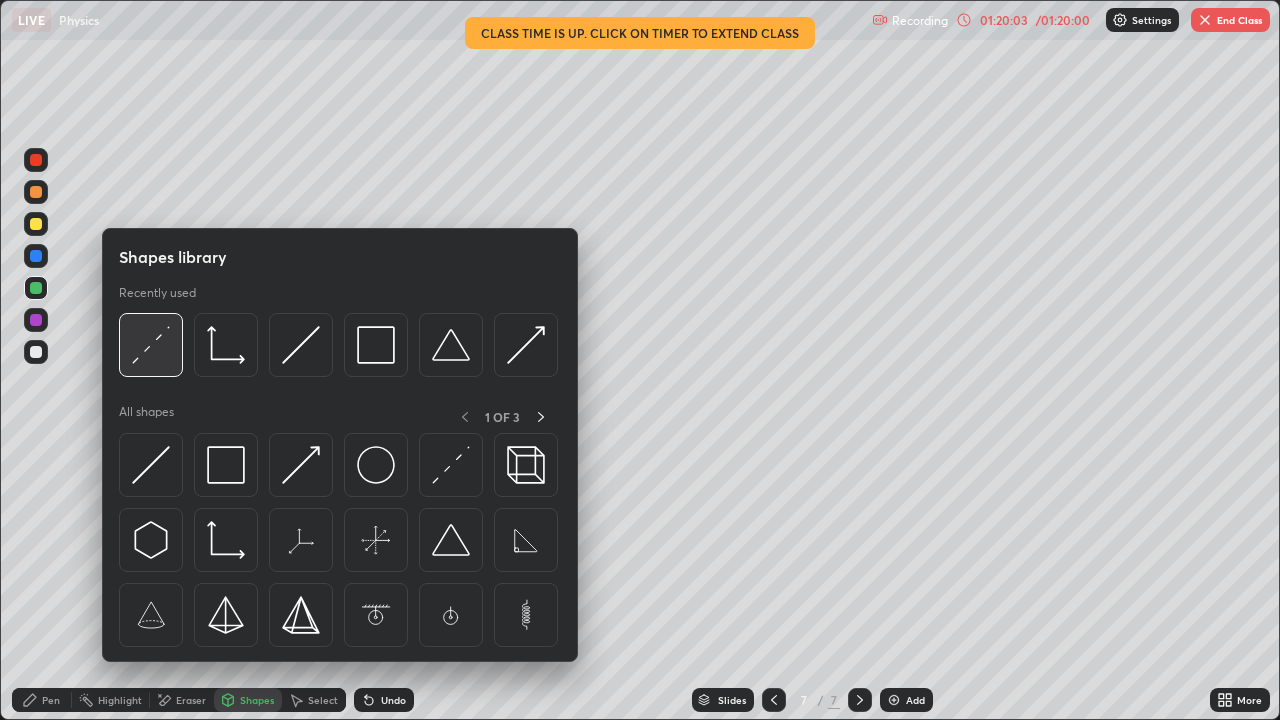 click at bounding box center (151, 345) 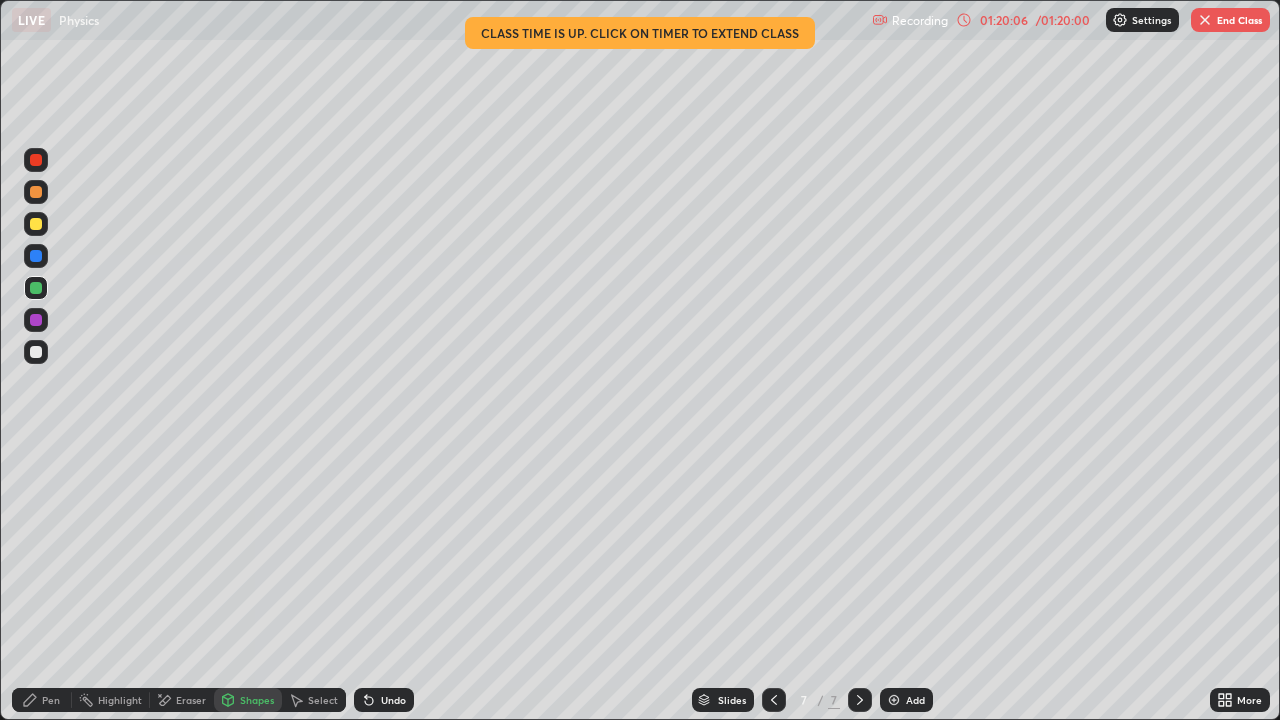 click on "Pen" at bounding box center [42, 700] 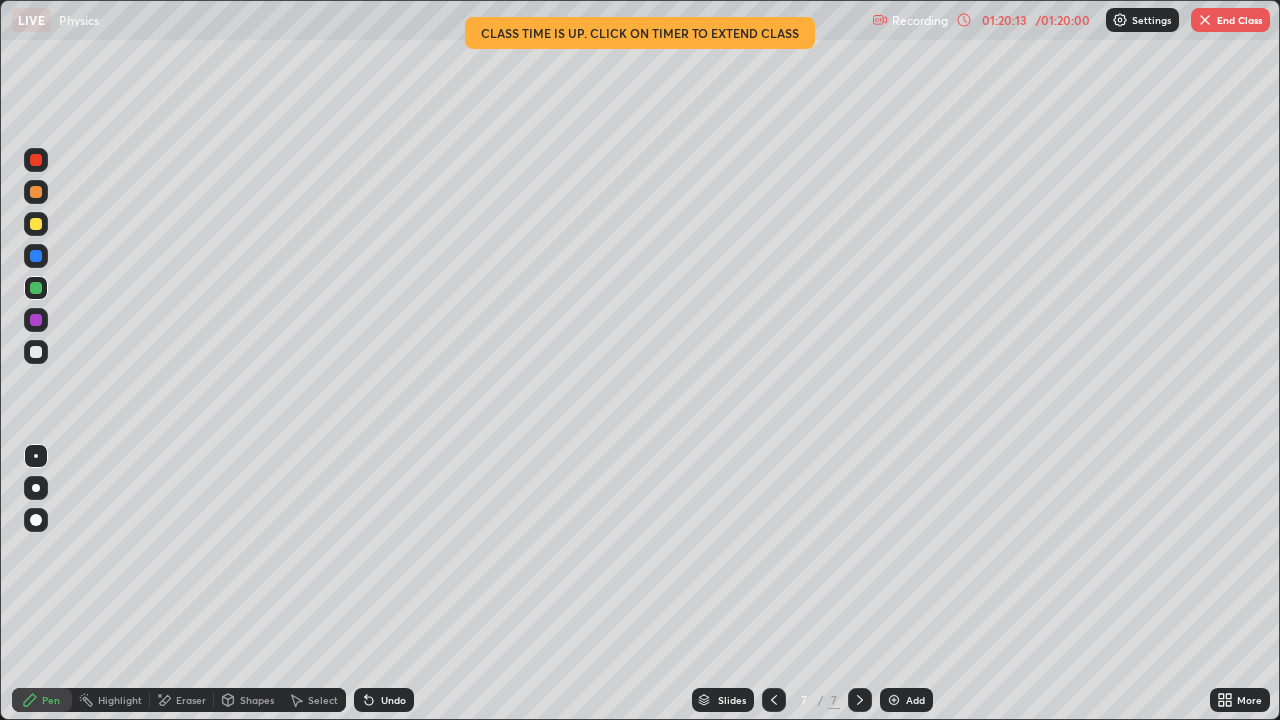 click on "Select" at bounding box center [314, 700] 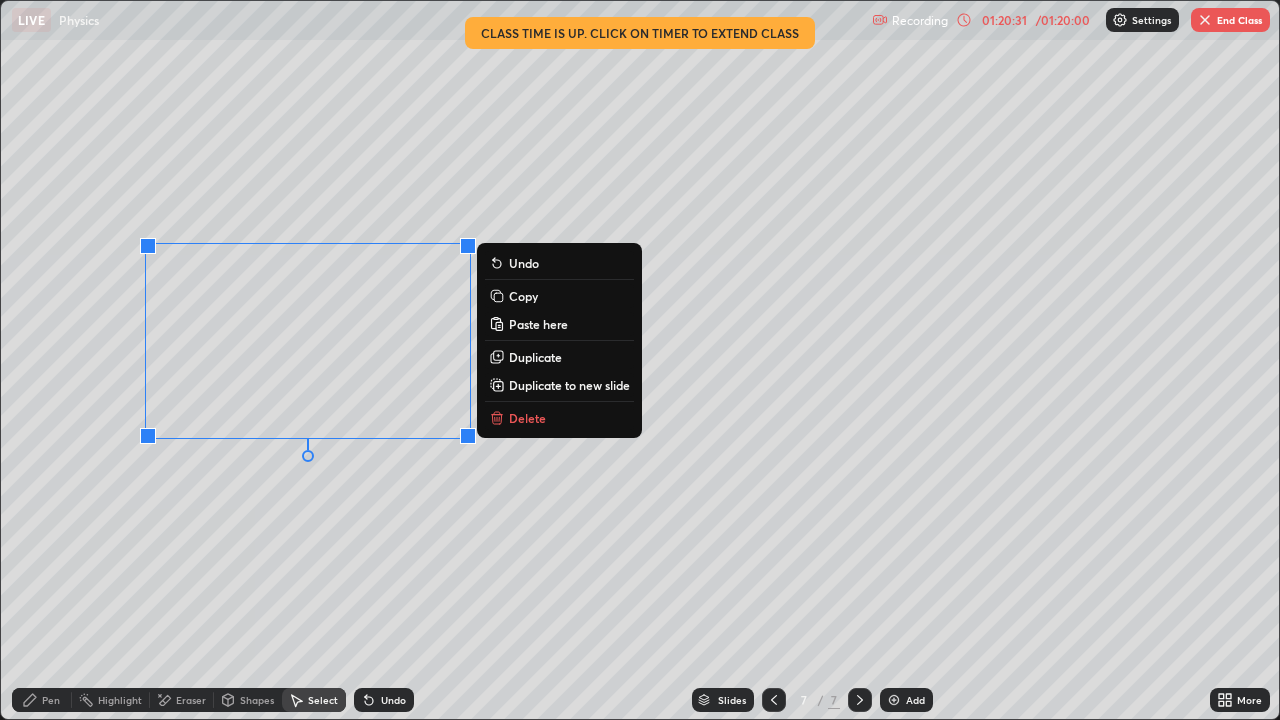 click on "Undo" at bounding box center (393, 700) 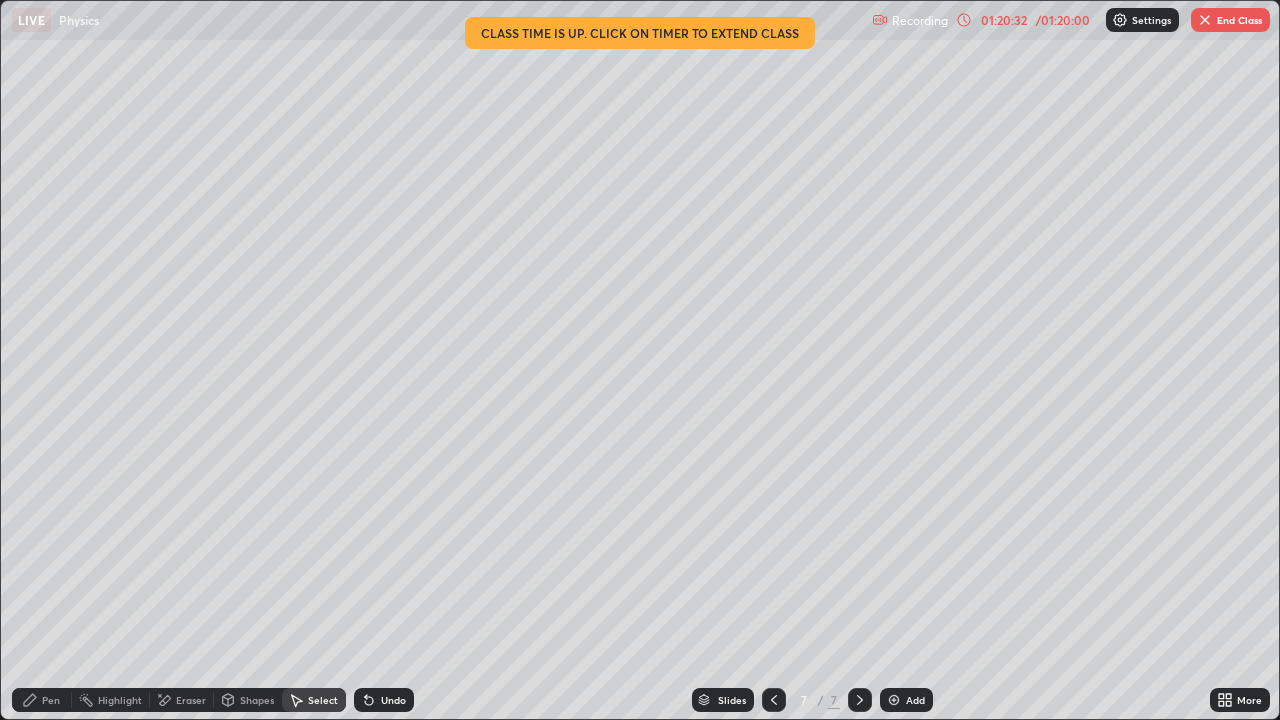 click on "Shapes" at bounding box center [257, 700] 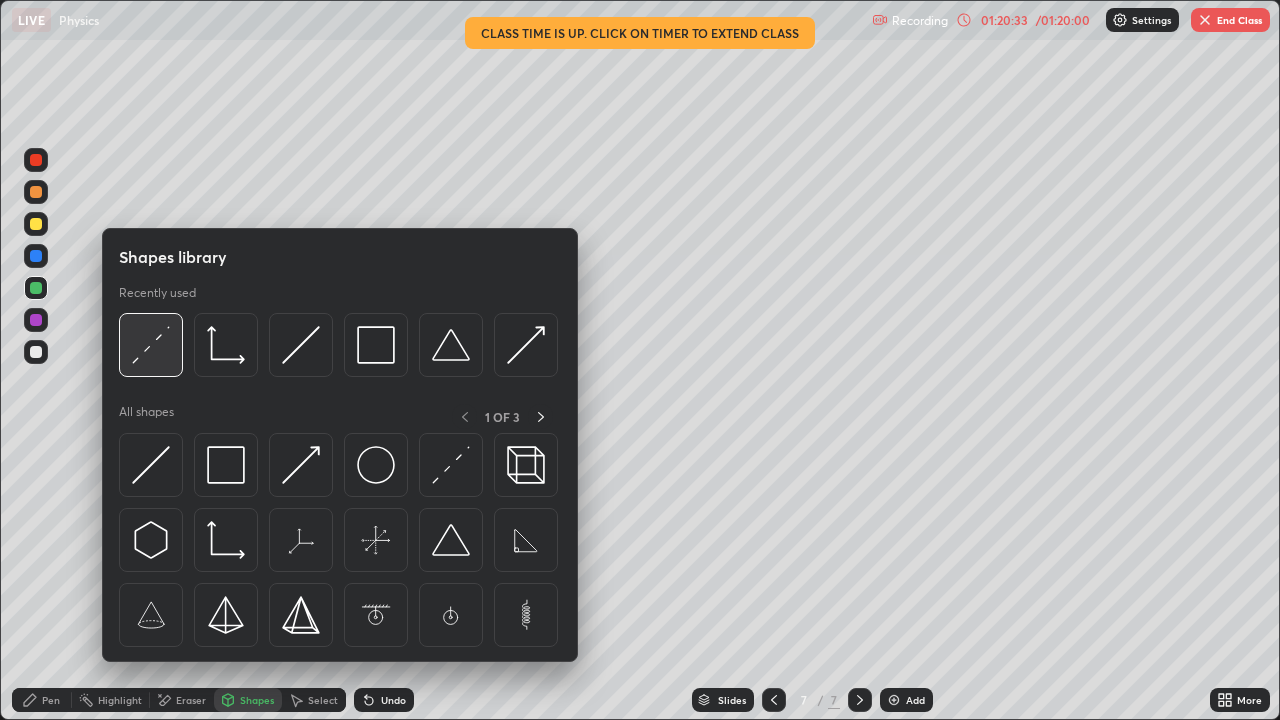 click at bounding box center [151, 345] 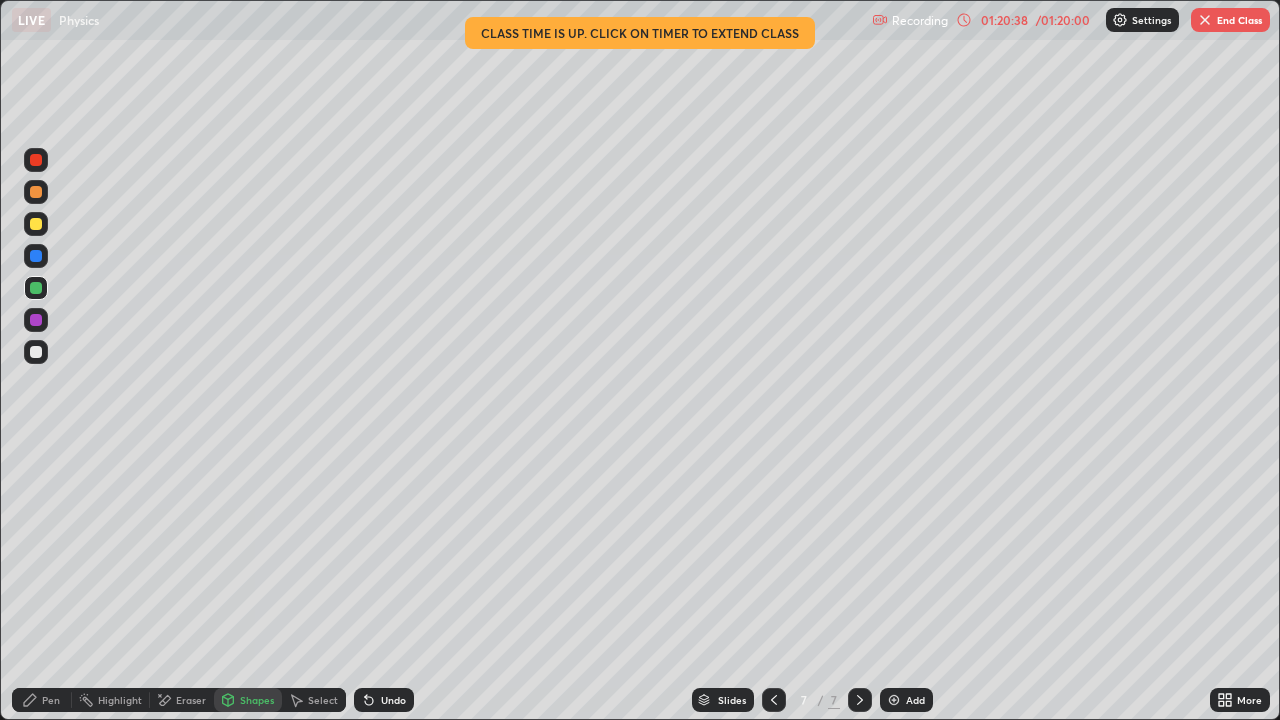 click on "Shapes" at bounding box center (257, 700) 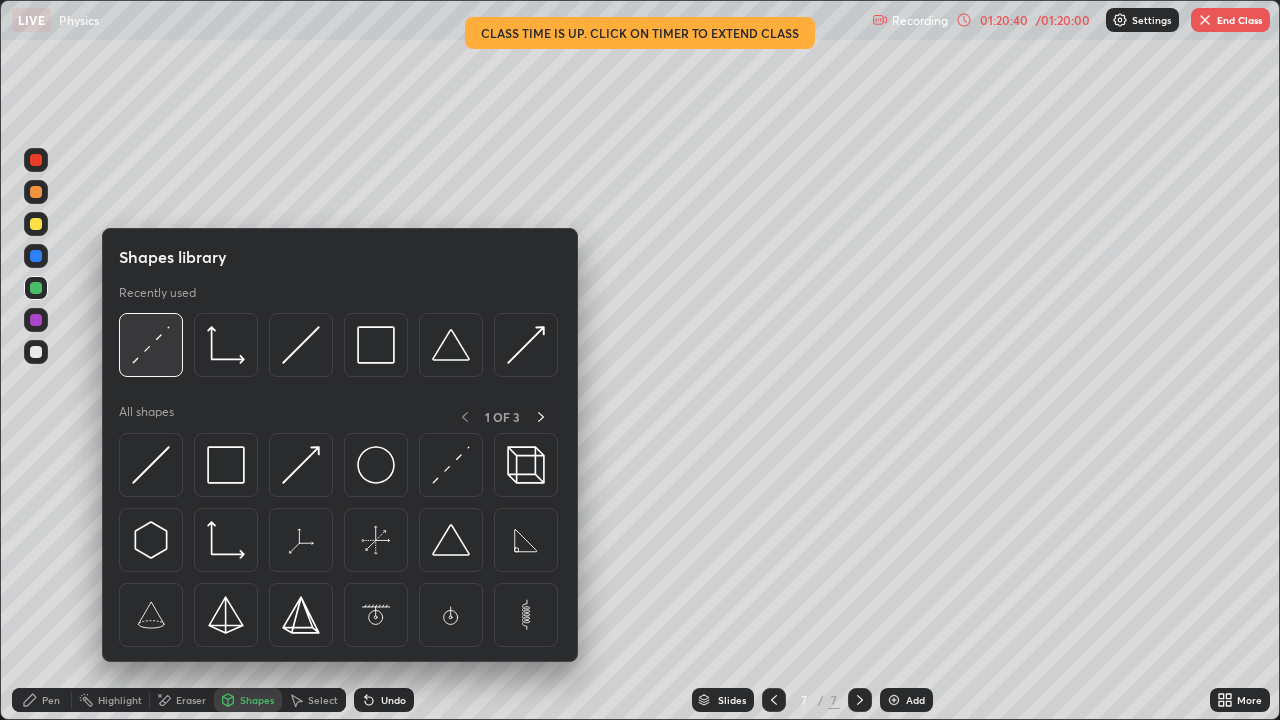 click at bounding box center (151, 345) 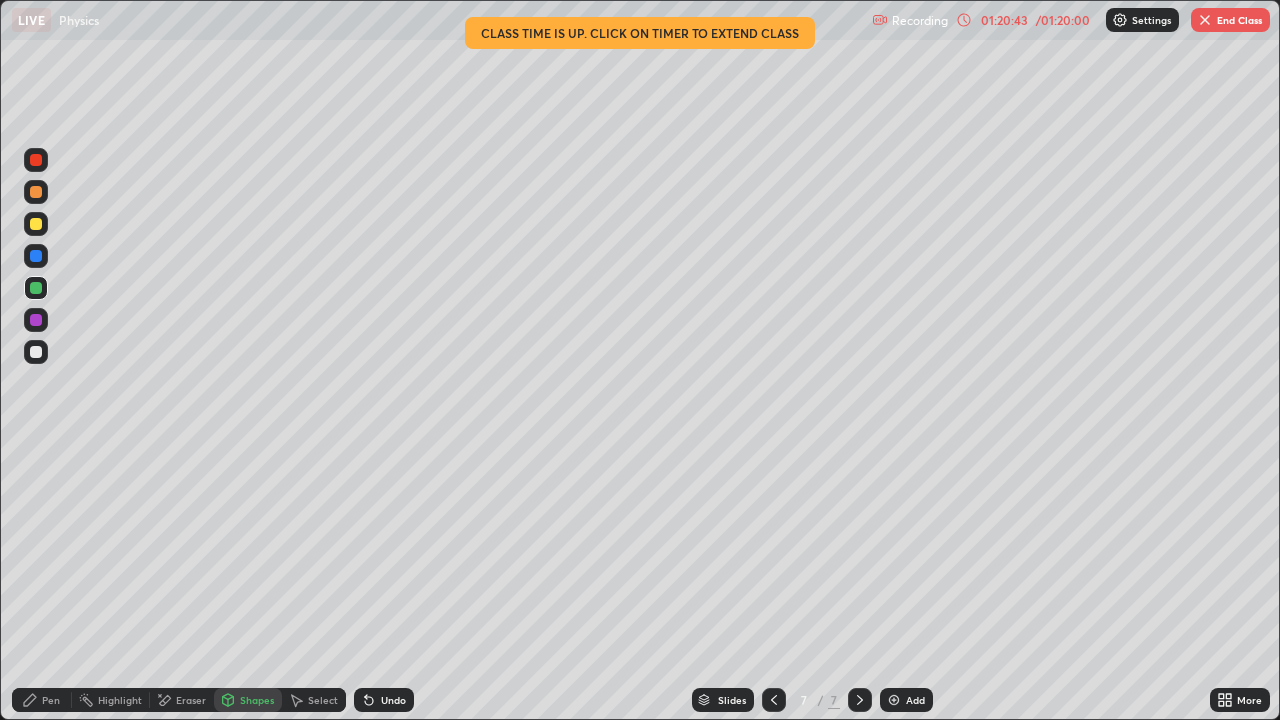 click on "Pen" at bounding box center [51, 700] 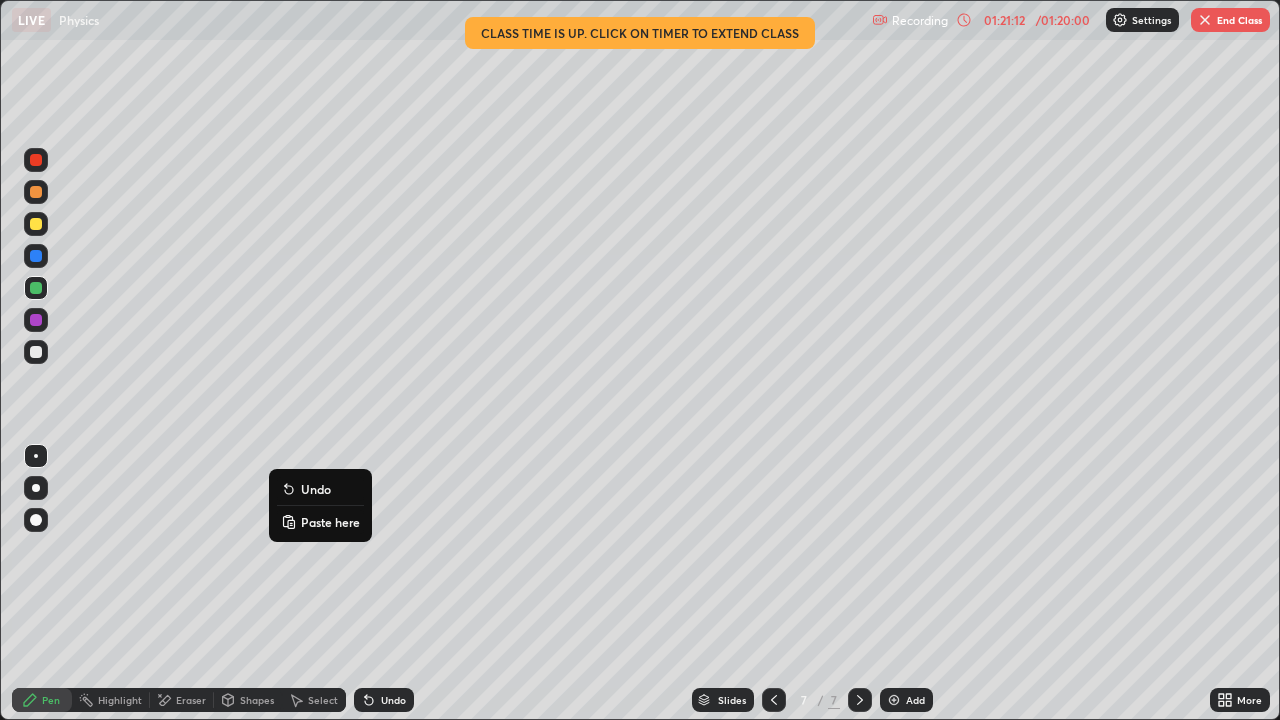 click on "Undo" at bounding box center (320, 489) 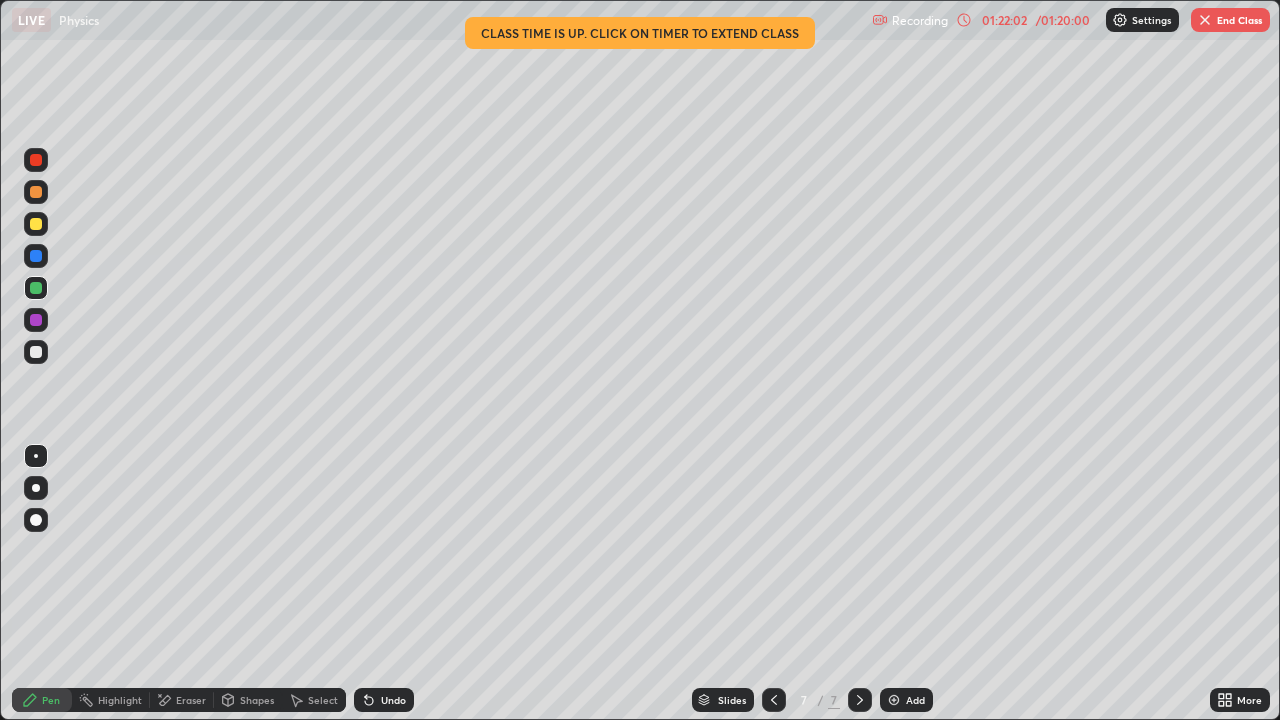 click on "End Class" at bounding box center (1230, 20) 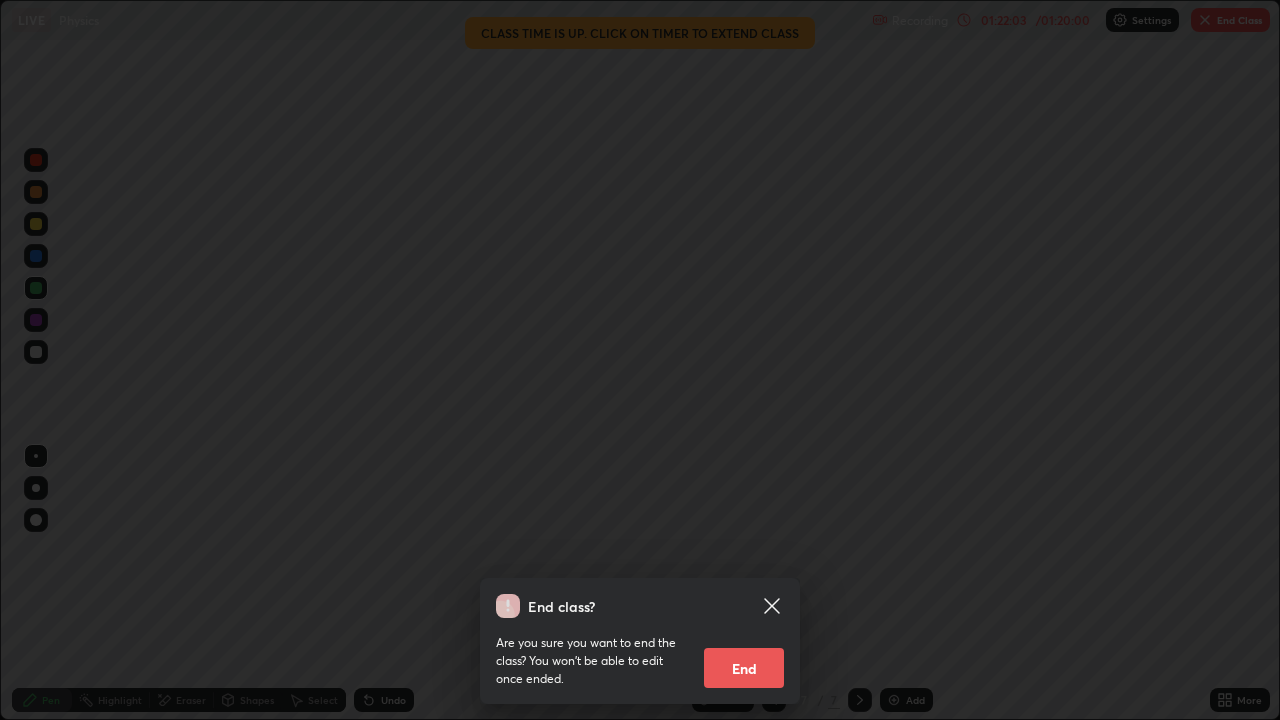 click on "End" at bounding box center (744, 668) 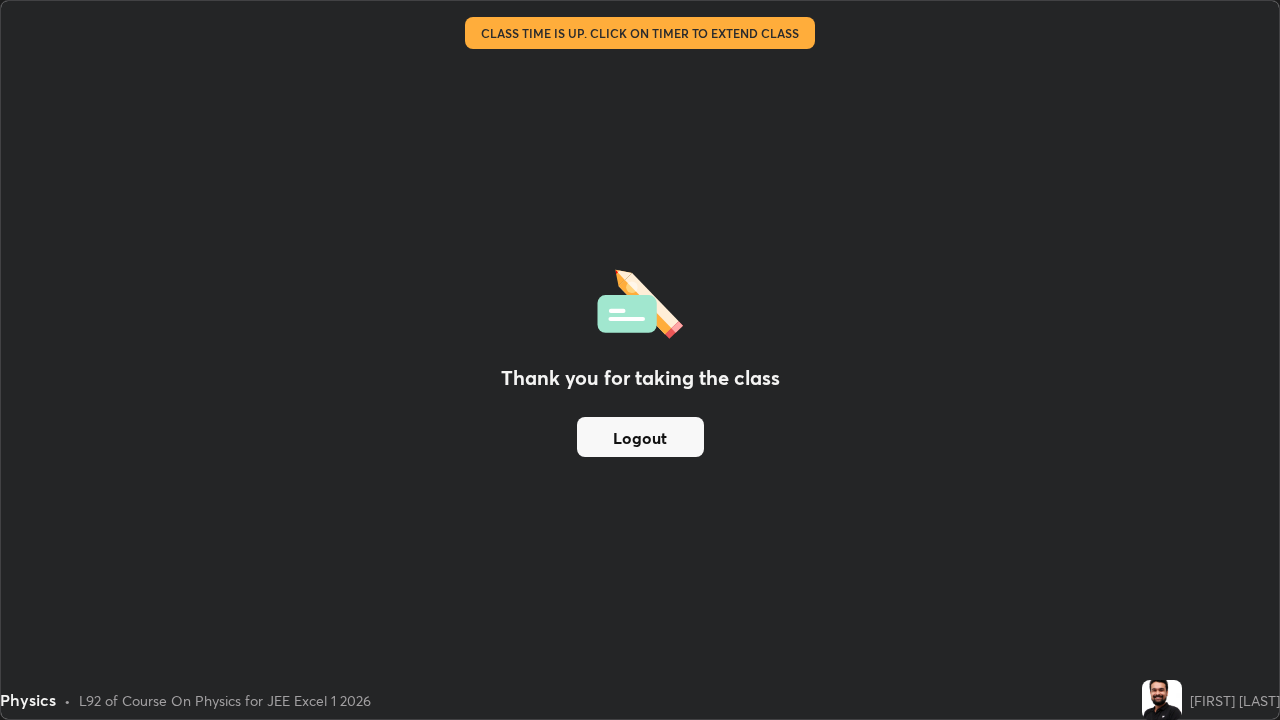 click on "Logout" at bounding box center [640, 437] 